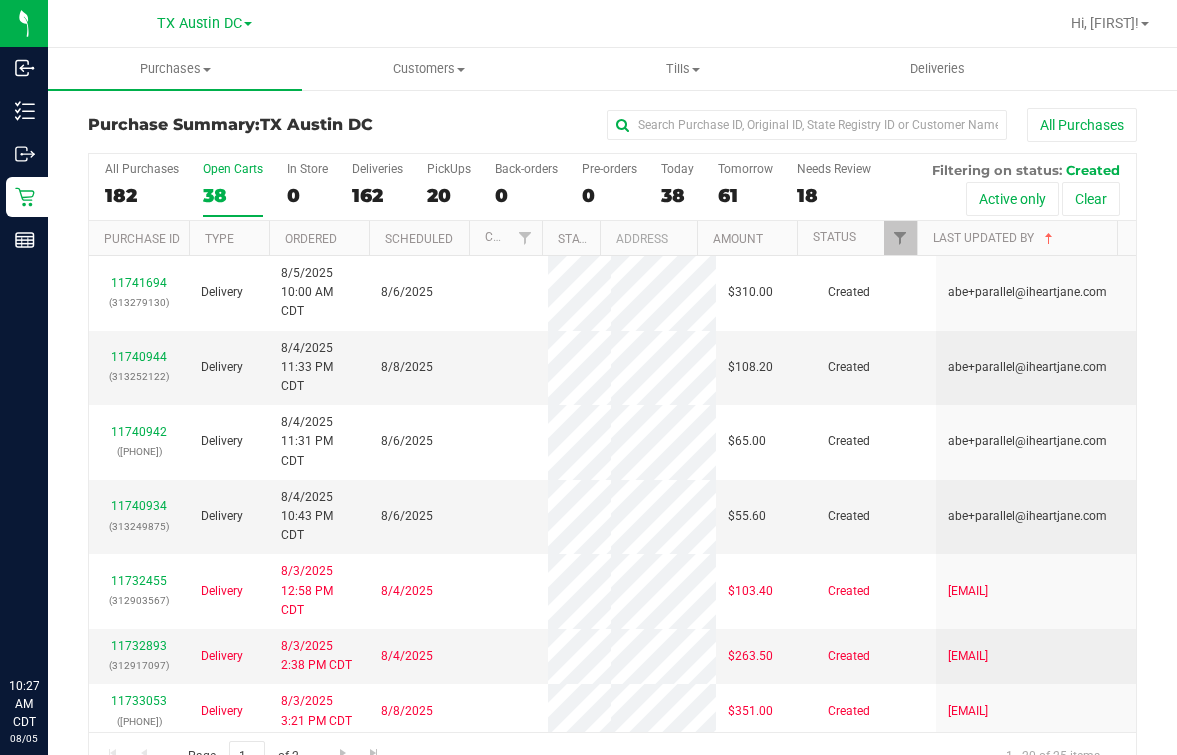scroll, scrollTop: 0, scrollLeft: 0, axis: both 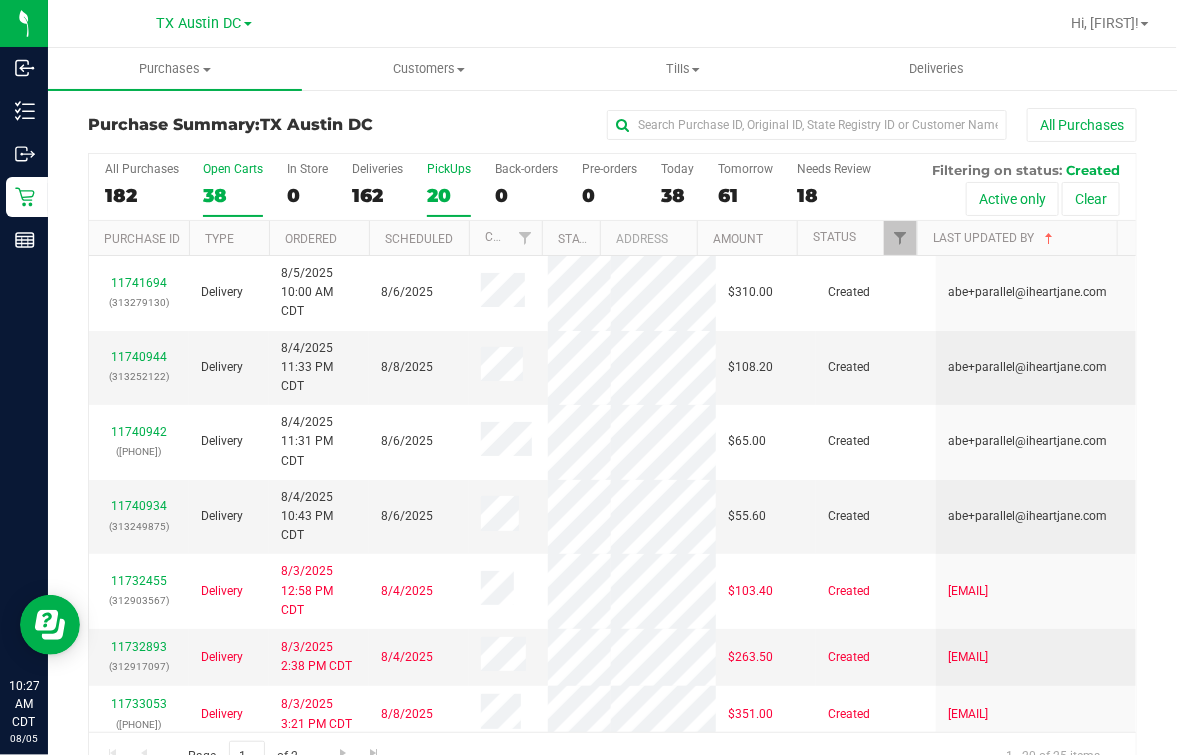 click on "PickUps
20" at bounding box center [449, 189] 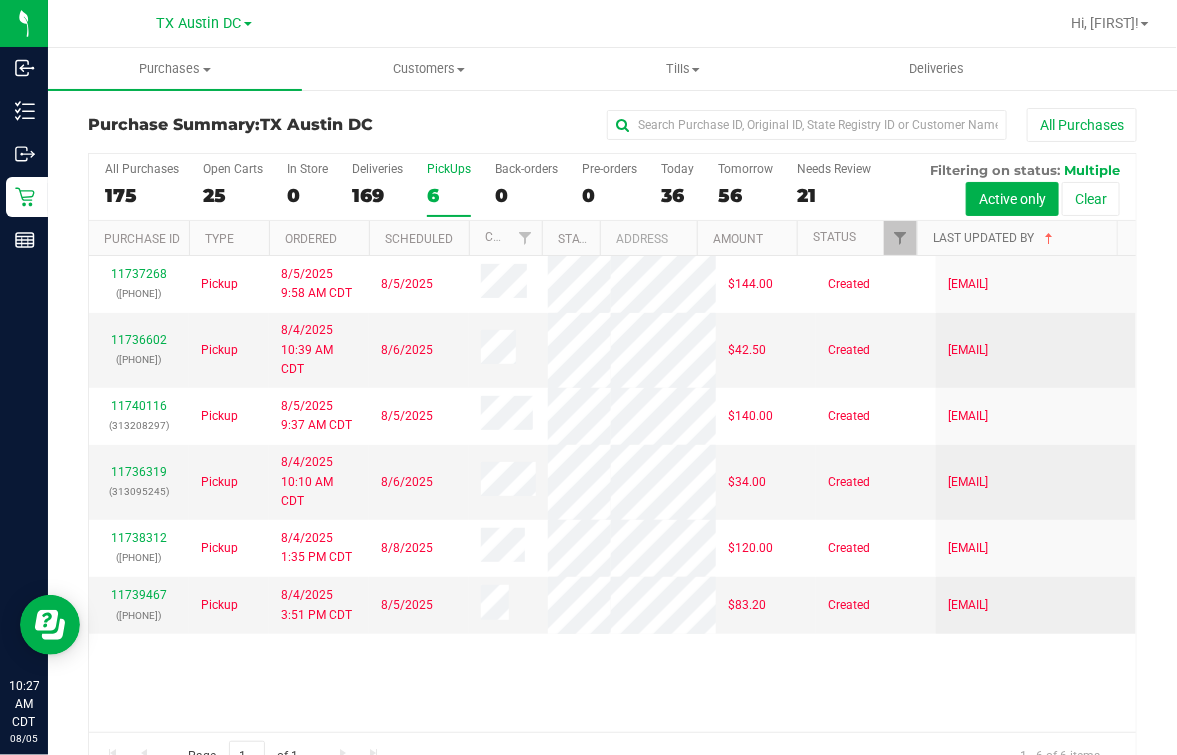 click on "Last Updated By" at bounding box center (995, 238) 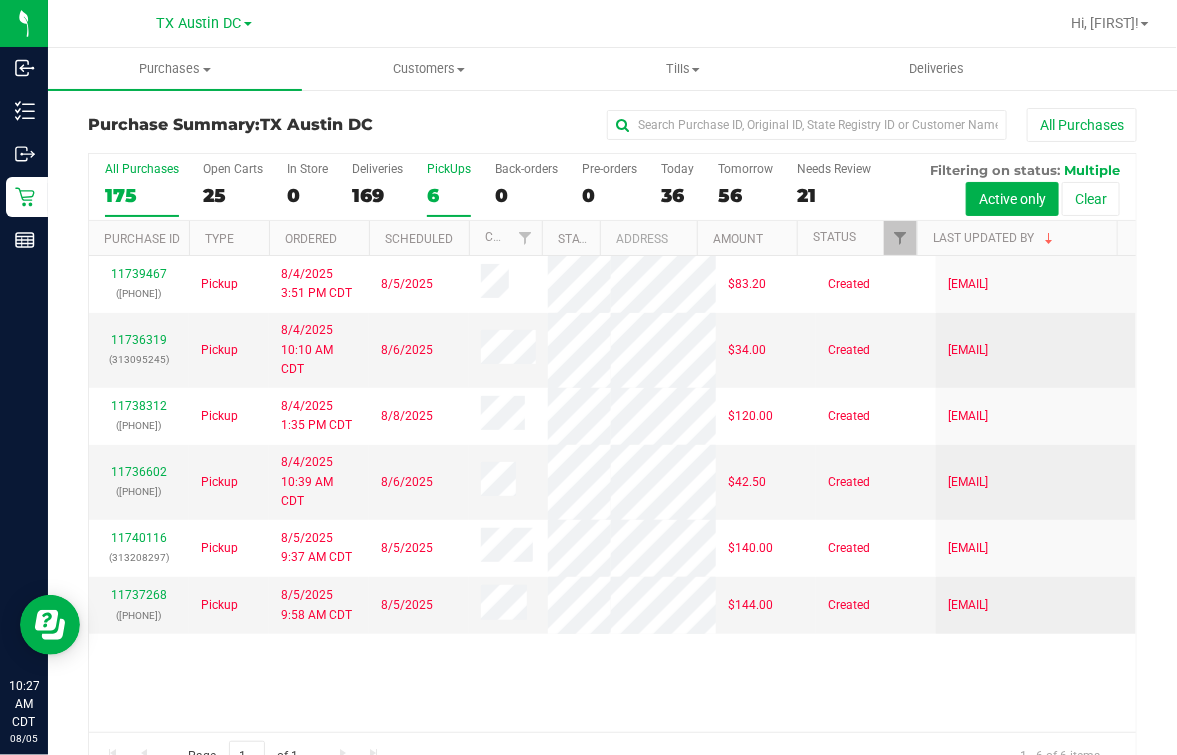 click on "All Purchases
175" at bounding box center (142, 189) 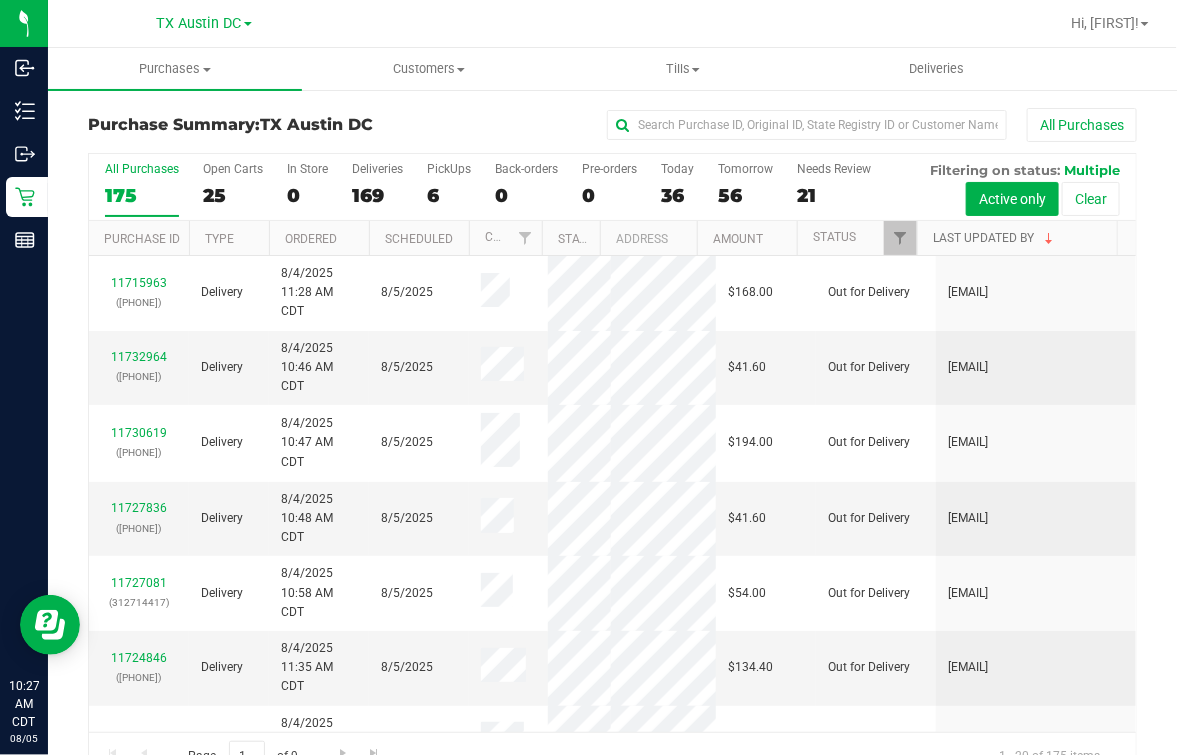 click on "Last Updated By" at bounding box center [995, 238] 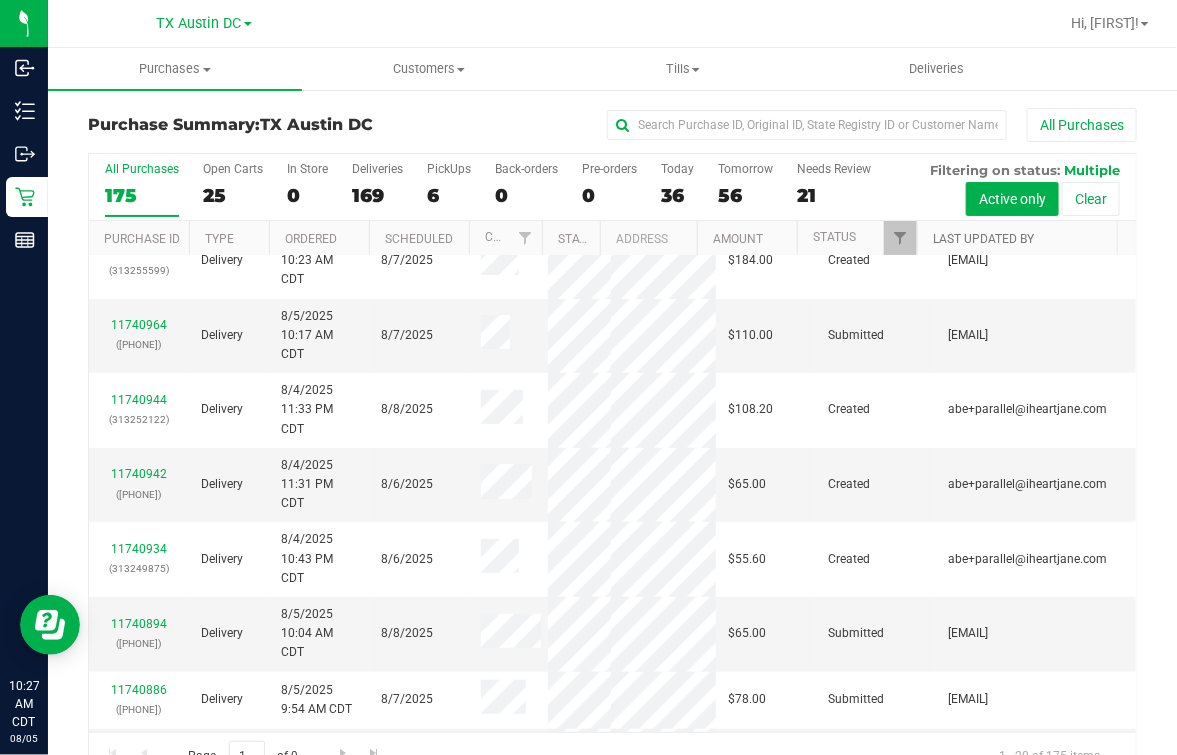 scroll, scrollTop: 124, scrollLeft: 0, axis: vertical 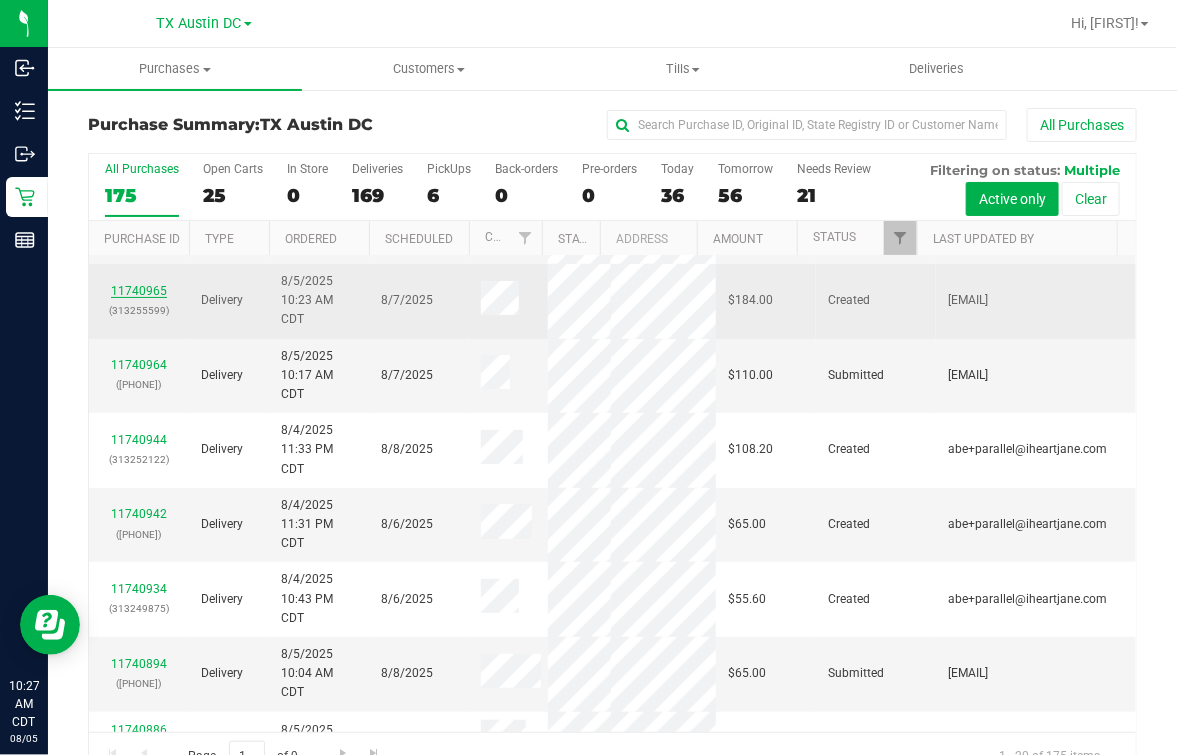 click on "11740965" at bounding box center (139, 291) 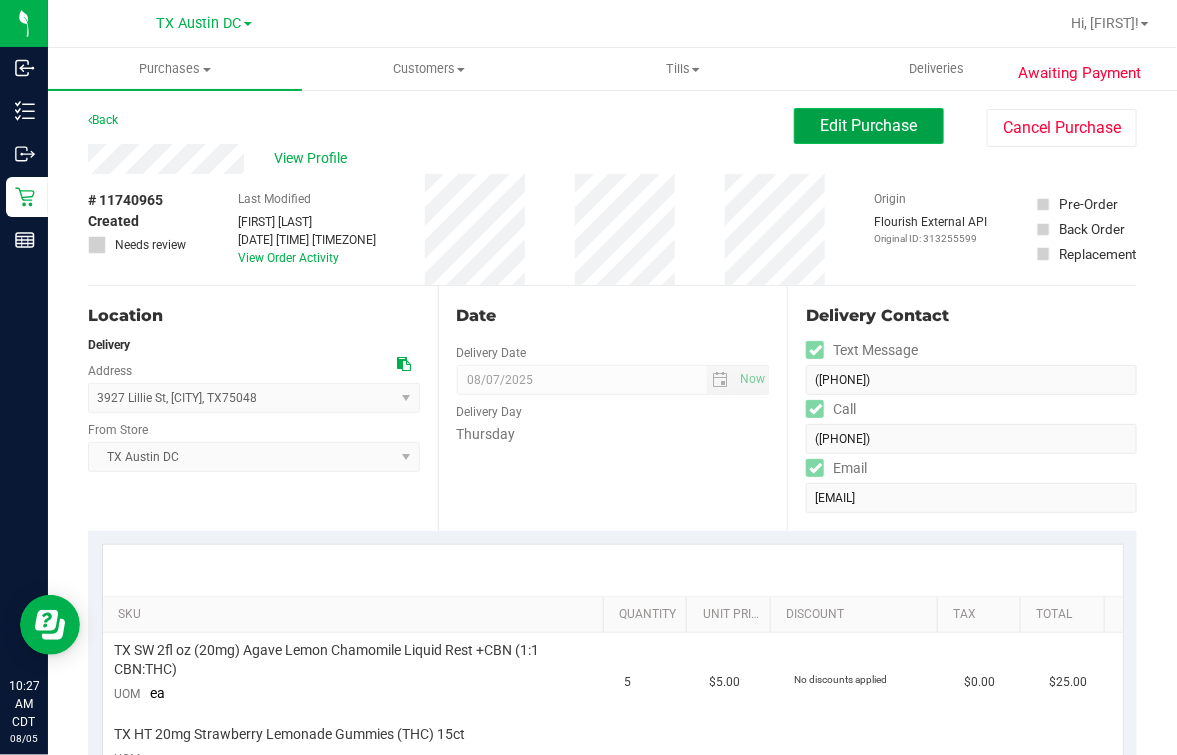 click on "Edit Purchase" at bounding box center [869, 125] 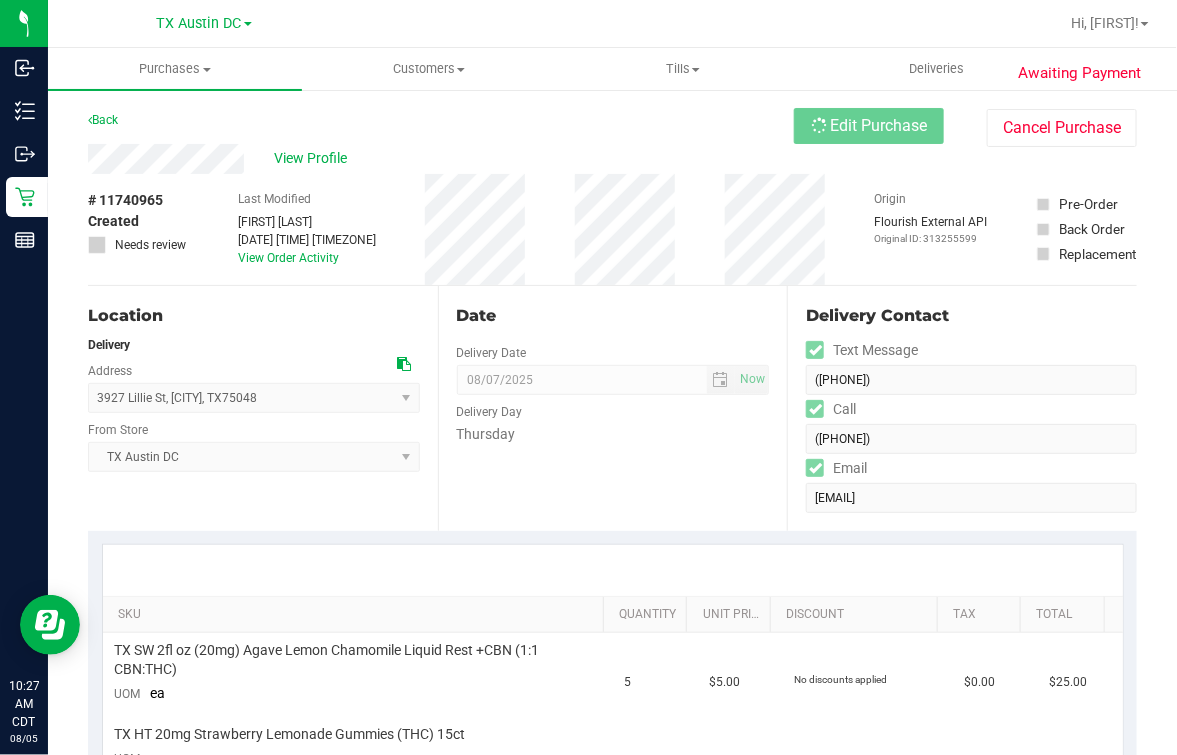 click on "View Profile" at bounding box center [441, 159] 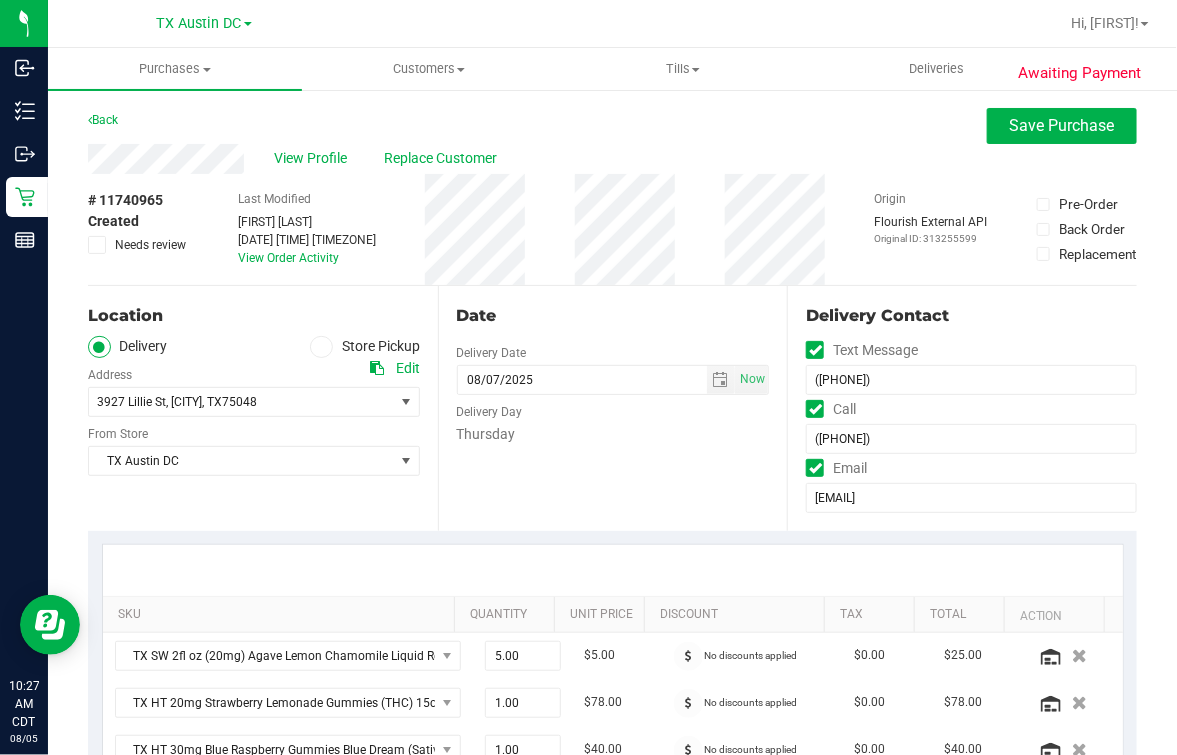 click at bounding box center [377, 368] 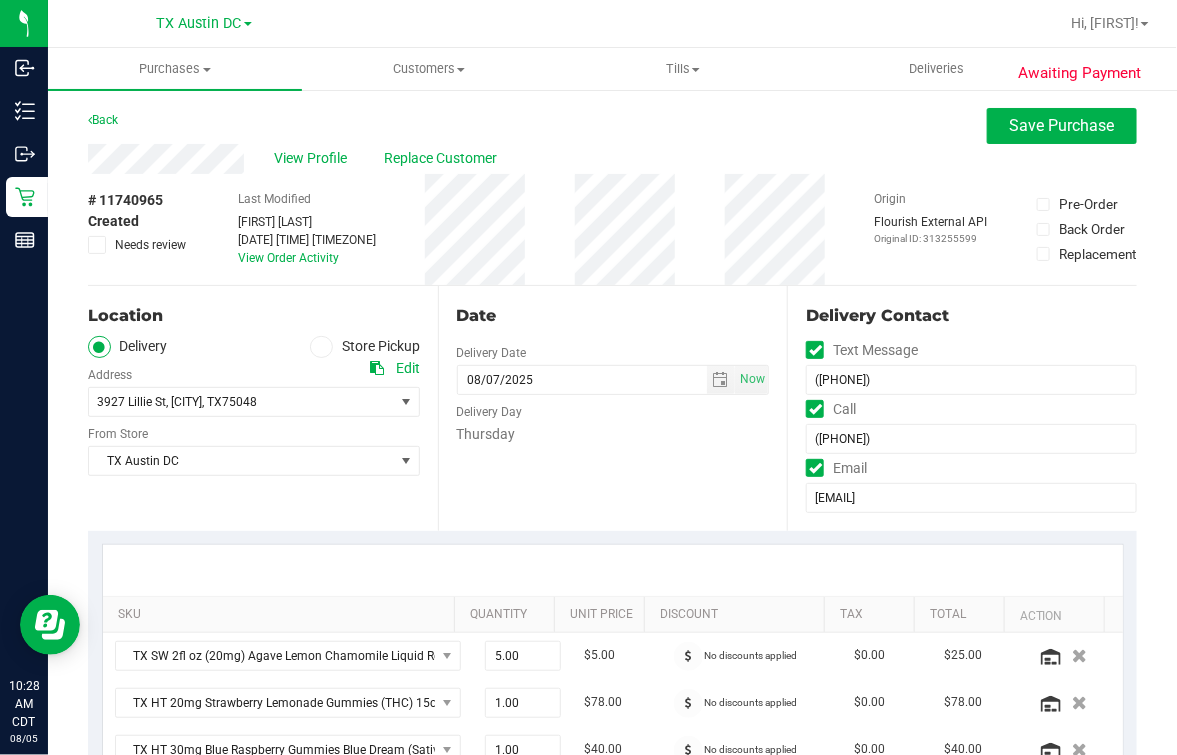 click on "Date" at bounding box center (613, 316) 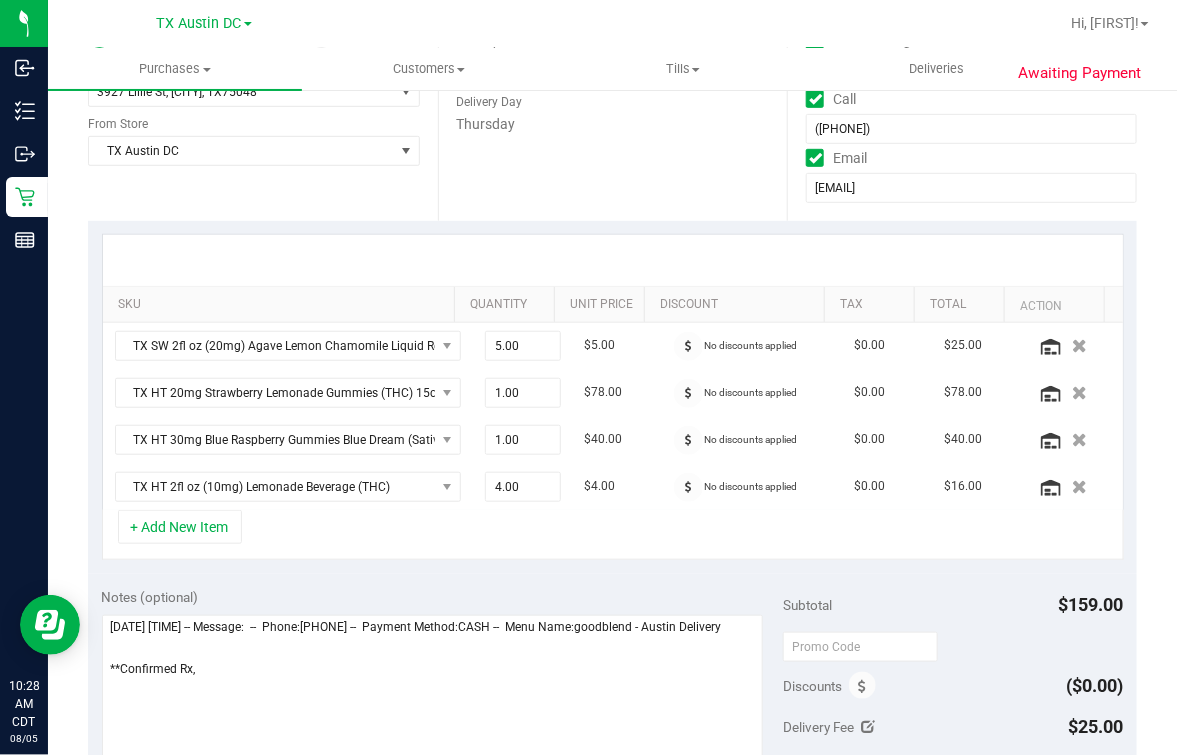 scroll, scrollTop: 375, scrollLeft: 0, axis: vertical 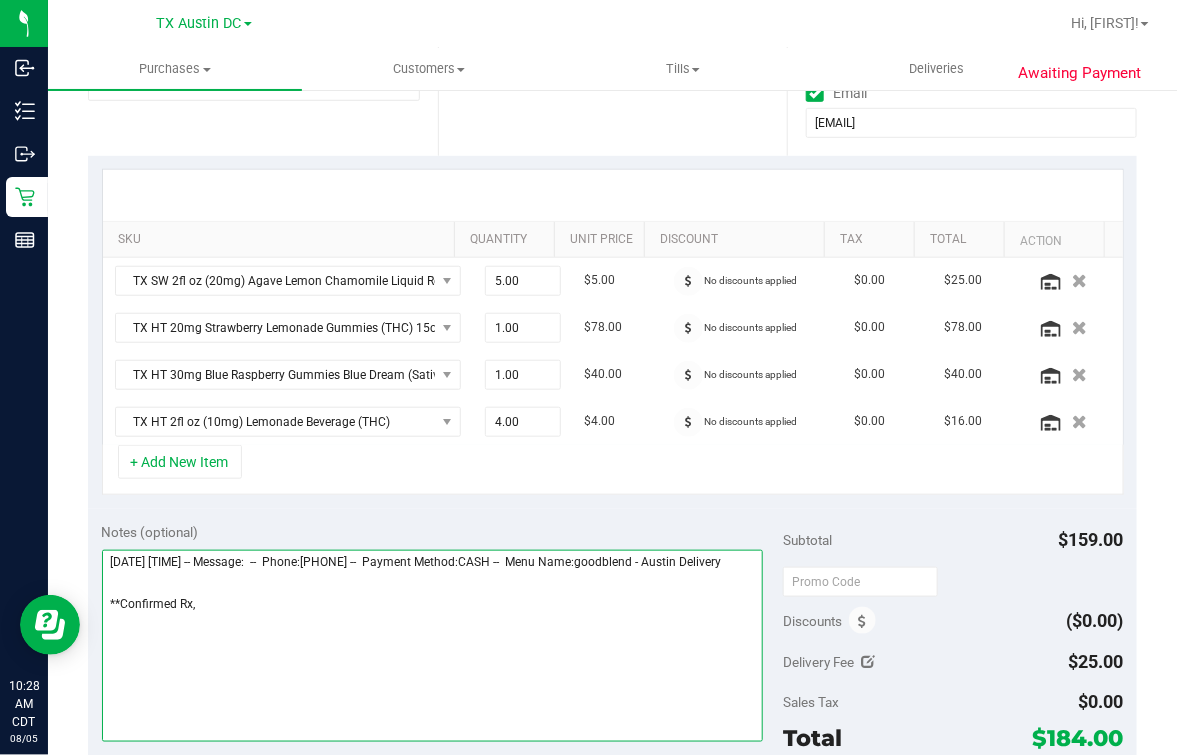 click at bounding box center (432, 646) 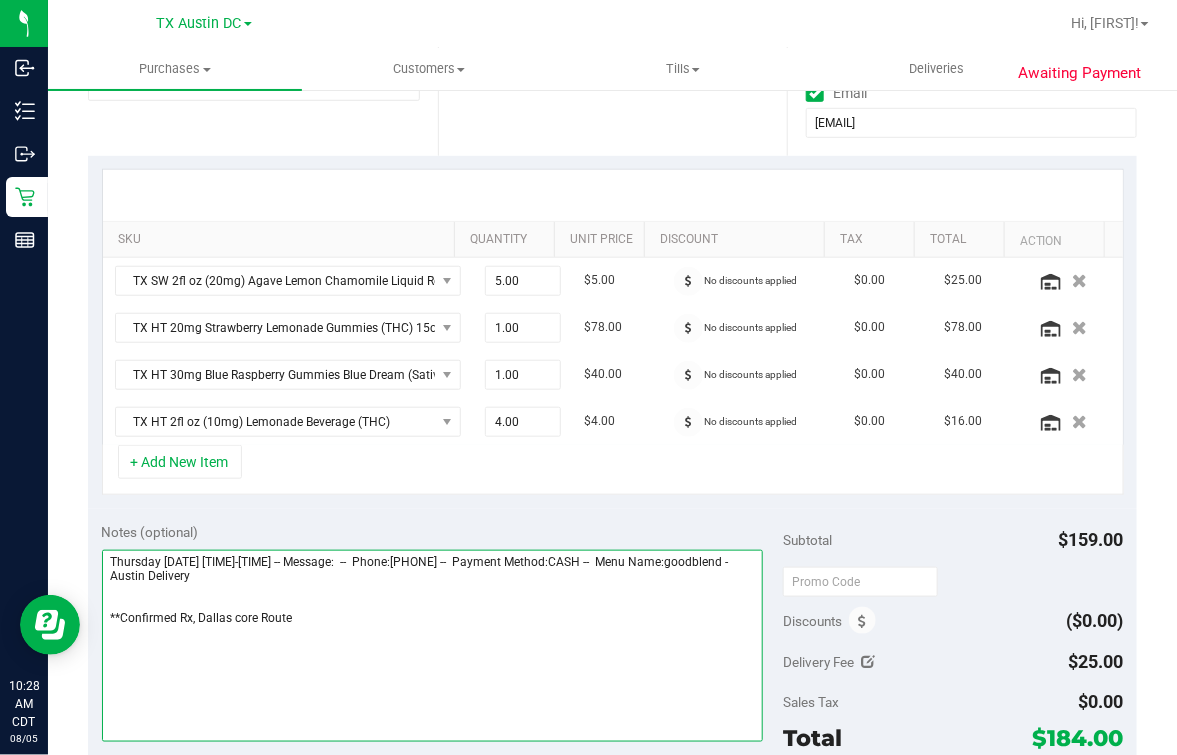 scroll, scrollTop: 0, scrollLeft: 0, axis: both 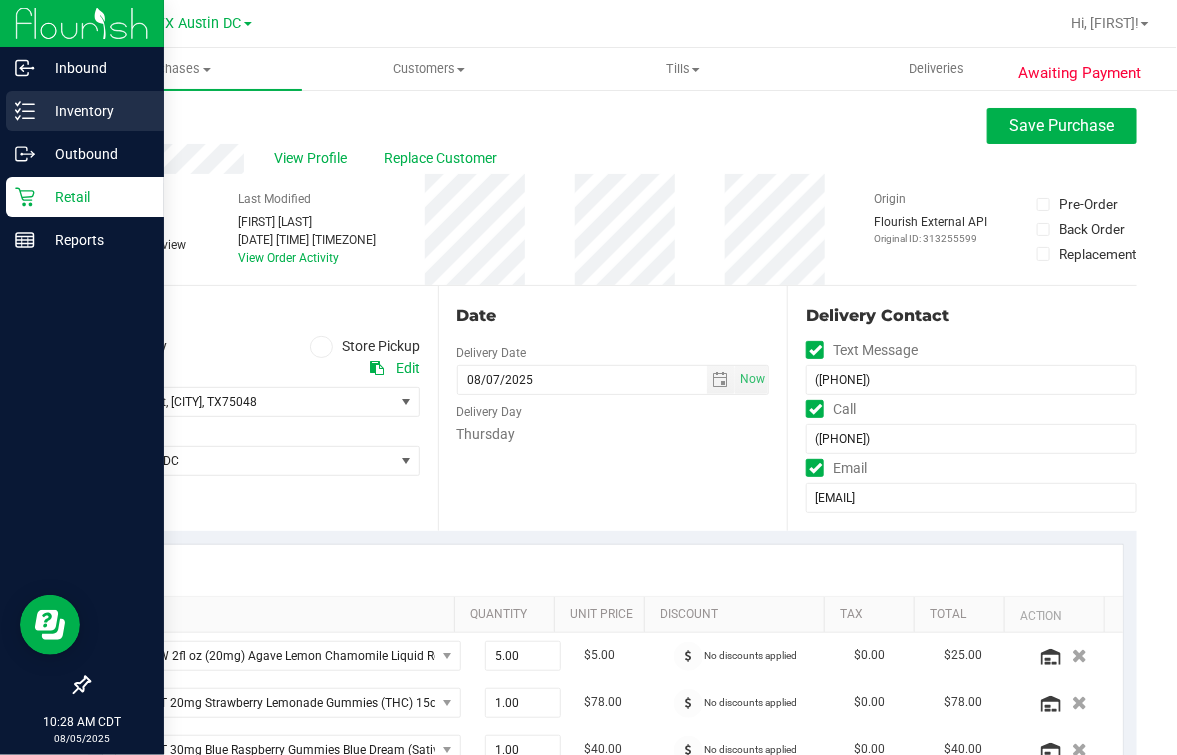 type on "Thursday 08/07/2025 08:00-17:00 -- Message:  --  Phone:5129403951 --  Payment Method:CASH --  Menu Name:goodblend - Austin Delivery
**Confirmed Rx, Dallas core Route" 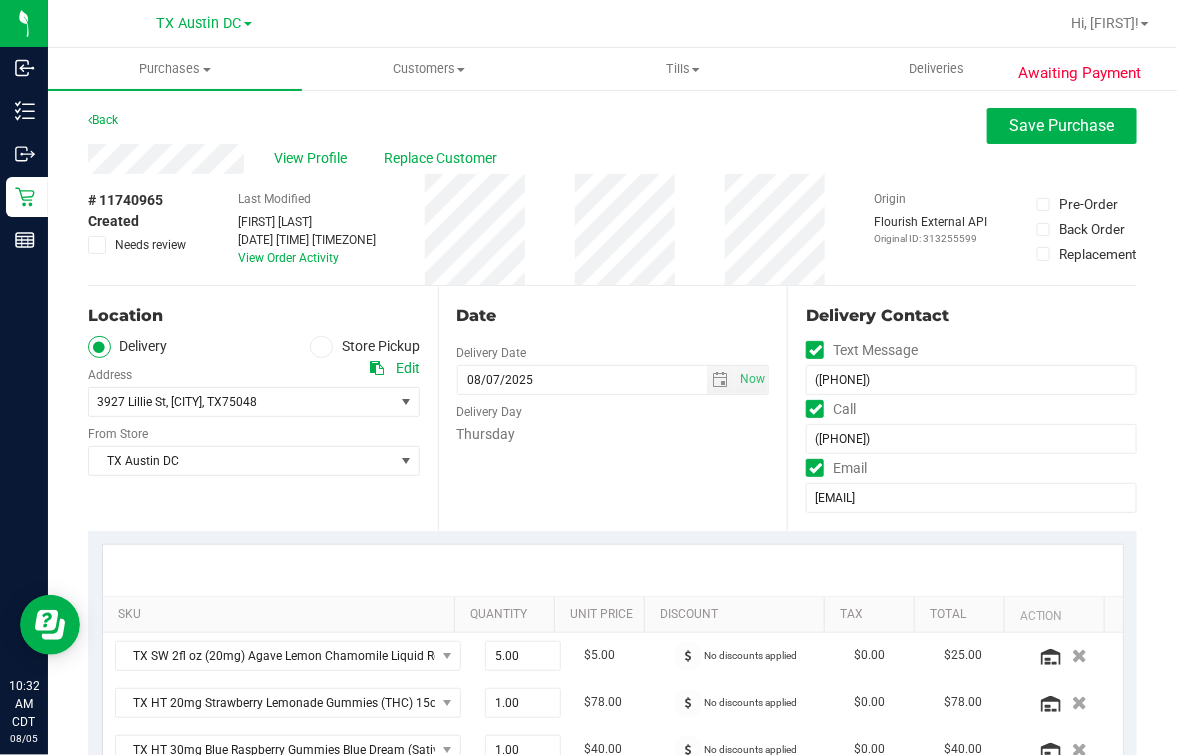 click on "Date
Delivery Date
08/07/2025
Now
08/07/2025 07:00 AM
Now
Delivery Day
Thursday" at bounding box center [613, 408] 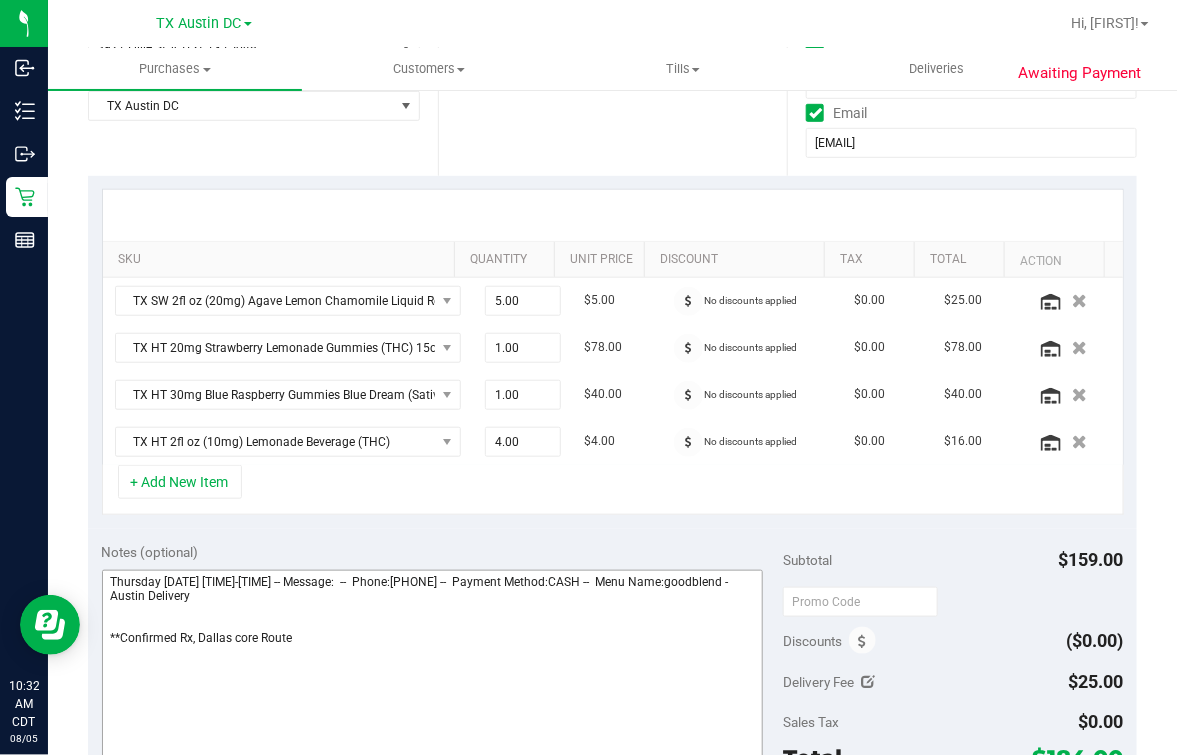 scroll, scrollTop: 499, scrollLeft: 0, axis: vertical 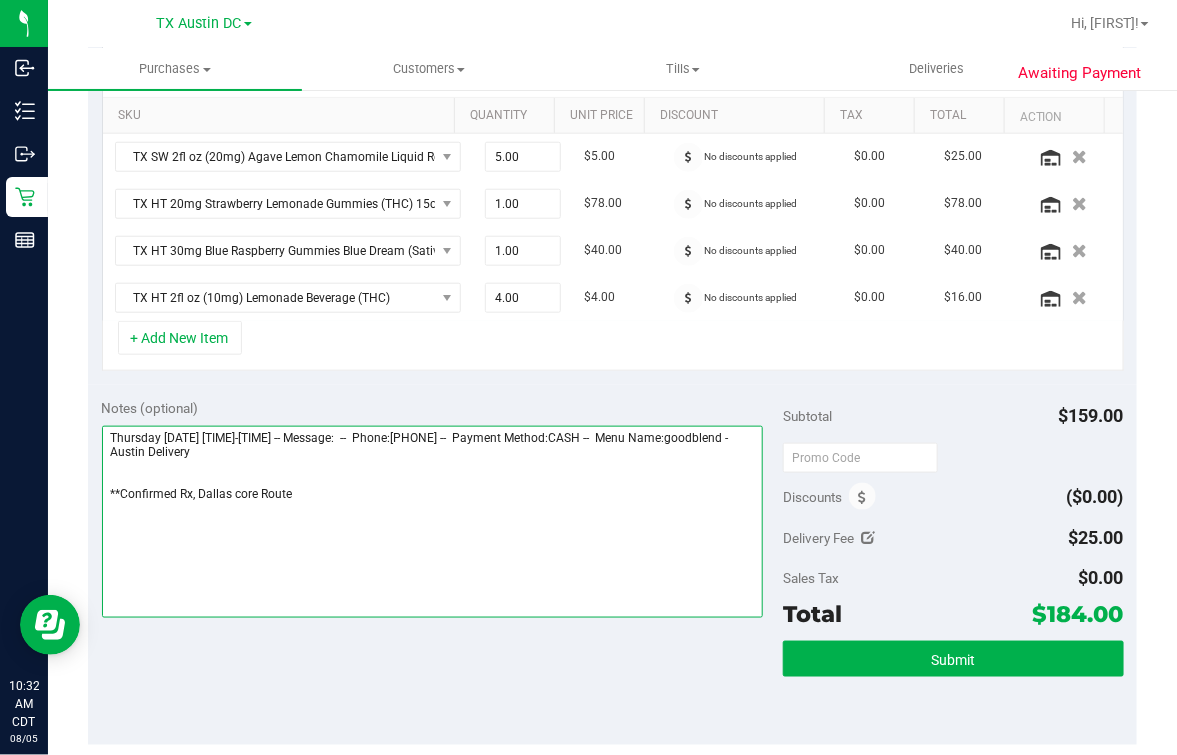 click at bounding box center [432, 522] 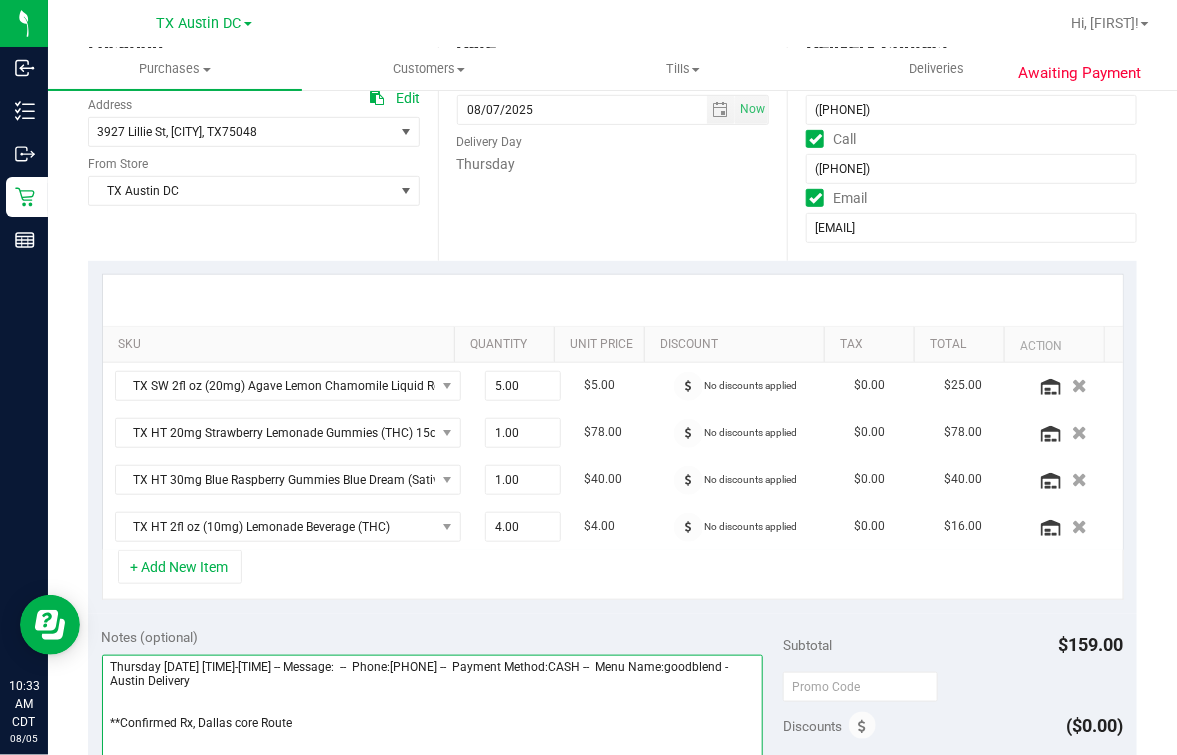scroll, scrollTop: 124, scrollLeft: 0, axis: vertical 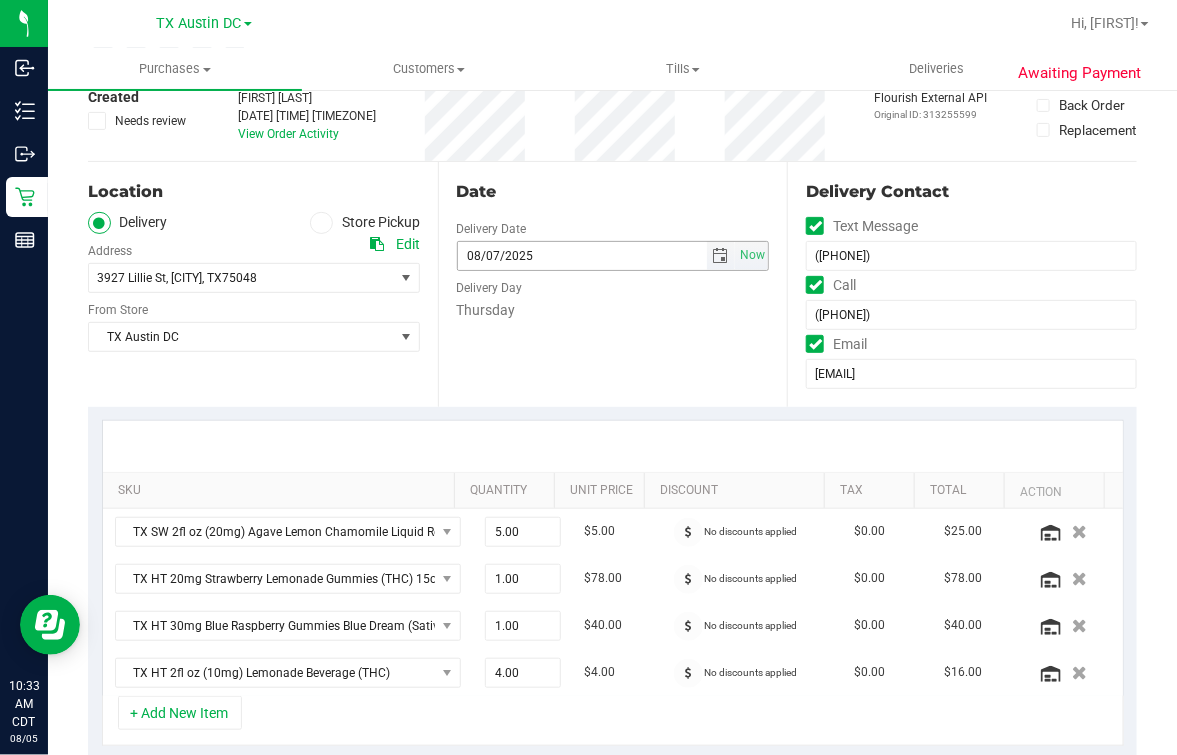 click at bounding box center [720, 256] 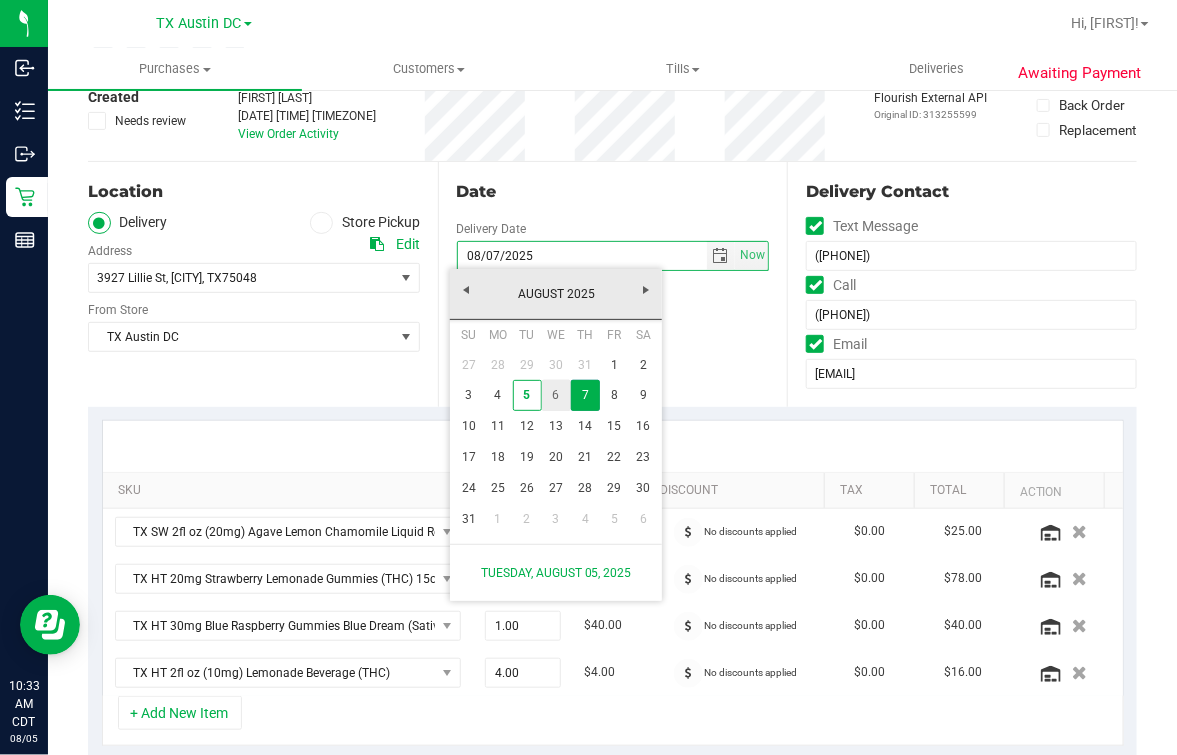 click on "6" at bounding box center (556, 395) 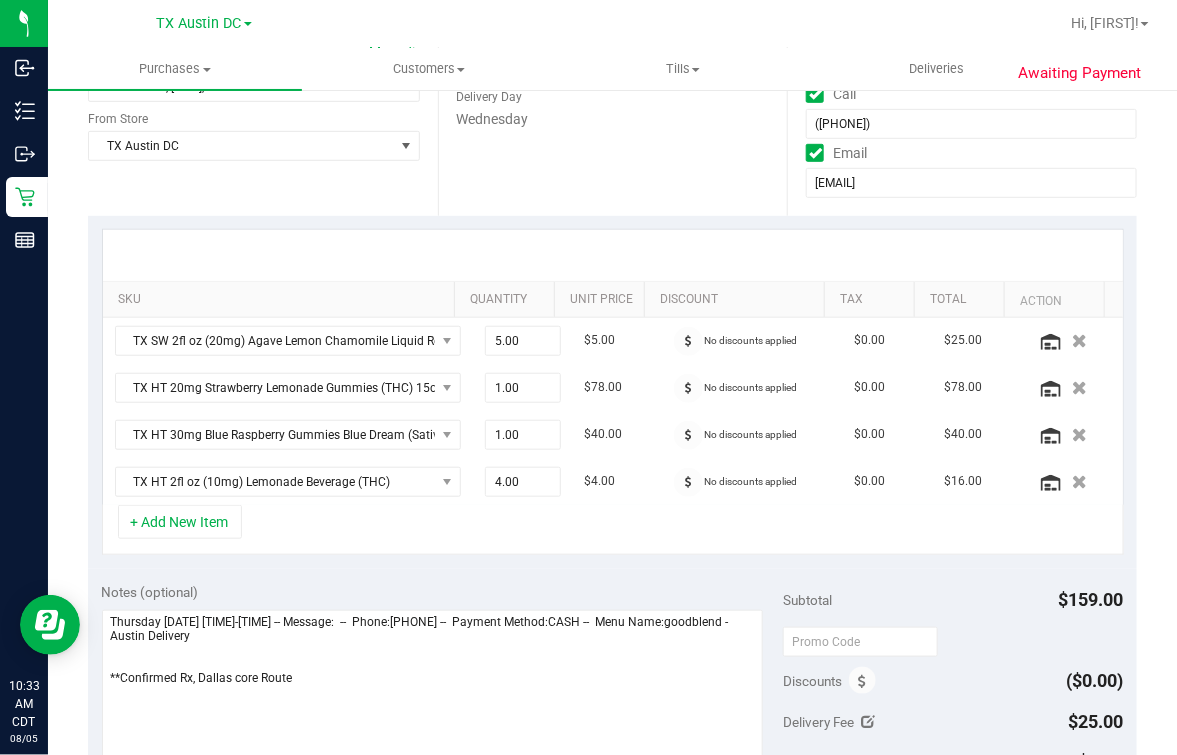 scroll, scrollTop: 499, scrollLeft: 0, axis: vertical 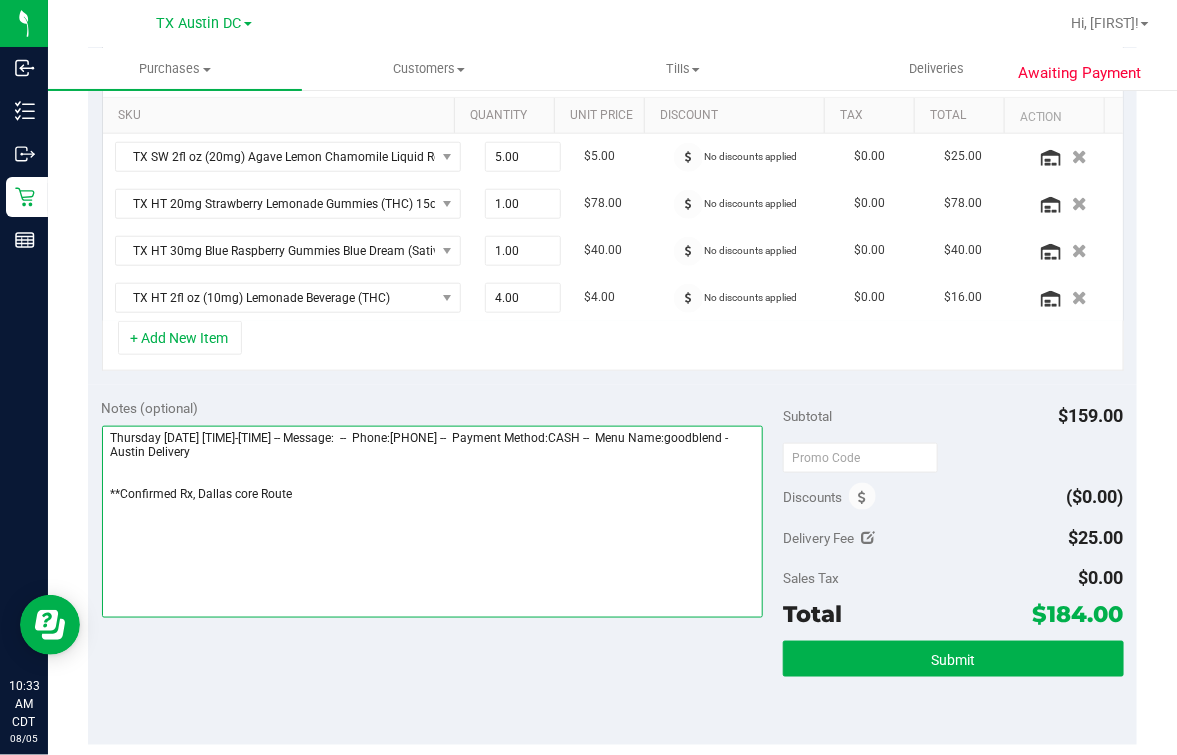 click at bounding box center [432, 522] 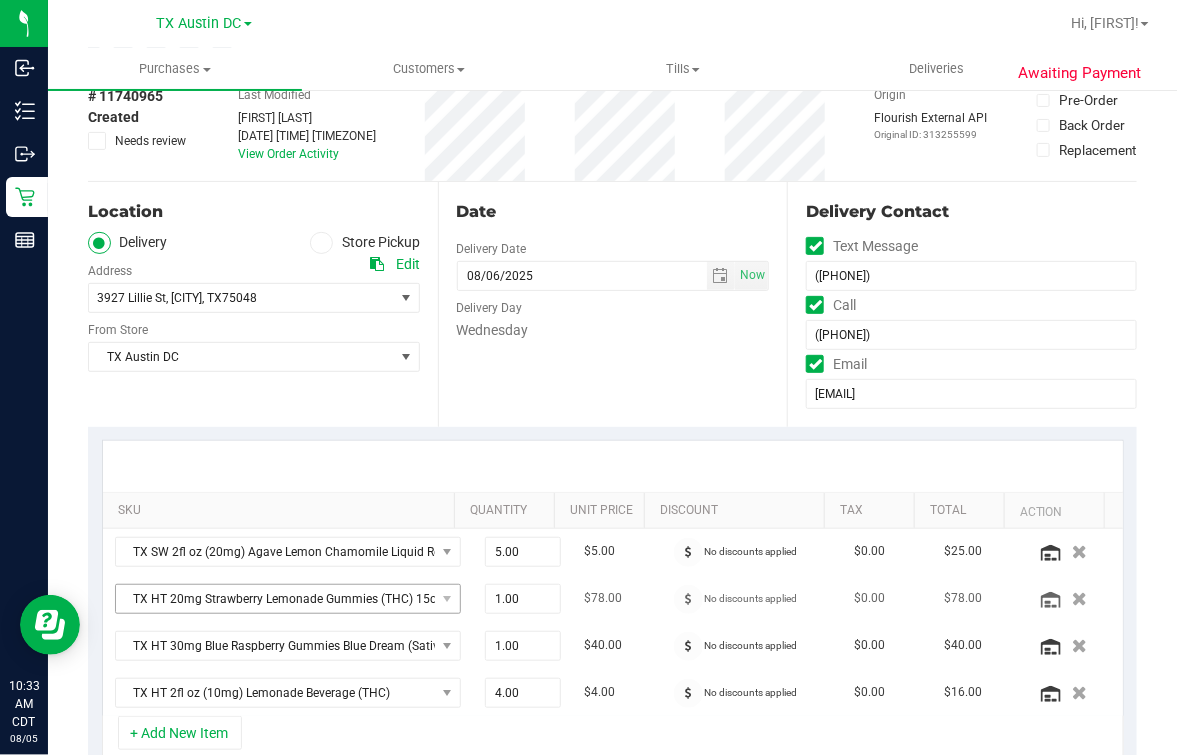 scroll, scrollTop: 0, scrollLeft: 0, axis: both 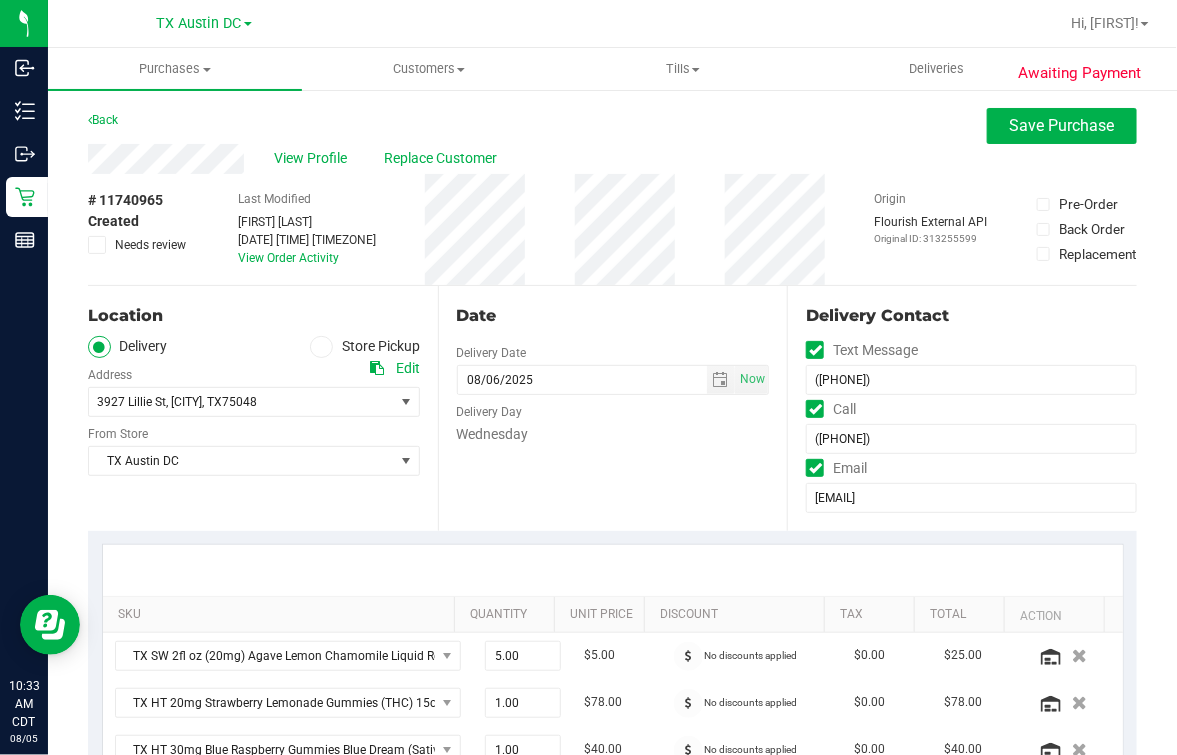type on "Thursday 08/07/2025 08:00-17:00 -- Message:  --  Phone:5129403951 --  Payment Method:CASH --  Menu Name:goodblend - Austin Delivery
**Confirmed Rx, Dallas core Route #8 DCC Del Wed 8/6. **M.O." 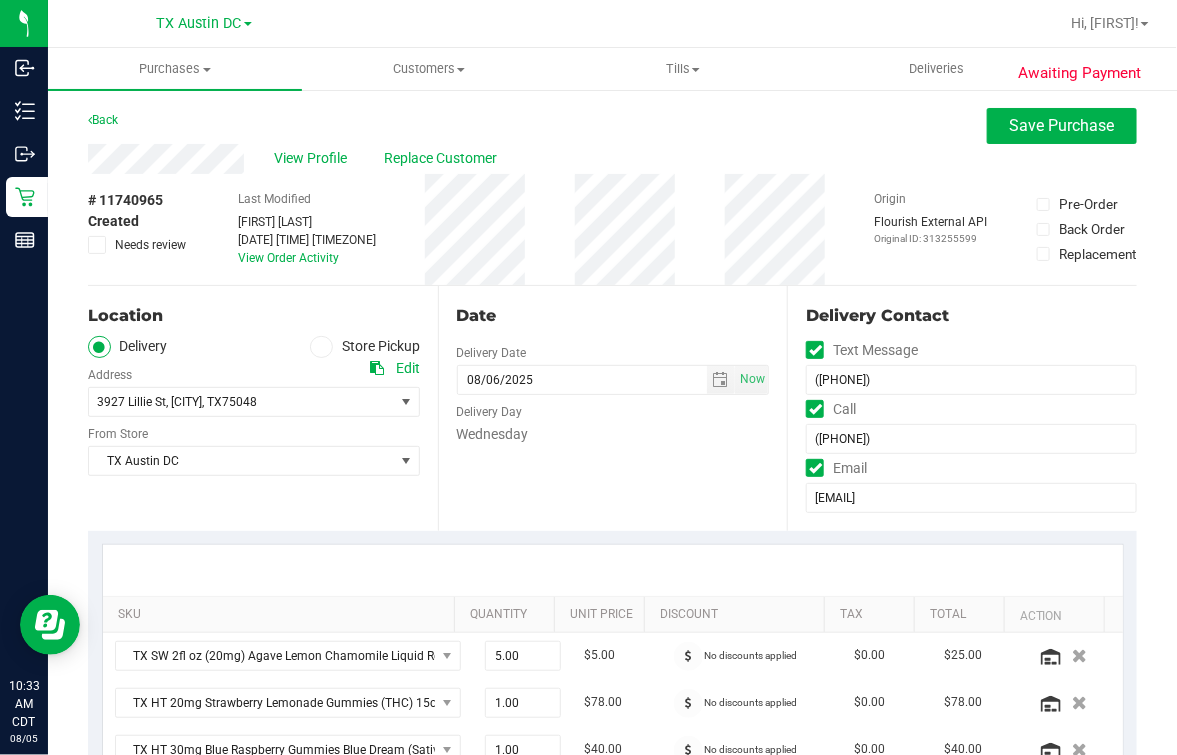 click on "View Profile
Replace Customer" at bounding box center (612, 159) 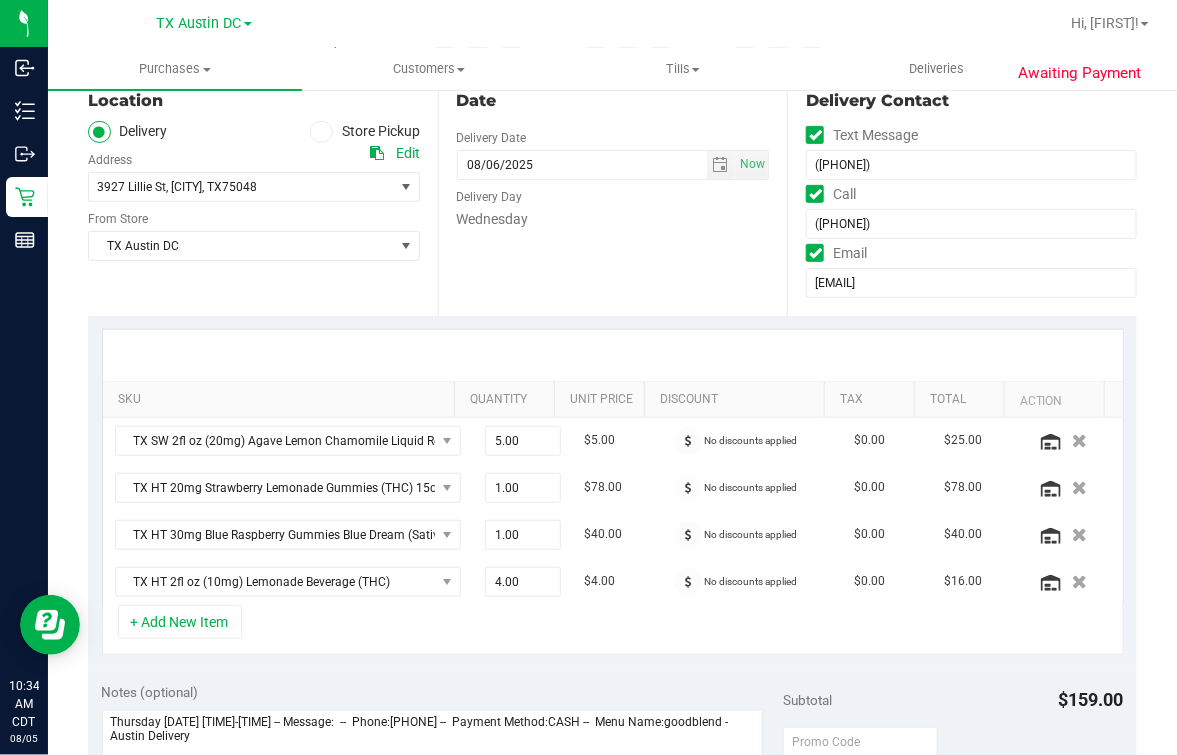 scroll, scrollTop: 0, scrollLeft: 0, axis: both 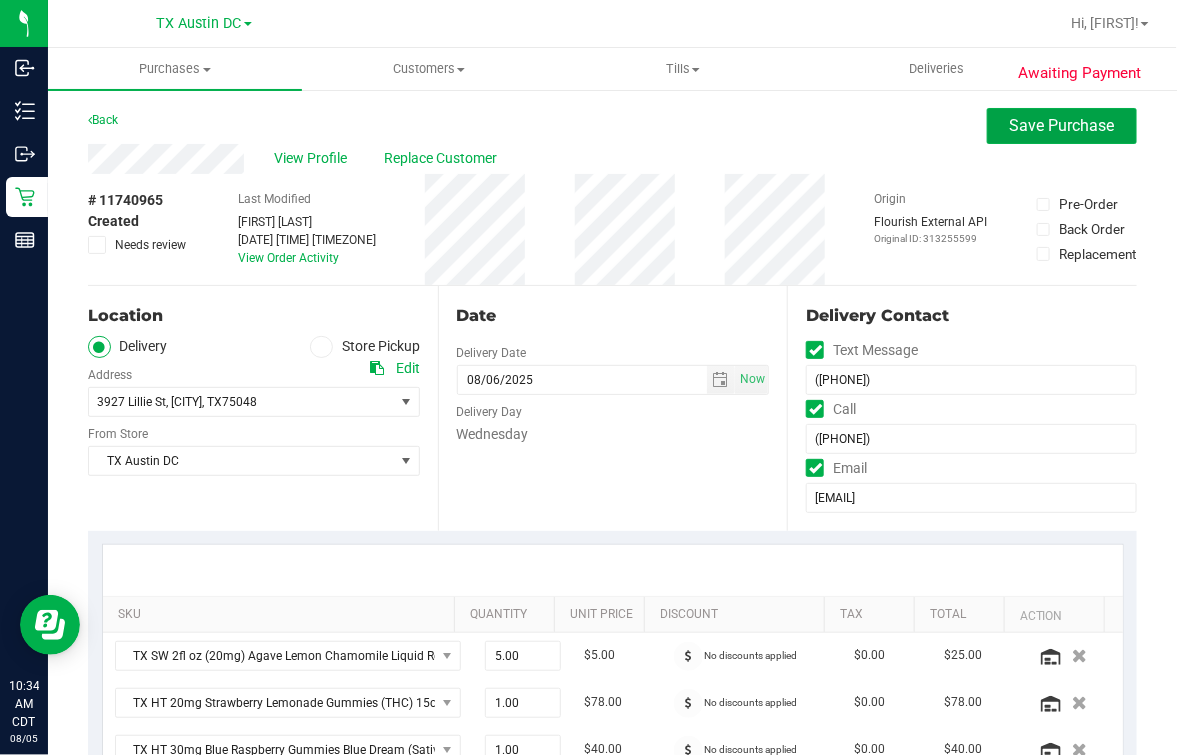 click on "Save Purchase" at bounding box center [1062, 126] 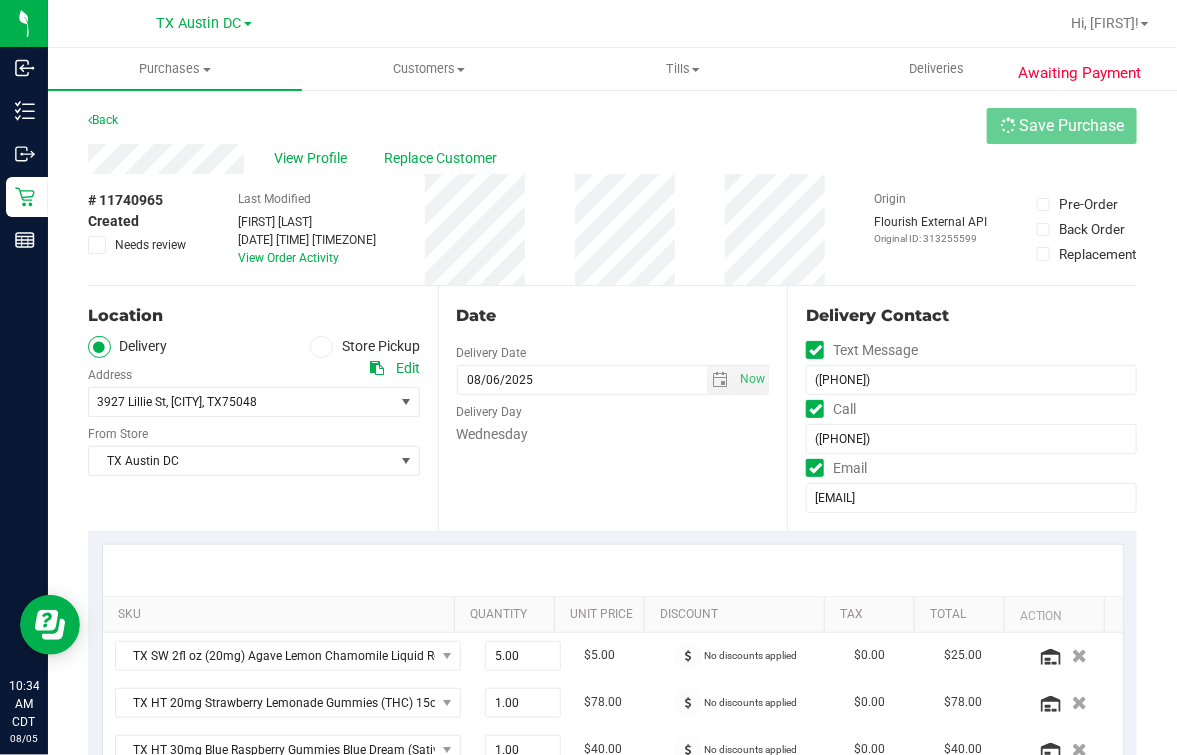 click on "View Profile
Replace Customer" at bounding box center (612, 159) 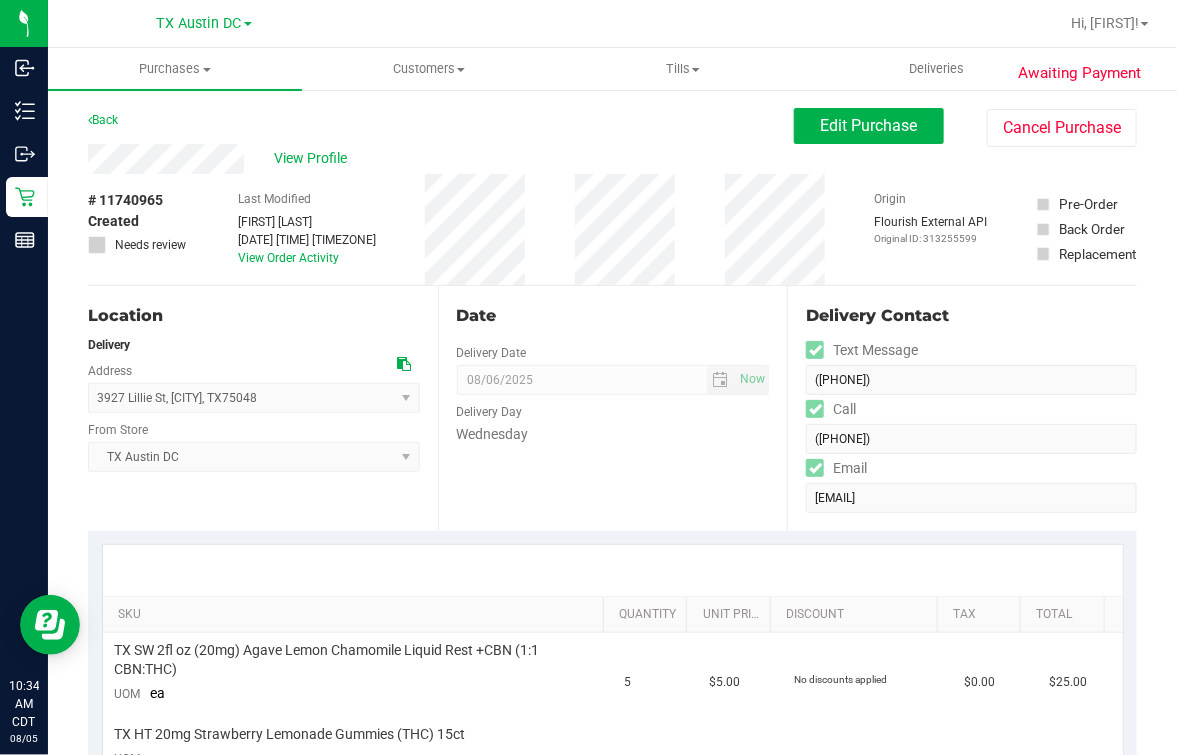 scroll, scrollTop: 625, scrollLeft: 0, axis: vertical 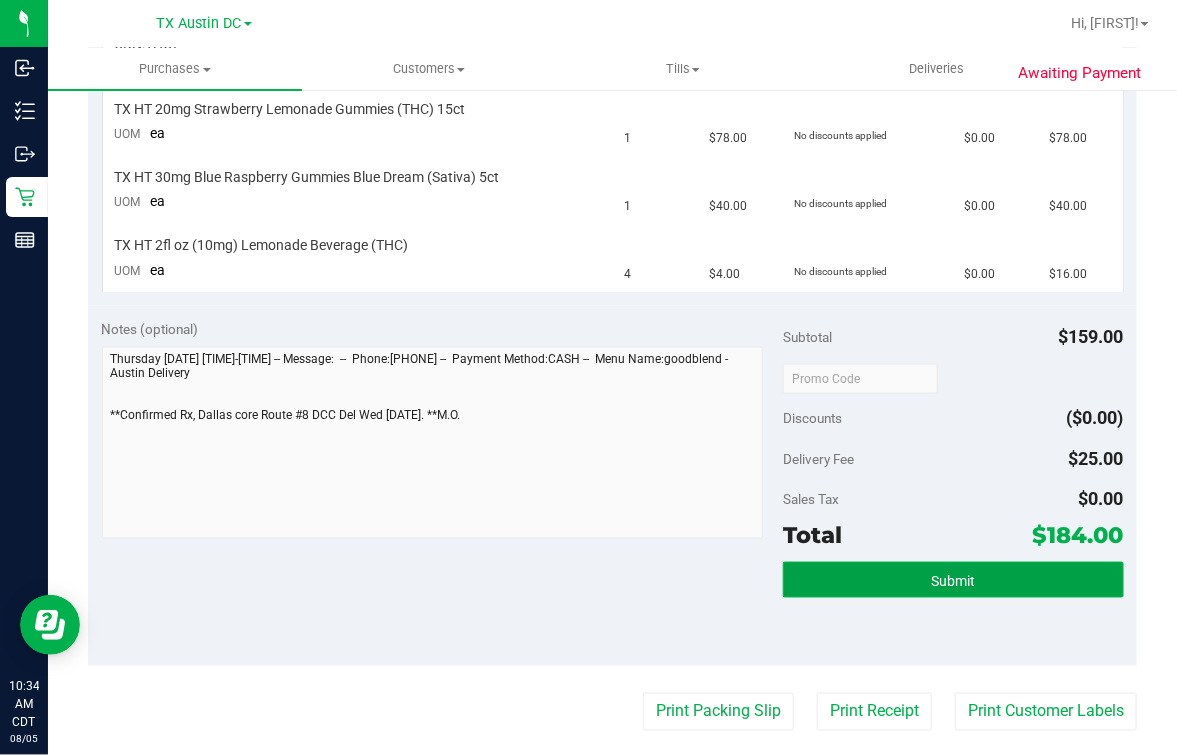click on "Submit" at bounding box center [953, 580] 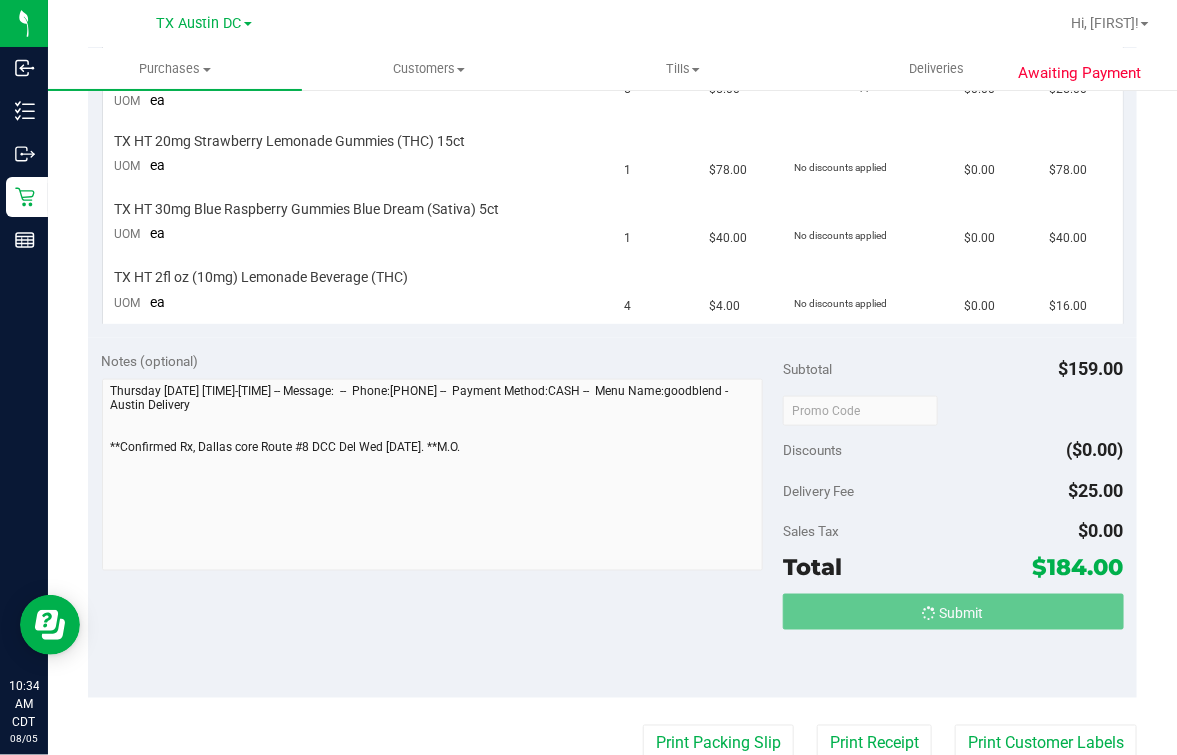 scroll, scrollTop: 560, scrollLeft: 0, axis: vertical 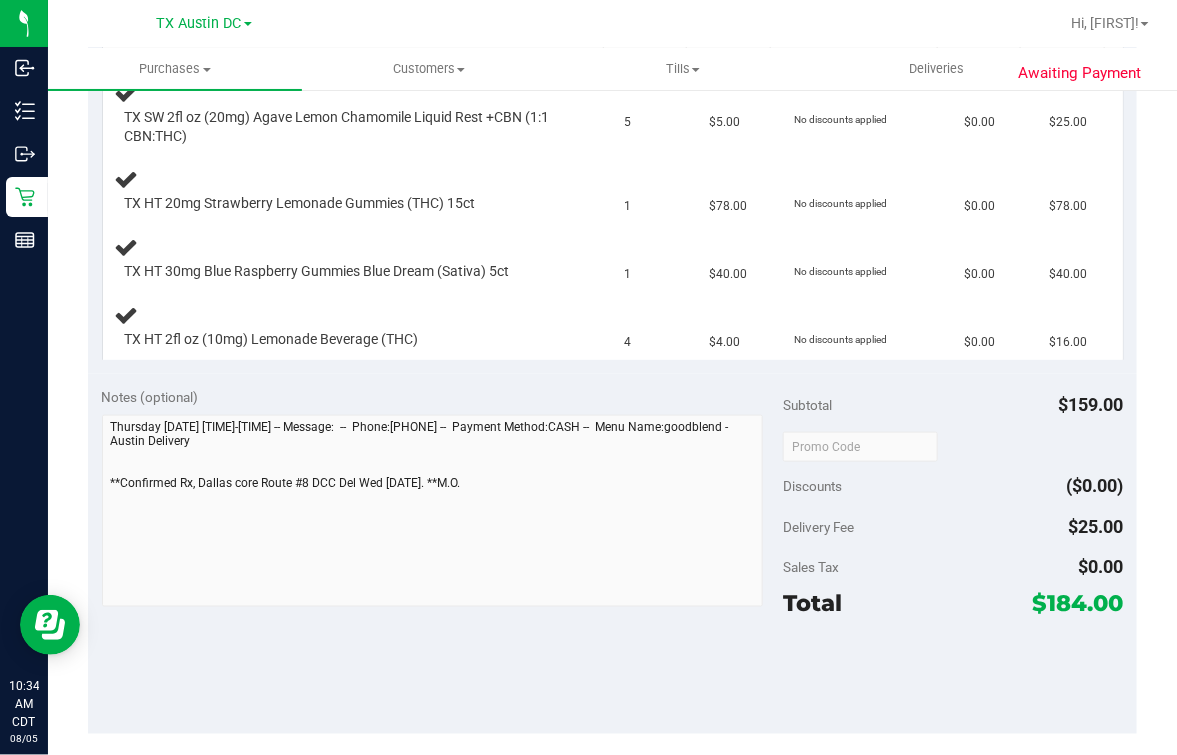 click on "Awaiting Payment
Back
Edit Purchase
Cancel Purchase
View Profile
# 11740965
Submitted
Needs review
Last Modified
Mindy Ortiz
Aug 5, 2025 10:23:28 AM CDT
View Order Activity
Origin" at bounding box center (612, 391) 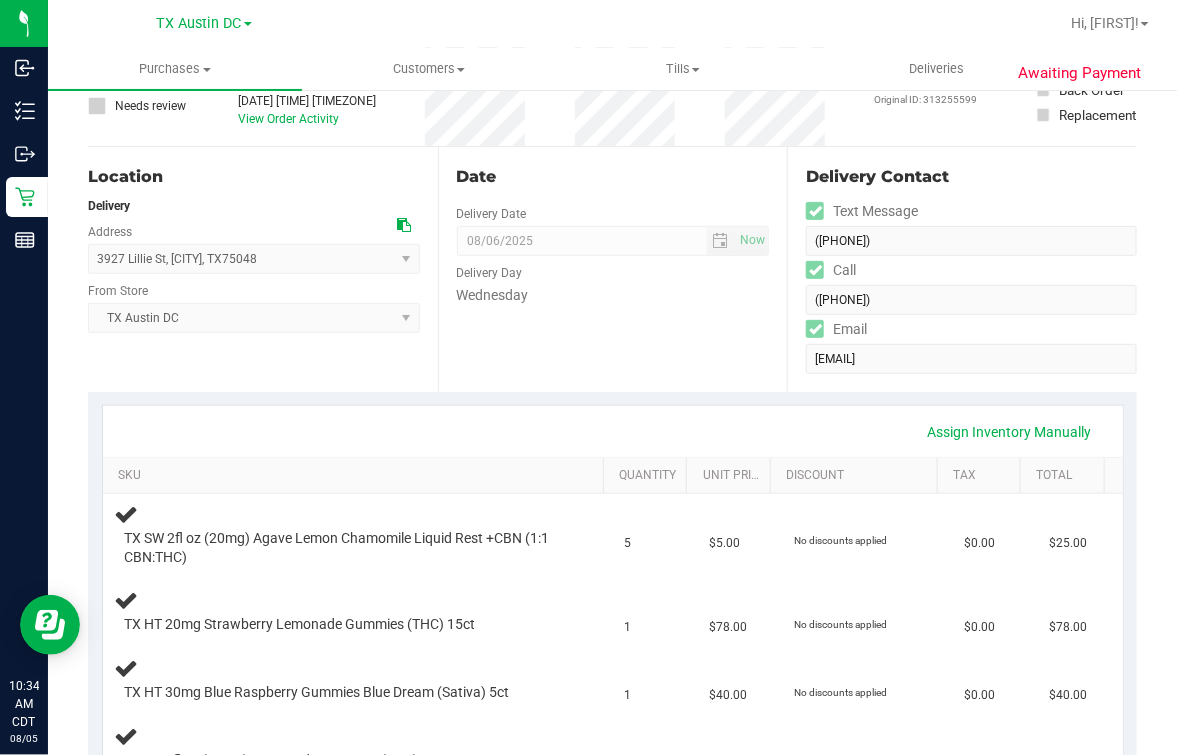 scroll, scrollTop: 0, scrollLeft: 0, axis: both 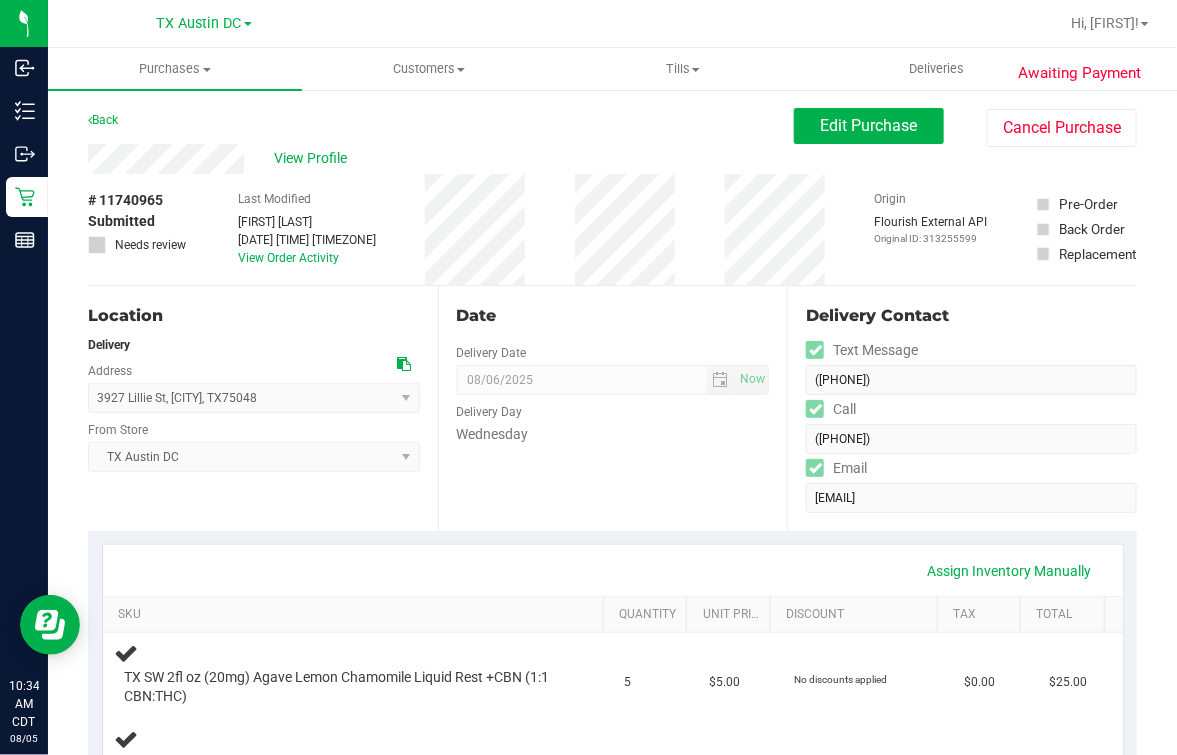 click on "View Profile" at bounding box center (441, 159) 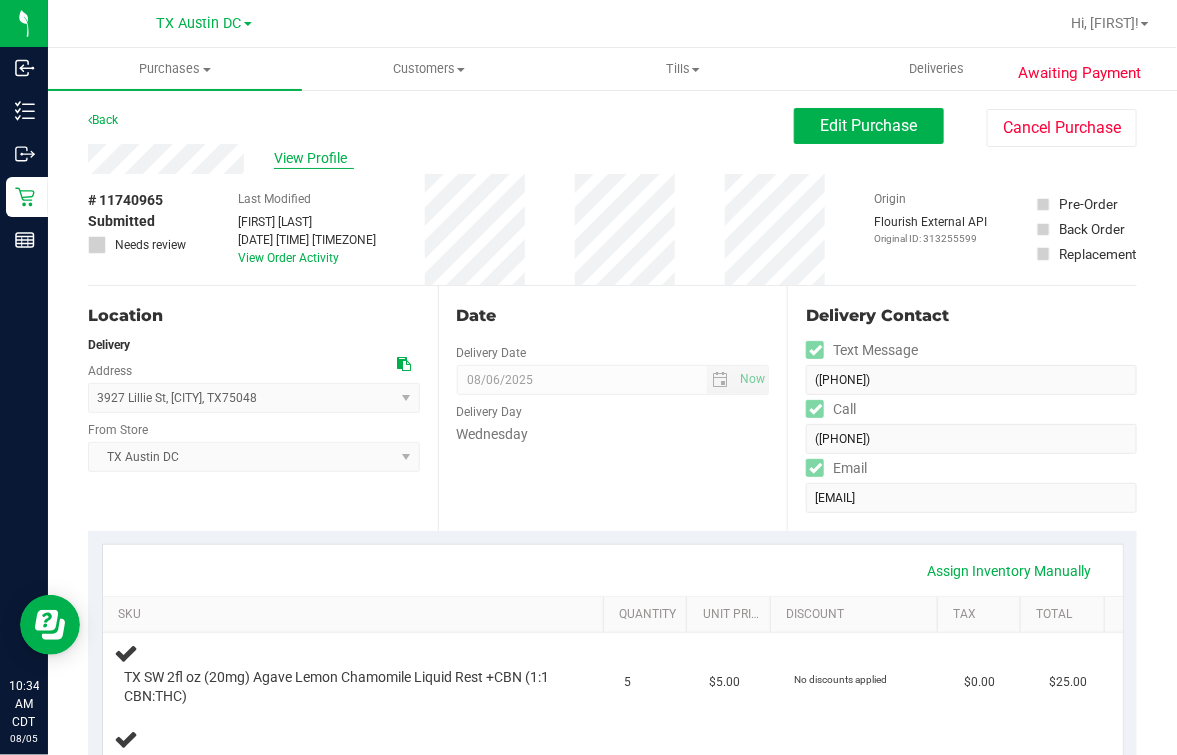 click on "View Profile" at bounding box center [314, 158] 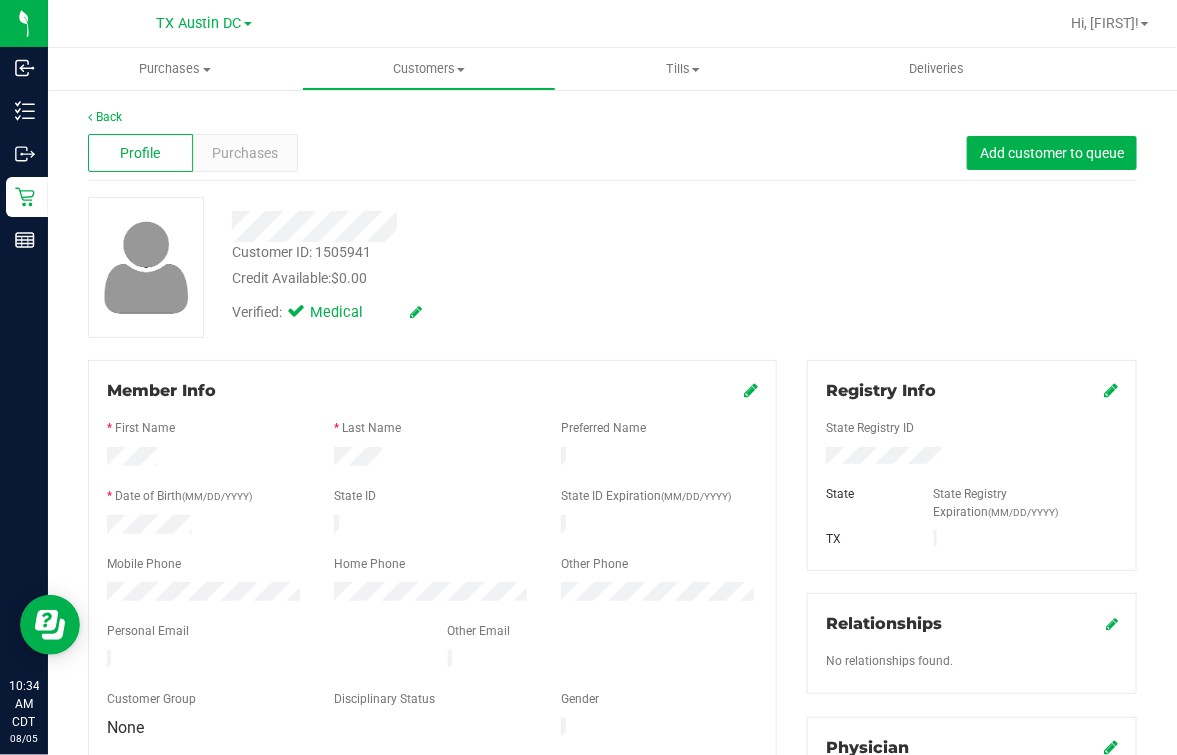 click on "Back
Profile
Purchases
Add customer to queue
Customer ID: 1505941
Credit Available:
$0.00
Verified:
Medical" at bounding box center [612, 811] 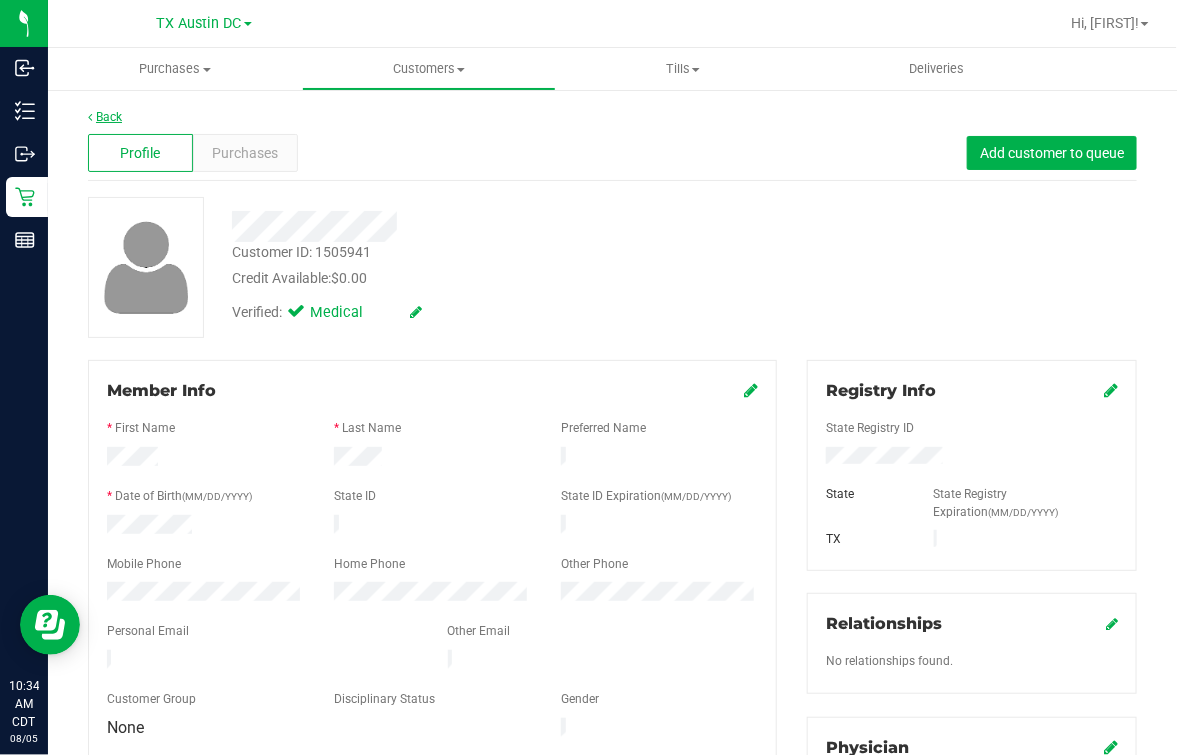 click on "Back" at bounding box center [105, 117] 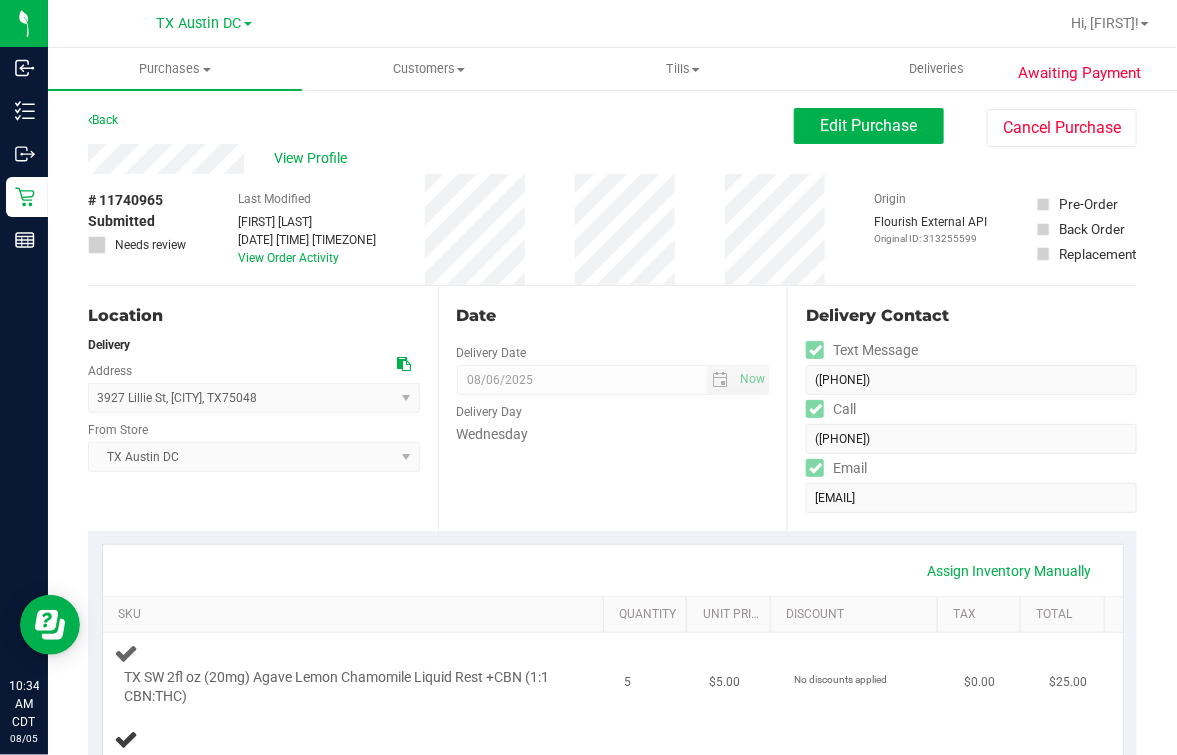 scroll, scrollTop: 375, scrollLeft: 0, axis: vertical 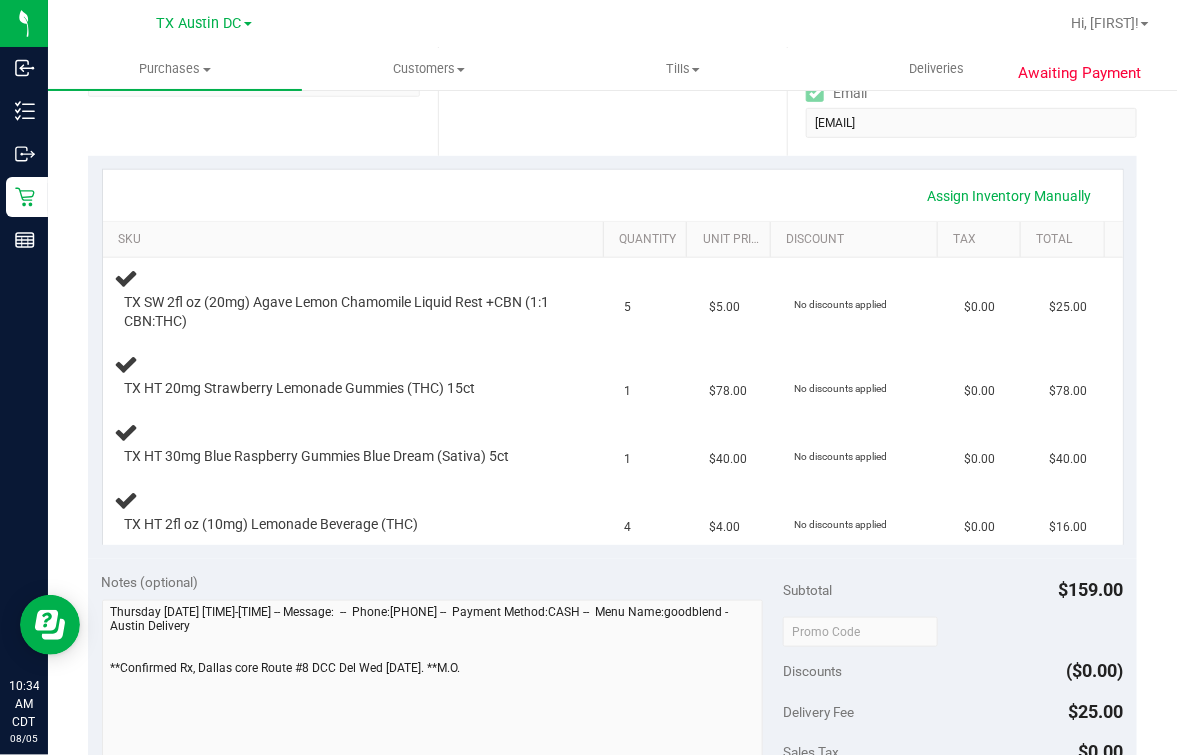 click on "Notes (optional)
Subtotal
$159.00
Discounts
($0.00)
Delivery Fee
$25.00
Sales Tax
$0.00
Total
$184.00" at bounding box center [612, 739] 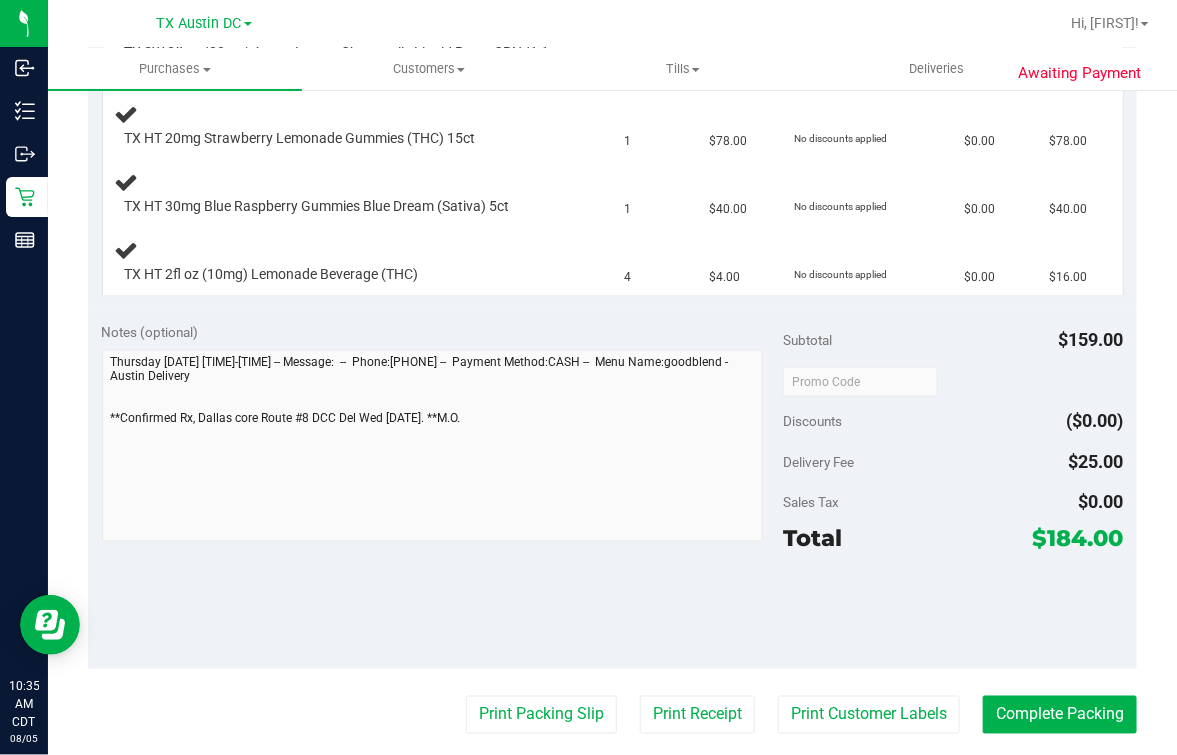 scroll, scrollTop: 0, scrollLeft: 0, axis: both 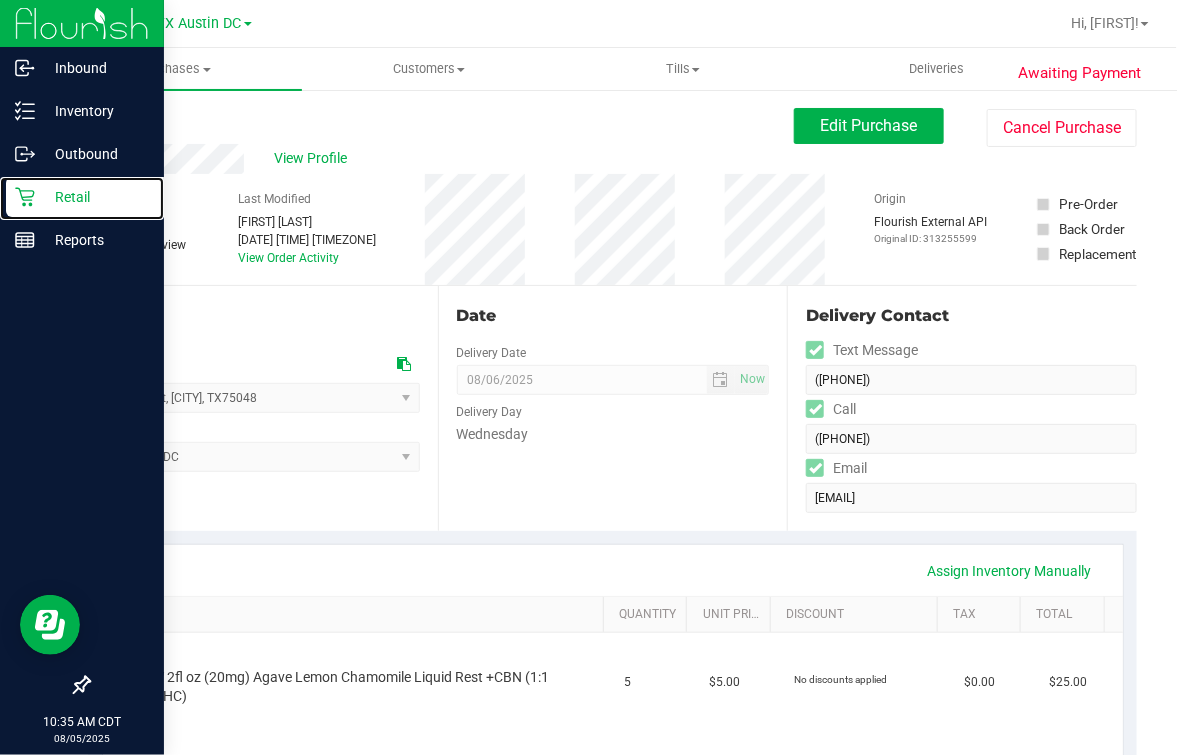 drag, startPoint x: 29, startPoint y: 200, endPoint x: 159, endPoint y: 283, distance: 154.23683 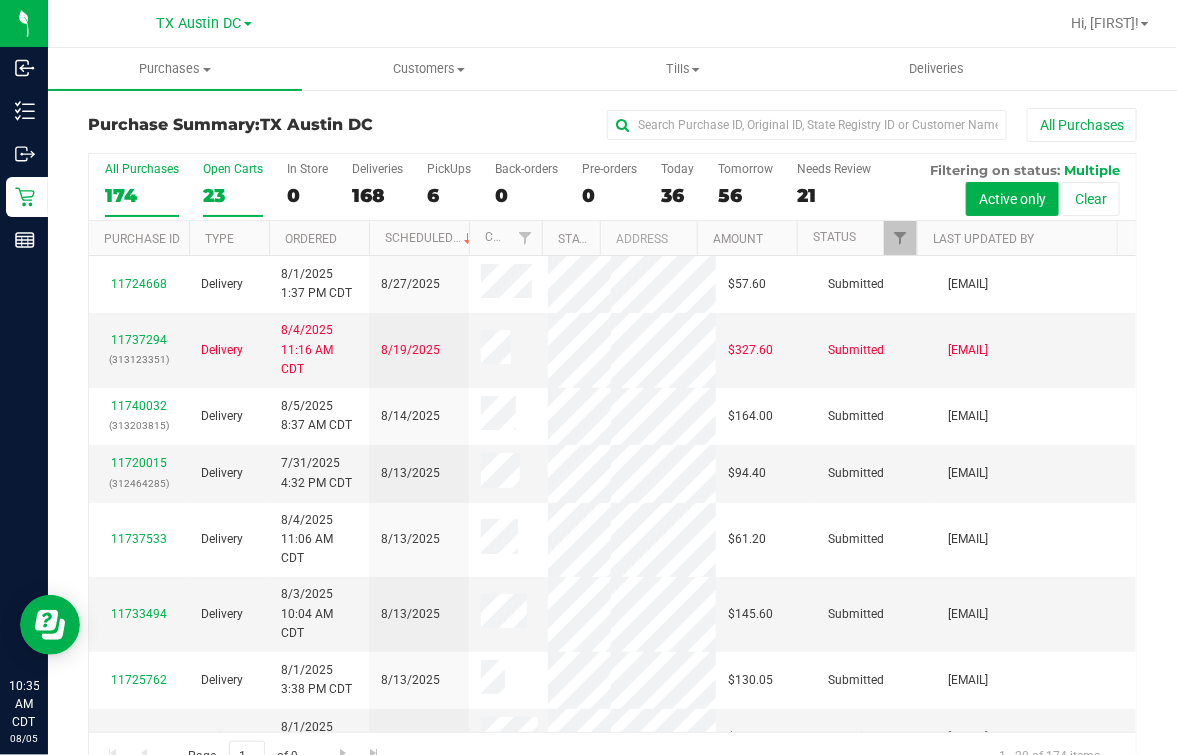 click on "Open Carts
23" at bounding box center (233, 189) 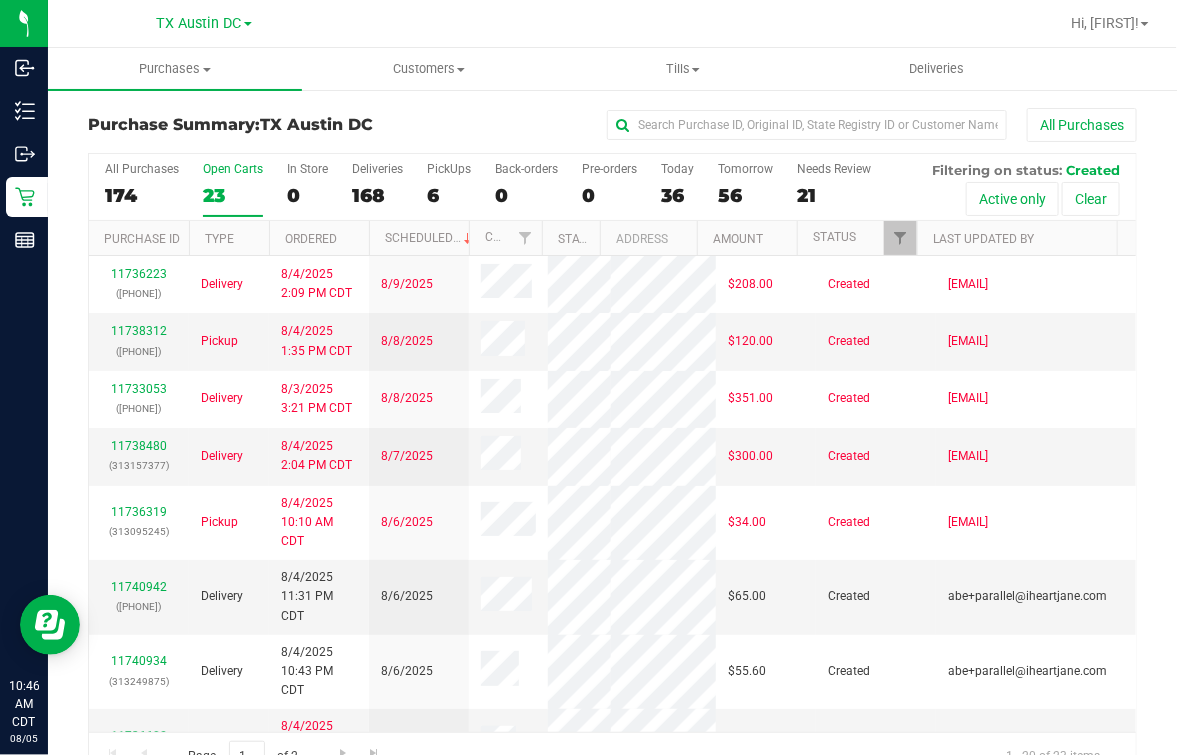 click on "Open Carts
23" at bounding box center (233, 189) 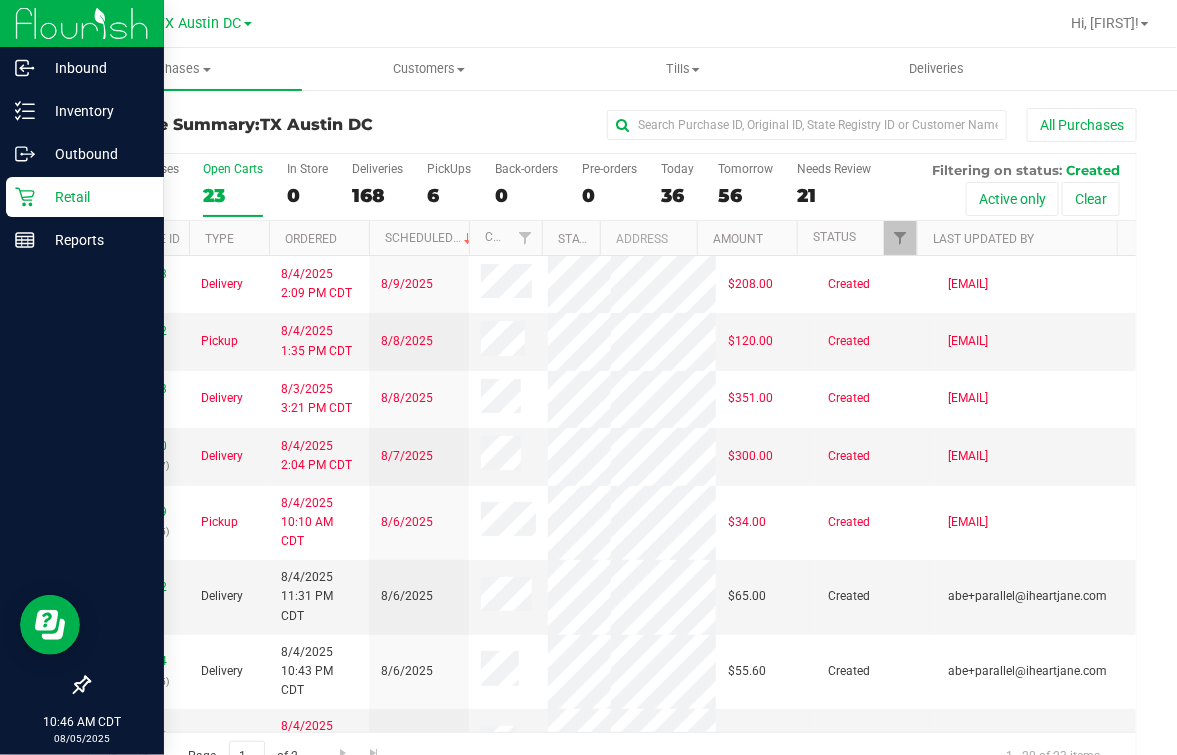click 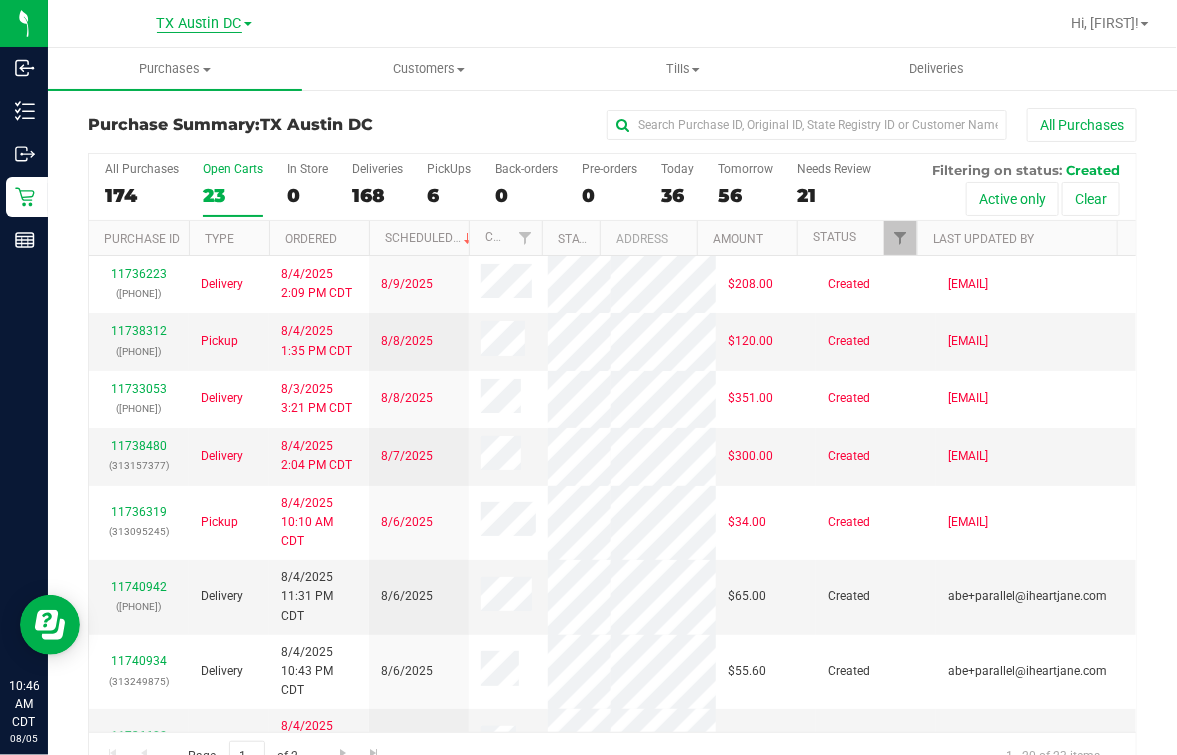 click on "TX Austin DC" at bounding box center [199, 24] 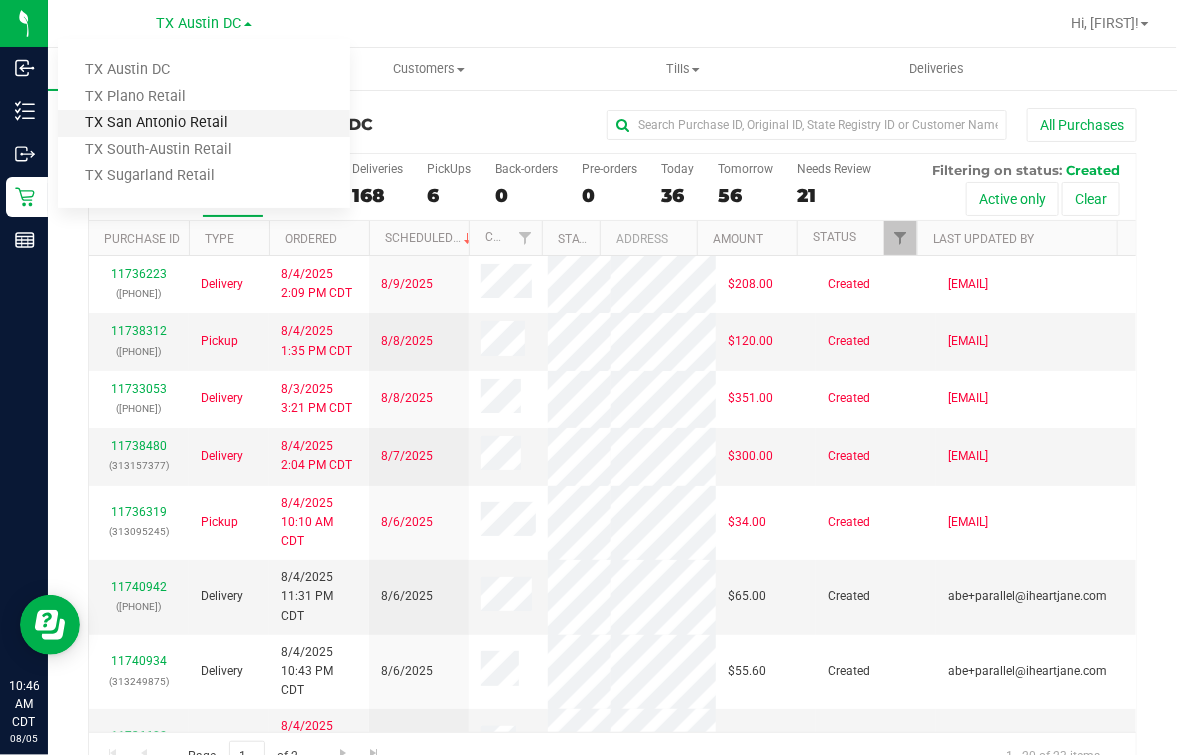 click on "TX San Antonio Retail" at bounding box center (204, 123) 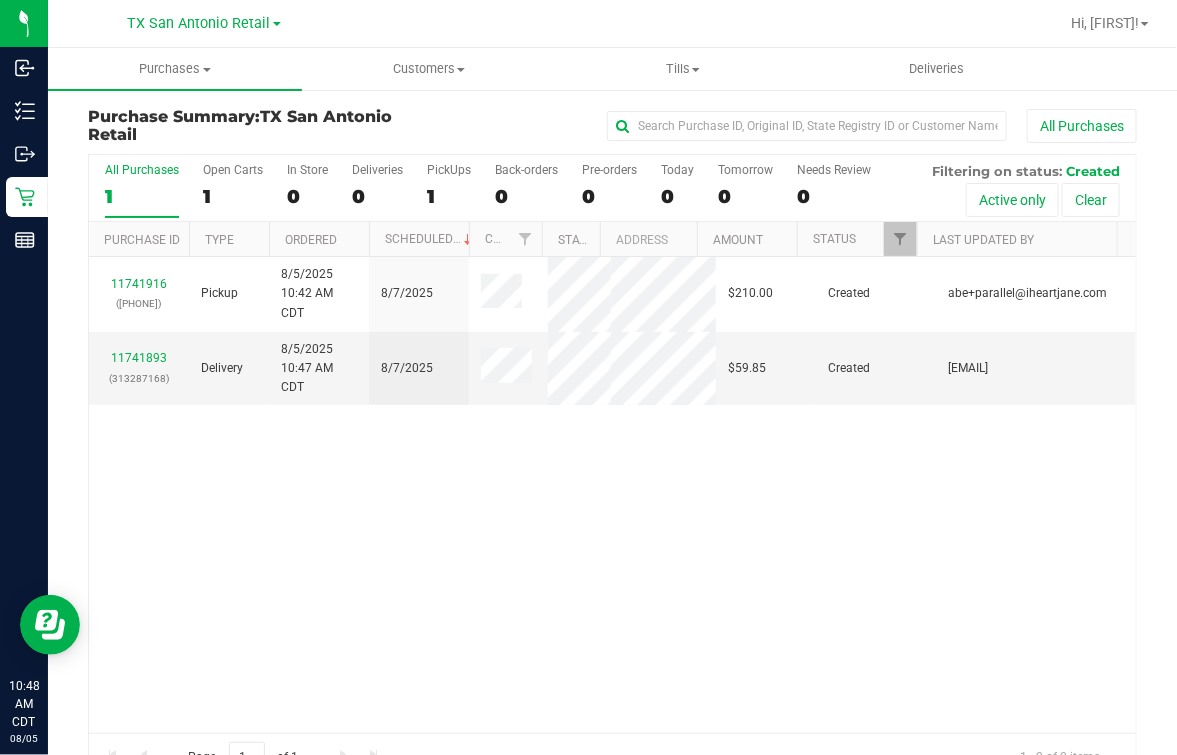 click on "11741916
(313286383)
Pickup 8/5/2025 10:42 AM CDT 8/7/2025
$210.00
Created abe+parallel@iheartjane.com
11741893
(313287168)
Delivery 8/5/2025 10:47 AM CDT 8/7/2025
$59.85
Created riwaku@goodblend.com" at bounding box center (612, 495) 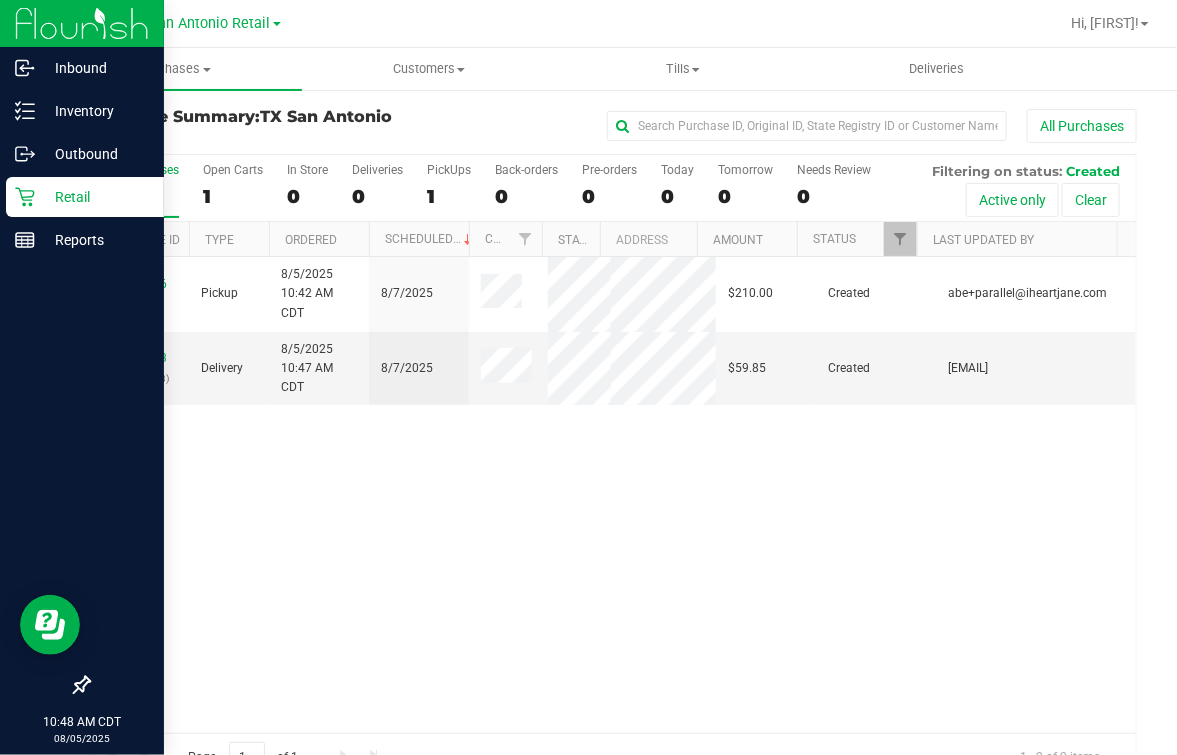click on "Retail" at bounding box center (85, 197) 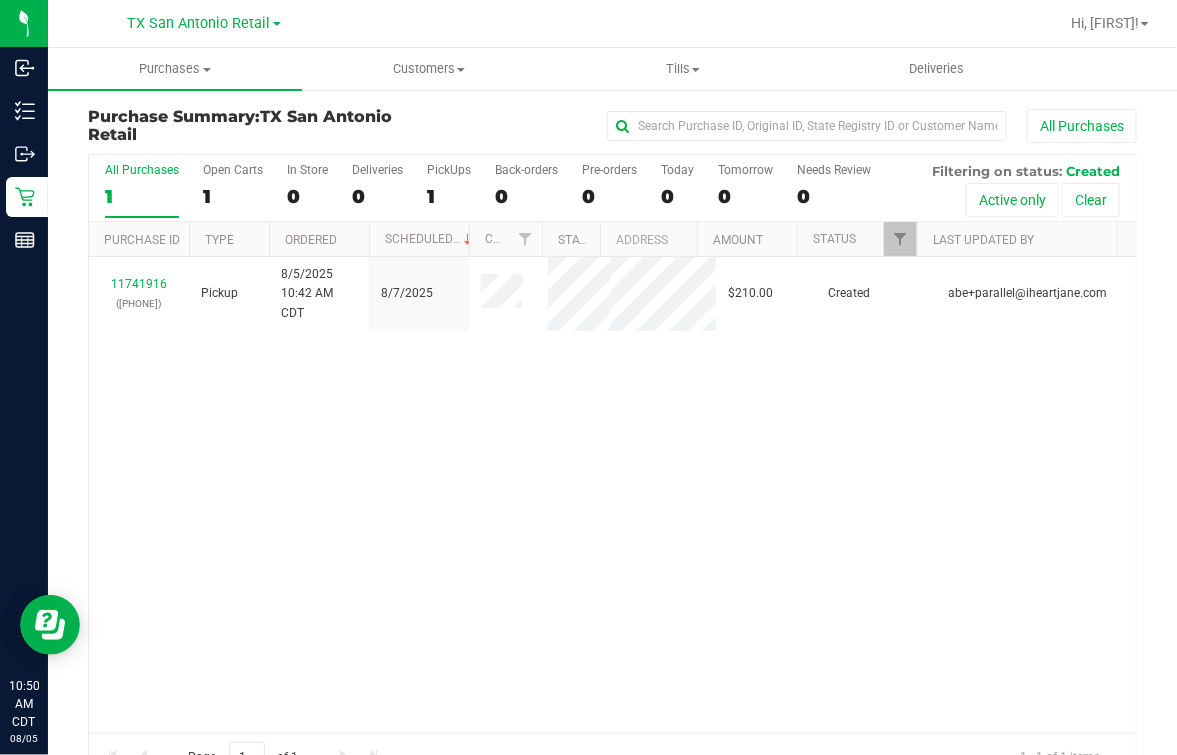 drag, startPoint x: 458, startPoint y: 450, endPoint x: 454, endPoint y: 394, distance: 56.142673 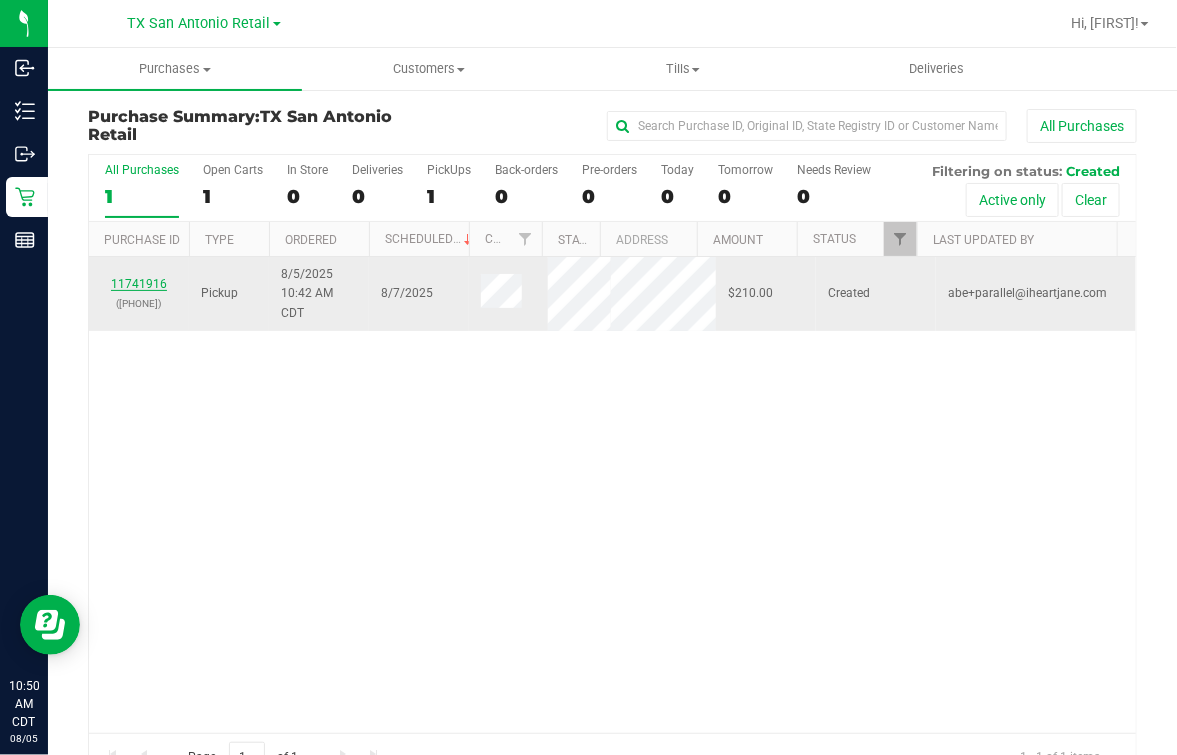 click on "11741916" at bounding box center [139, 284] 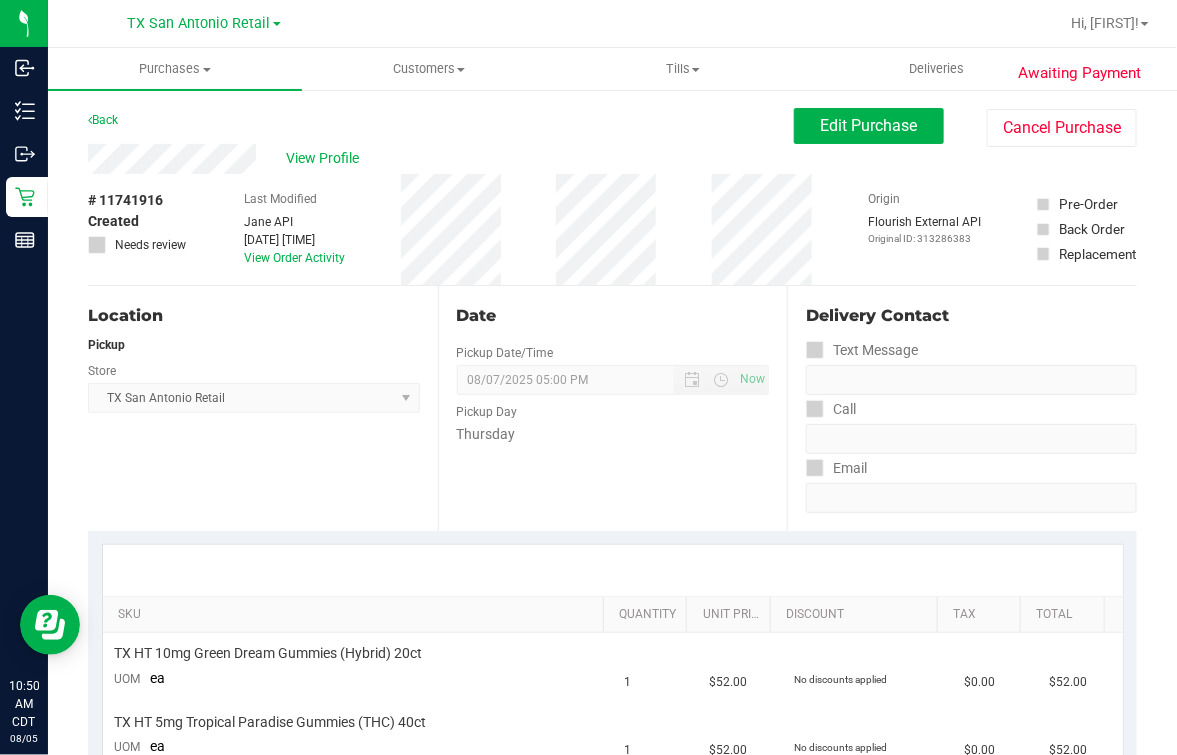 click on "Back
Edit Purchase
Cancel Purchase" at bounding box center [612, 126] 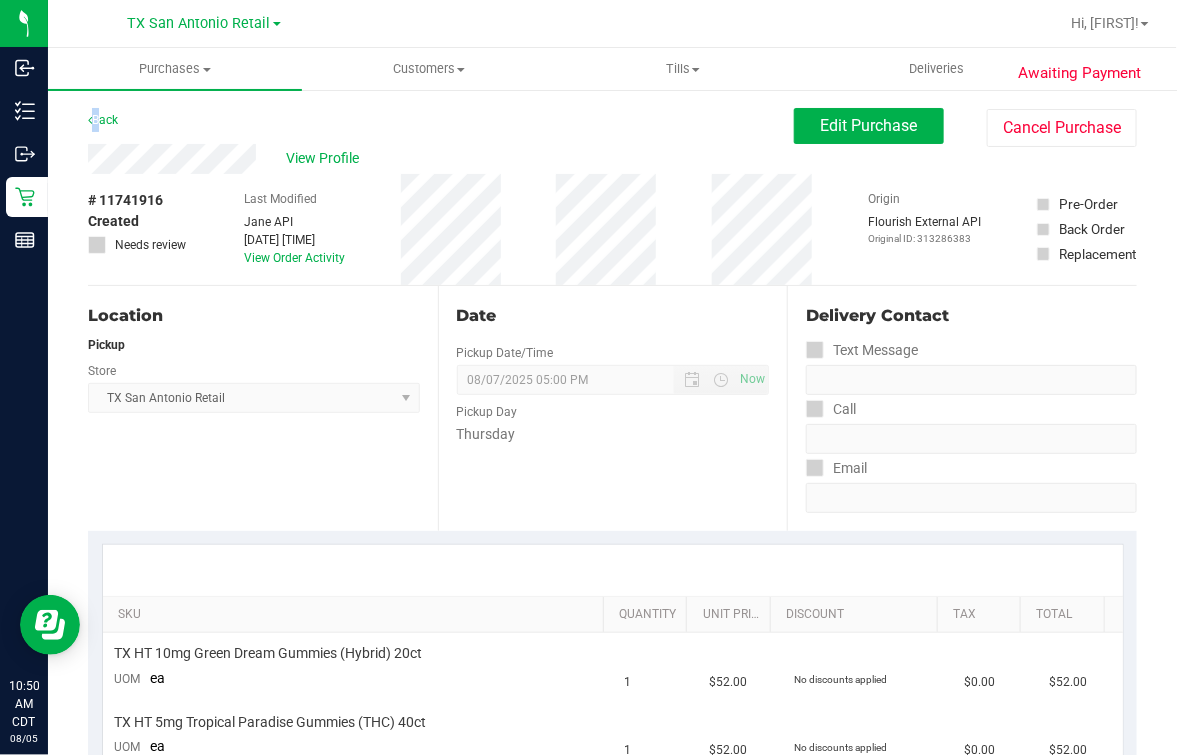 click on "Back
Edit Purchase
Cancel Purchase" at bounding box center (612, 126) 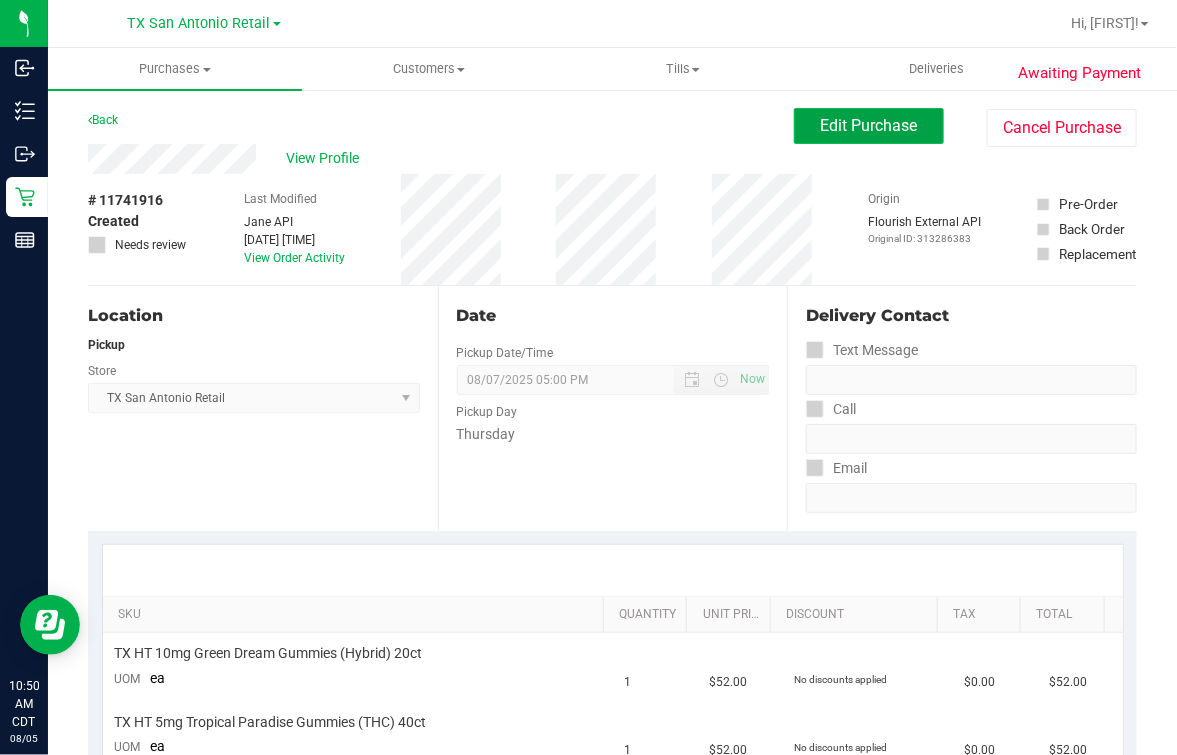 click on "Edit Purchase" at bounding box center (869, 125) 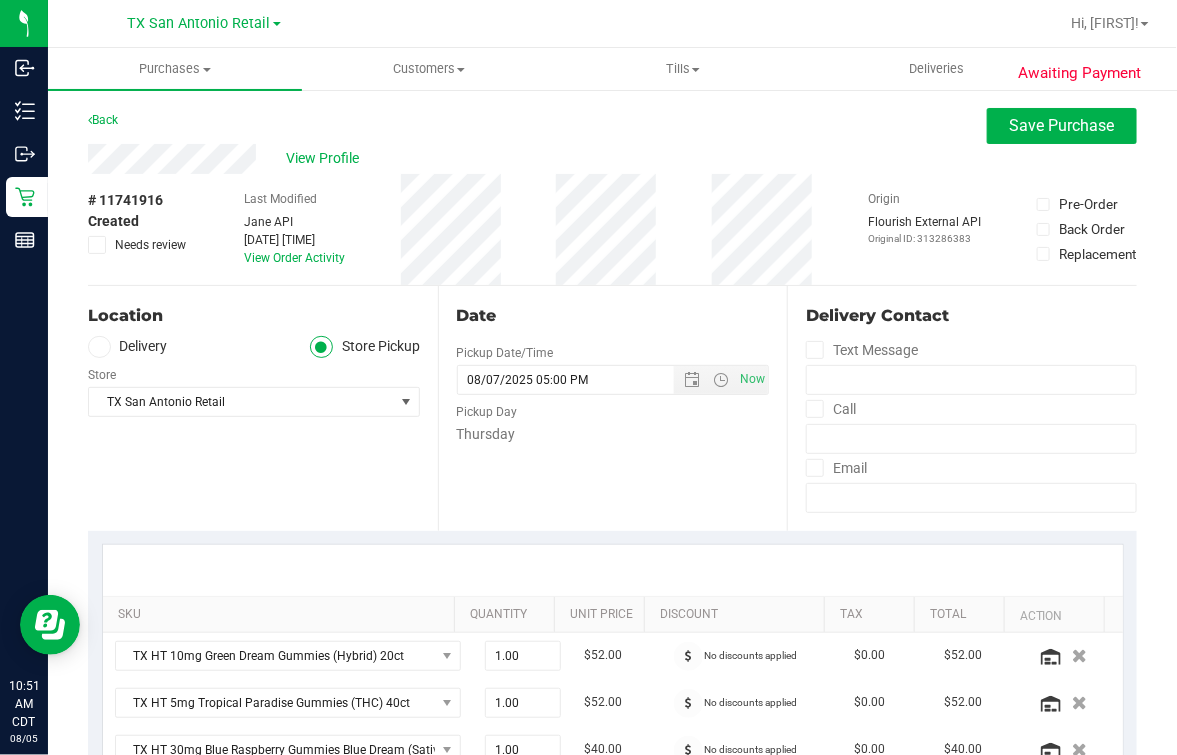 click at bounding box center [99, 347] 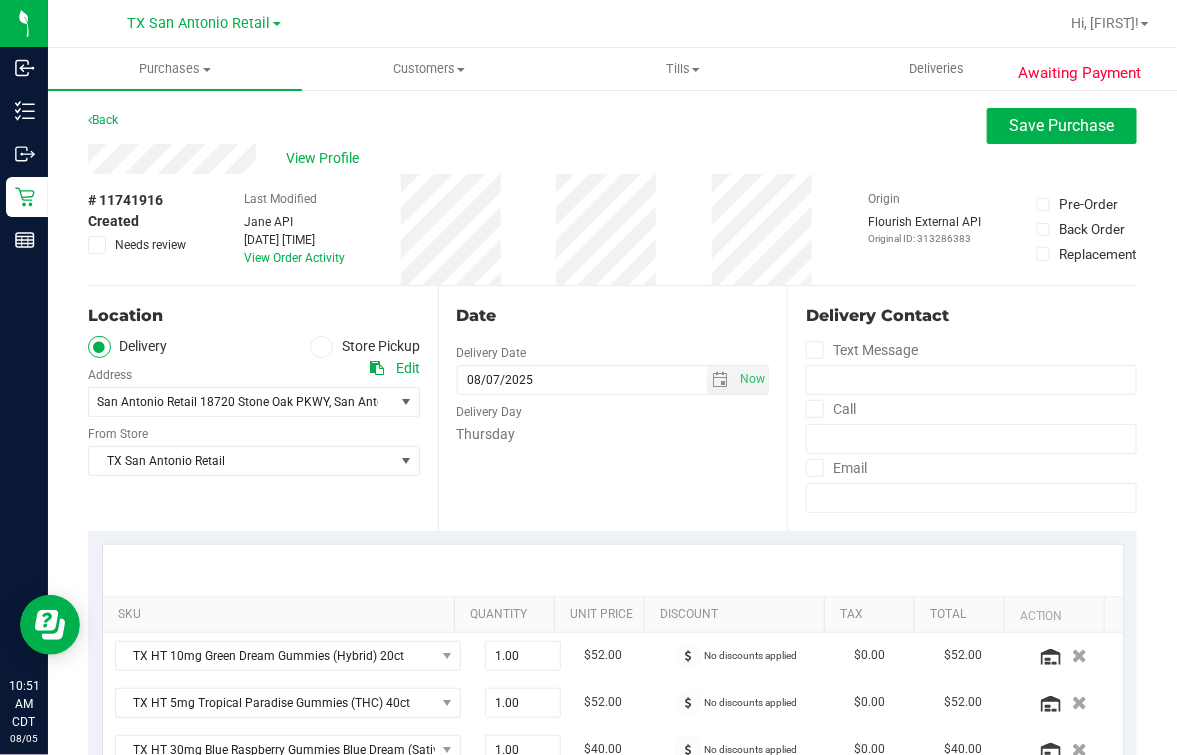 click on "Back
Save Purchase" at bounding box center [612, 126] 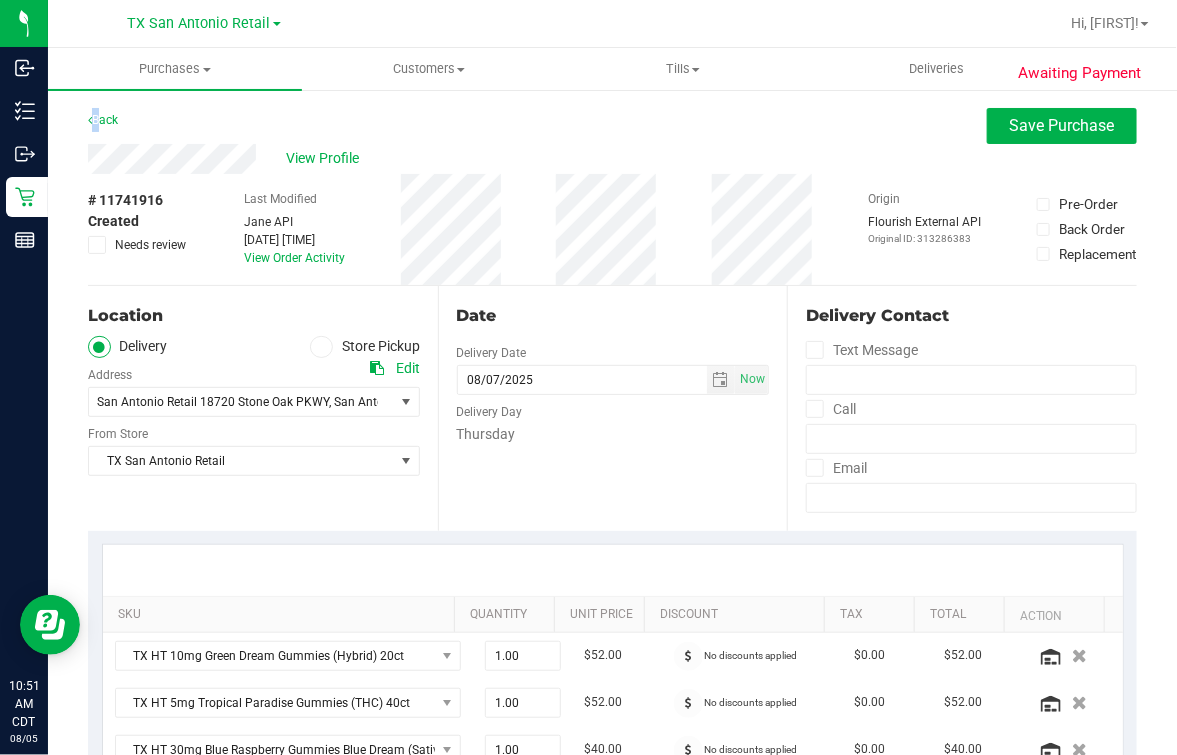 click on "Back
Save Purchase" at bounding box center [612, 126] 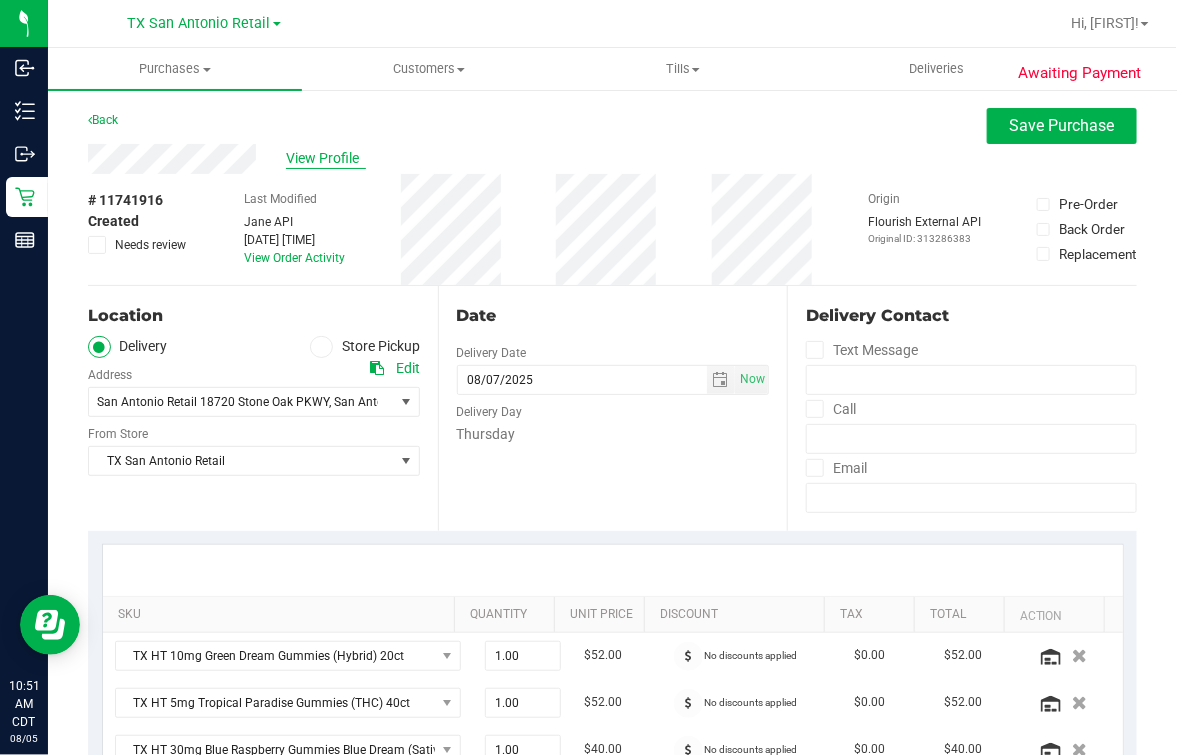 click on "View Profile" at bounding box center [326, 158] 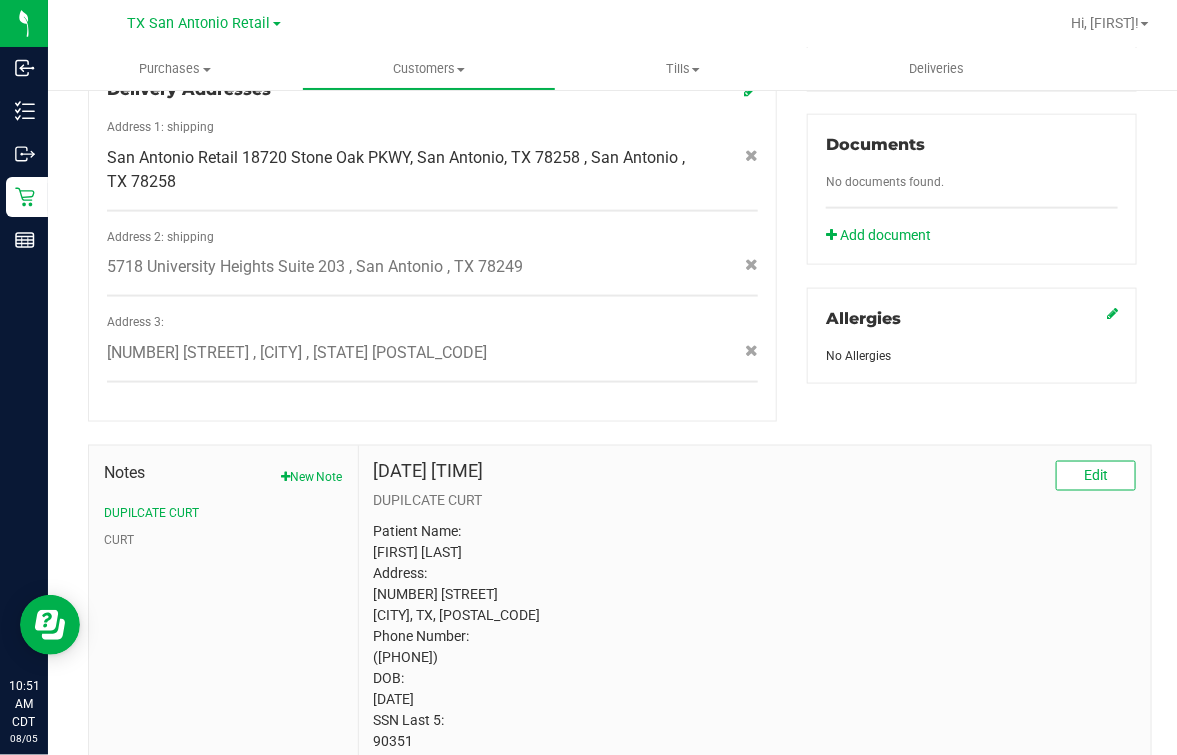 scroll, scrollTop: 782, scrollLeft: 0, axis: vertical 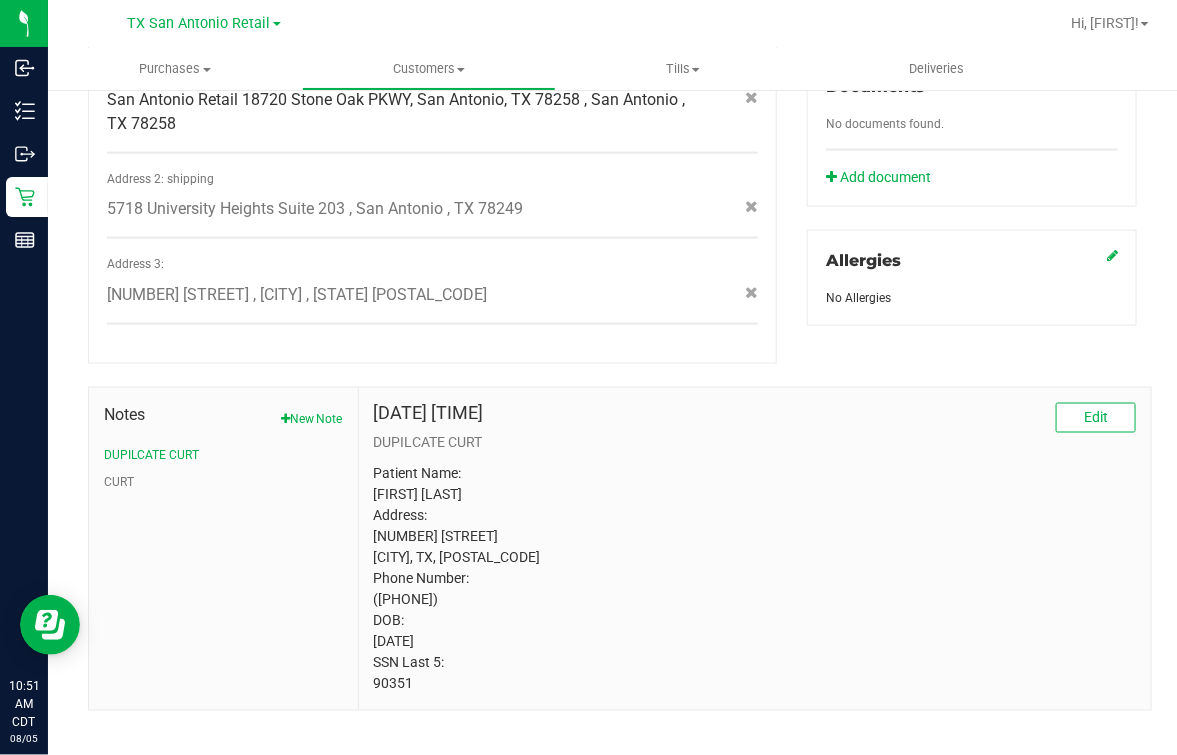 click on "Patient Name:
Kathryn A George
Address:
8918 Natalie Point
San Antonio, TX, 78254
Phone Number:
(210) 999-0351
DOB:
02/22/1982
SSN Last 5:
90351" at bounding box center [755, 579] 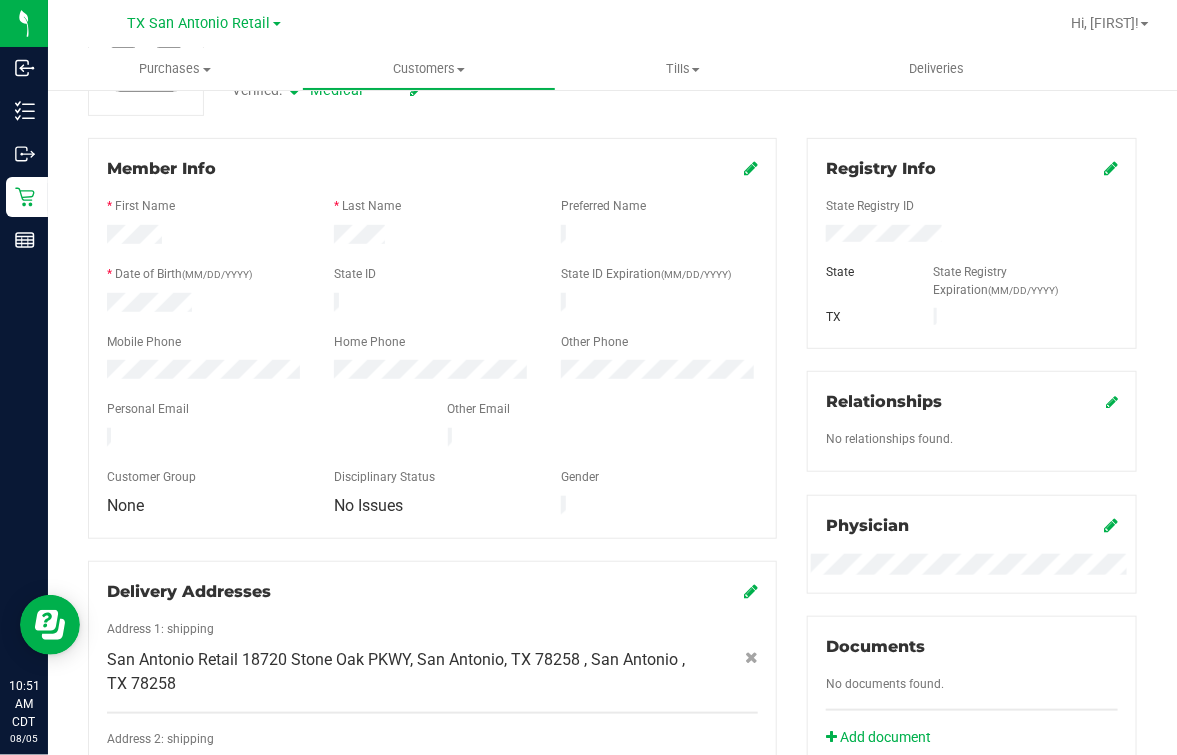 scroll, scrollTop: 0, scrollLeft: 0, axis: both 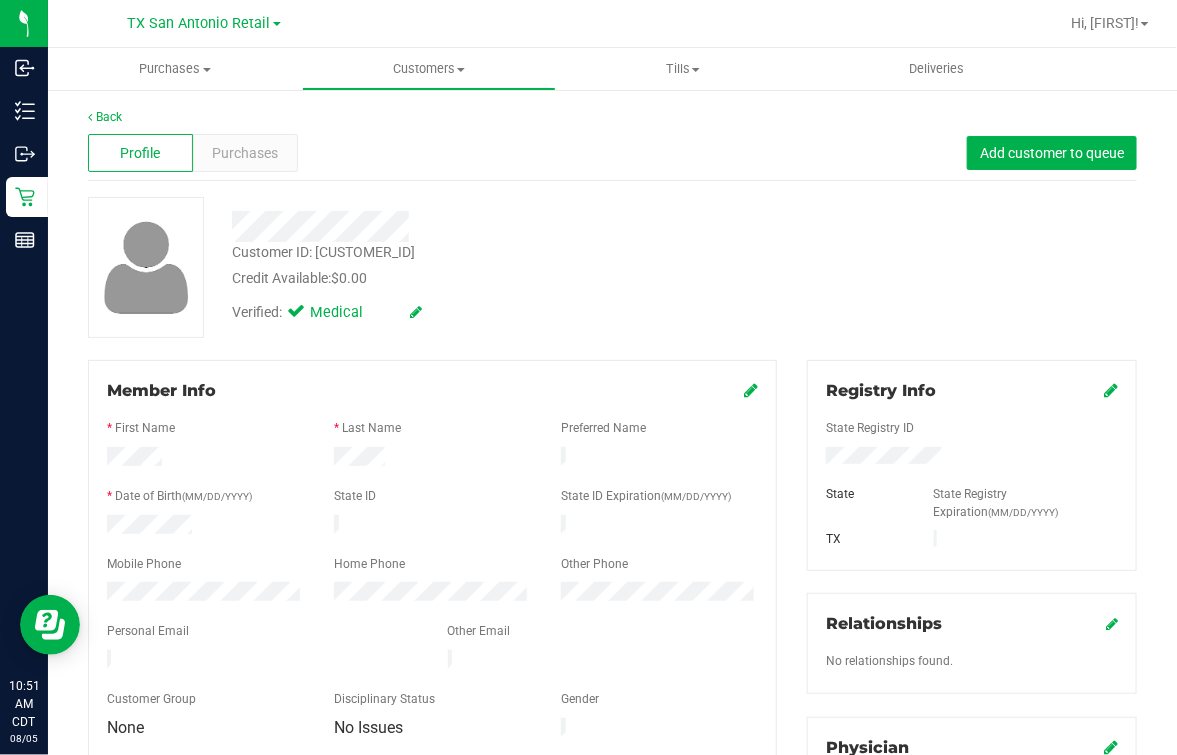 click at bounding box center [487, 226] 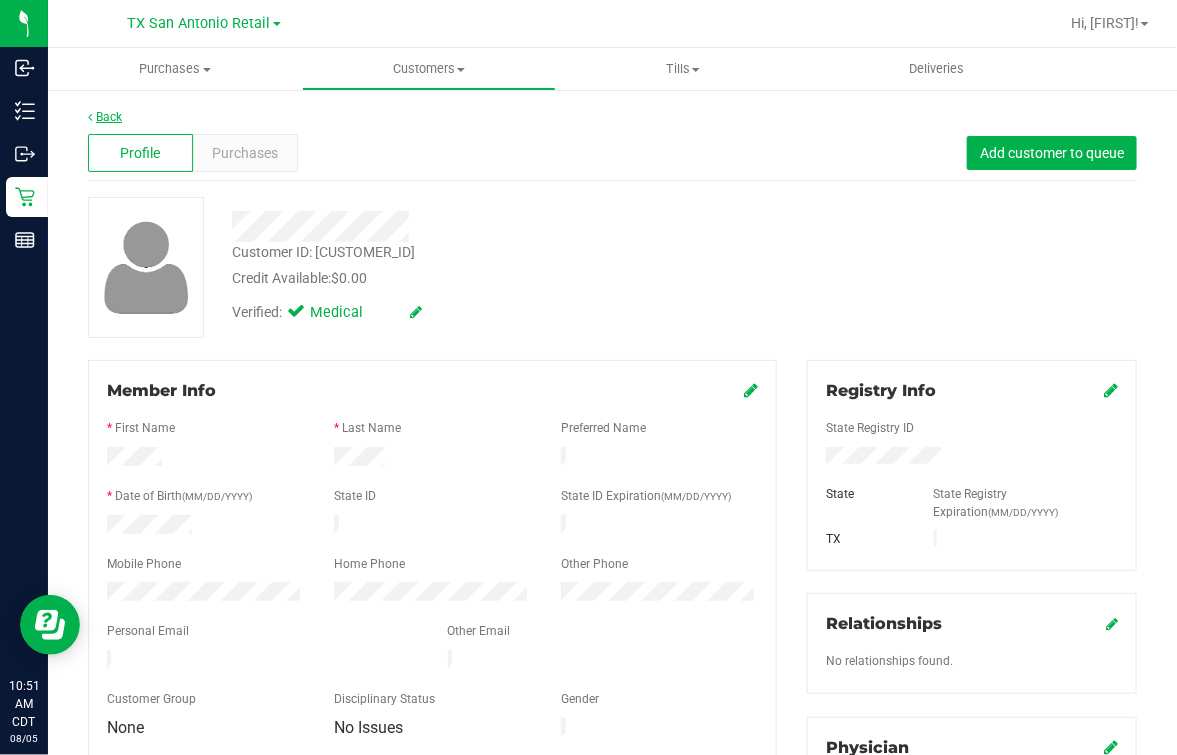 click on "Back" at bounding box center (612, 117) 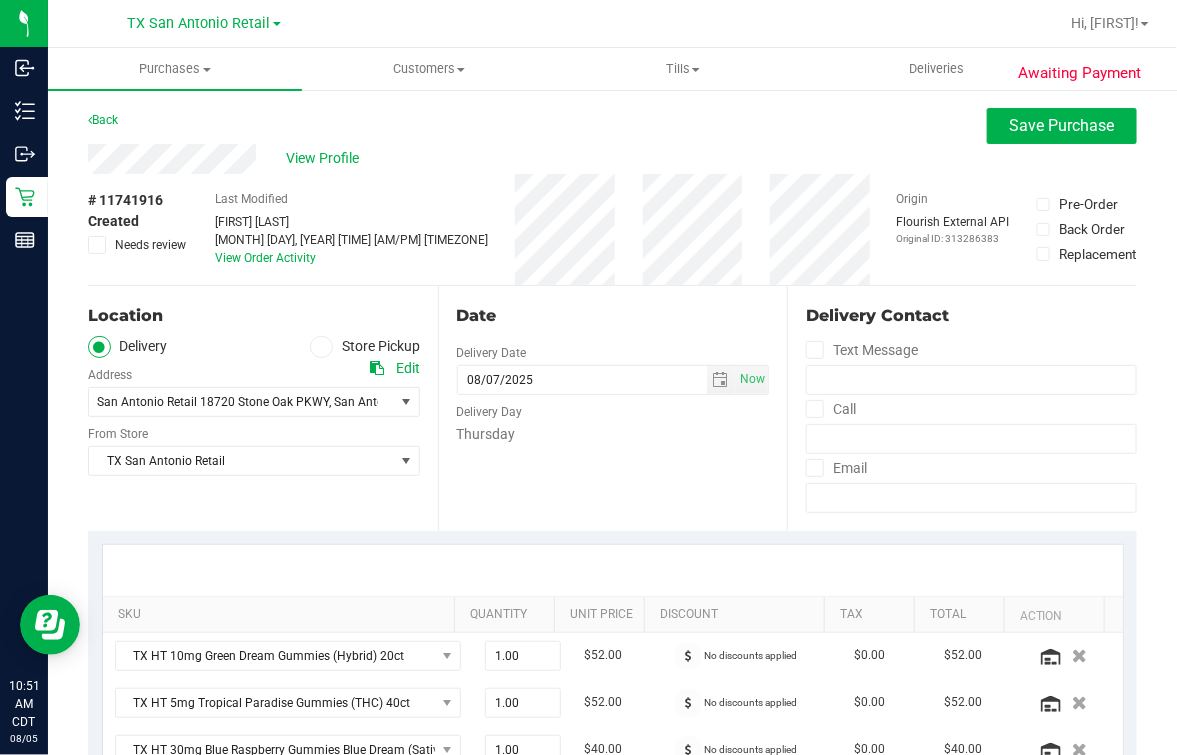 click on "# 11741916
Created
Needs review
Last Modified
Mindy Ortiz
Aug 5, 2025 10:51:20 AM CDT
View Order Activity
Origin
Flourish External API
Original ID: 313286383
Pre-Order
Back Order" at bounding box center (612, 229) 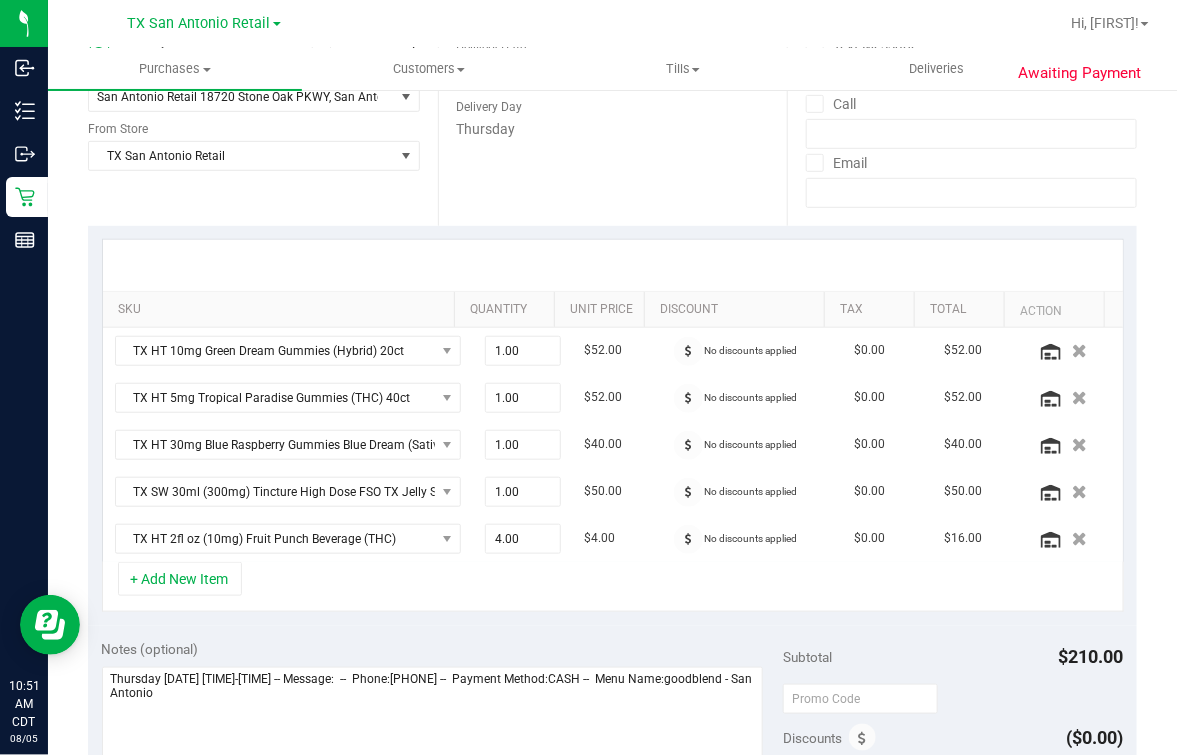 scroll, scrollTop: 499, scrollLeft: 0, axis: vertical 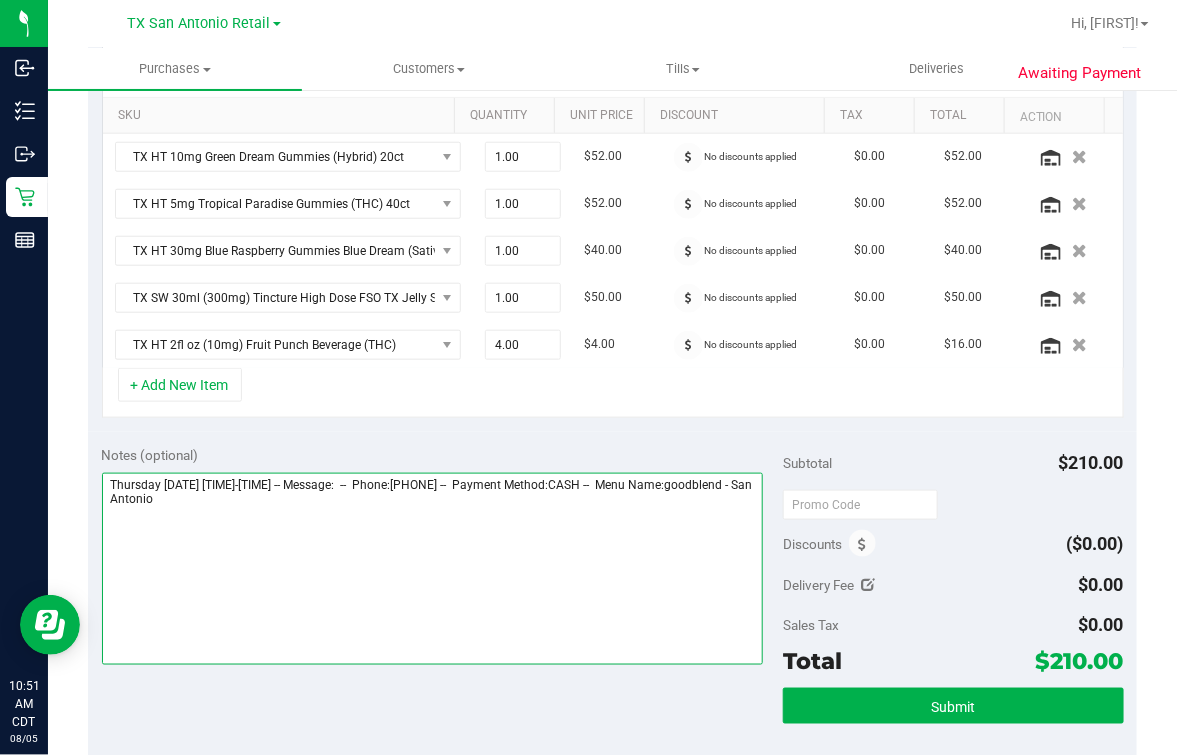 click at bounding box center [432, 569] 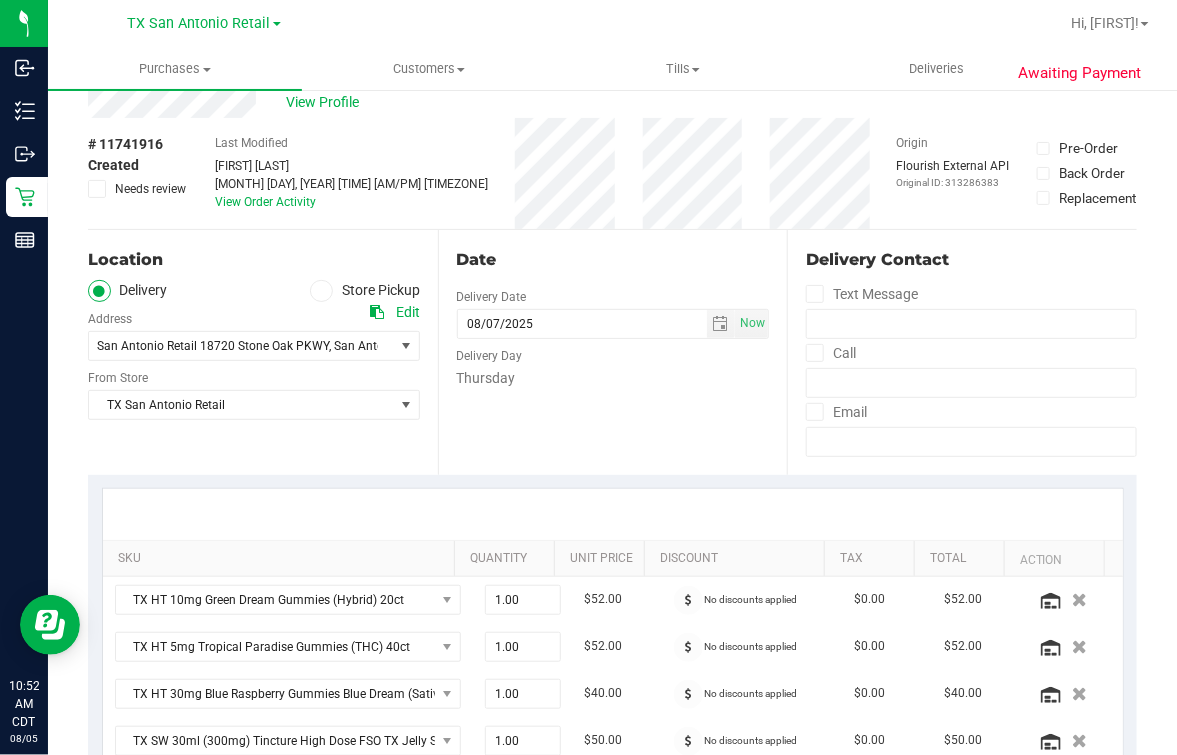 scroll, scrollTop: 0, scrollLeft: 0, axis: both 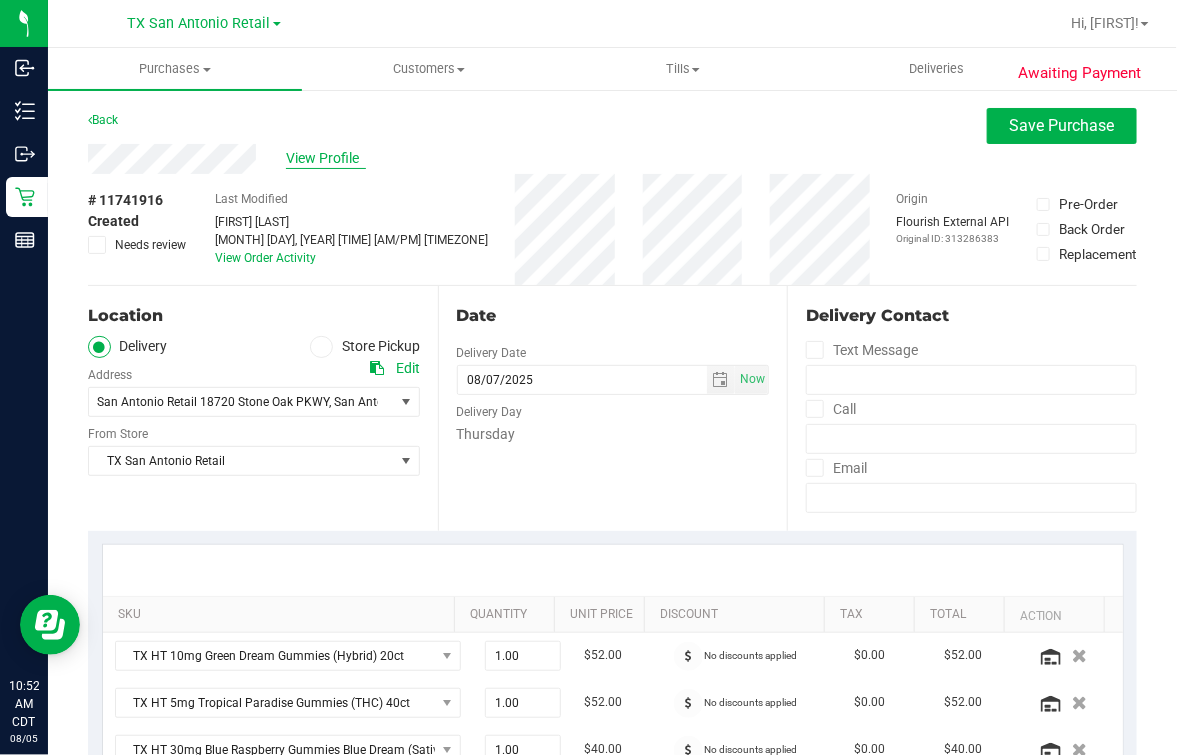 type on "Thursday 08/07/2025 09:00-17:00 -- Message:  --  Phone:2109990351 --  Payment Method:CASH --  Menu Name:goodblend - San Antonio
**Confirmed RX," 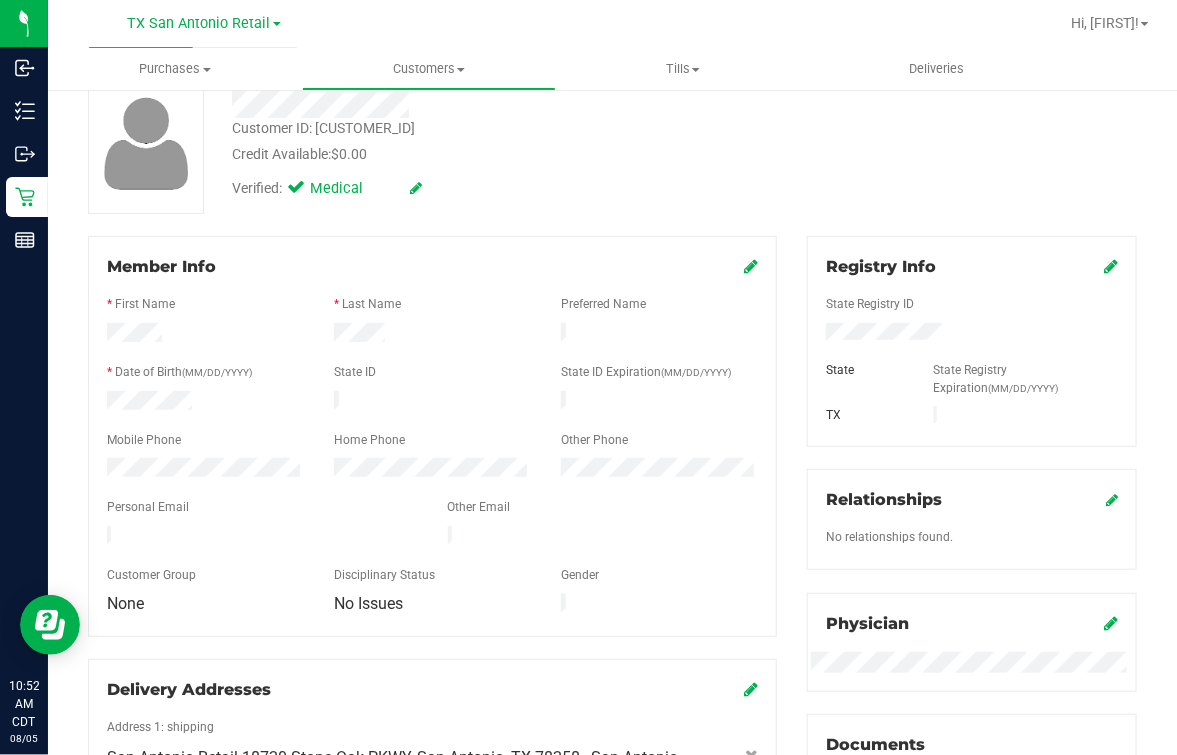 scroll, scrollTop: 0, scrollLeft: 0, axis: both 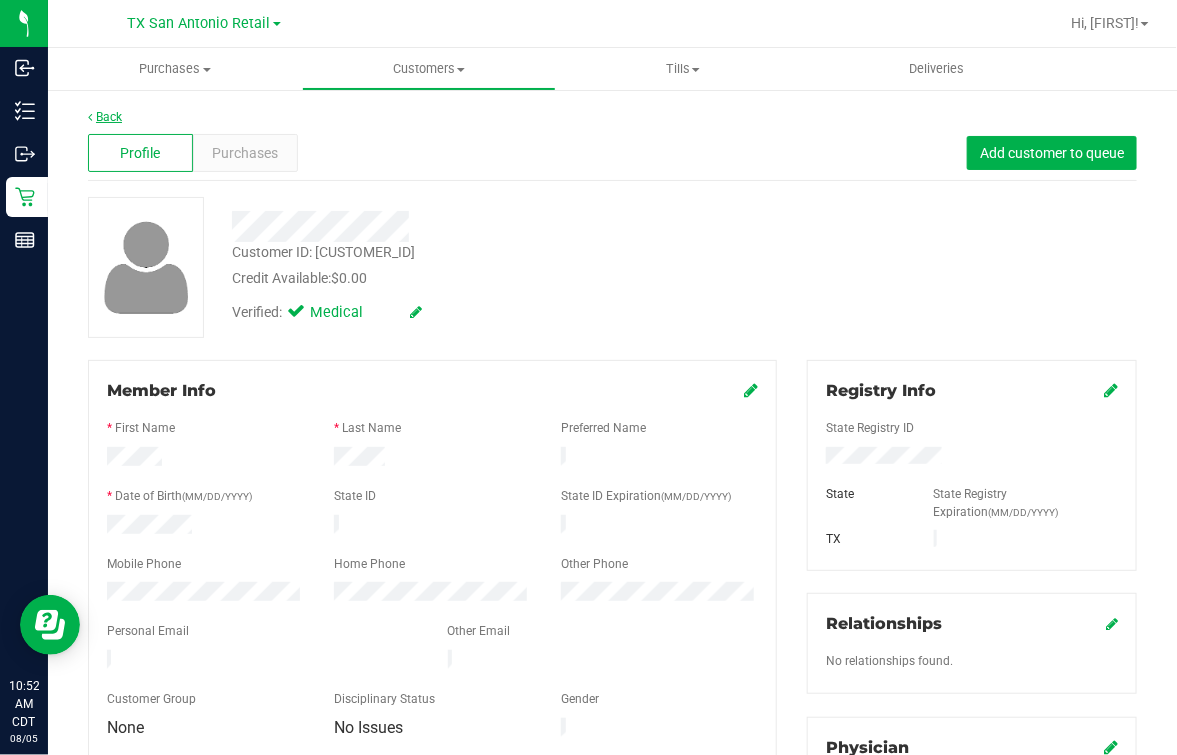 click on "Back" at bounding box center [105, 117] 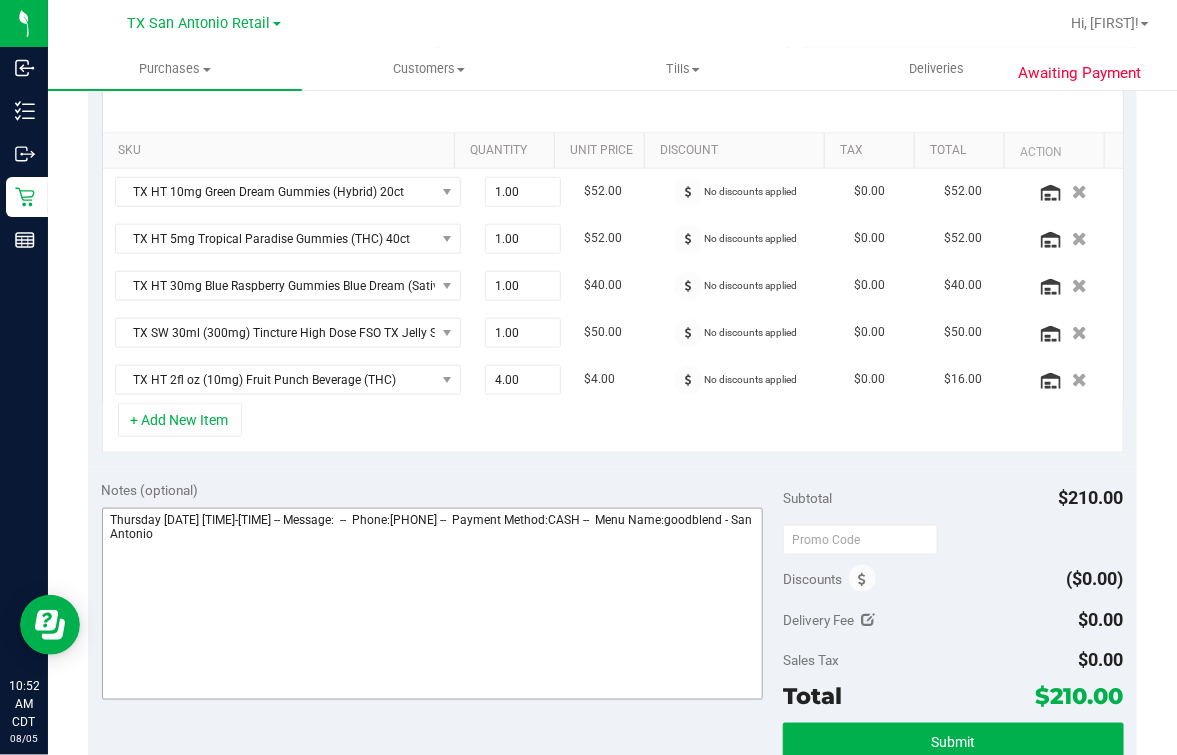 scroll, scrollTop: 499, scrollLeft: 0, axis: vertical 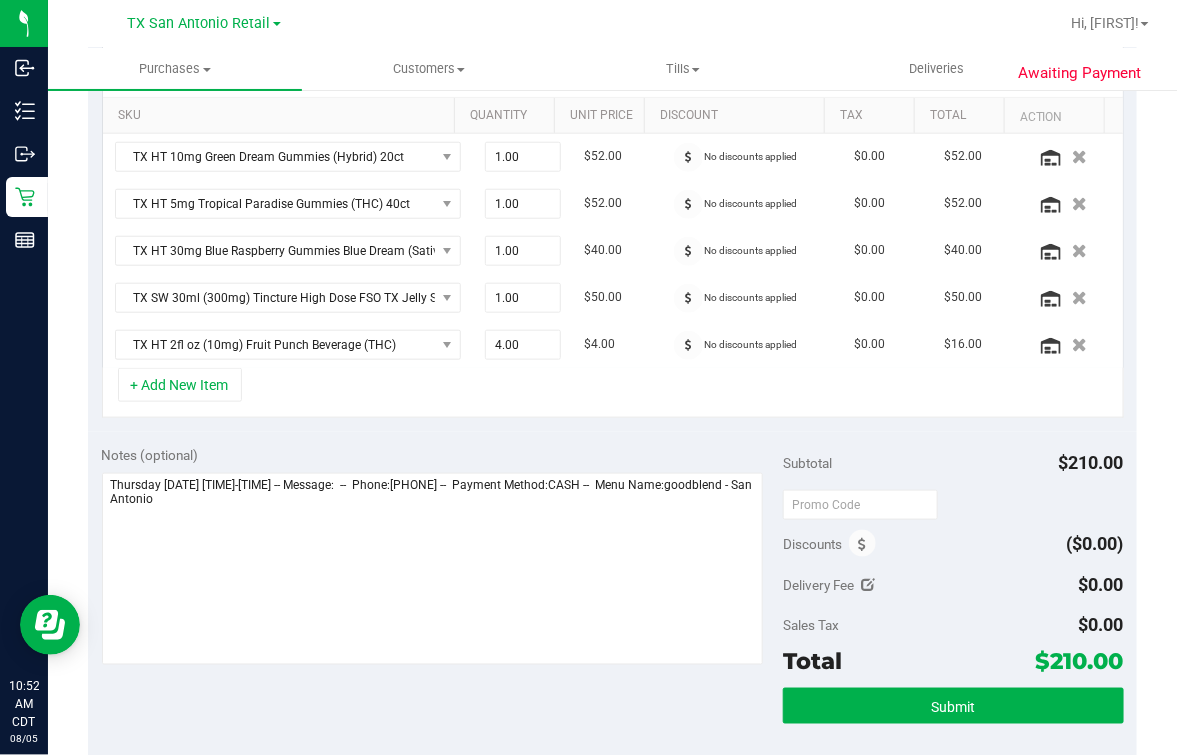click on "Notes (optional)
Subtotal
$210.00
Discounts
($0.00)
Delivery Fee
$0.00
Sales Tax
$0.00
Total" at bounding box center [612, 612] 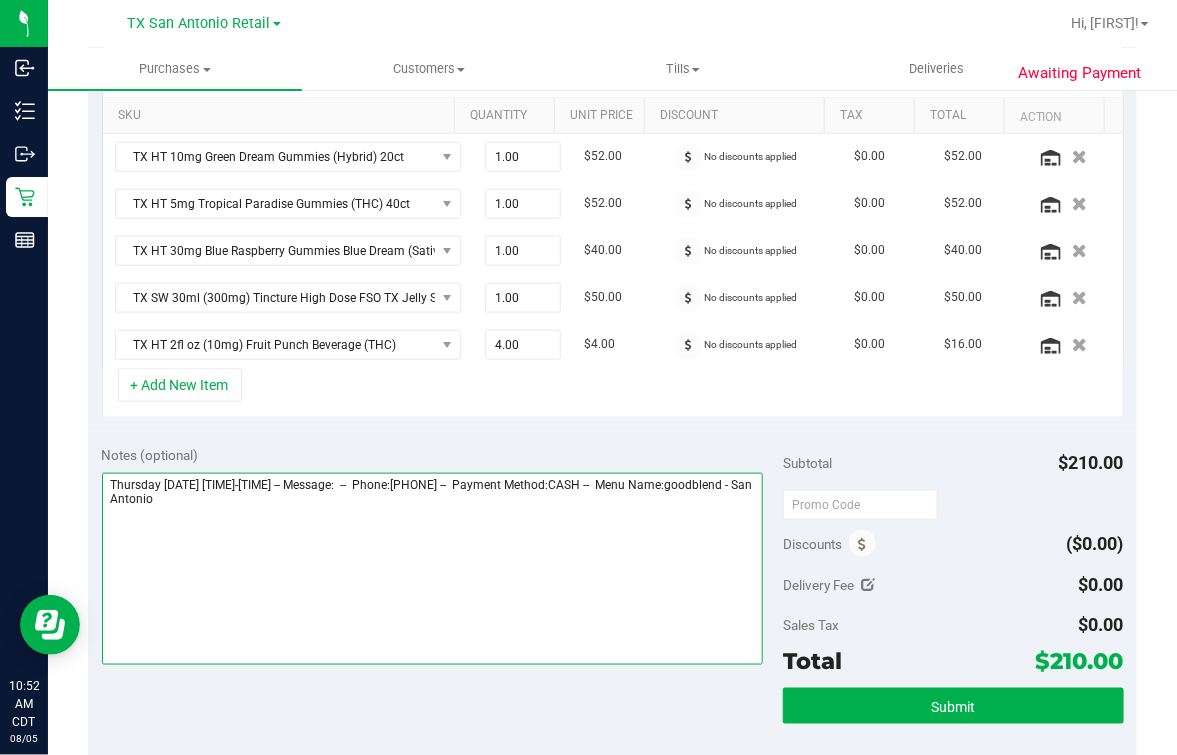 click at bounding box center [432, 569] 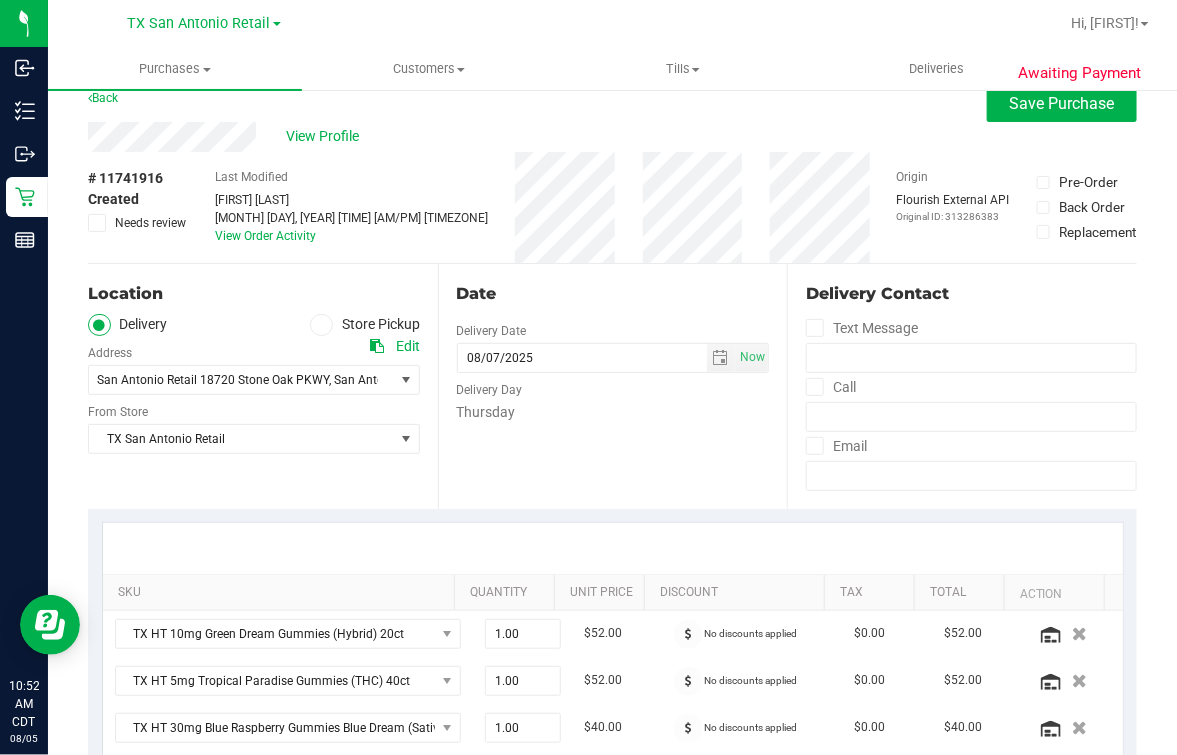 scroll, scrollTop: 0, scrollLeft: 0, axis: both 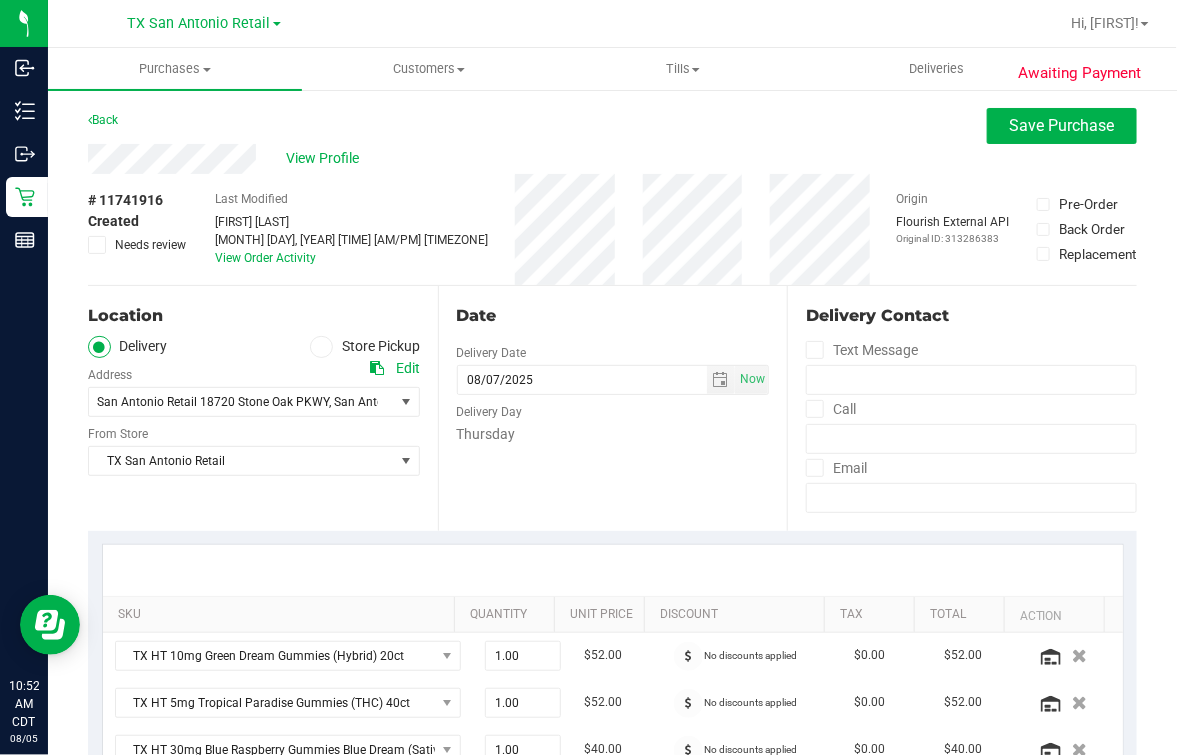 type on "Thursday 08/07/2025 09:00-17:00 -- Message:  --  Phone:2109990351 --  Payment Method:CASH --  Menu Name:goodblend - San Antonio
***450 mg's remaining on RX. Called Pt, LVM. Sending email. **M.O." 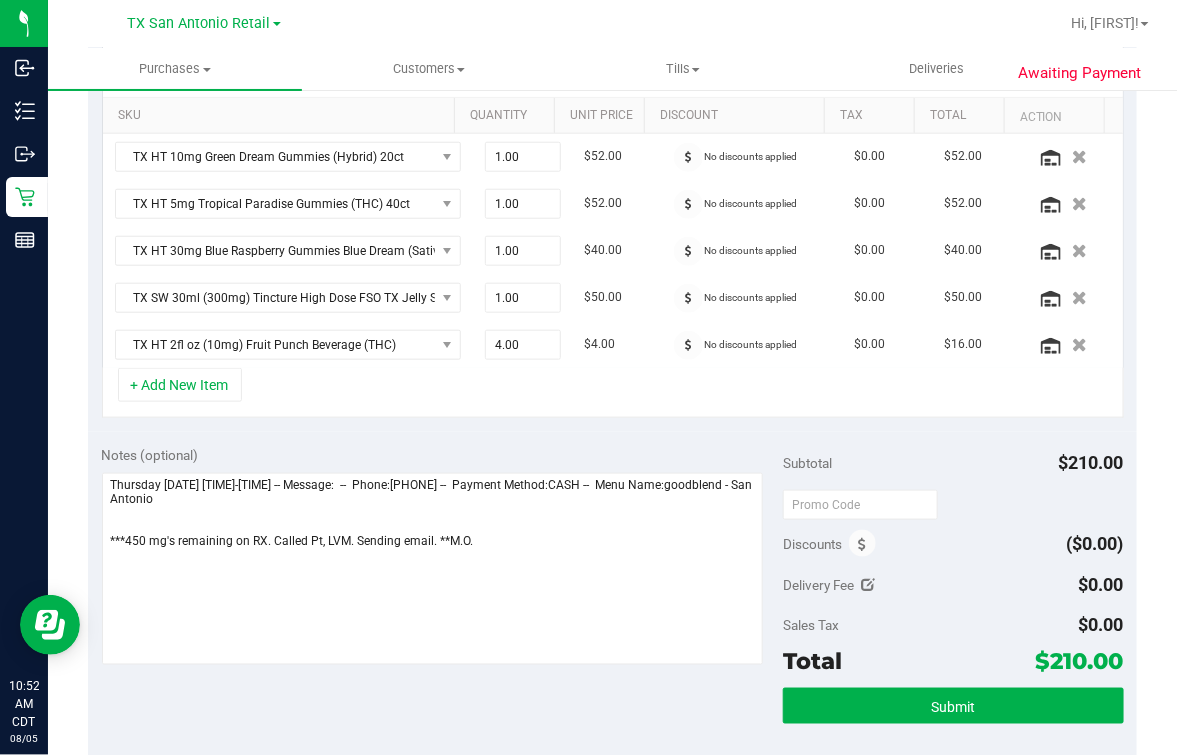 scroll, scrollTop: 0, scrollLeft: 0, axis: both 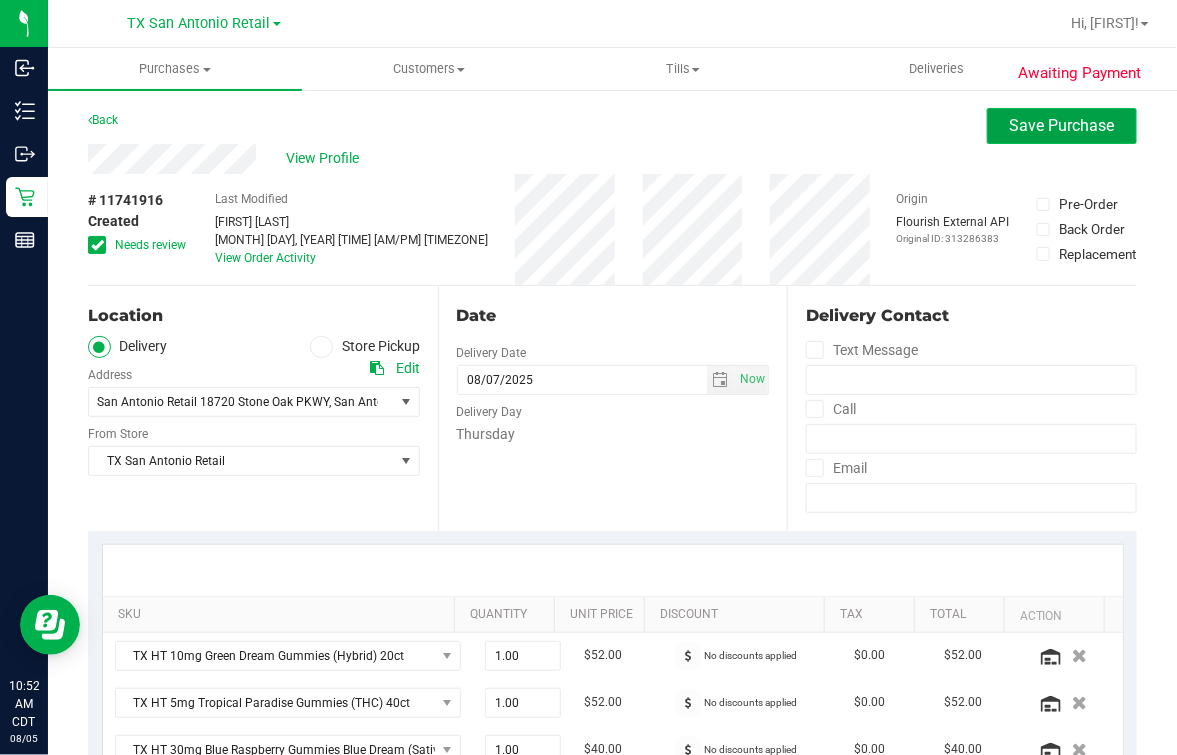 click on "Save Purchase" at bounding box center (1062, 125) 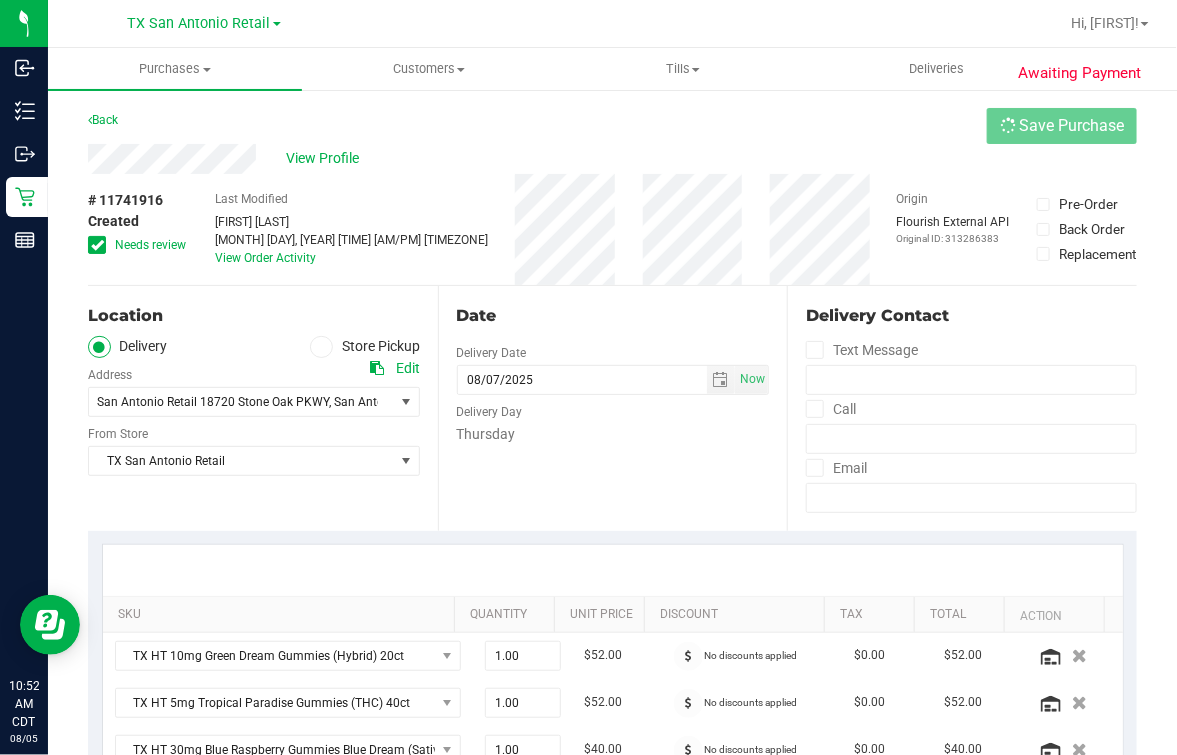 click on "View Profile" at bounding box center [612, 159] 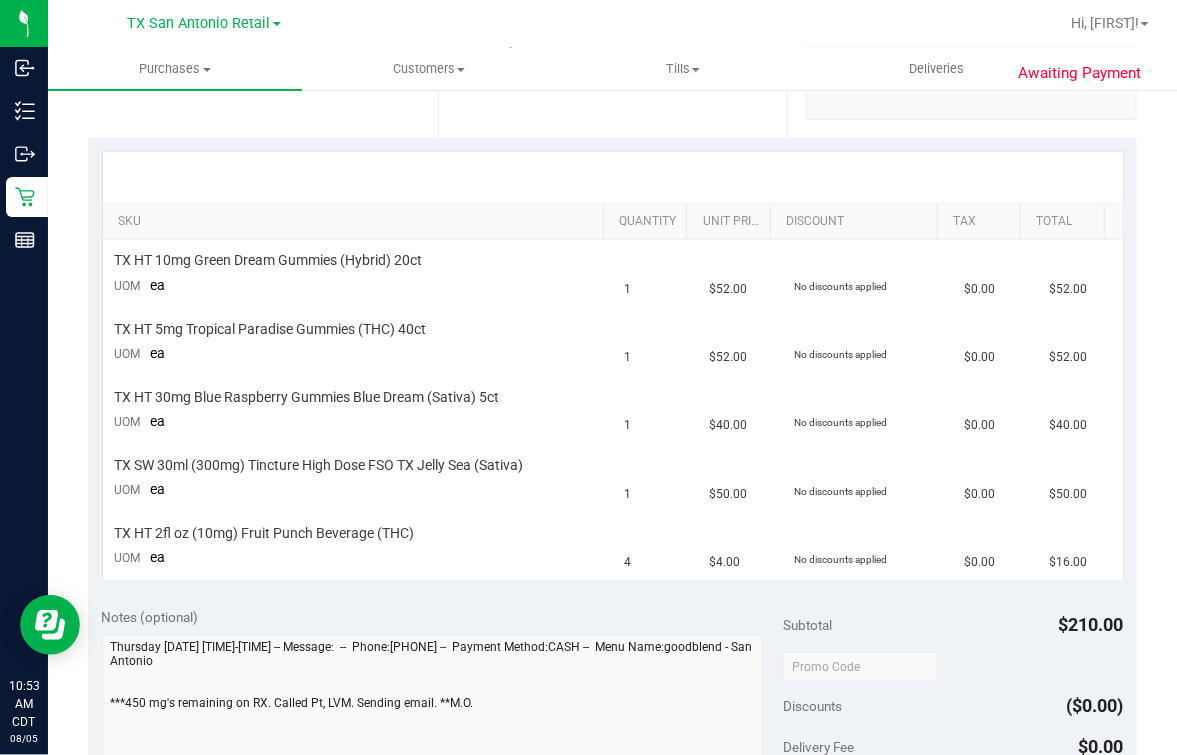 scroll, scrollTop: 0, scrollLeft: 0, axis: both 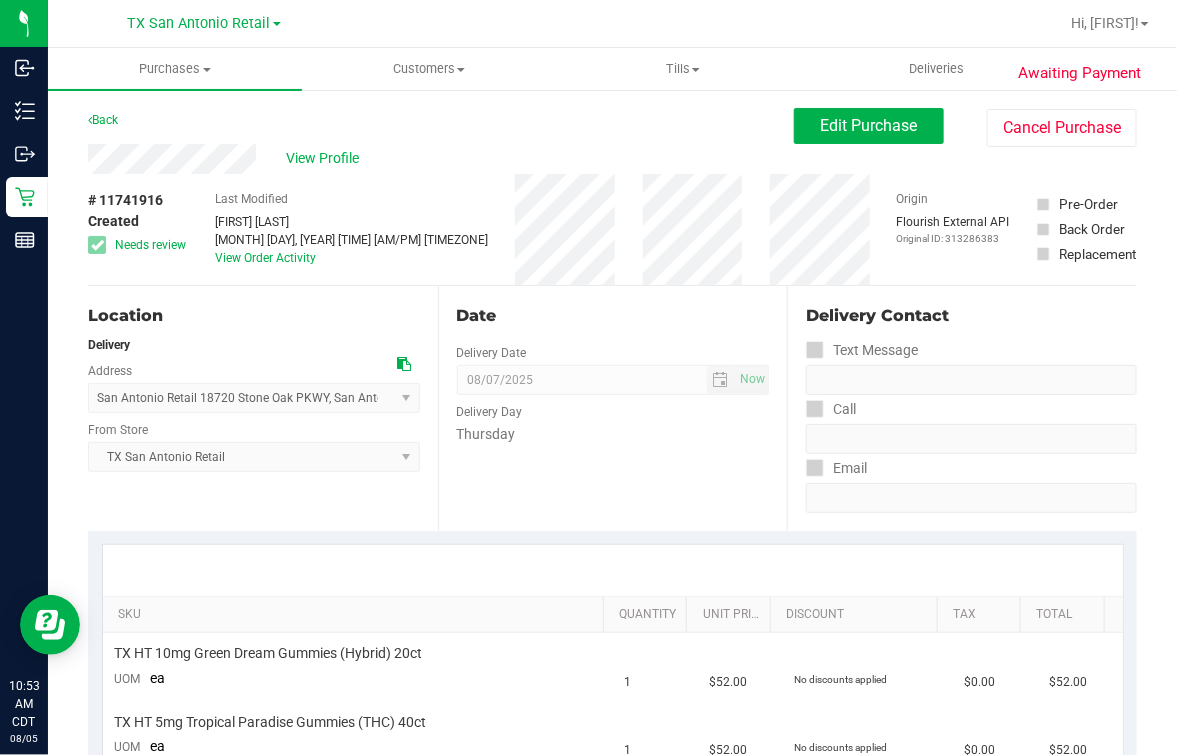 click on "Date" at bounding box center (613, 316) 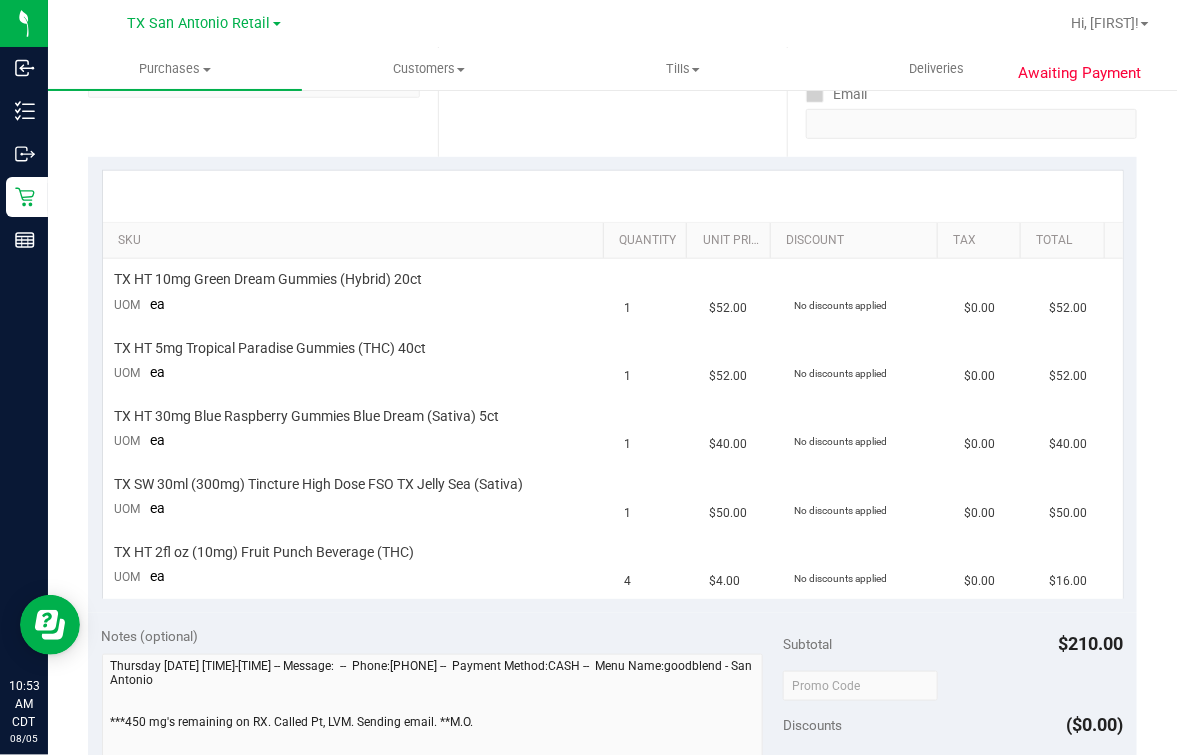 scroll, scrollTop: 0, scrollLeft: 0, axis: both 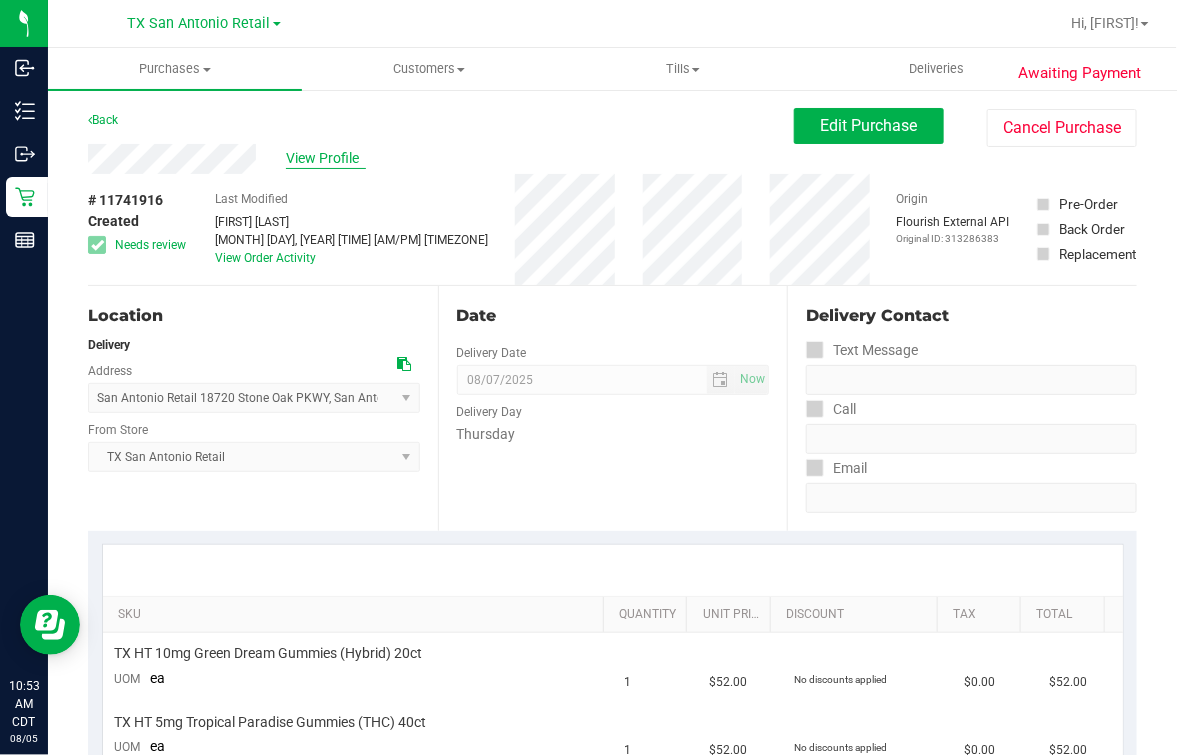 click on "View Profile" at bounding box center (326, 158) 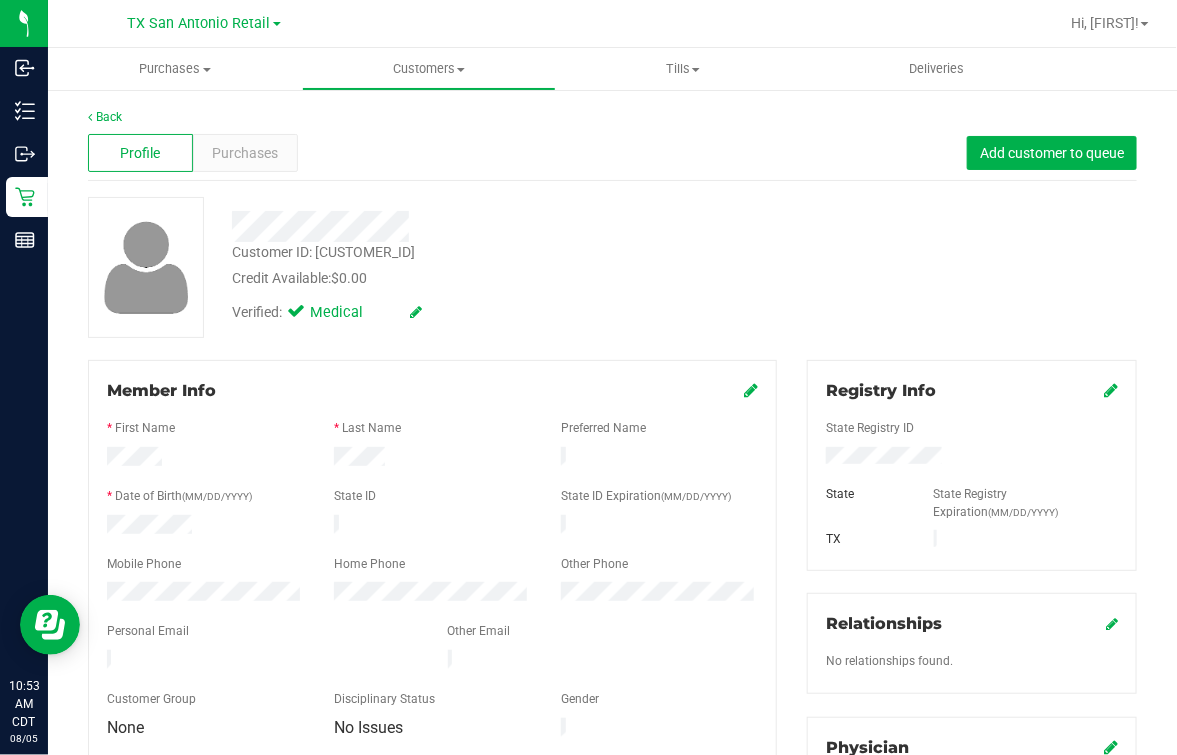 click on "Back
Profile
Purchases
Add customer to queue
Customer ID: 690940
Credit Available:
$0.00
Verified:
Medical" at bounding box center [612, 823] 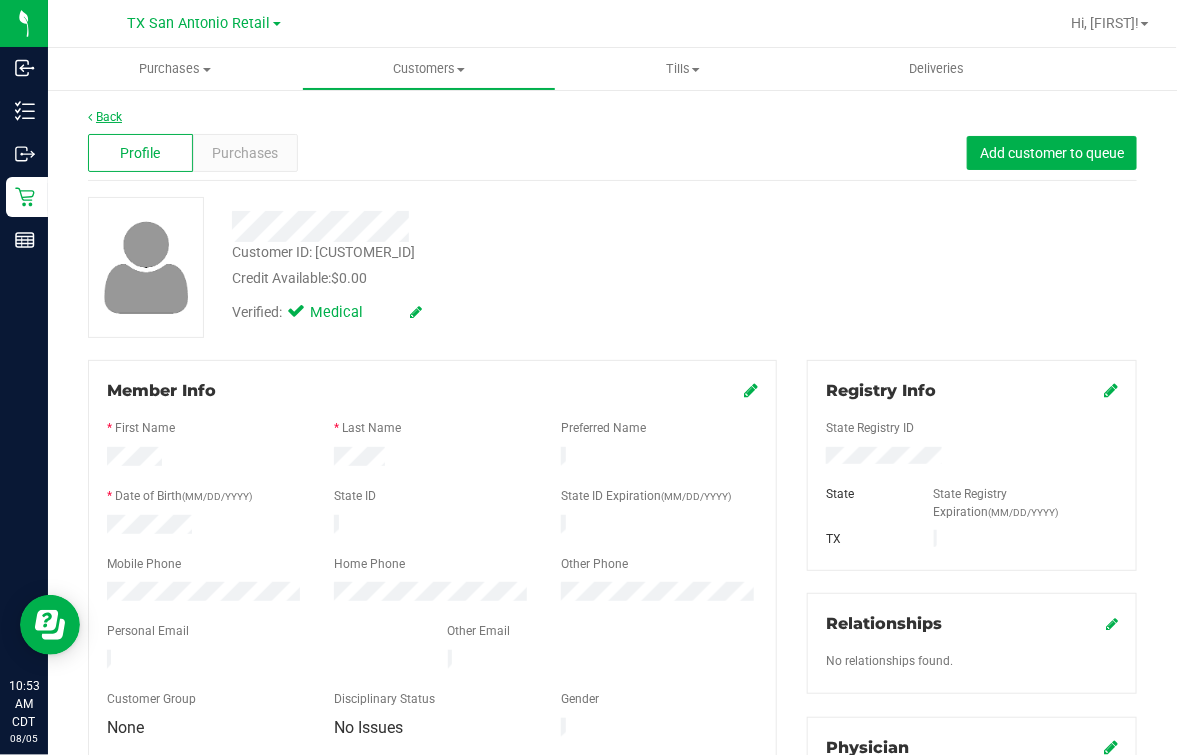 click on "Back" at bounding box center [105, 117] 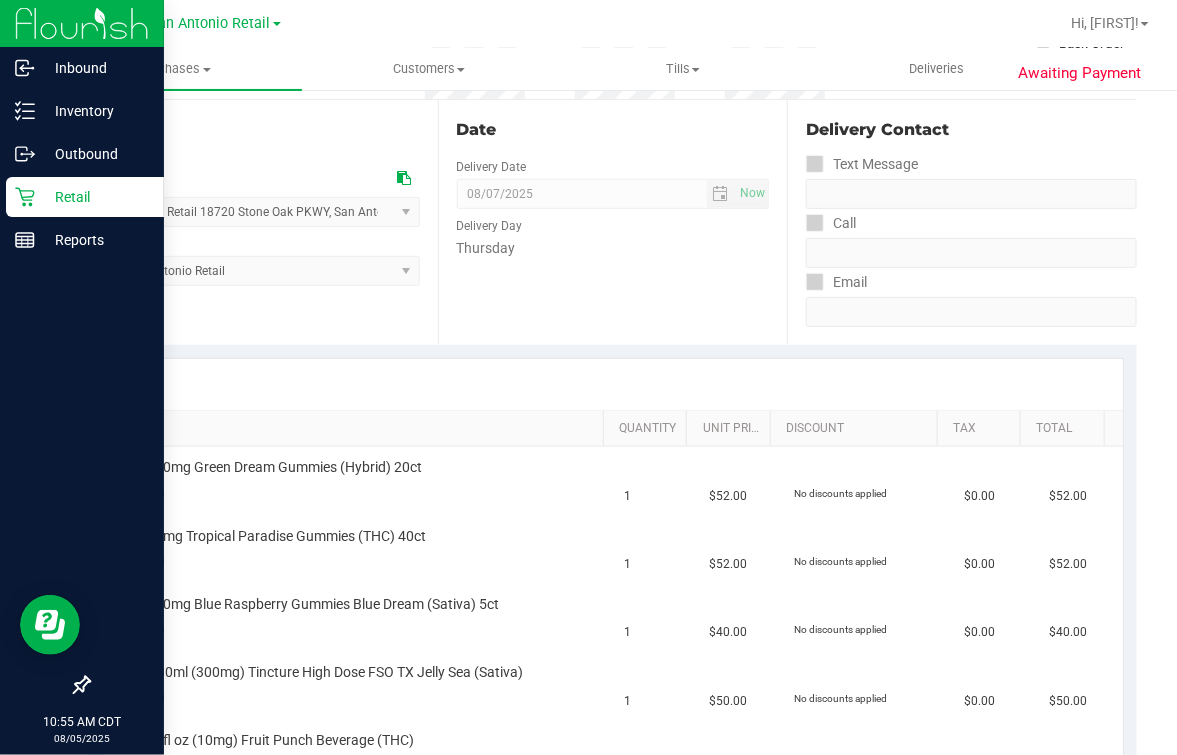 scroll, scrollTop: 0, scrollLeft: 0, axis: both 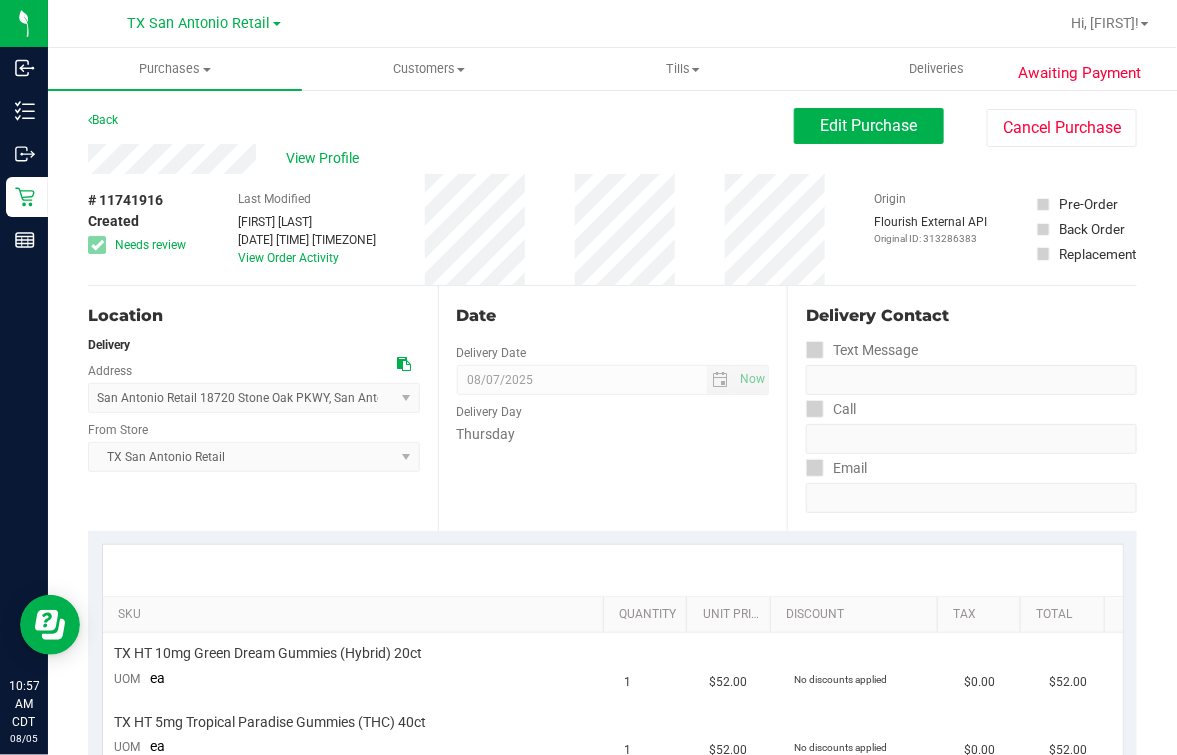 click on "Date
Delivery Date
08/07/2025
Now
08/07/2025 07:00 AM
Now
Delivery Day
Thursday" at bounding box center (613, 408) 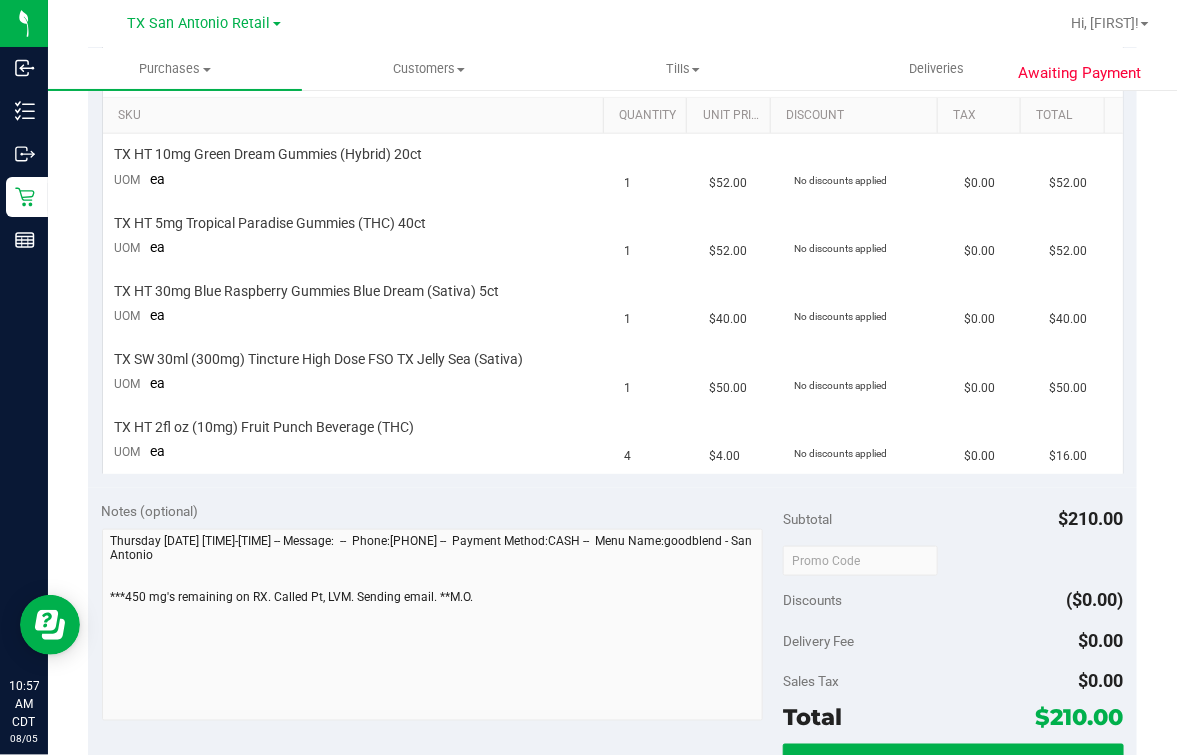 scroll, scrollTop: 0, scrollLeft: 0, axis: both 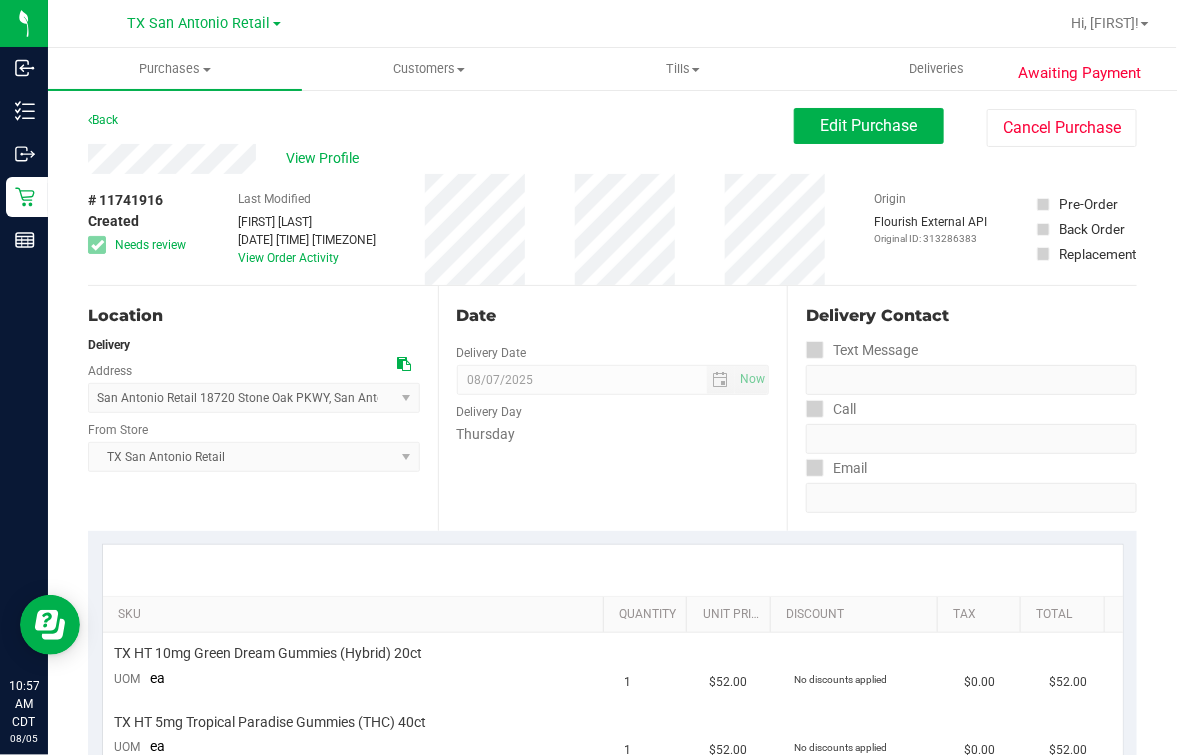 click on "Date
Delivery Date
08/07/2025
Now
08/07/2025 07:00 AM
Now
Delivery Day
Thursday" at bounding box center [613, 408] 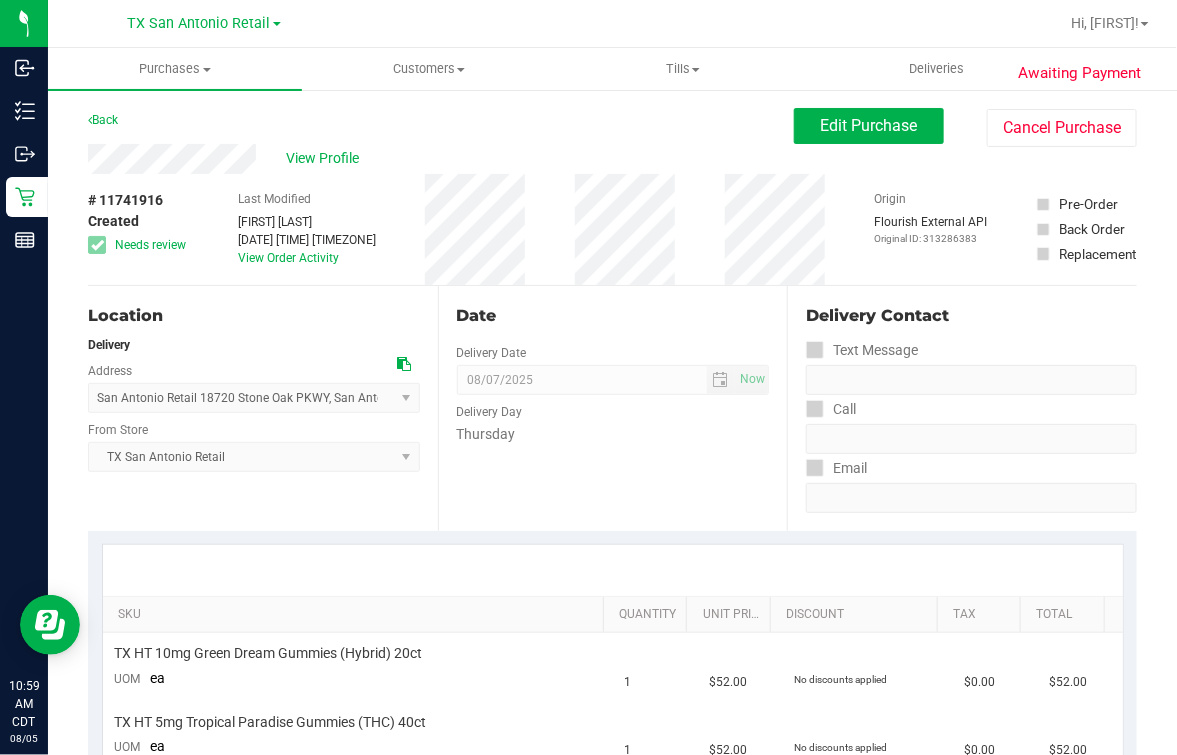 click at bounding box center [613, 570] 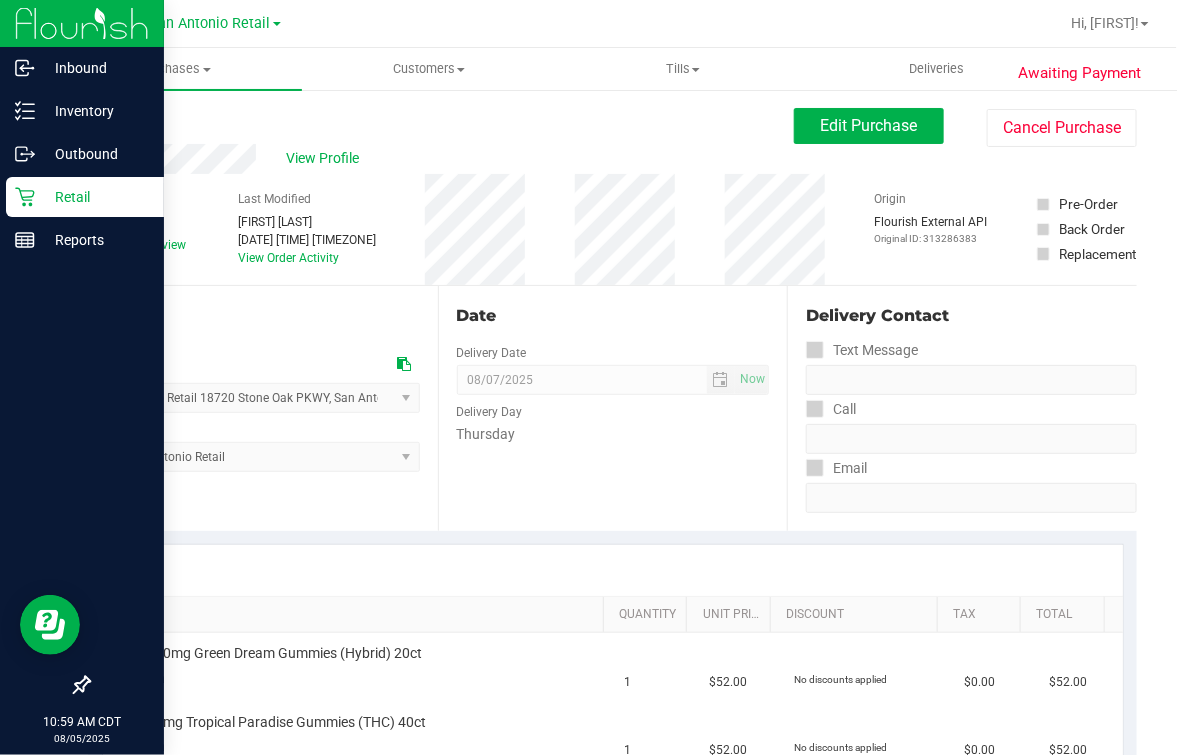 click 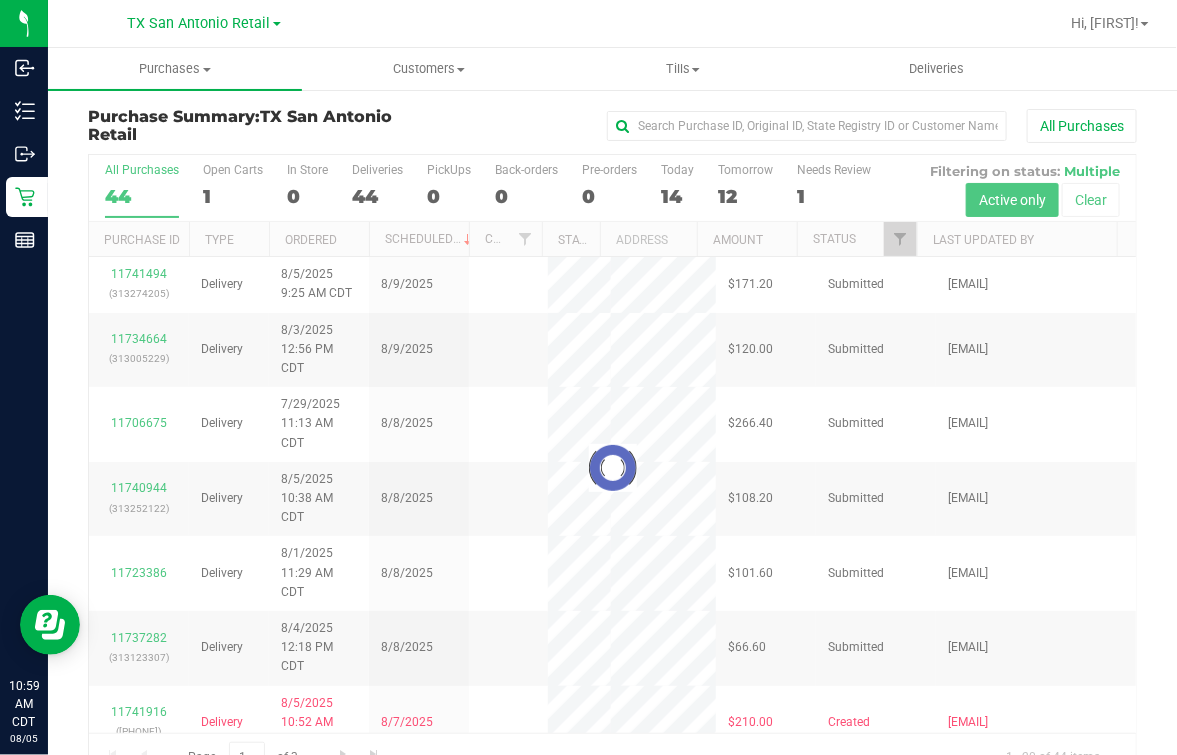 click on "All Purchases
44
Open Carts
1
In Store
0
Deliveries
44
PickUps
0
Back-orders
0
Pre-orders
0
Today
14
Tomorrow
12" at bounding box center [612, 188] 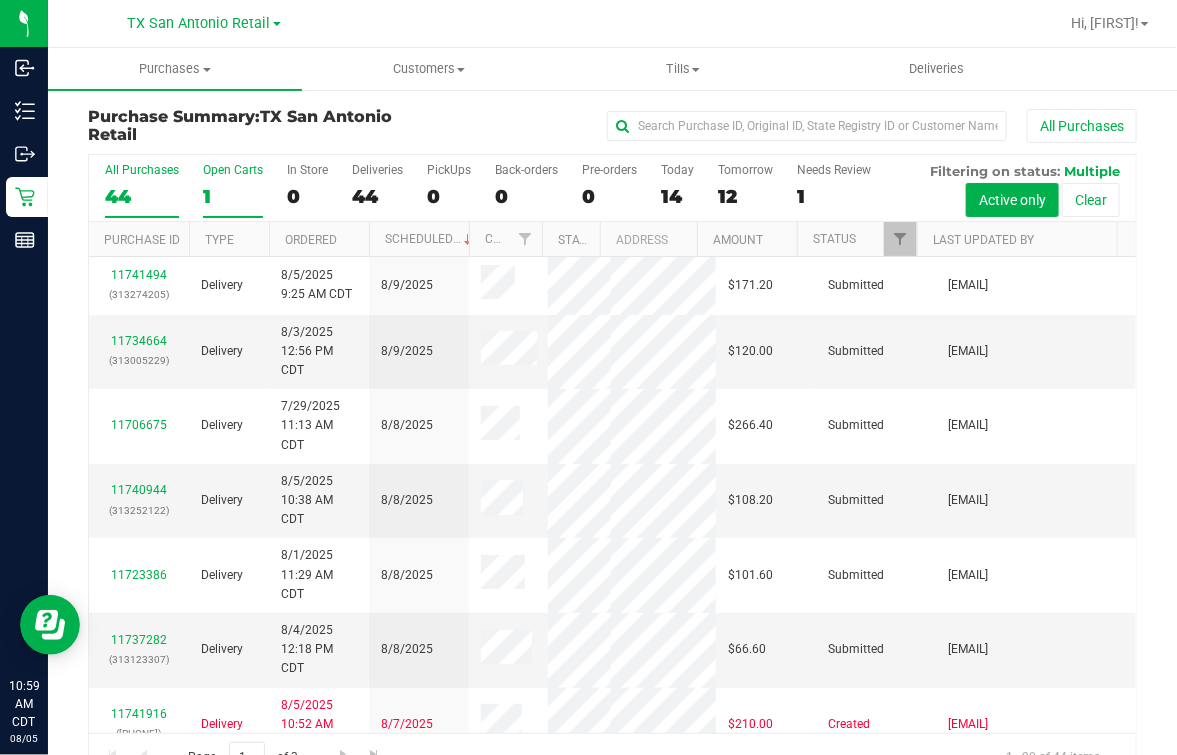 click on "Open Carts
1" at bounding box center [233, 190] 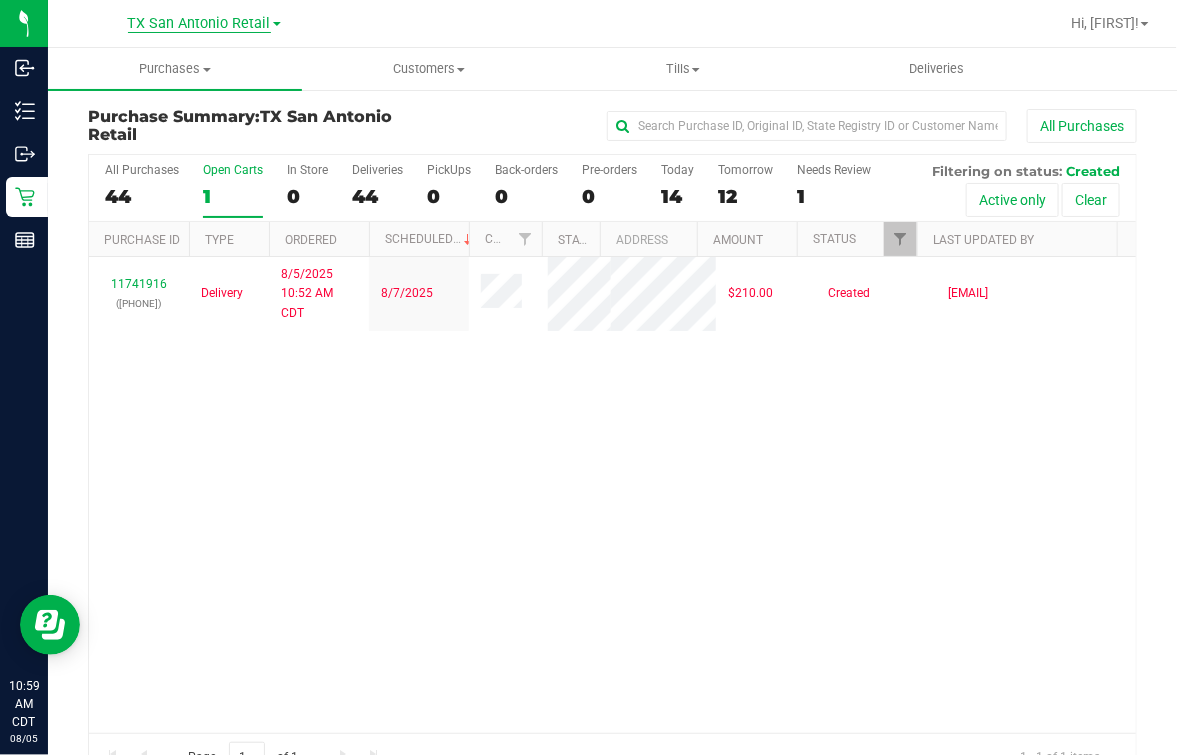 click on "TX San Antonio Retail" at bounding box center (199, 24) 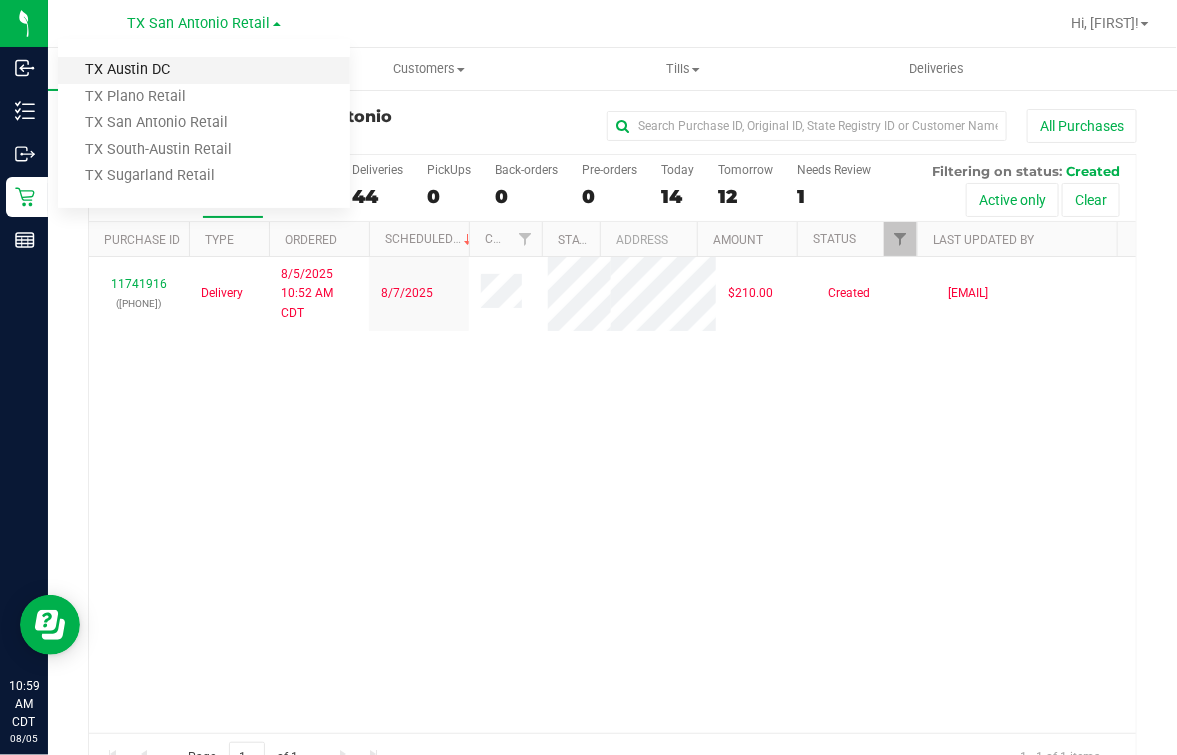 click on "TX Austin DC" at bounding box center [204, 70] 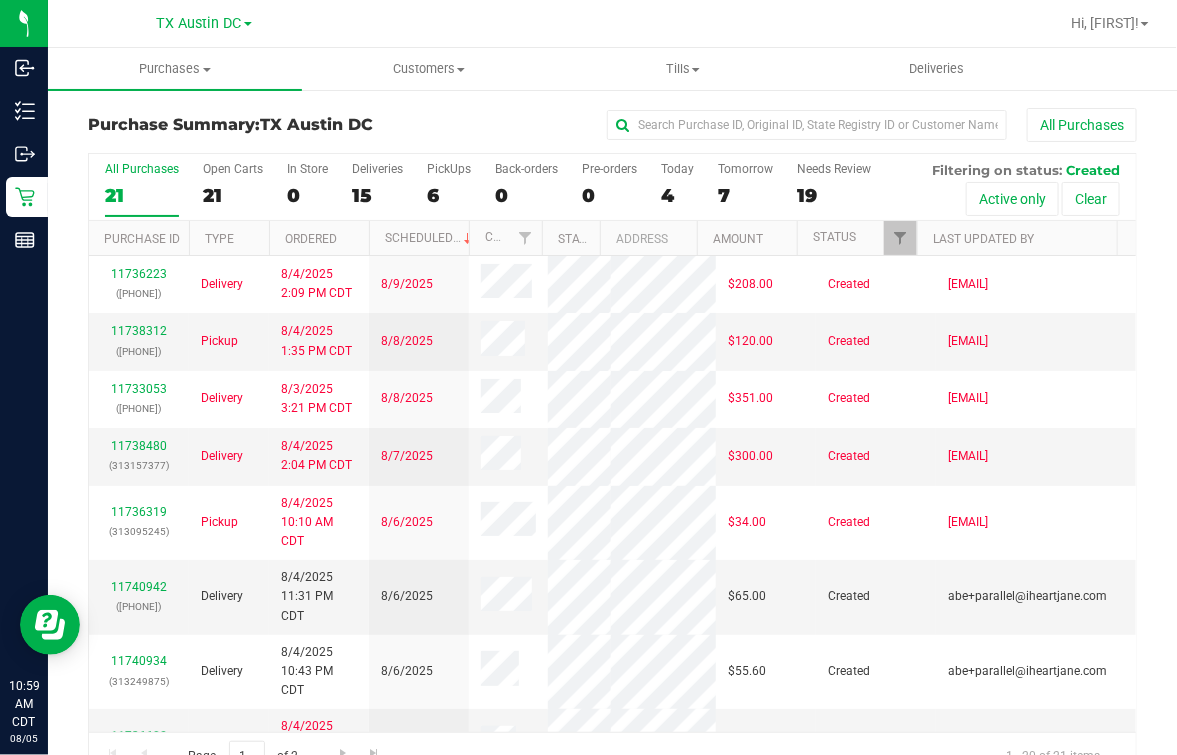 click on "21" at bounding box center [142, 195] 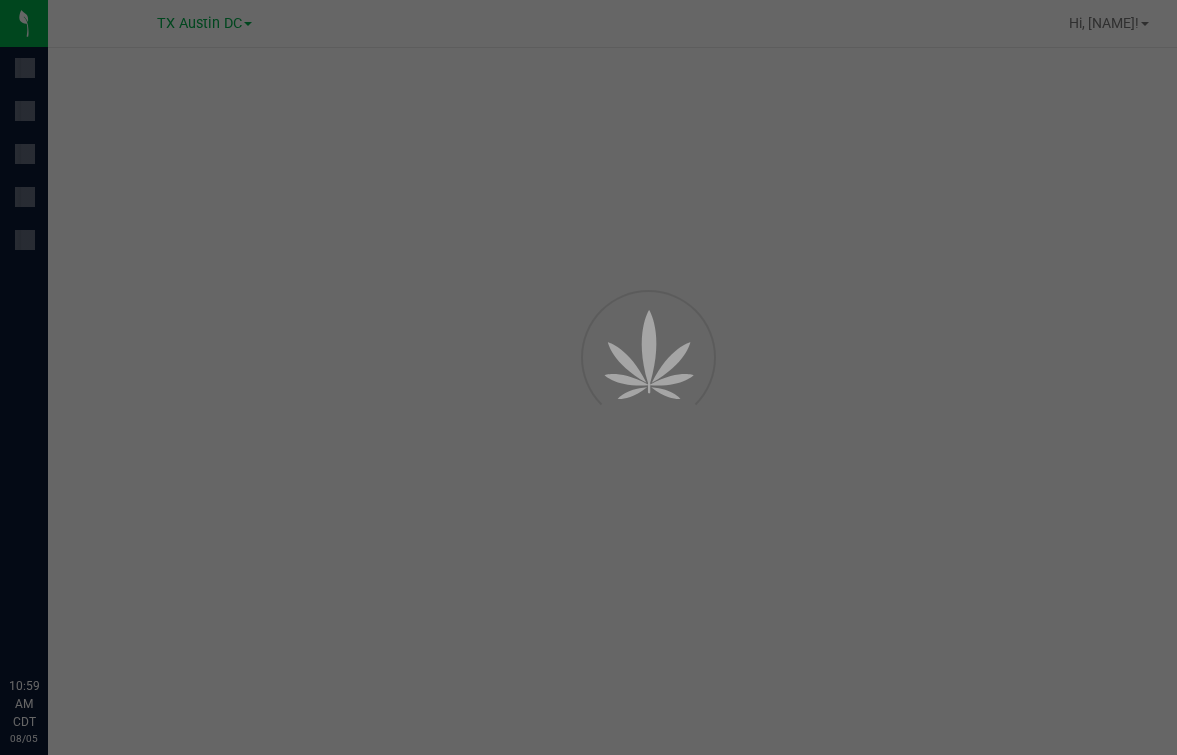 scroll, scrollTop: 0, scrollLeft: 0, axis: both 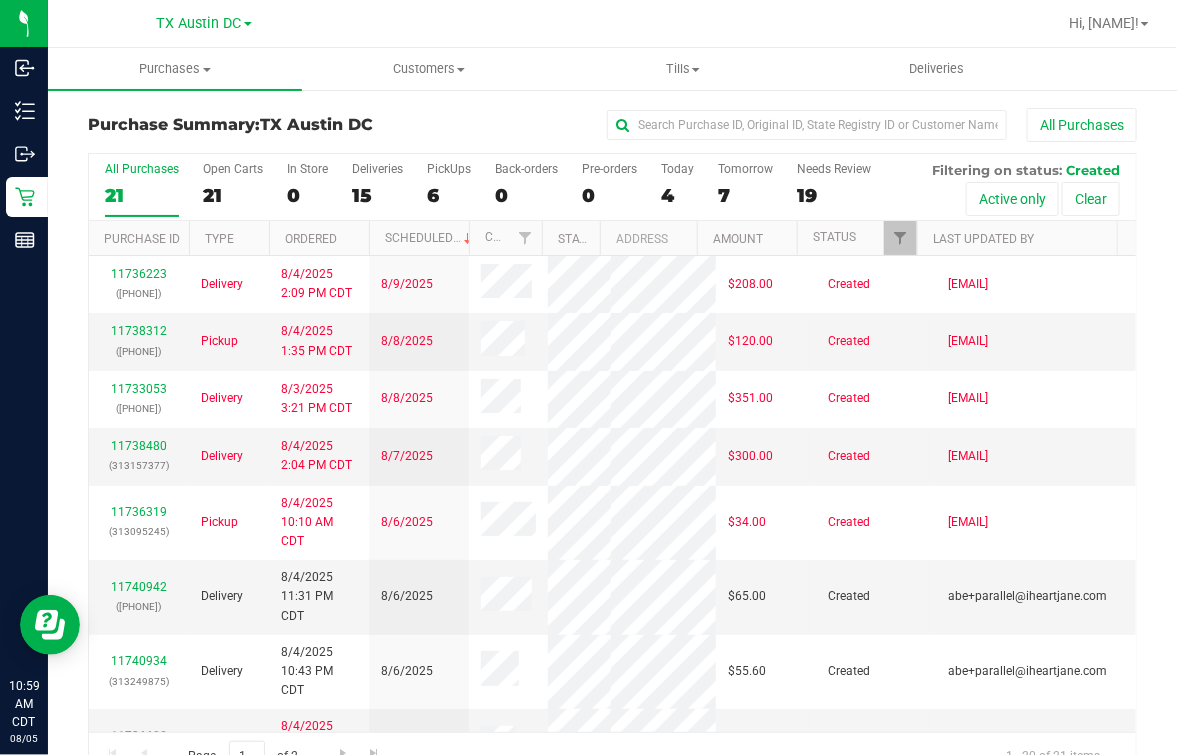 click on "All Purchases
21
Open Carts
21
In Store
0
Deliveries
15
PickUps
6
Back-orders
0
Pre-orders
0
Today
4
Tomorrow
7" at bounding box center (612, 187) 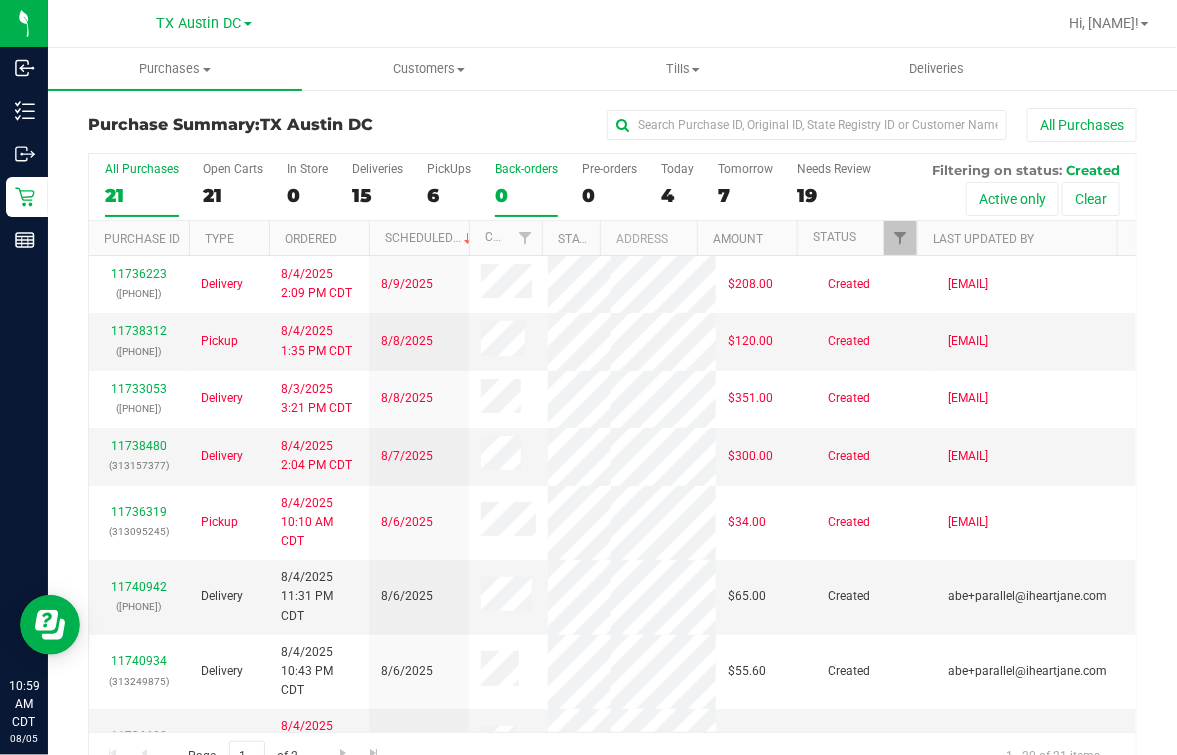 click on "0" at bounding box center (526, 195) 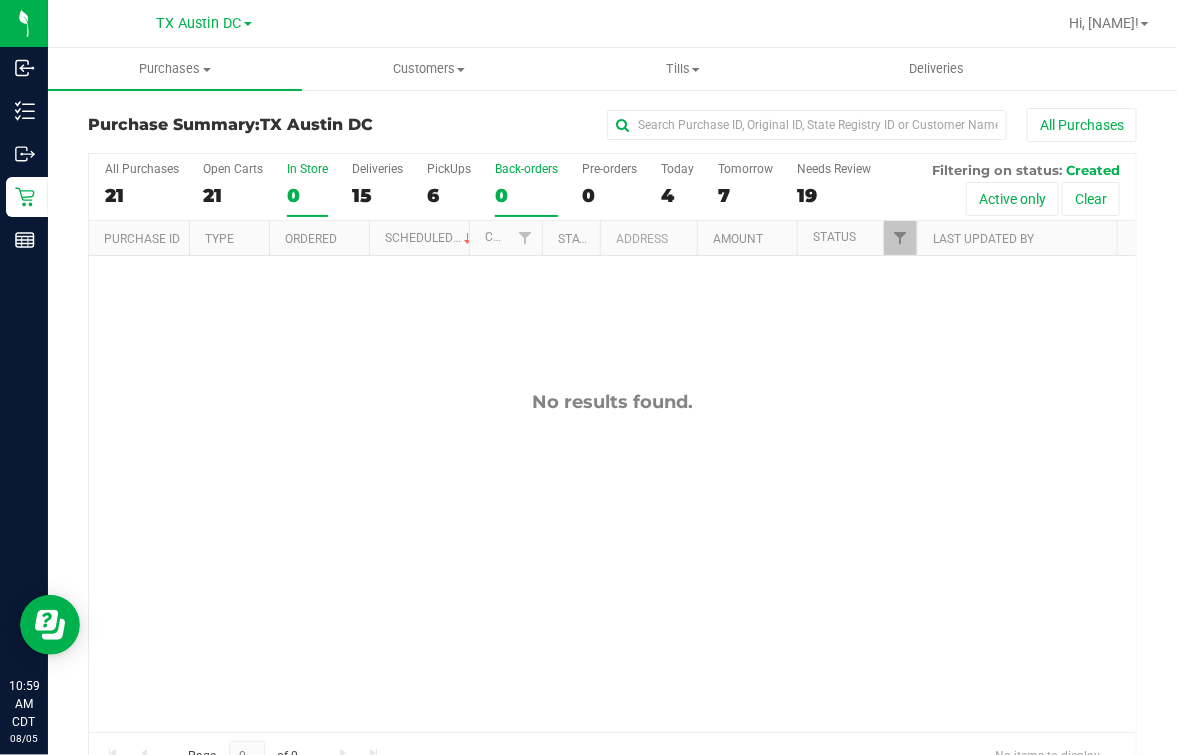 click on "In Store" at bounding box center (307, 169) 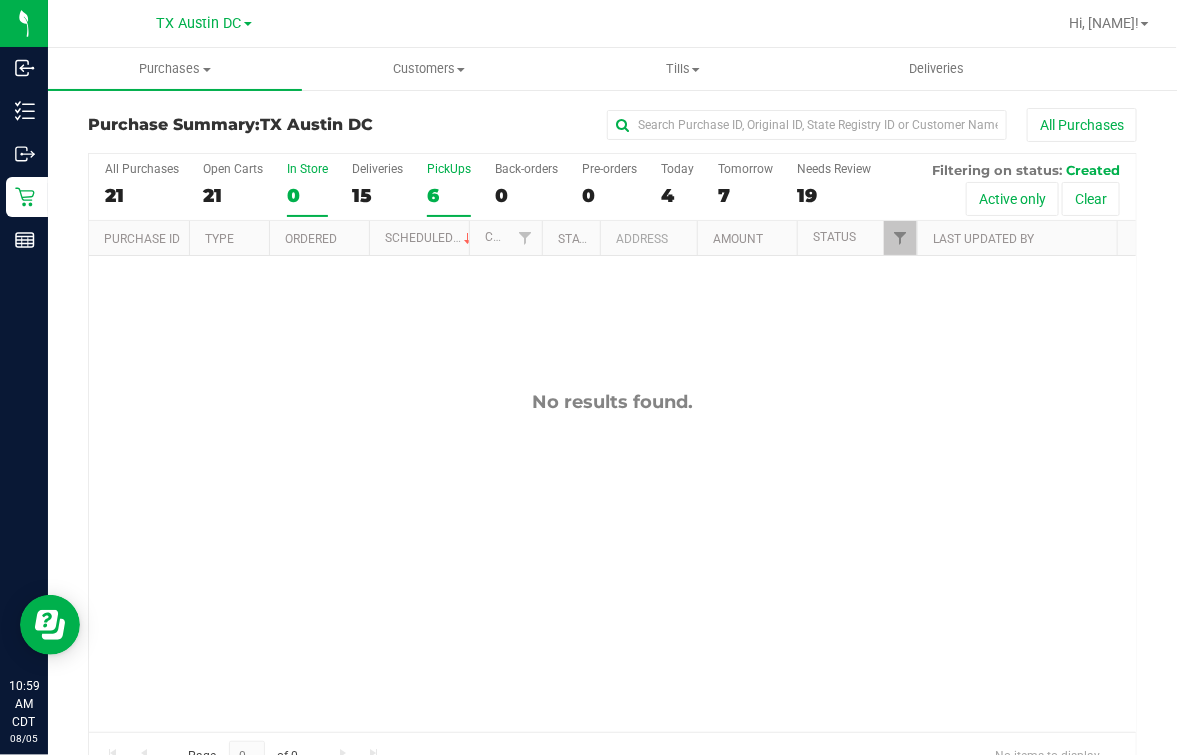 click on "PickUps
6" at bounding box center [449, 189] 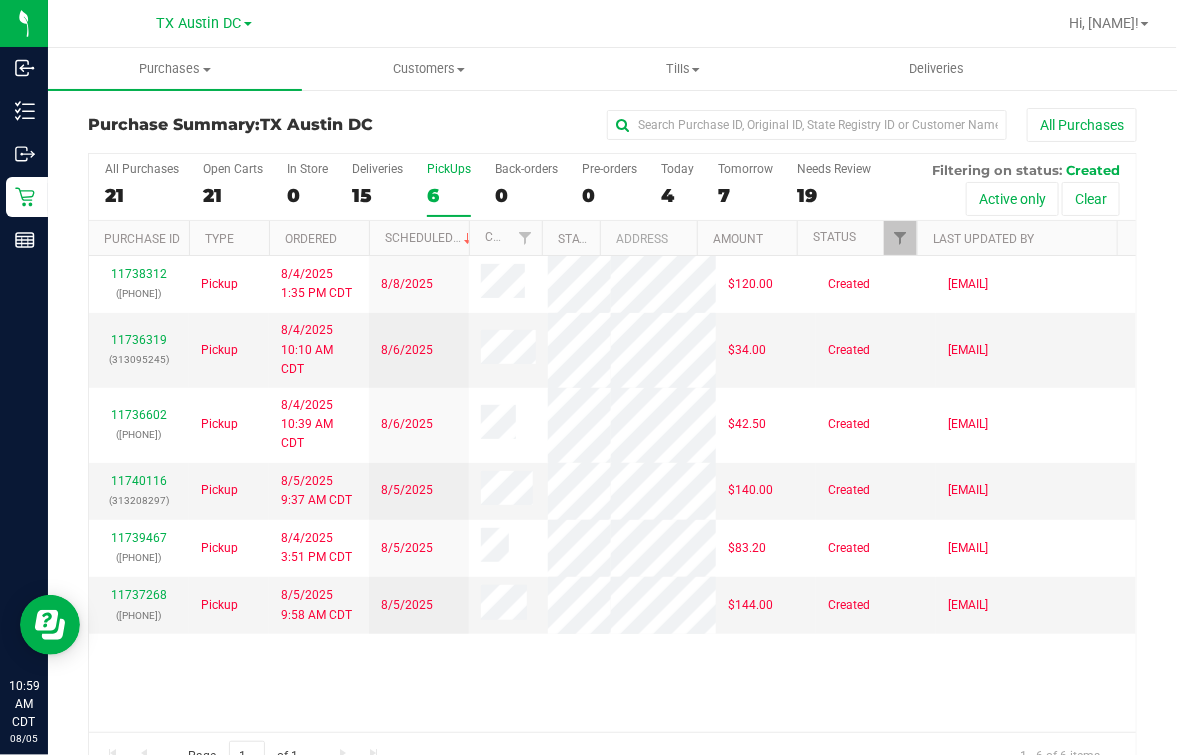 click on "All Purchases
21
Open Carts
21
In Store
0
Deliveries
15
PickUps
6
Back-orders
0
Pre-orders
0
Today
4
Tomorrow
7" at bounding box center [612, 187] 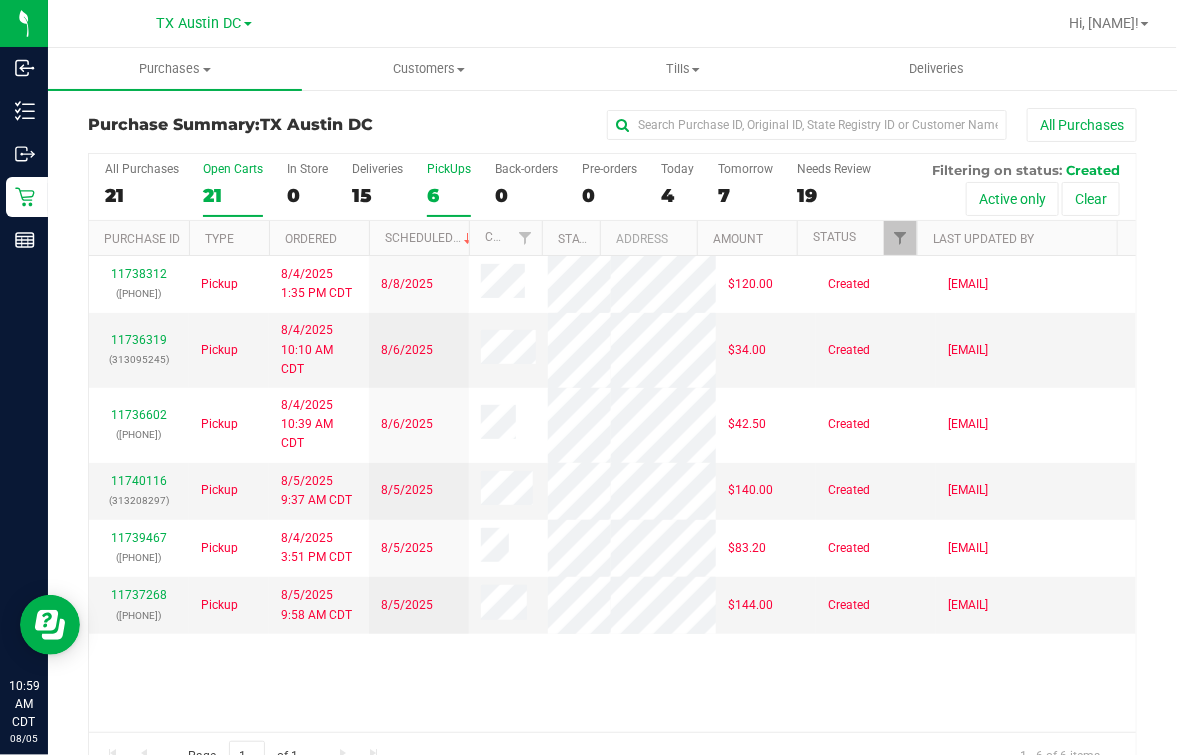click on "Open Carts" at bounding box center (233, 169) 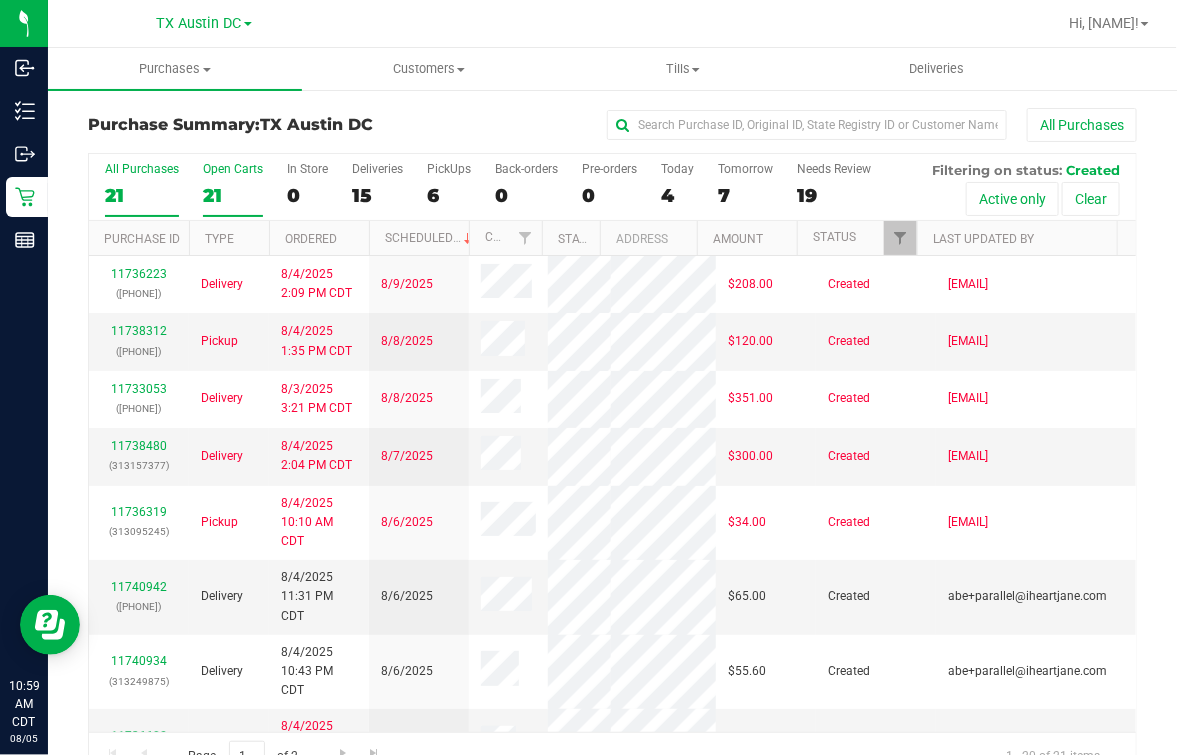click on "All Purchases
21" at bounding box center (142, 189) 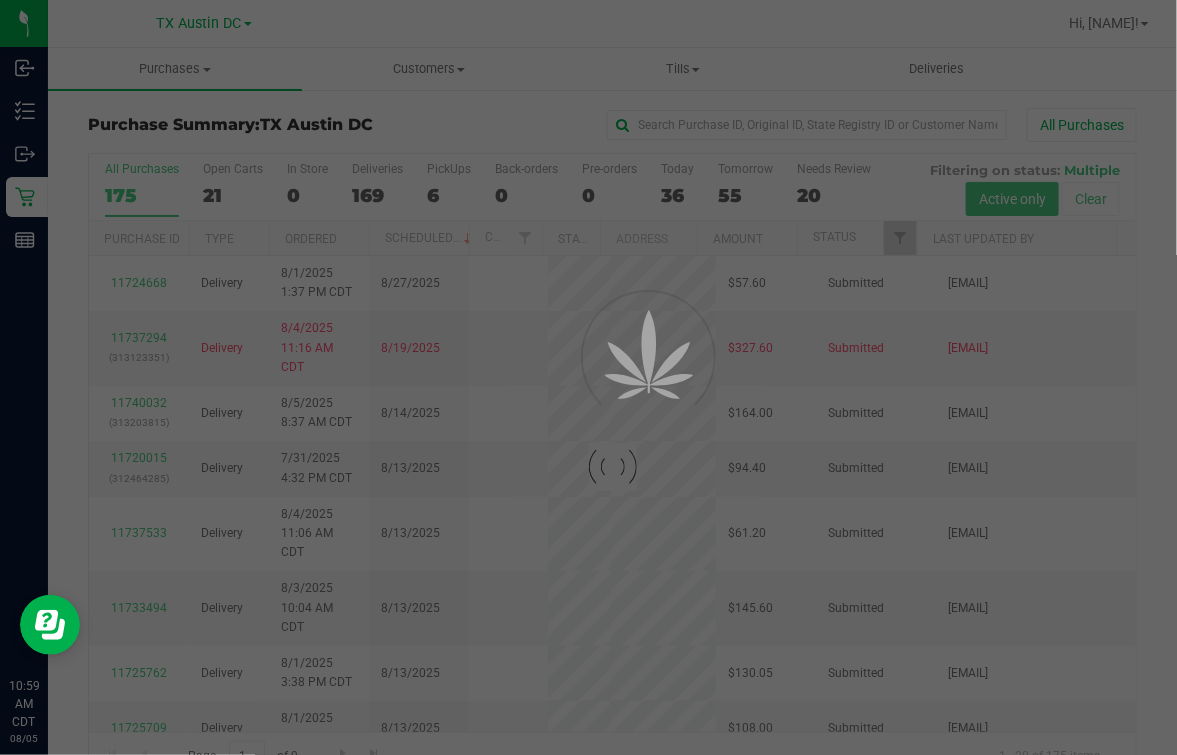 click at bounding box center (612, 467) 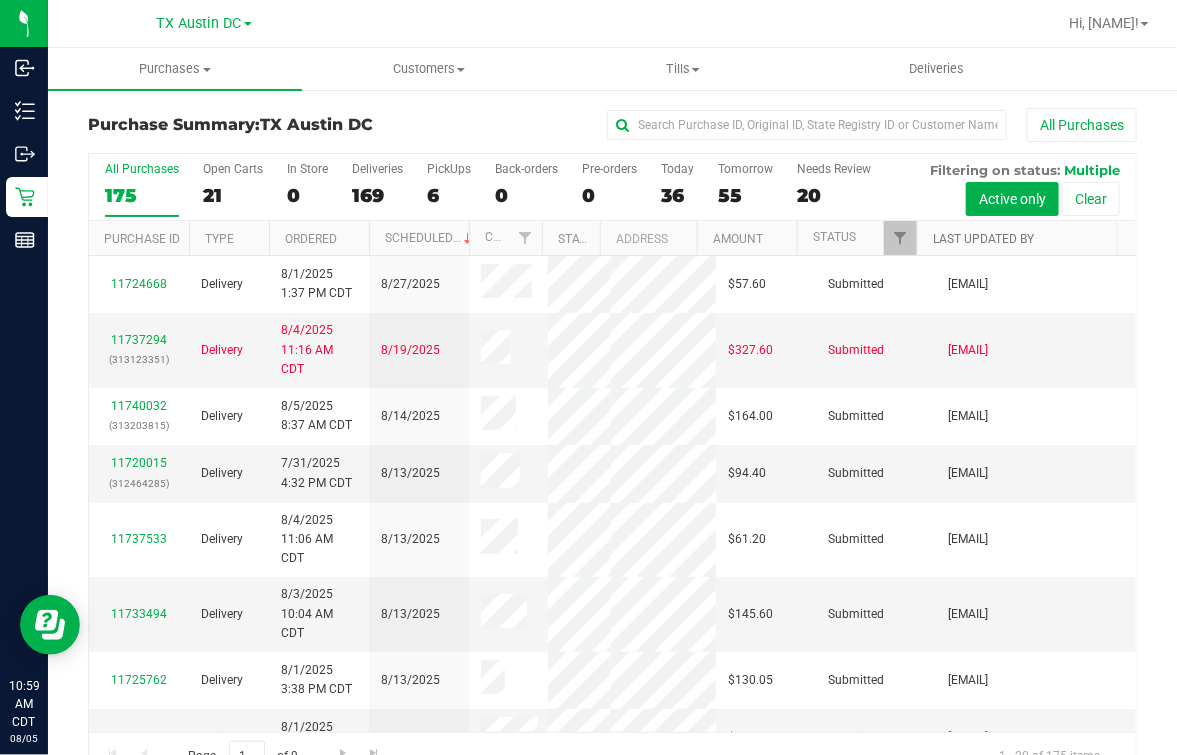 click on "Last Updated By" at bounding box center [983, 239] 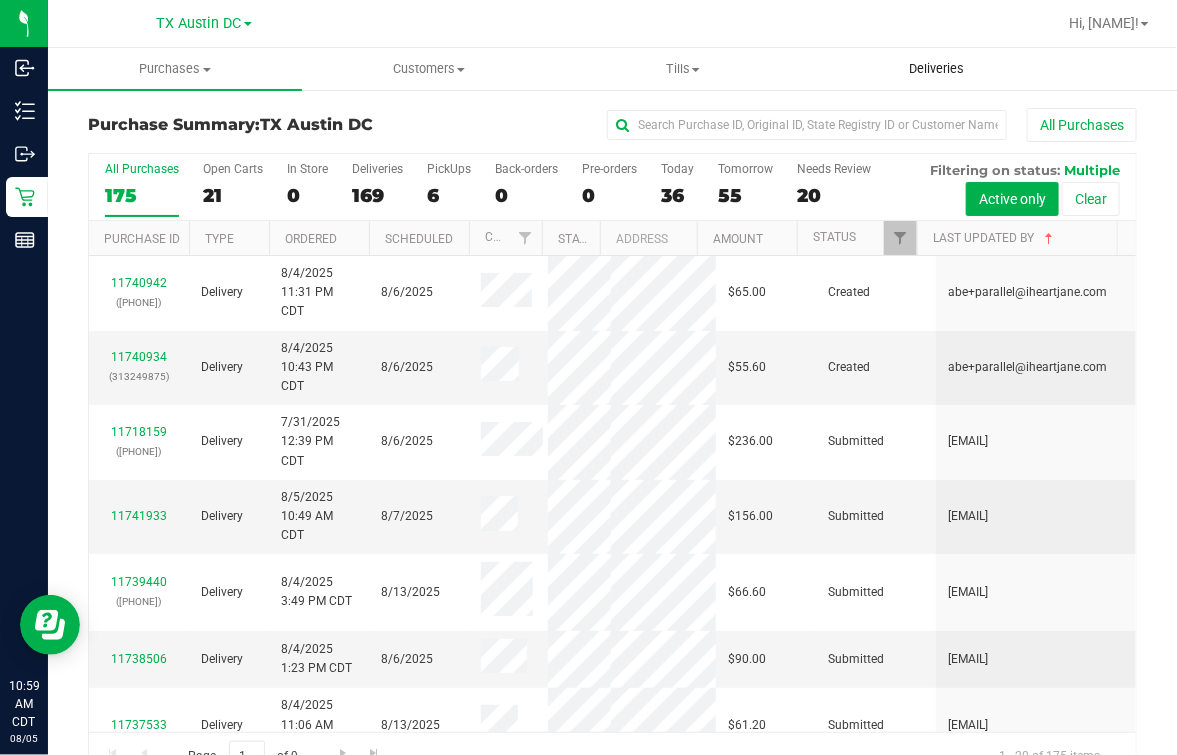 click on "Deliveries" at bounding box center (937, 69) 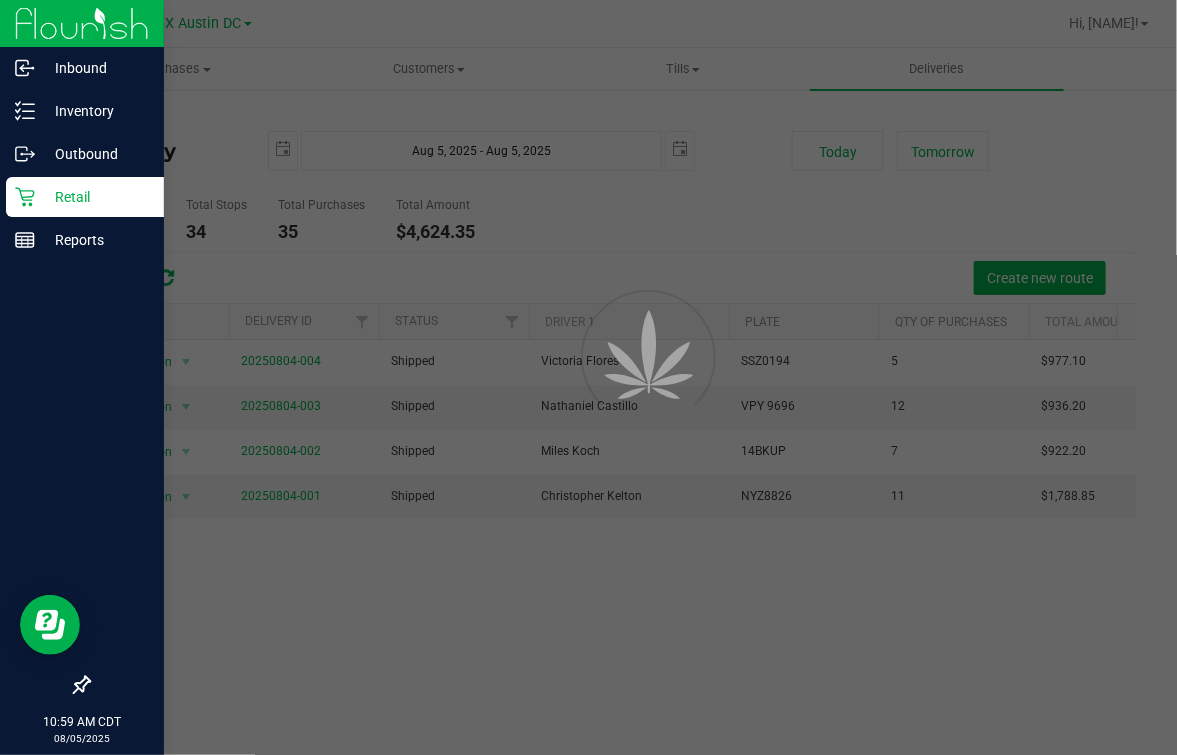 click on "Retail" at bounding box center [85, 197] 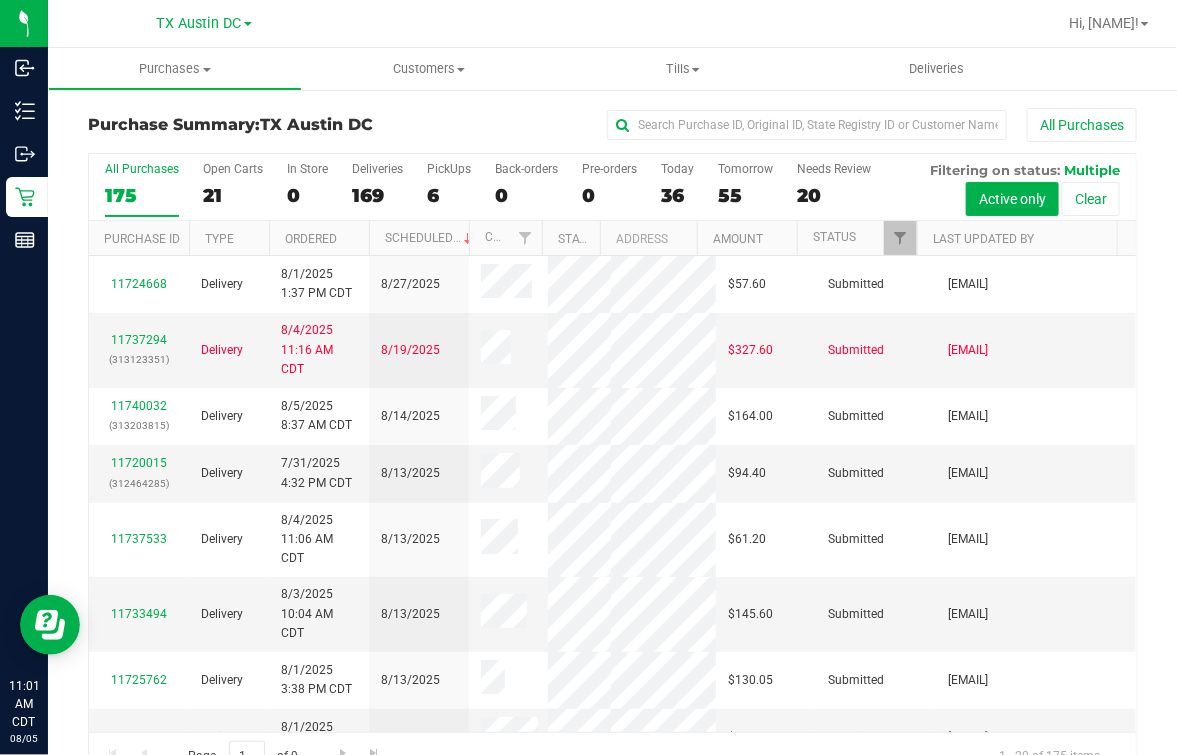 click on "All Purchases
175
Open Carts
21
In Store
0
Deliveries
169
PickUps
6
Back-orders
0
Pre-orders
0
Today
36
Tomorrow
55" at bounding box center (612, 162) 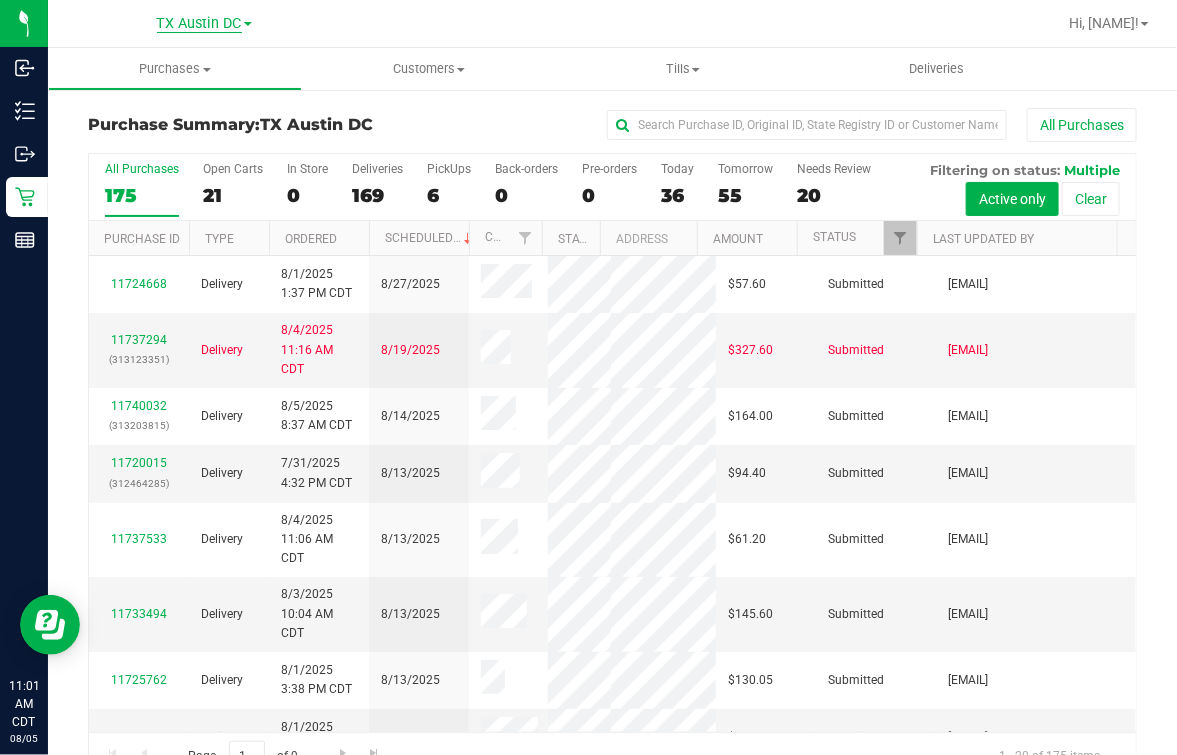 click on "TX Austin DC" at bounding box center [199, 24] 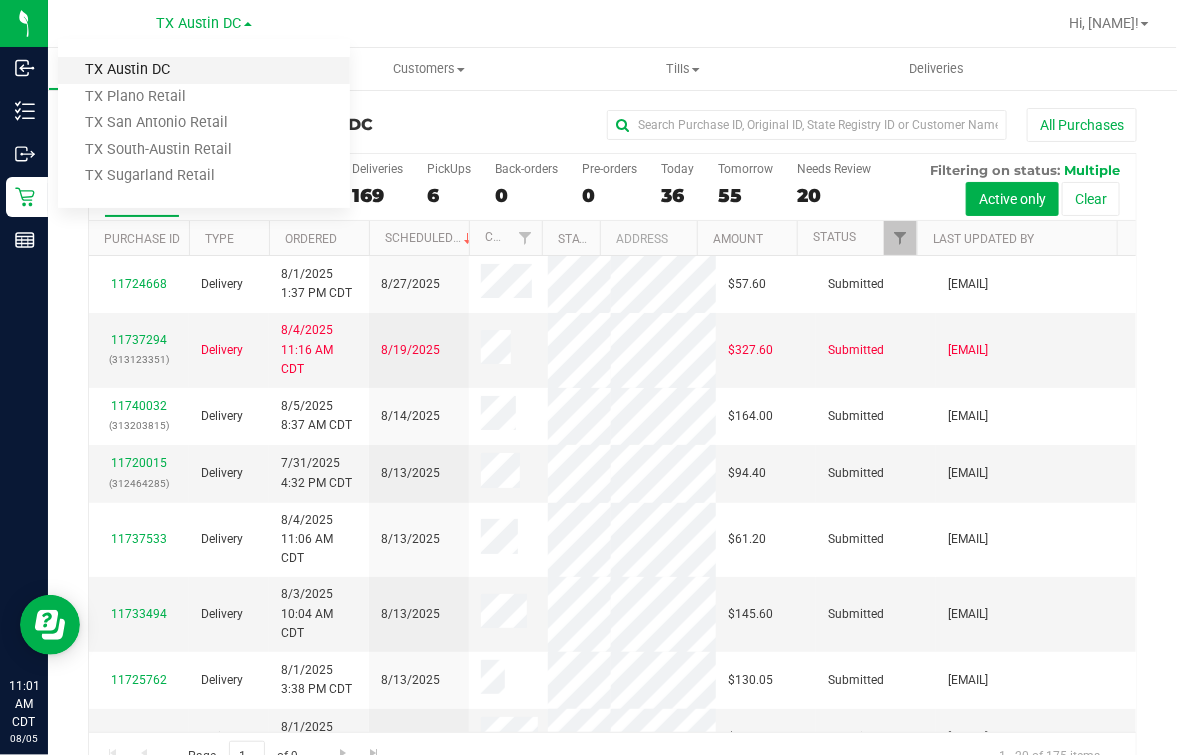 click on "TX Austin DC" at bounding box center [204, 70] 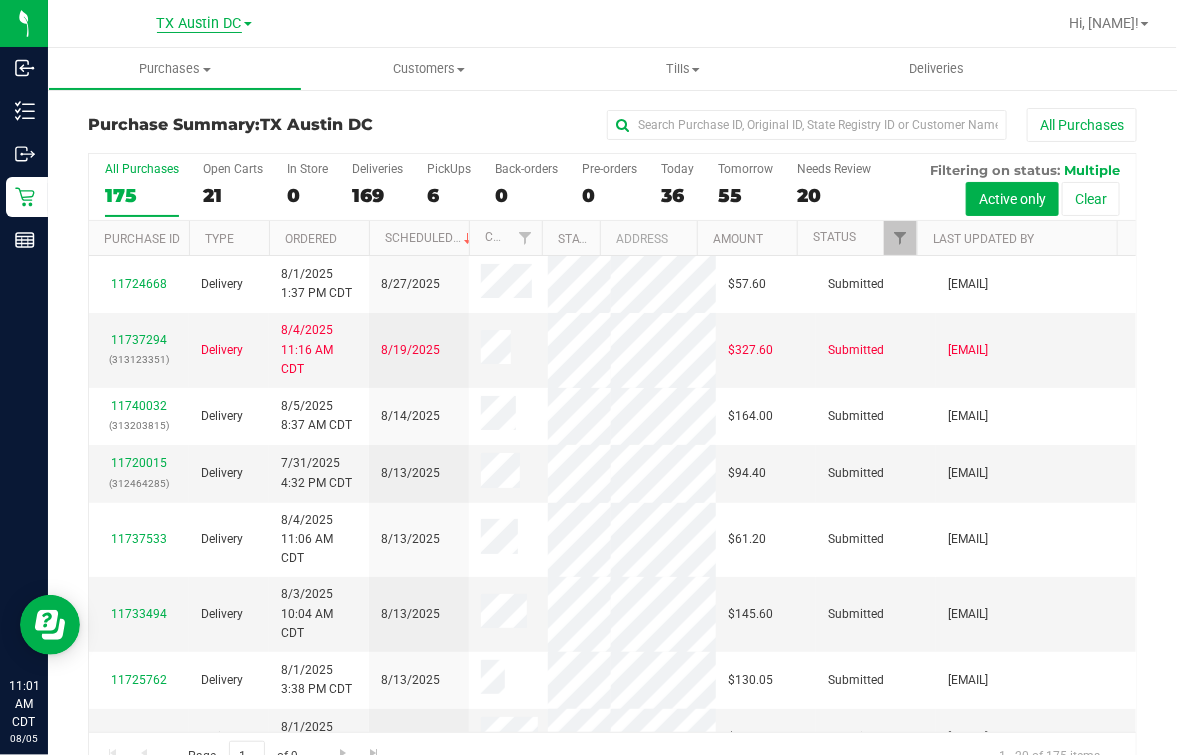 click on "TX Austin DC" at bounding box center (199, 24) 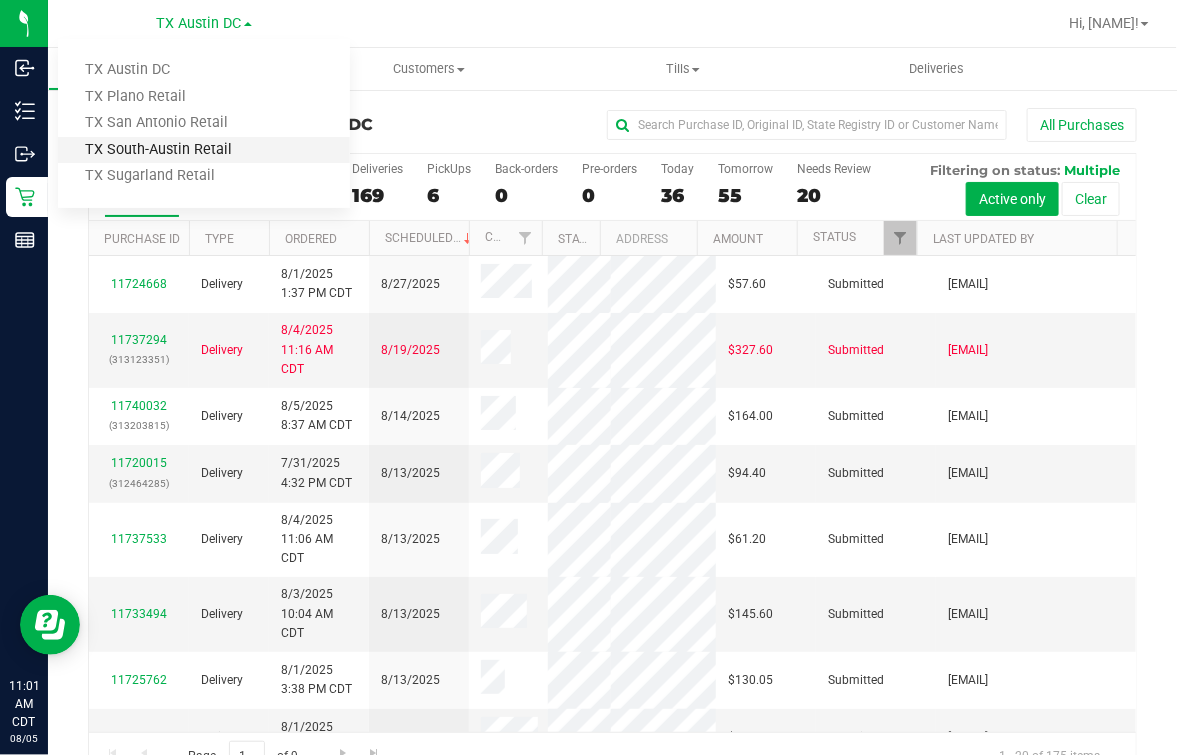 click on "TX South-Austin Retail" at bounding box center (204, 150) 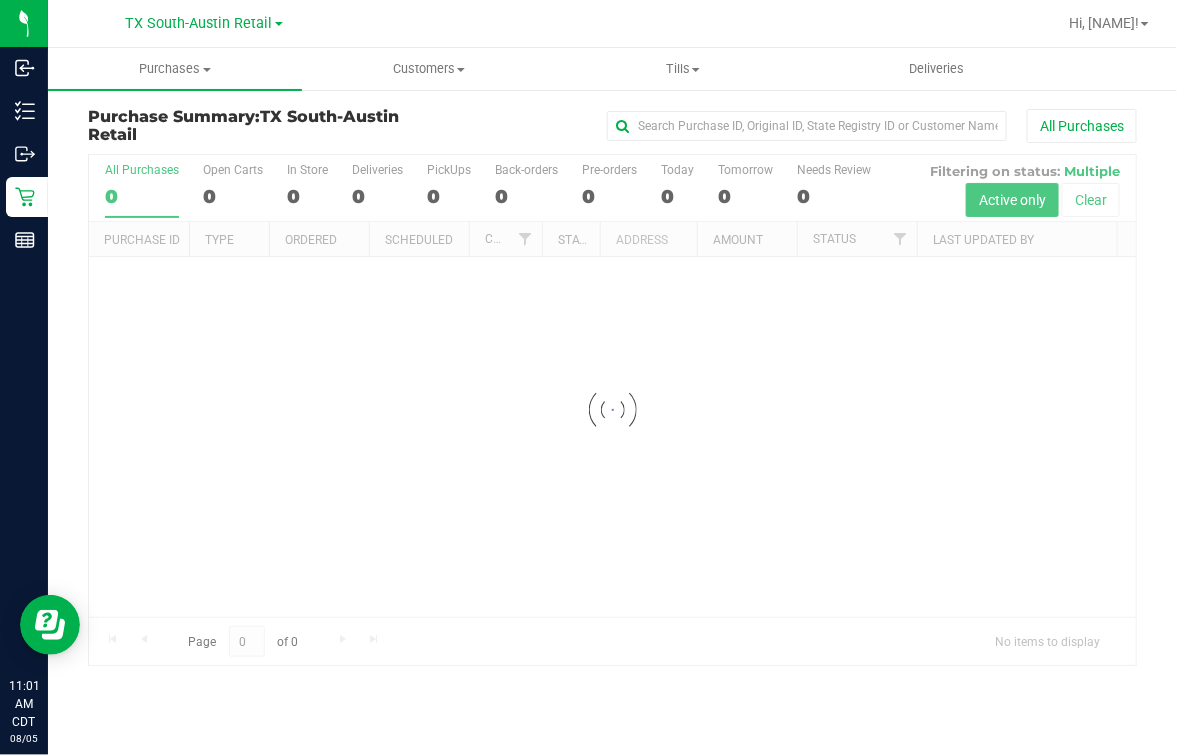 click on "Inbound Inventory Outbound Retail Reports 11:01 AM CDT 08/05/2025  08/05   TX South-Austin Retail   TX Austin DC   TX Plano Retail   TX San Antonio Retail    TX South-Austin Retail   TX Sugarland Retail   Hi, Mindy!
Purchases
Summary of purchases
Fulfillment
All purchases
Customers" at bounding box center (588, 377) 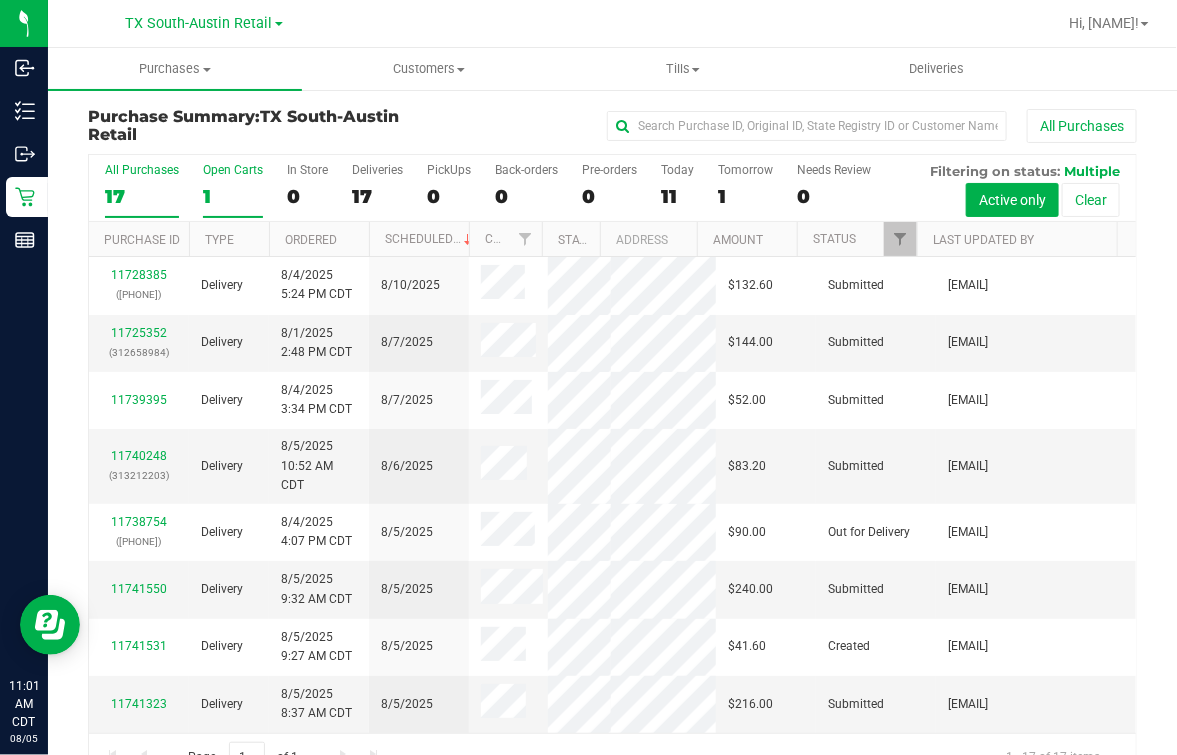 click on "Open Carts
1" at bounding box center [233, 190] 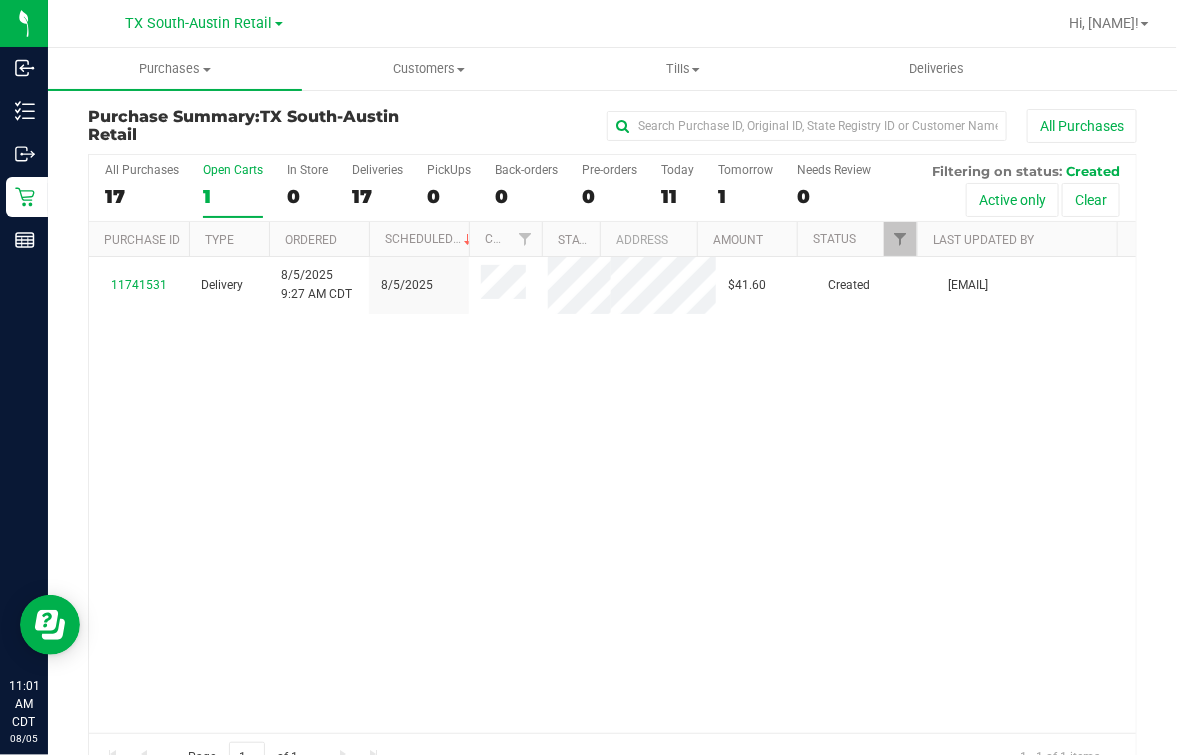 click on "TX South-Austin Retail   TX Austin DC   TX Plano Retail   TX San Antonio Retail    TX South-Austin Retail   TX Sugarland Retail" at bounding box center [204, 23] 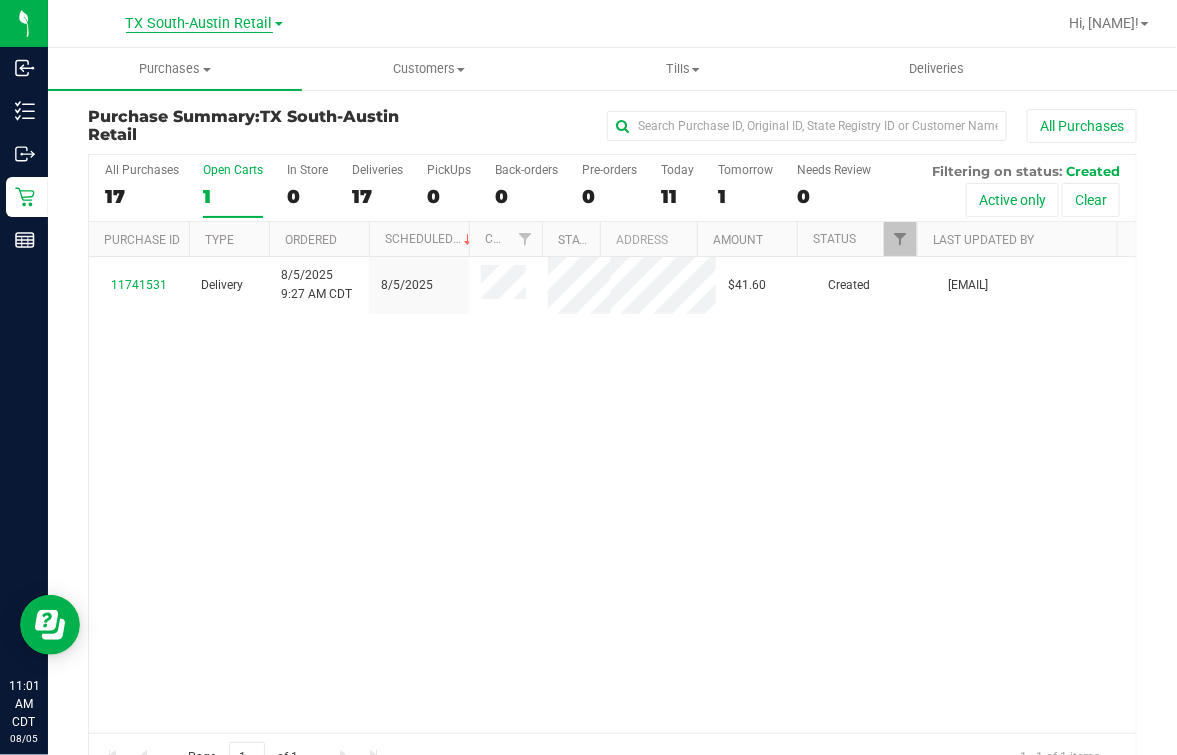 click on "TX South-Austin Retail" at bounding box center [199, 24] 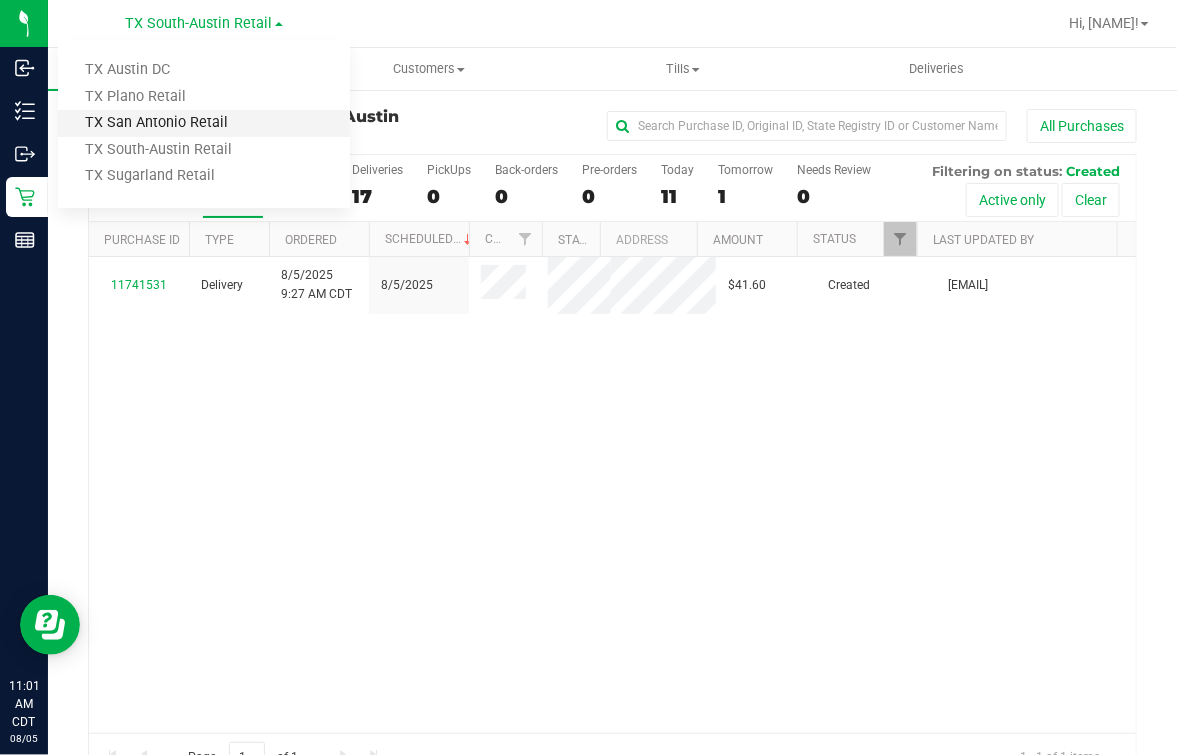 click on "TX San Antonio Retail" at bounding box center (204, 123) 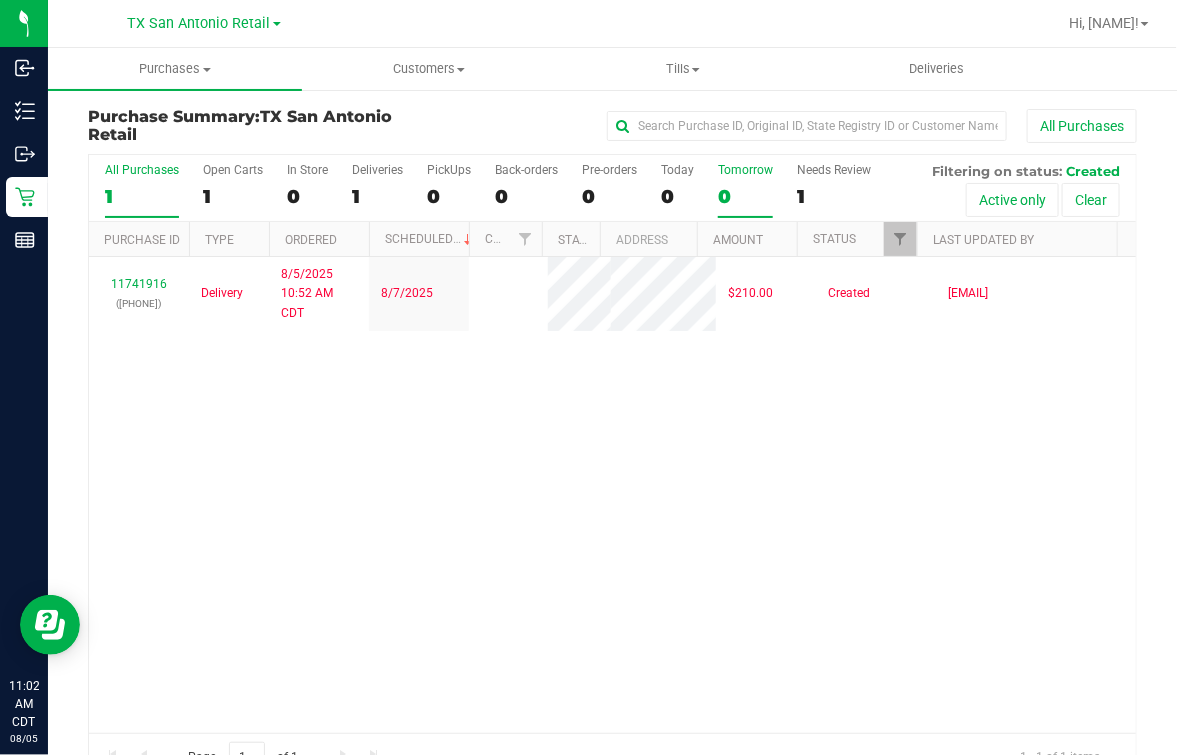 click on "0" at bounding box center (745, 196) 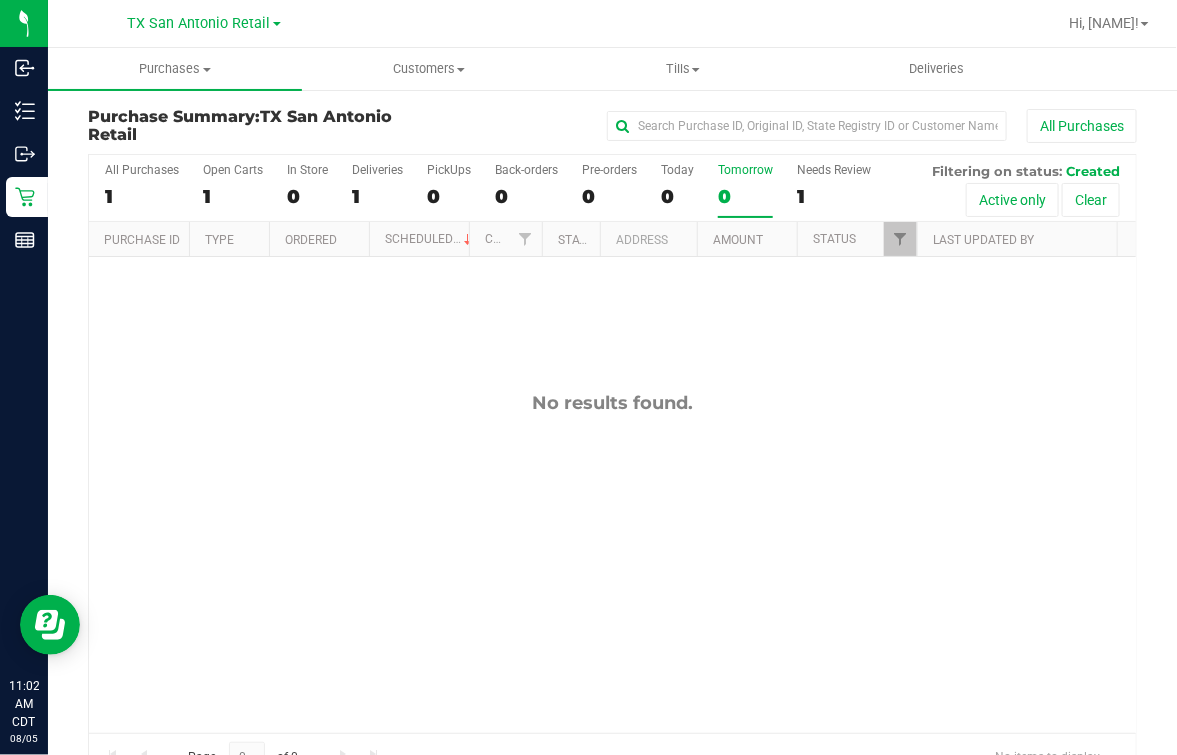 click on "TX San Antonio Retail    TX Austin DC   TX Plano Retail   TX San Antonio Retail    TX South-Austin Retail   TX Sugarland Retail" at bounding box center (204, 23) 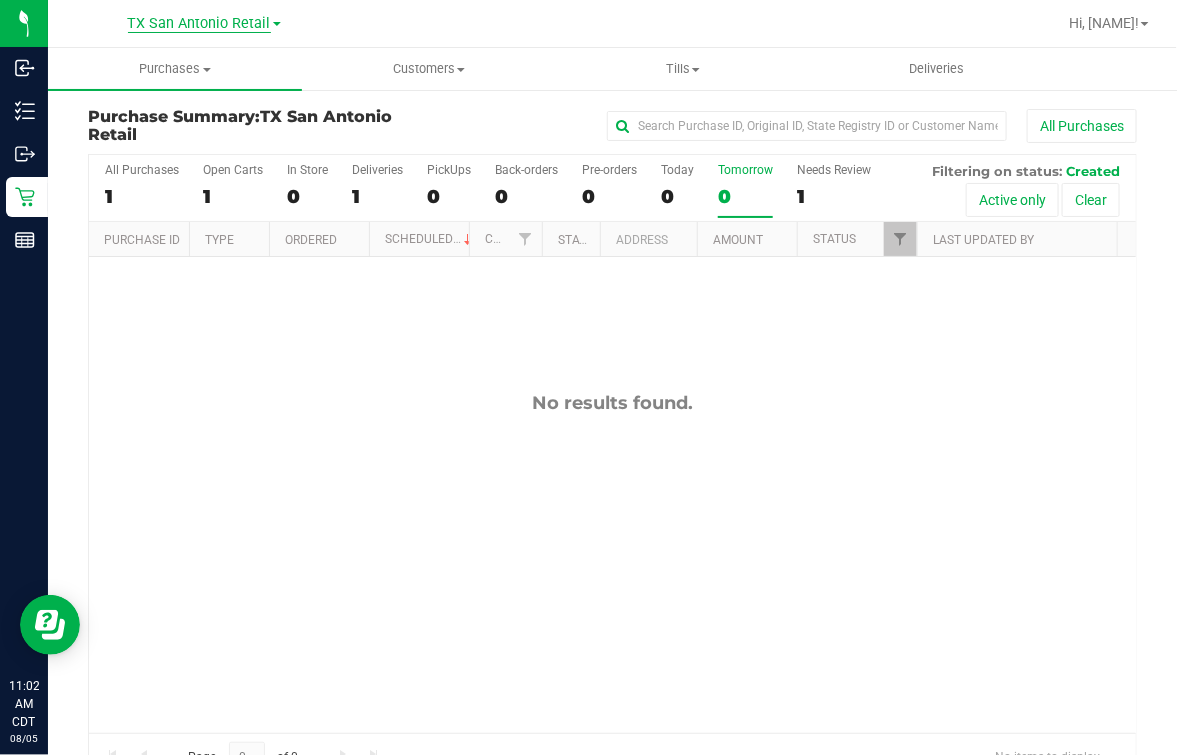 click on "TX San Antonio Retail" at bounding box center [199, 24] 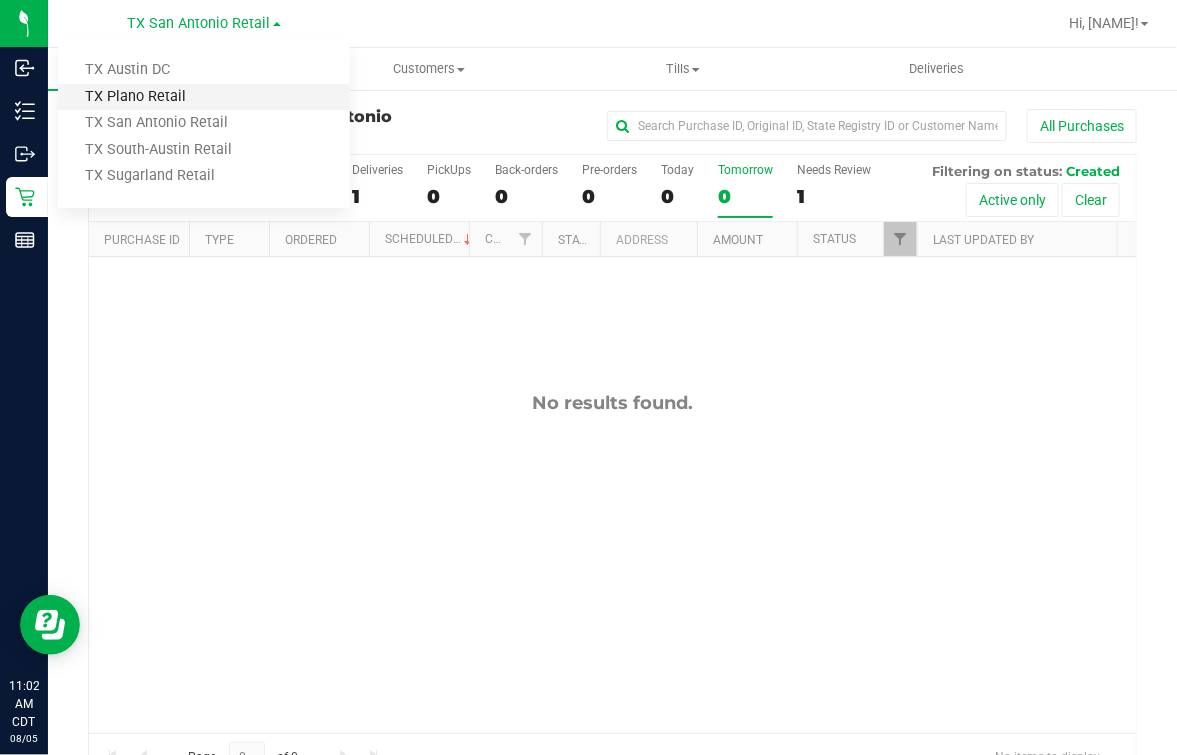 click on "TX Plano Retail" at bounding box center [204, 97] 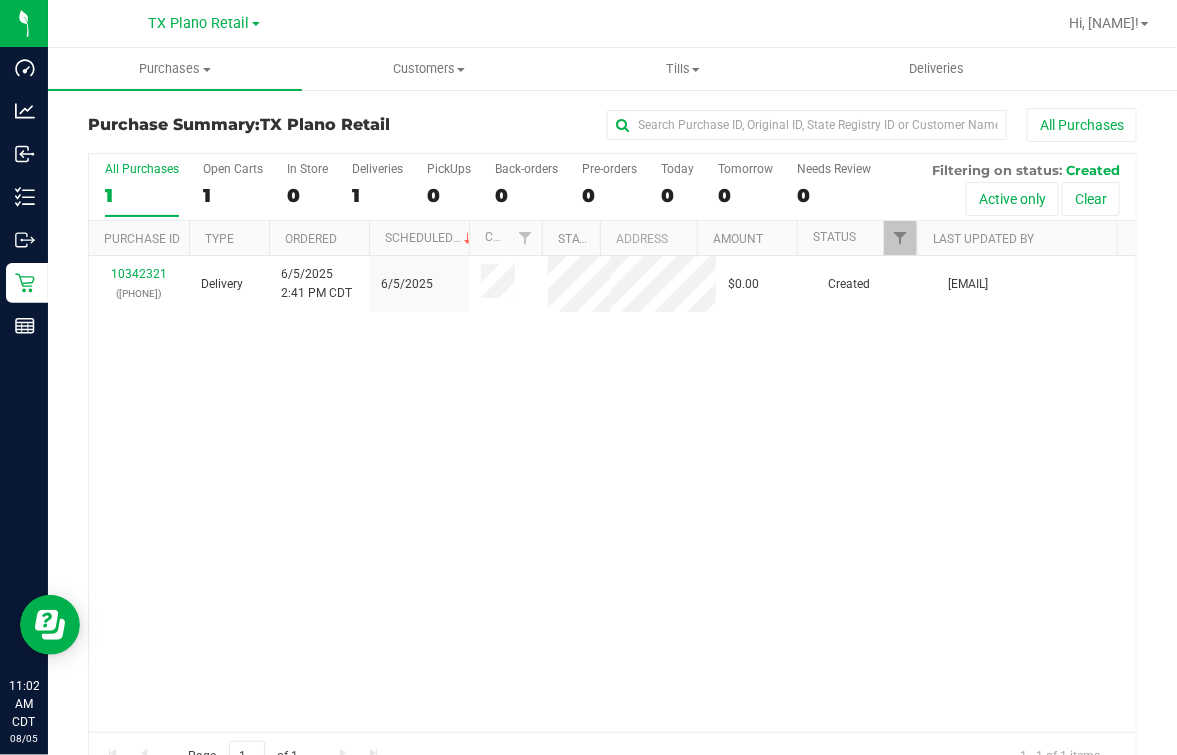 click on "10342321
(267999593)
Delivery 6/5/2025 2:41 PM CDT 6/5/2025
$0.00
Created jusramos@liveparallel.com" at bounding box center [612, 494] 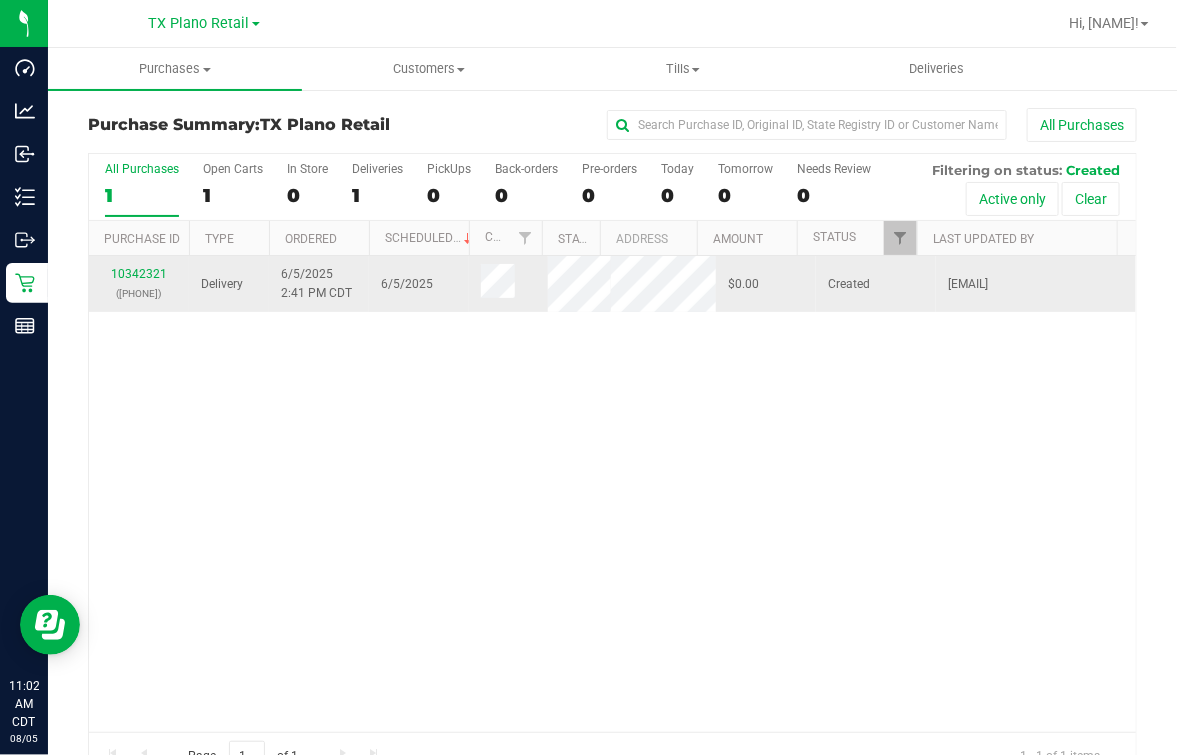 click on "[EMAIL]" at bounding box center [968, 284] 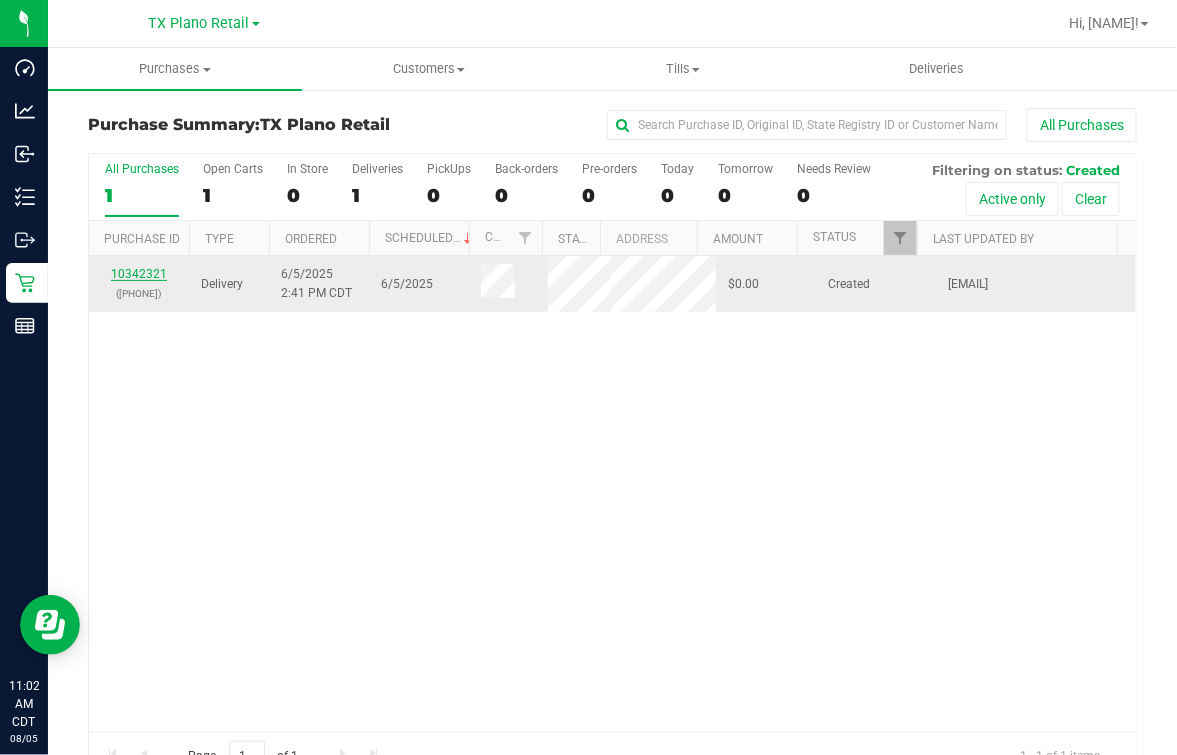 click on "10342321" at bounding box center (139, 274) 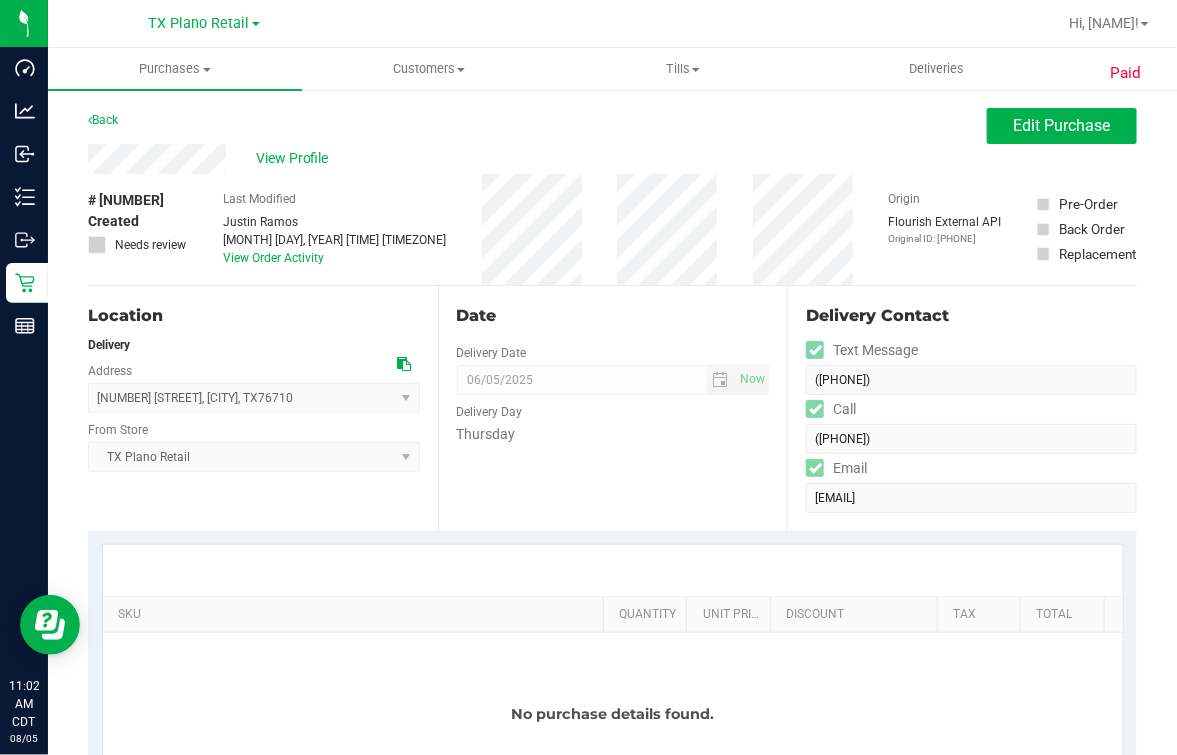 click at bounding box center [613, 570] 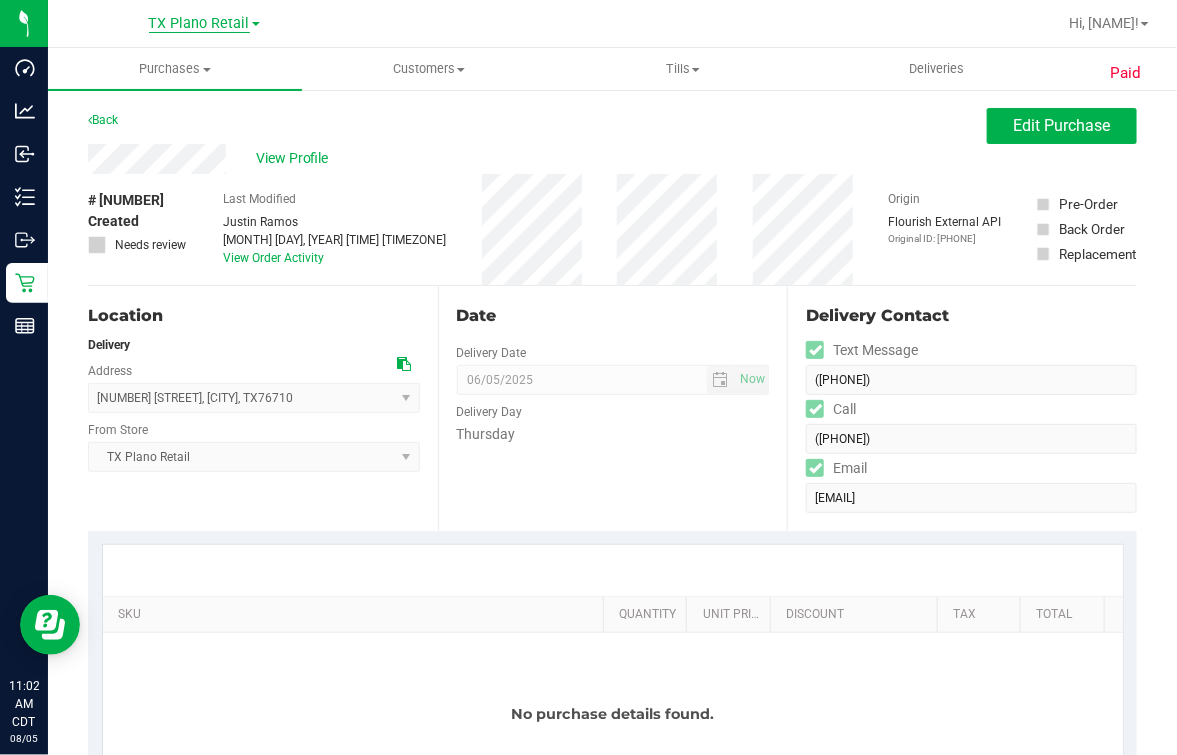 click on "TX Plano Retail" at bounding box center (199, 24) 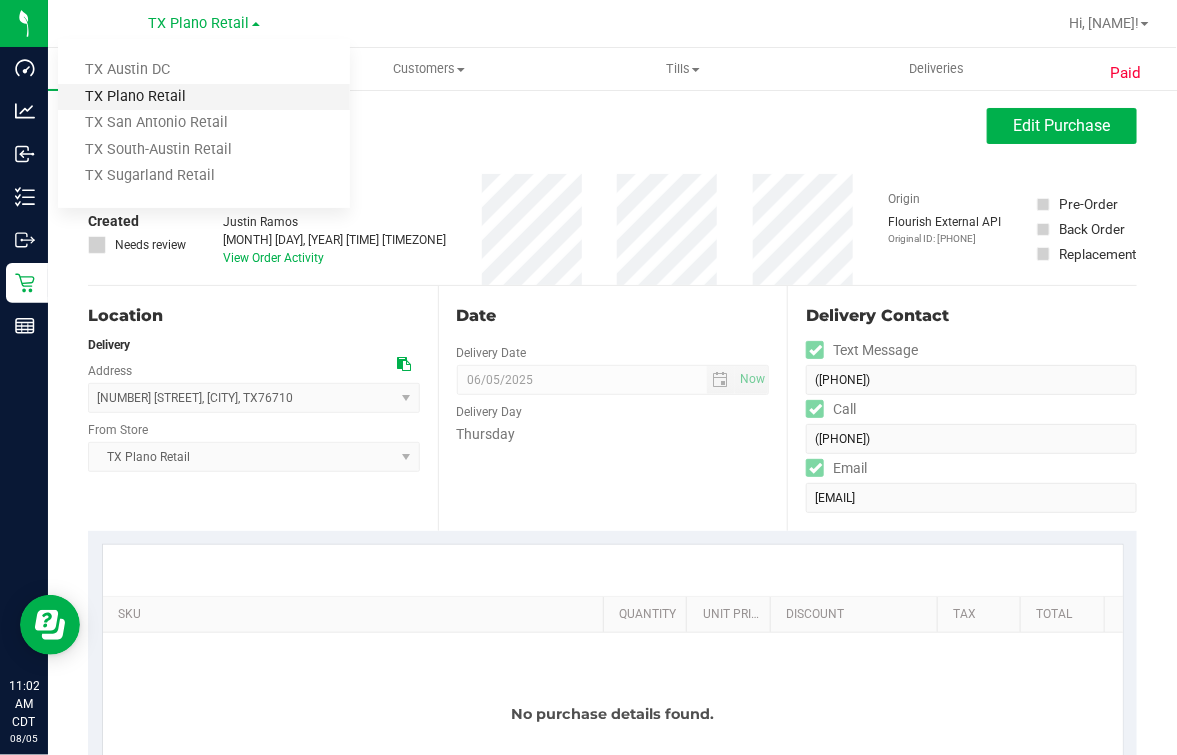 click on "TX Plano Retail" at bounding box center [204, 97] 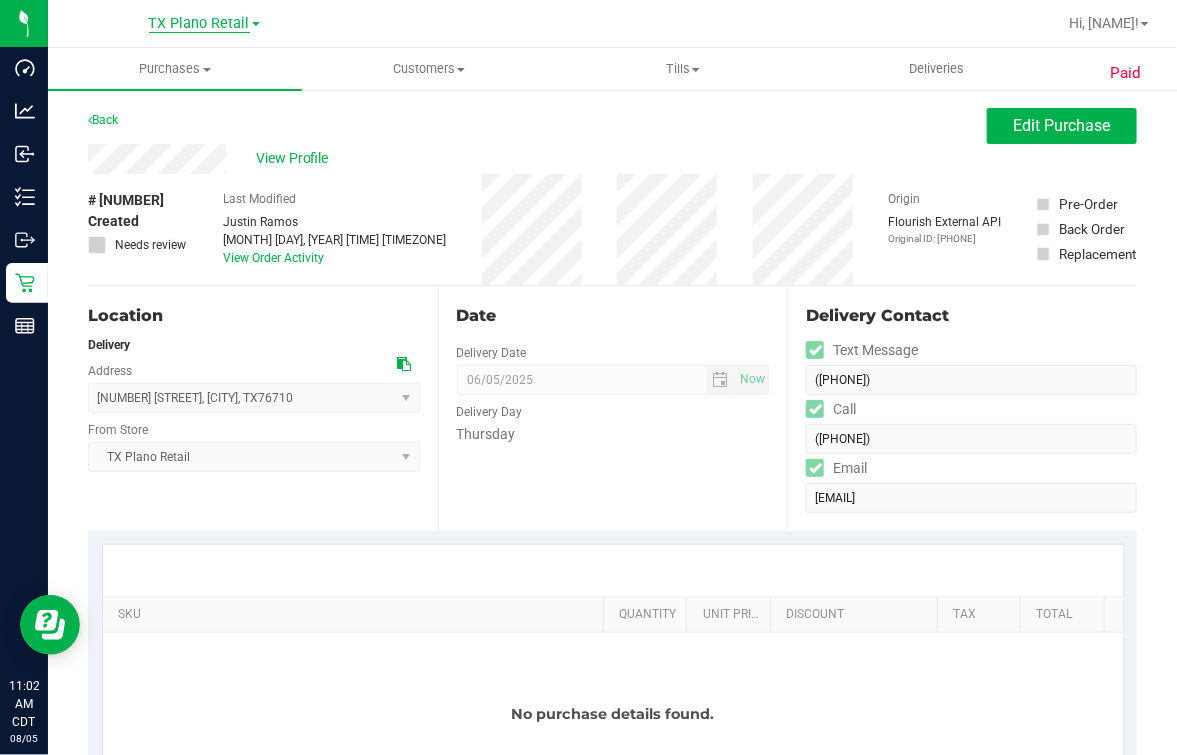 click on "TX Plano Retail" at bounding box center [199, 24] 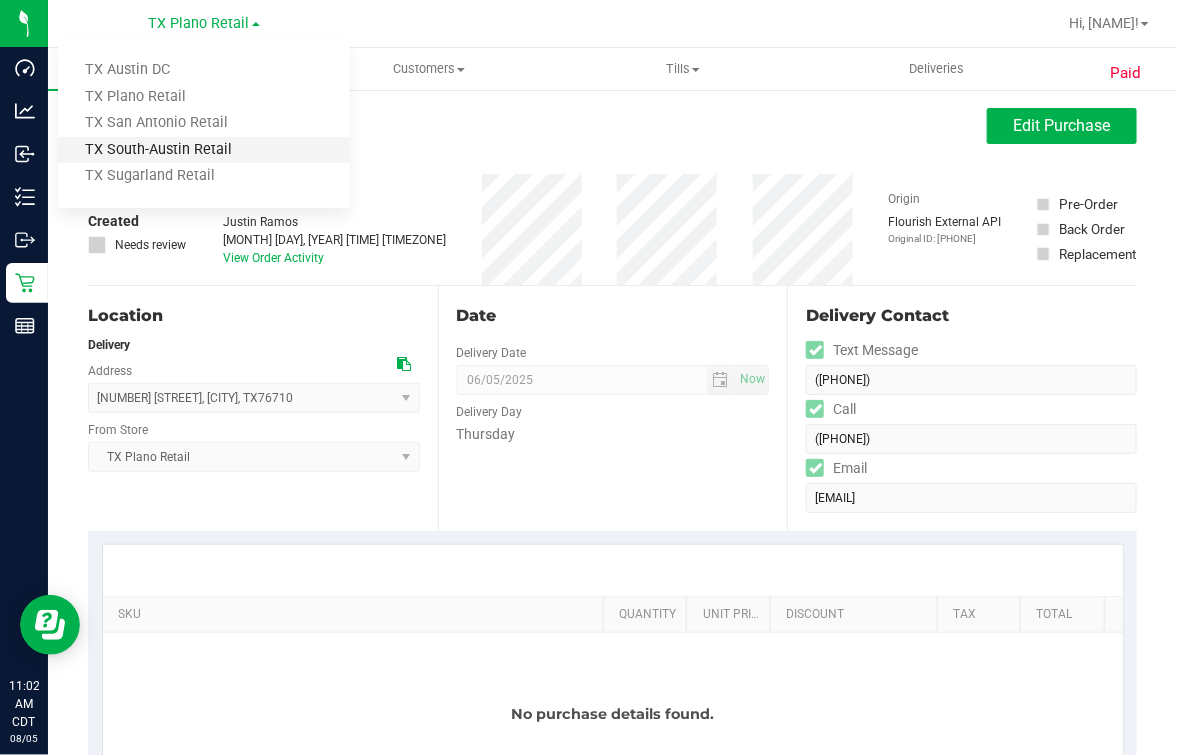 click on "TX South-Austin Retail" at bounding box center (204, 150) 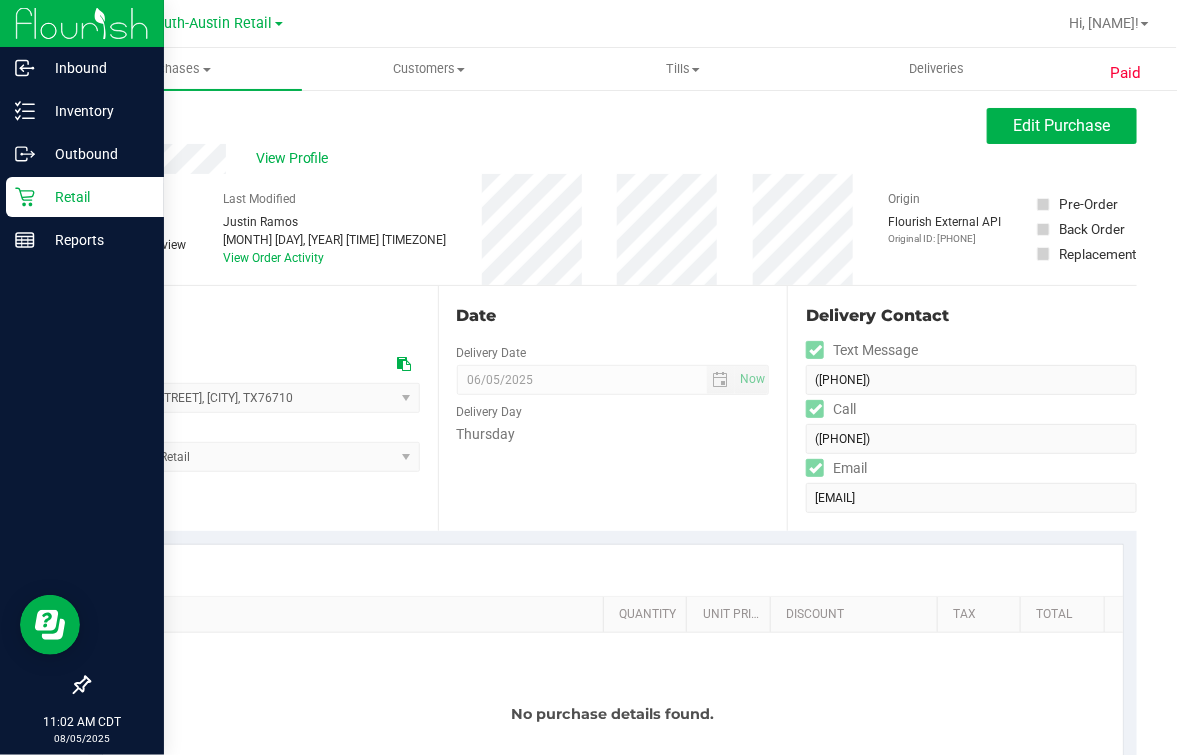 click on "Retail" at bounding box center [85, 197] 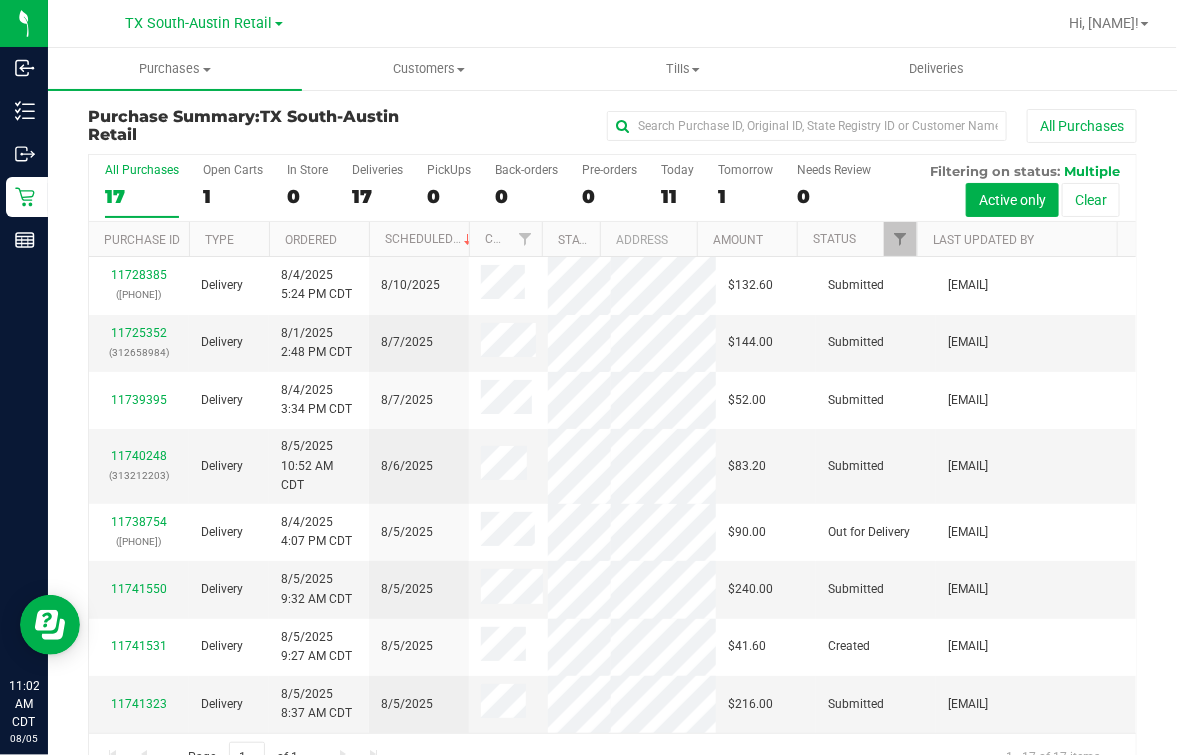 click on "All Purchases
17
Open Carts
1
In Store
0
Deliveries
17
PickUps
0
Back-orders
0
Pre-orders
0
Today
11
Tomorrow
1" at bounding box center [612, 188] 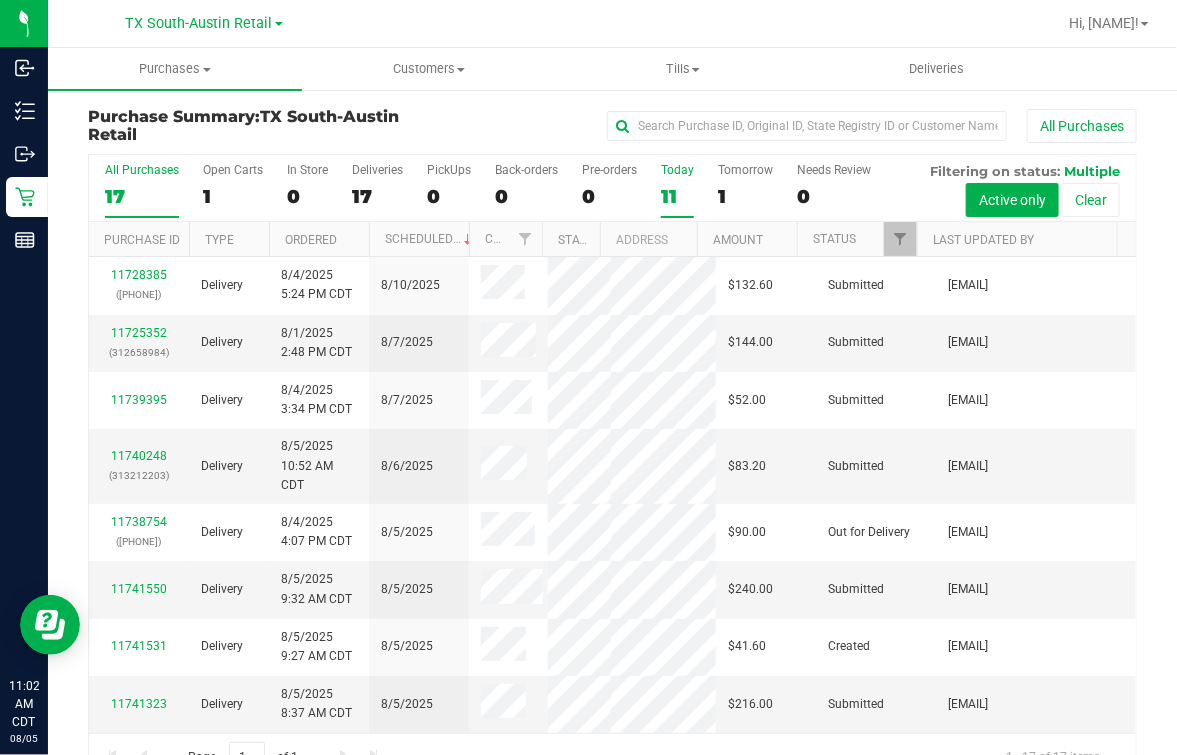 click on "Today
11" at bounding box center (677, 190) 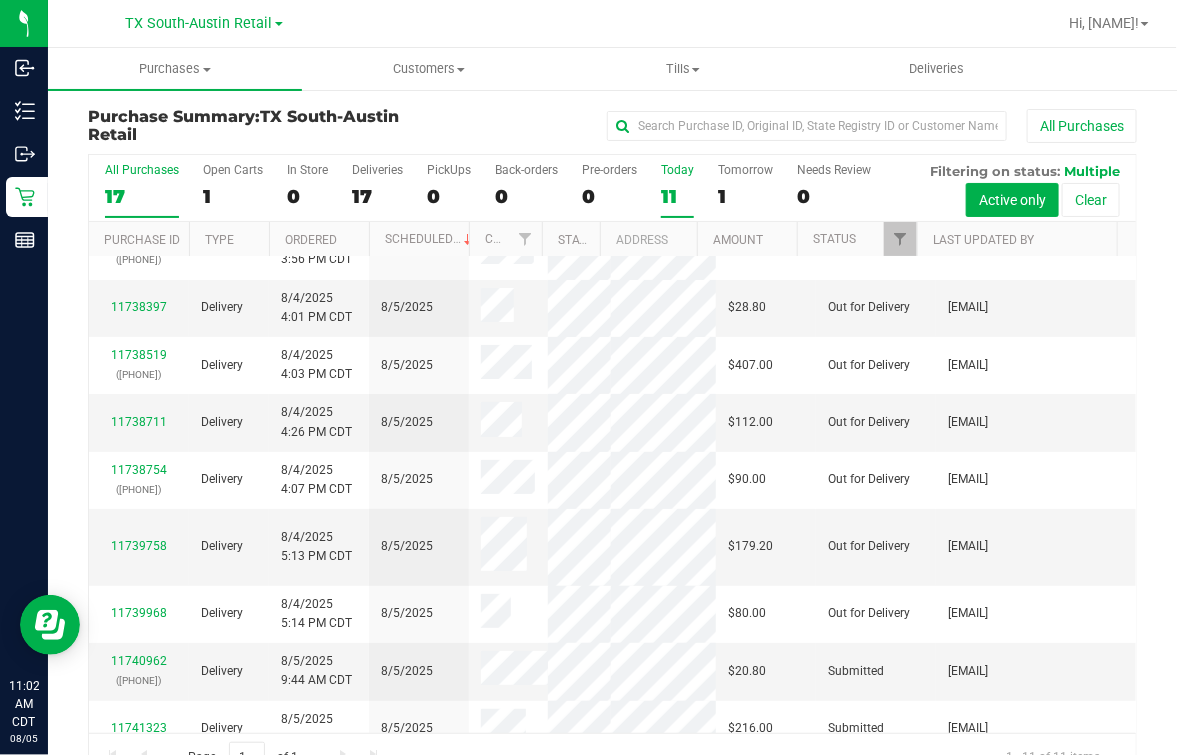 scroll, scrollTop: 0, scrollLeft: 0, axis: both 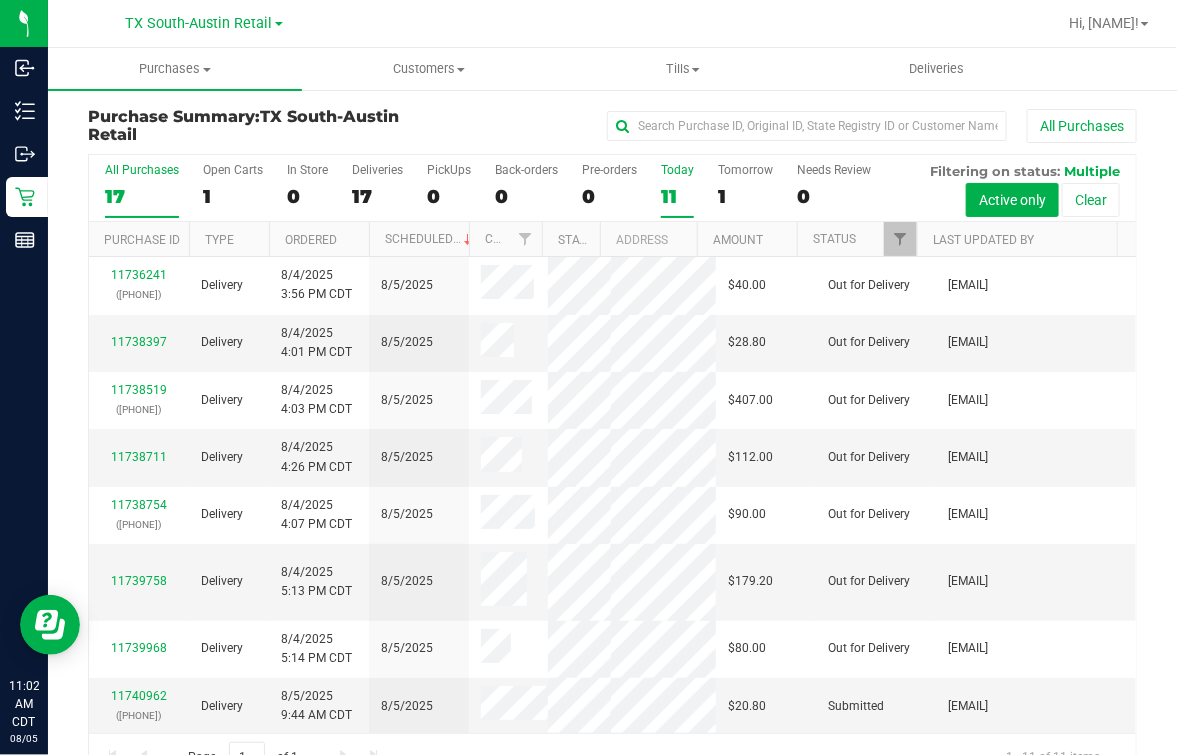 click on "17" at bounding box center (142, 196) 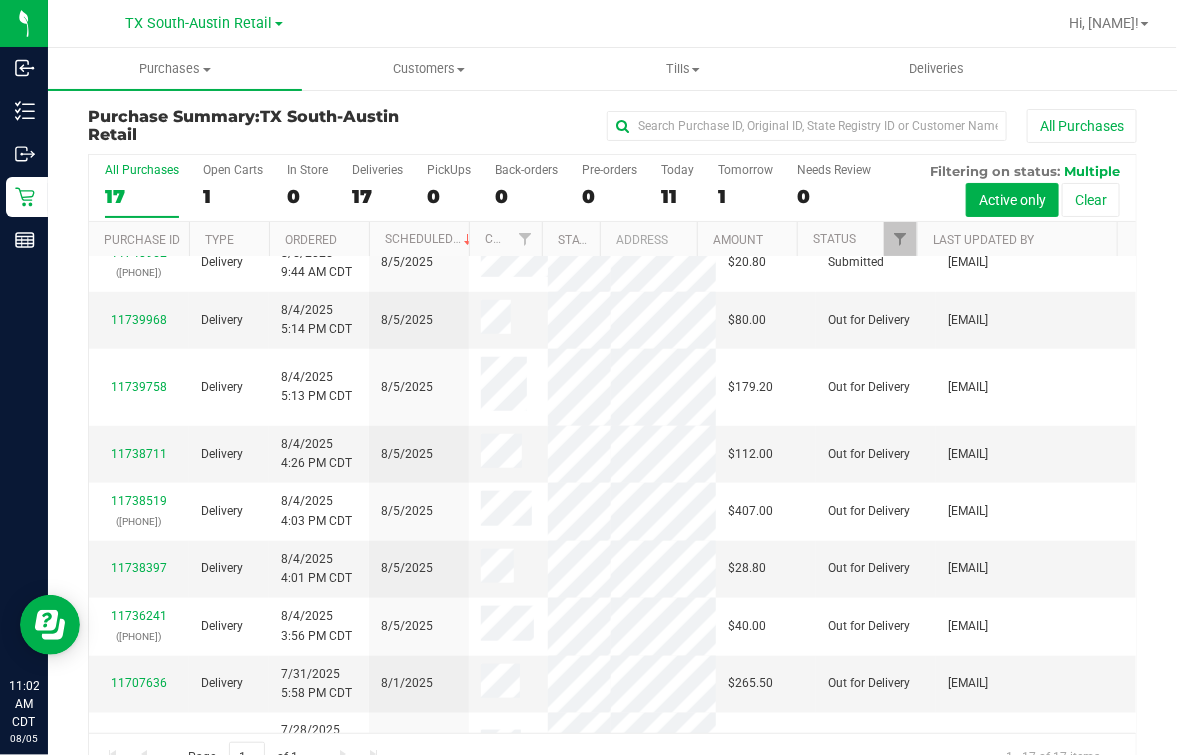 scroll, scrollTop: 0, scrollLeft: 0, axis: both 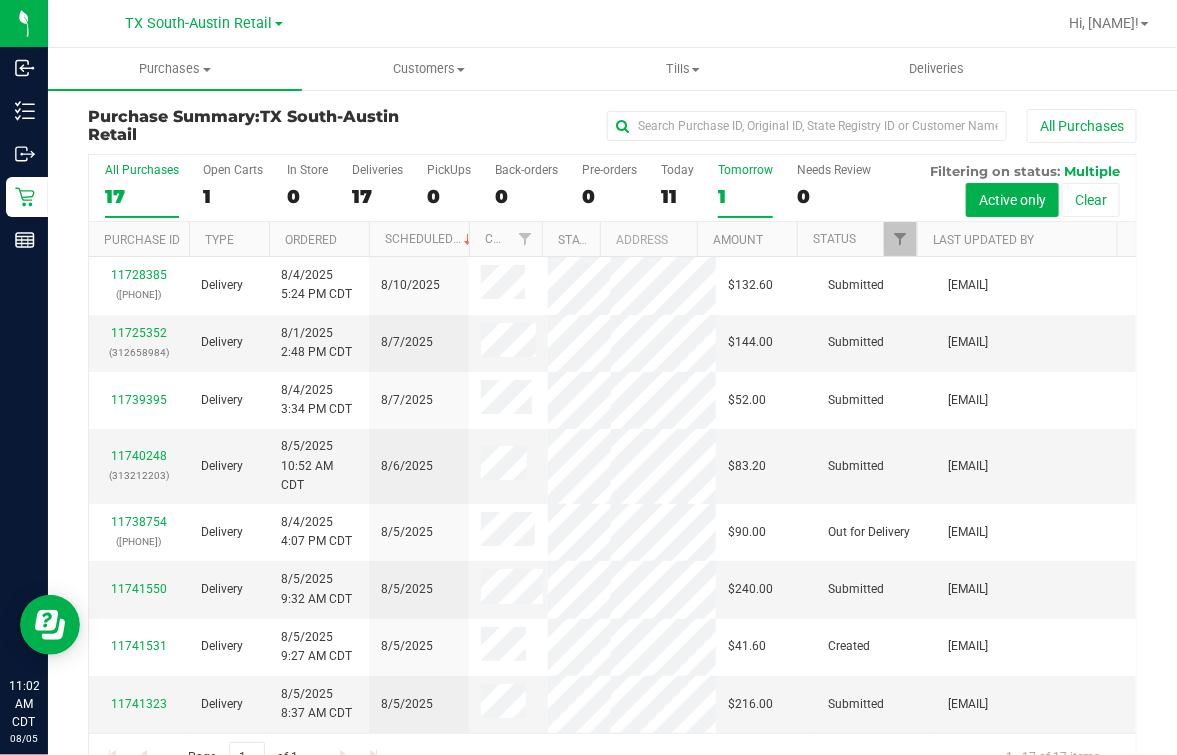 click on "Tomorrow
1" at bounding box center (745, 190) 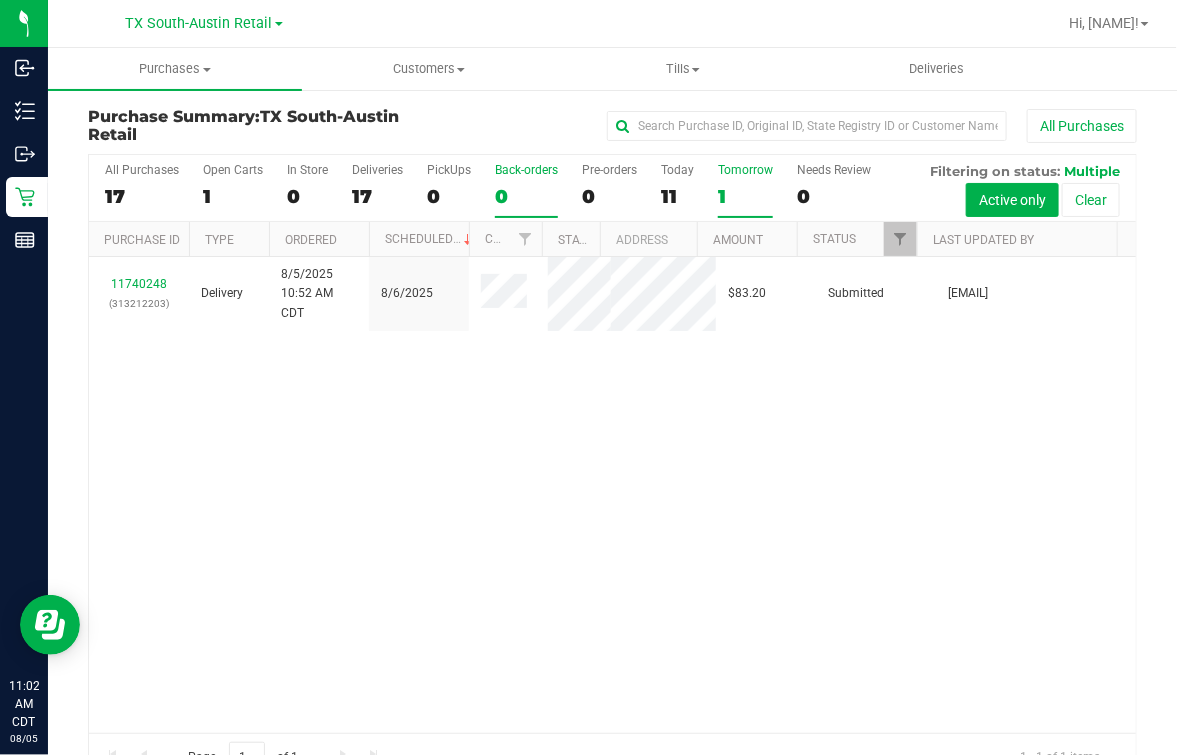 click on "0" at bounding box center [526, 196] 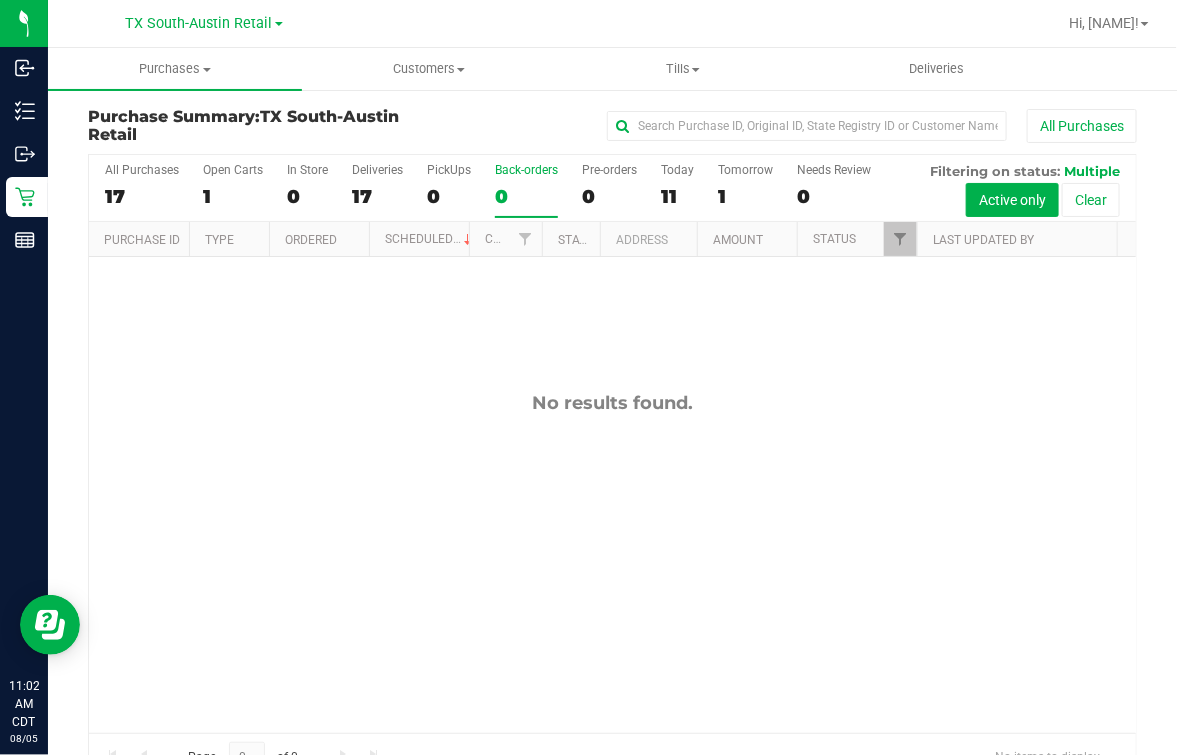 click on "All Purchases
17
Open Carts
1
In Store
0
Deliveries
17
PickUps
0
Back-orders
0
Pre-orders
0
Today
11
Tomorrow
1" at bounding box center (612, 188) 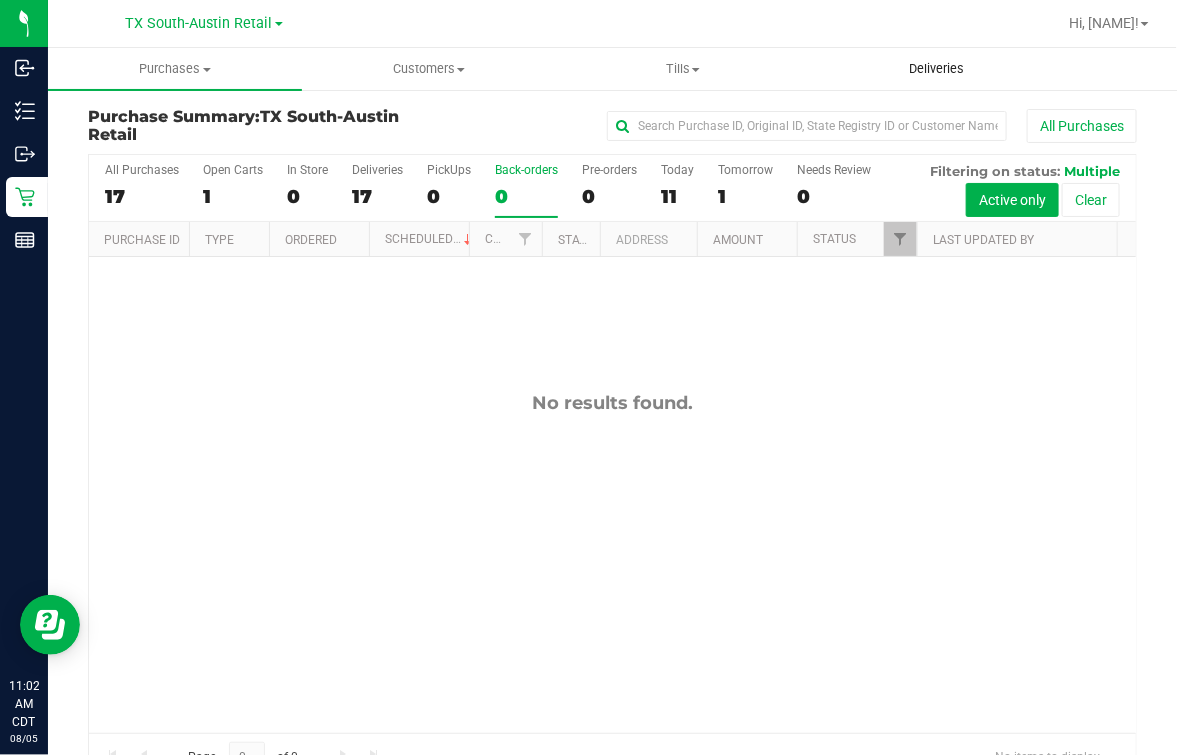 click on "Deliveries" at bounding box center (937, 69) 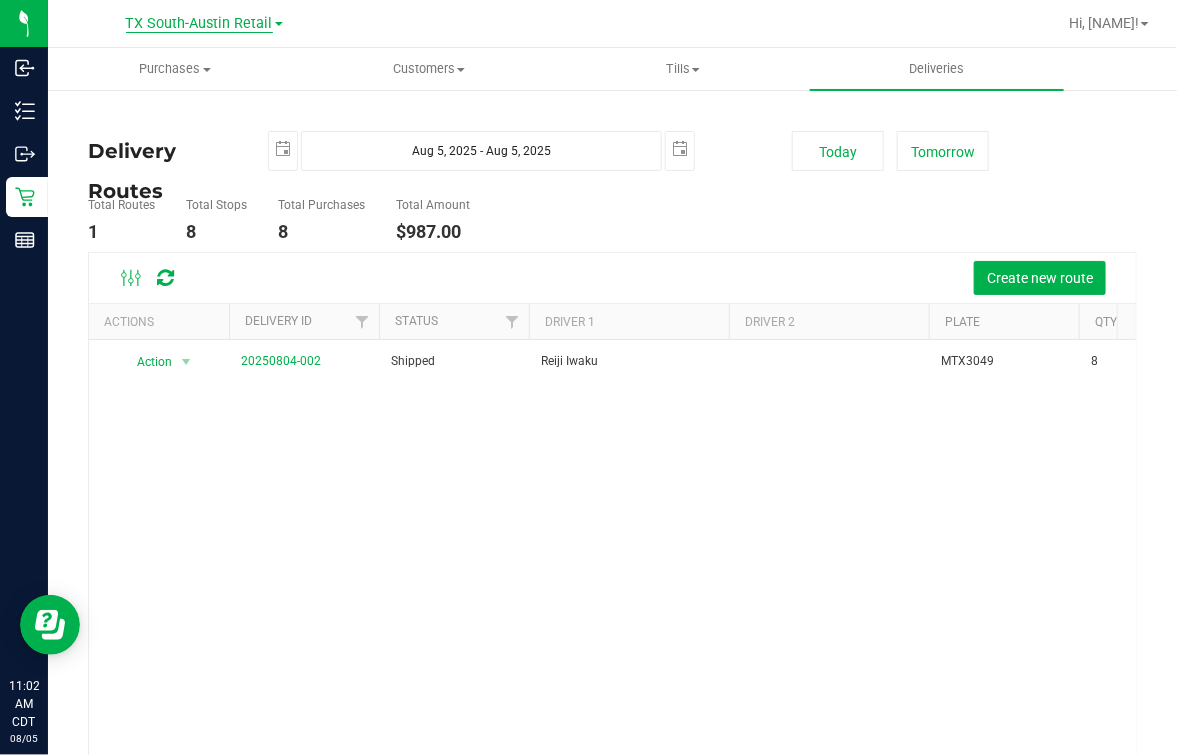 click on "TX South-Austin Retail" at bounding box center (199, 24) 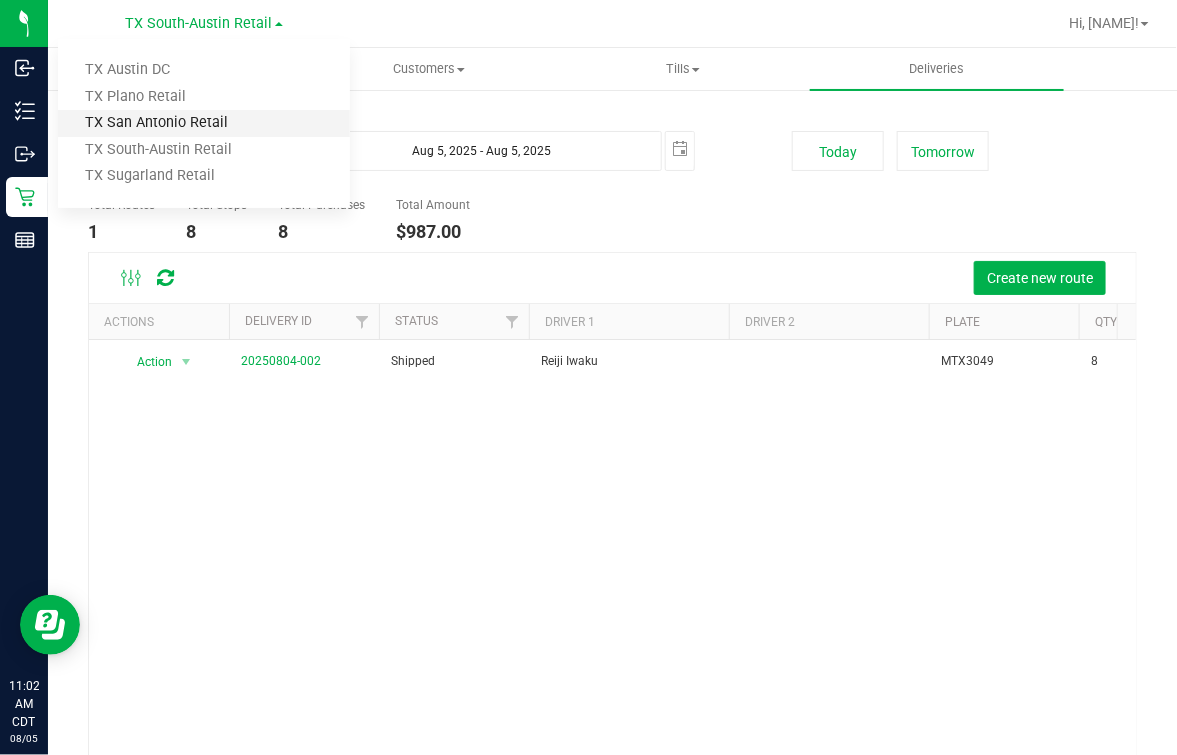 click on "TX San Antonio Retail" at bounding box center (204, 123) 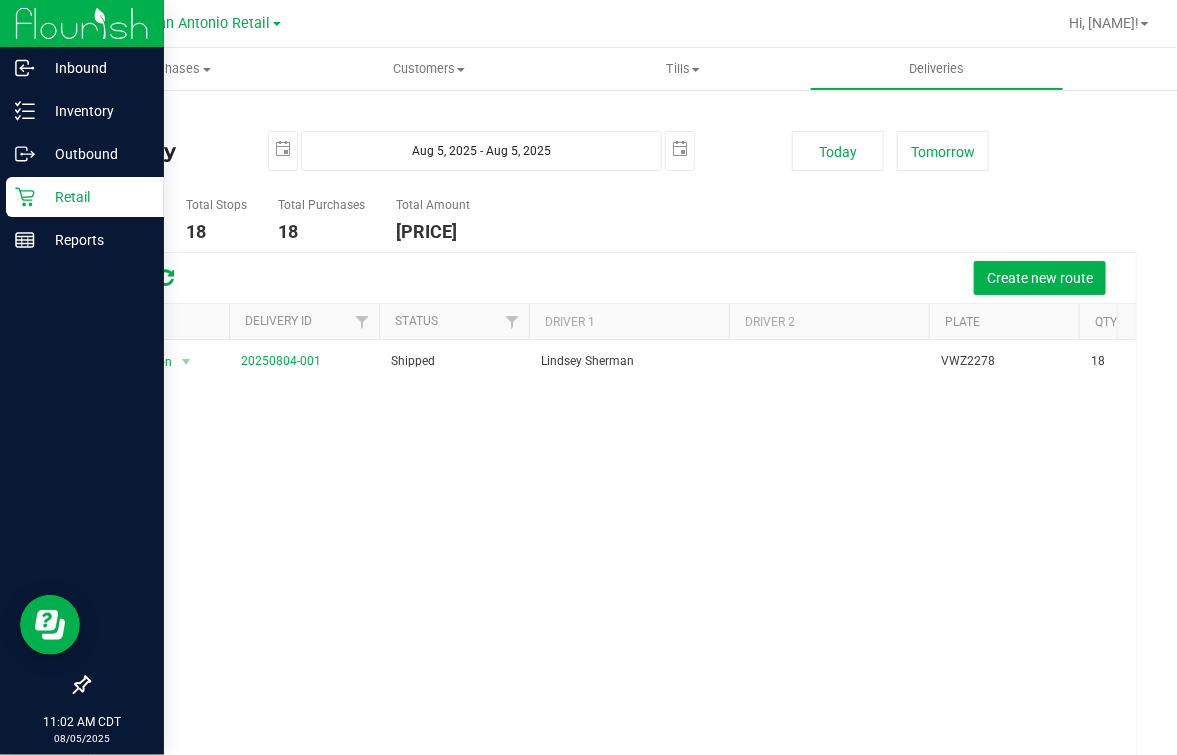 click 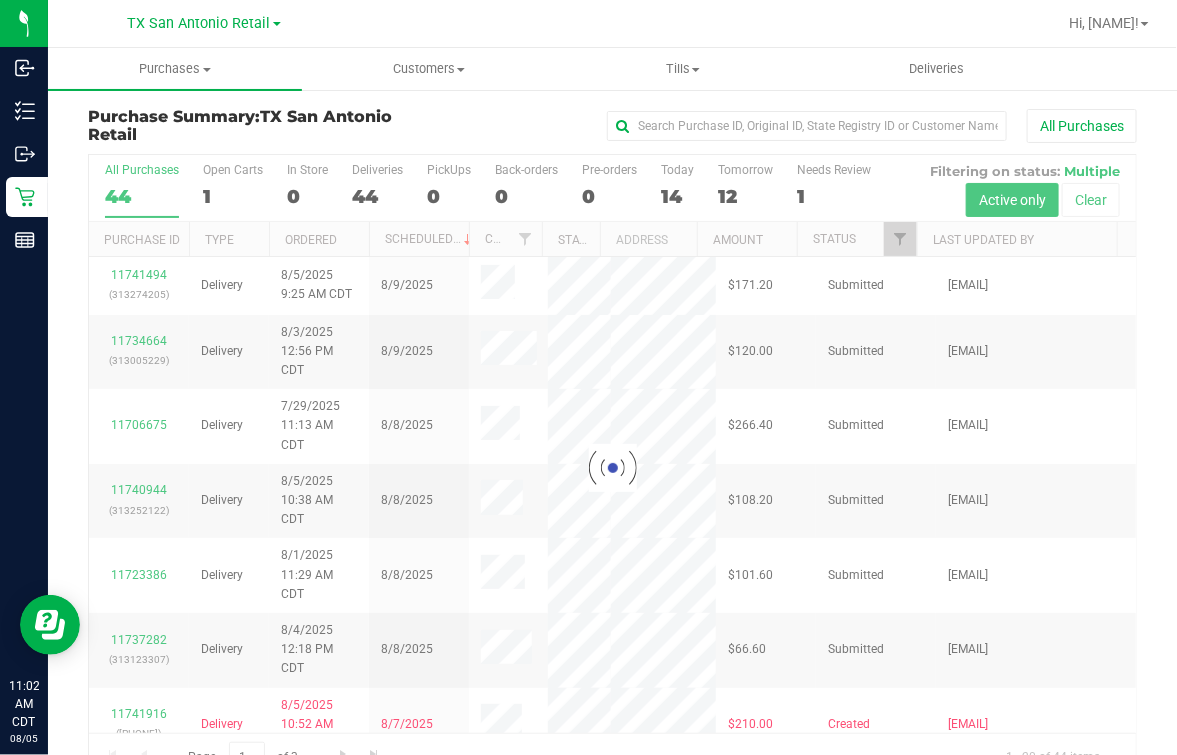 click on "All Purchases
44
Open Carts
1
In Store
0
Deliveries
44
PickUps
0
Back-orders
0
Pre-orders
0
Today
14
Tomorrow
12" at bounding box center [612, 188] 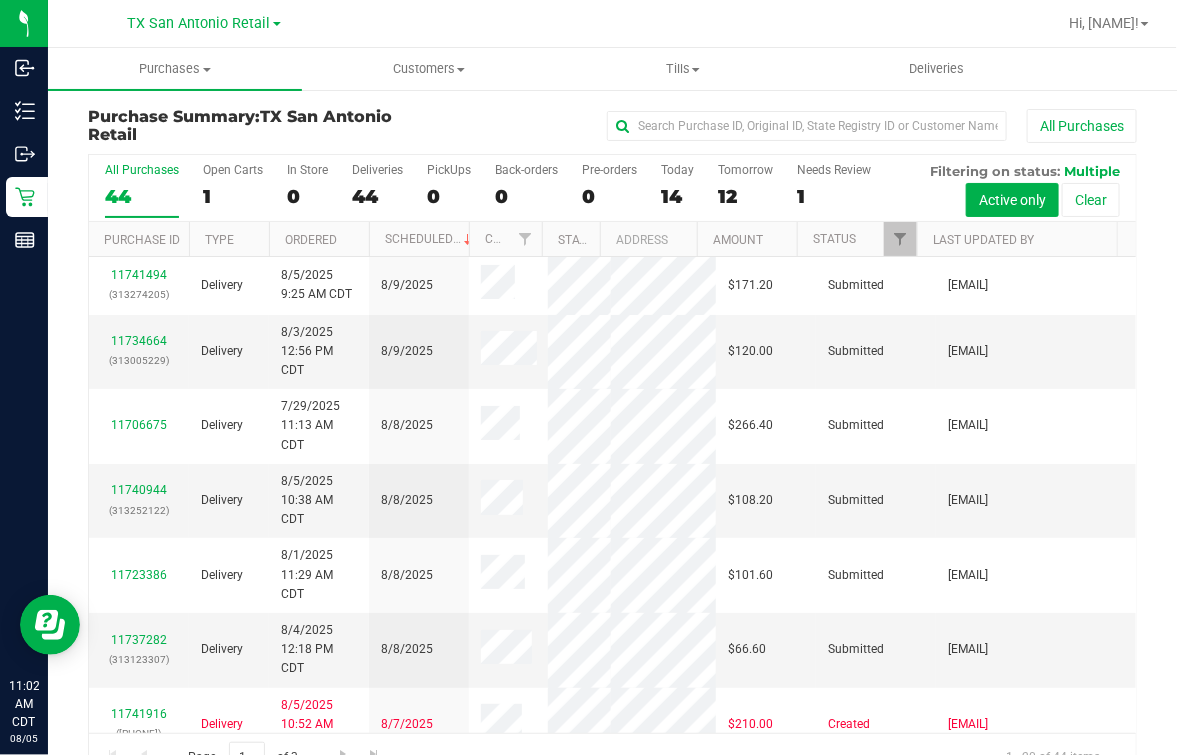 click on "Last Updated By" at bounding box center (1017, 239) 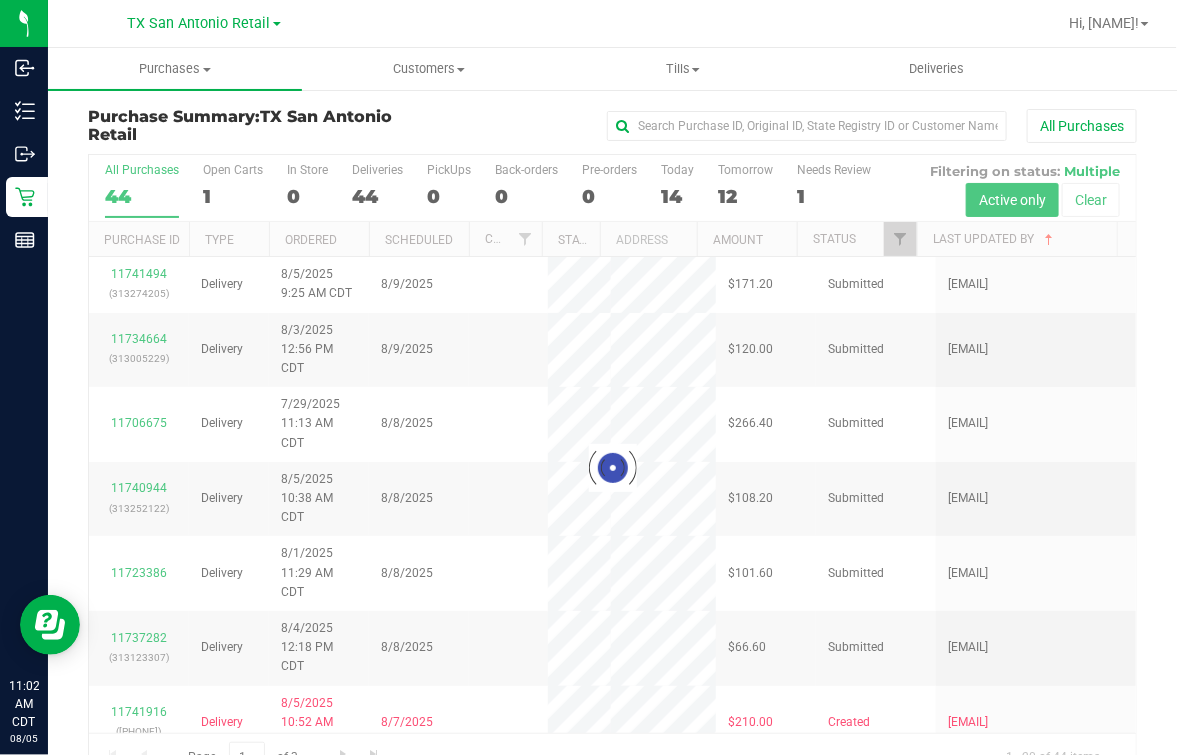 click at bounding box center [612, 468] 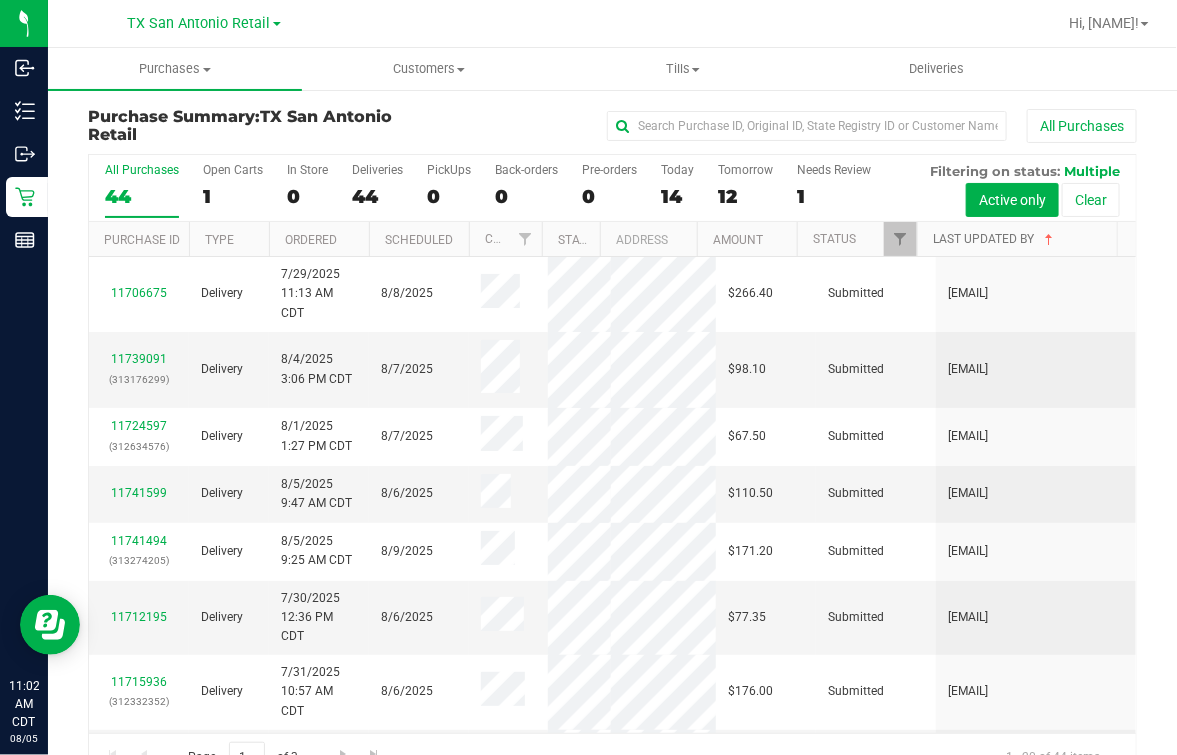 click on "Last Updated By" at bounding box center [995, 239] 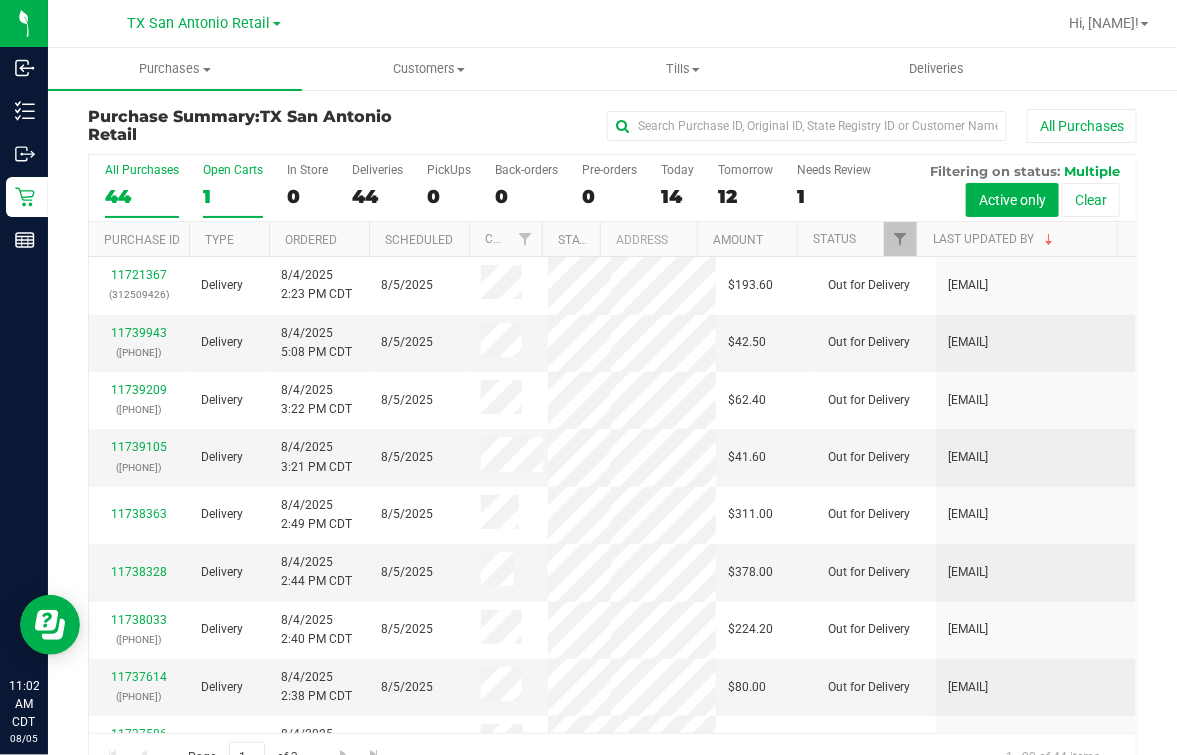 click on "1" at bounding box center (233, 196) 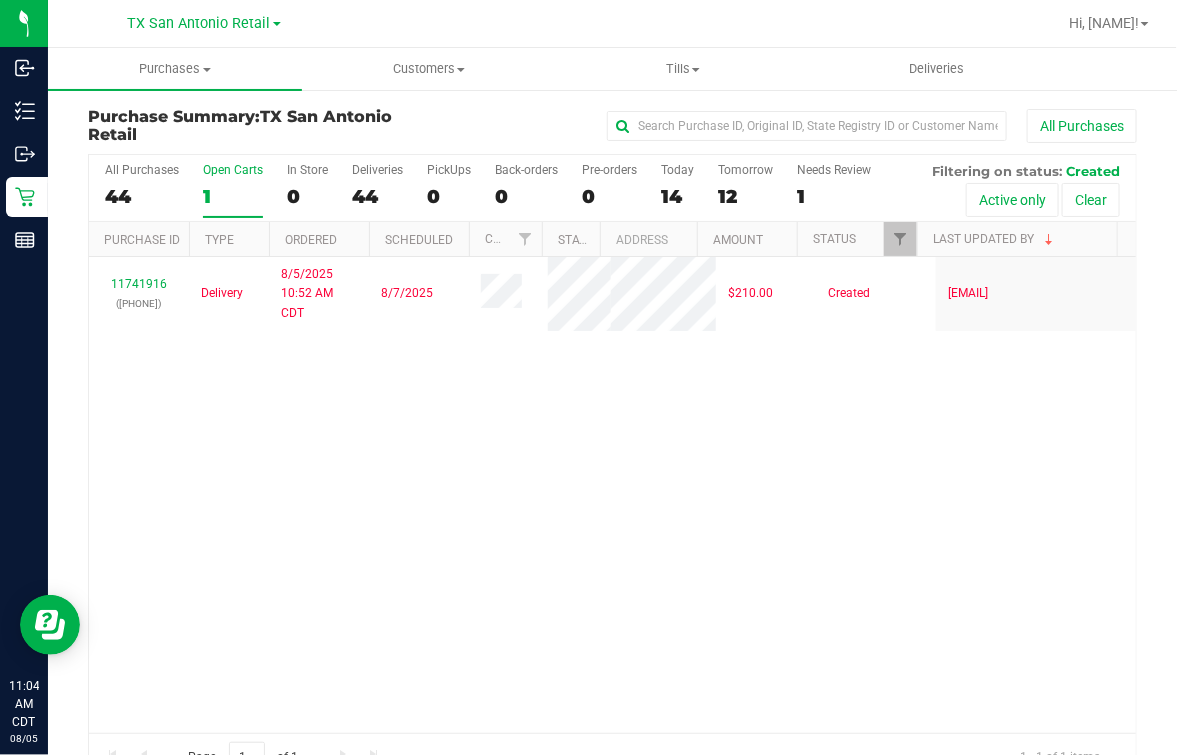 click on "Open Carts
1" at bounding box center [233, 190] 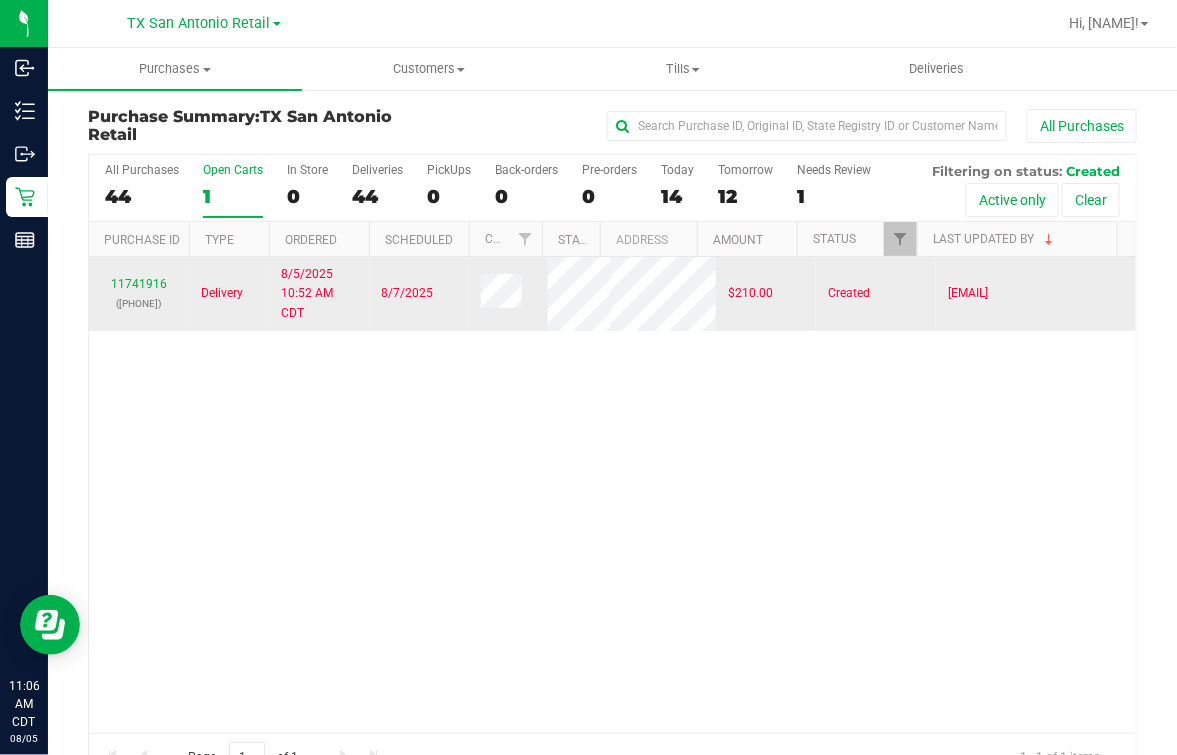 drag, startPoint x: 534, startPoint y: 608, endPoint x: 165, endPoint y: 275, distance: 497.04126 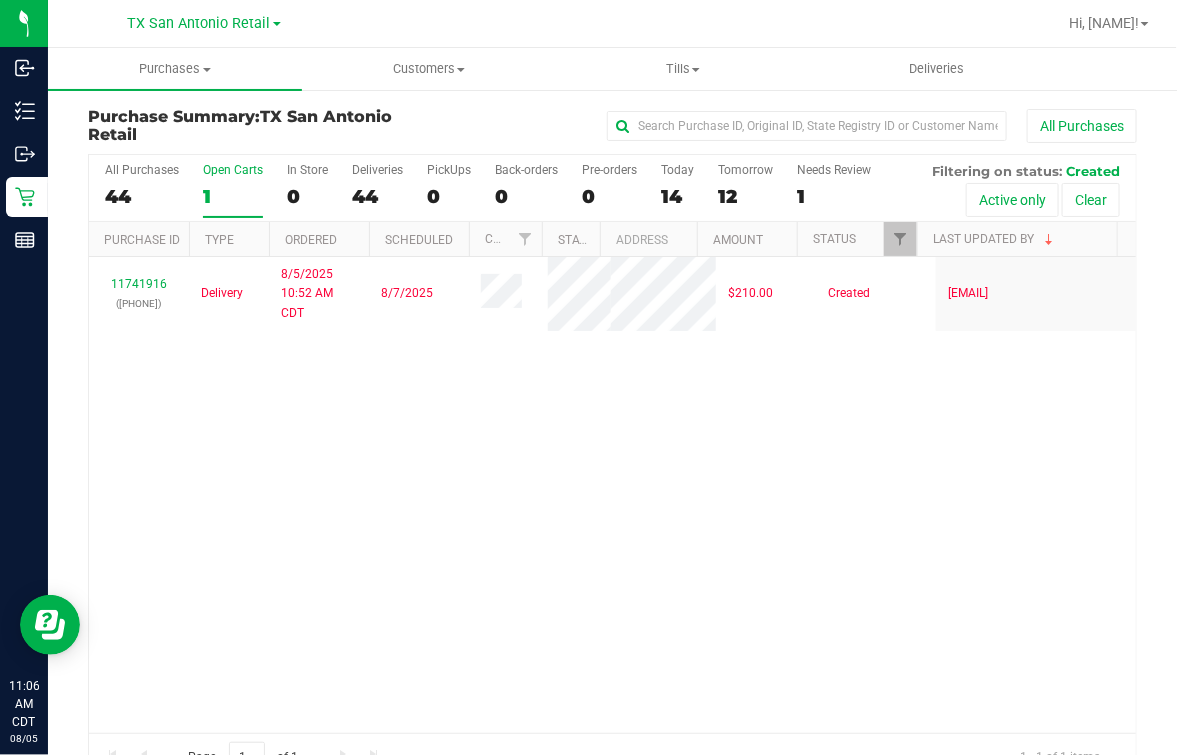 click on "11741916
(313286383)
Delivery 8/5/2025 10:52 AM CDT 8/7/2025
$210.00
Created mortiz@goodblend.com" at bounding box center (612, 495) 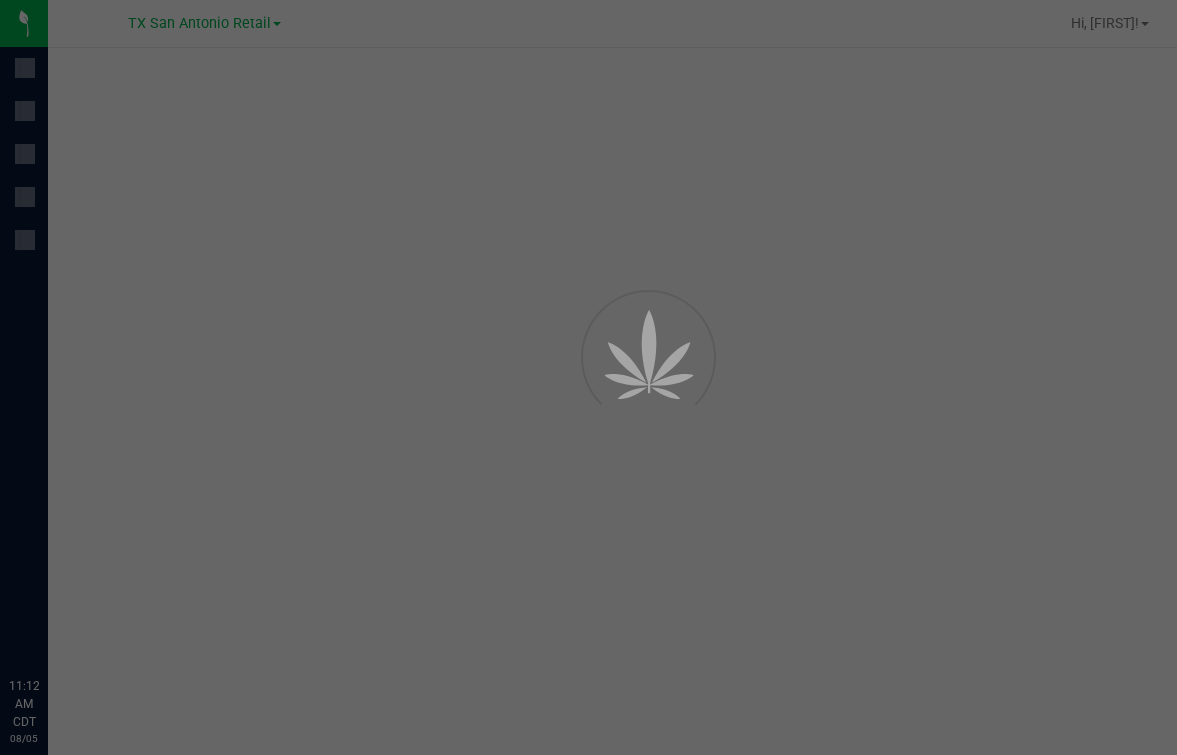 scroll, scrollTop: 0, scrollLeft: 0, axis: both 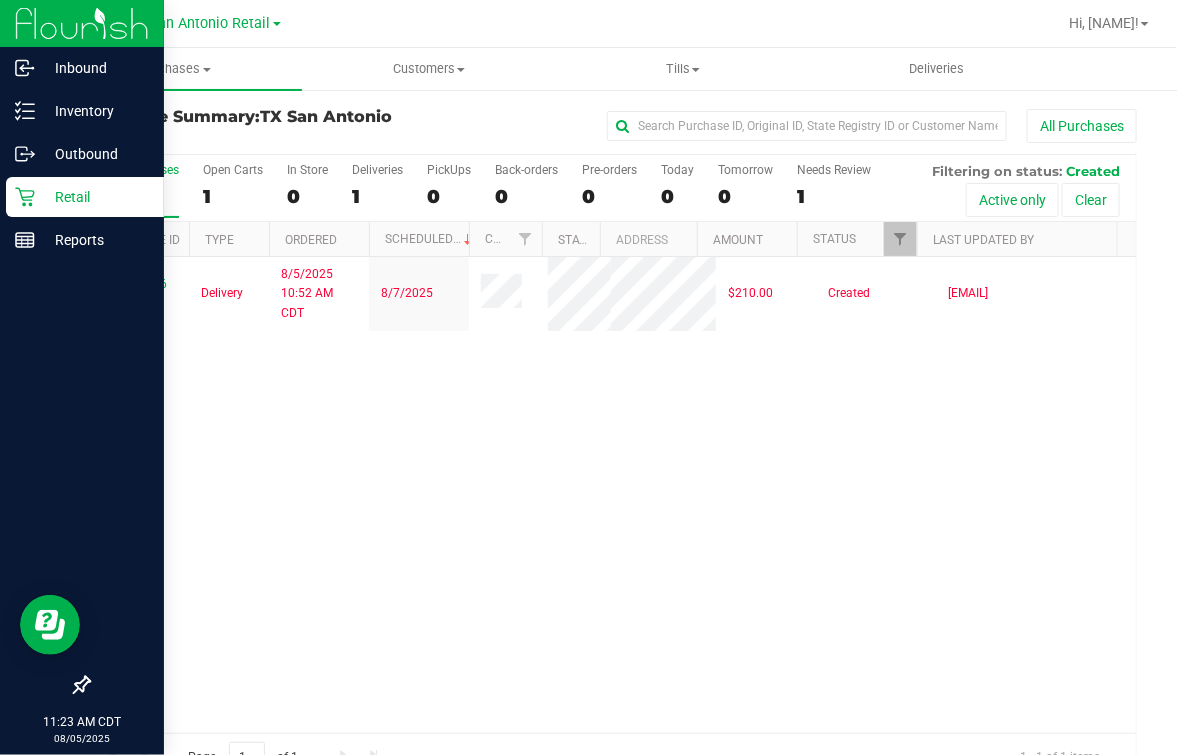 click 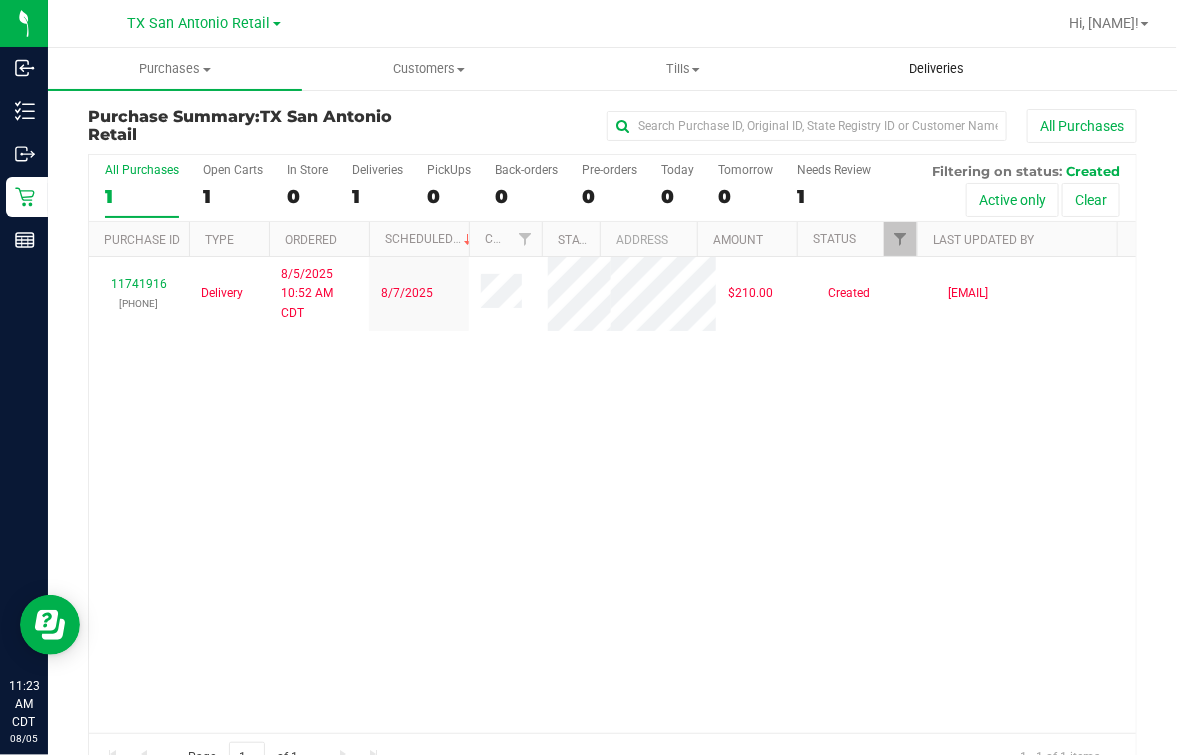 click on "Deliveries" at bounding box center [937, 69] 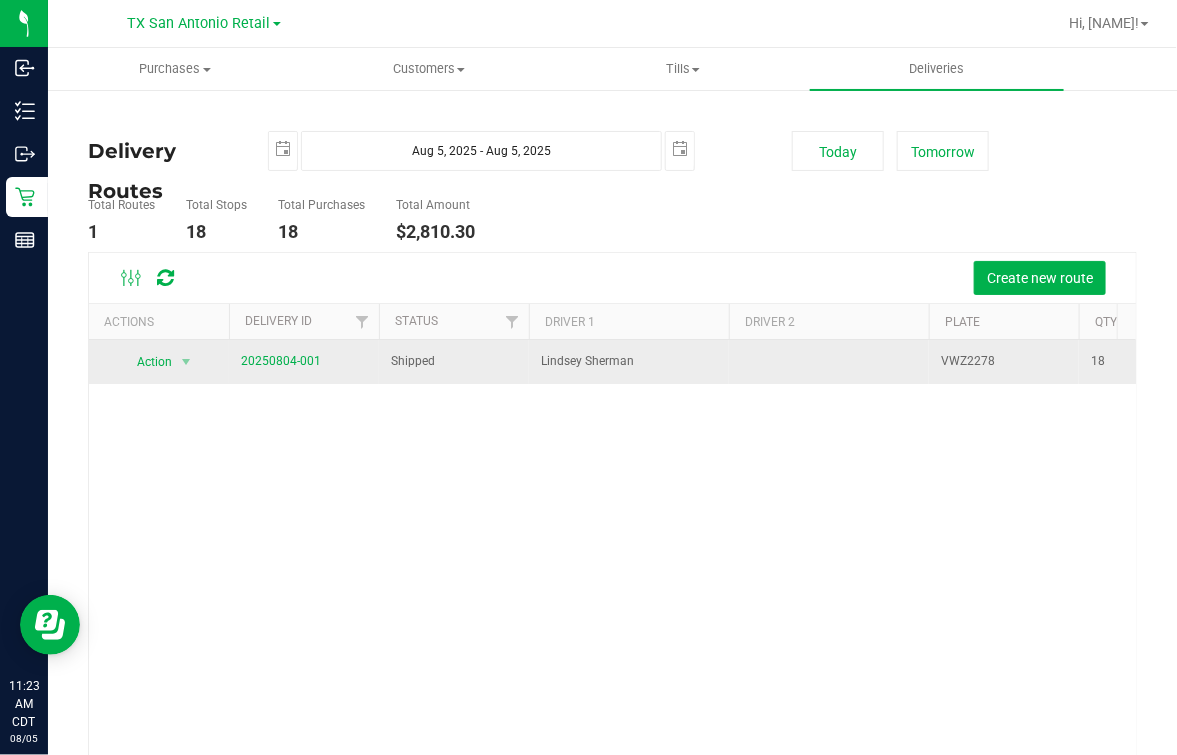 click on "20250804-001" at bounding box center [304, 362] 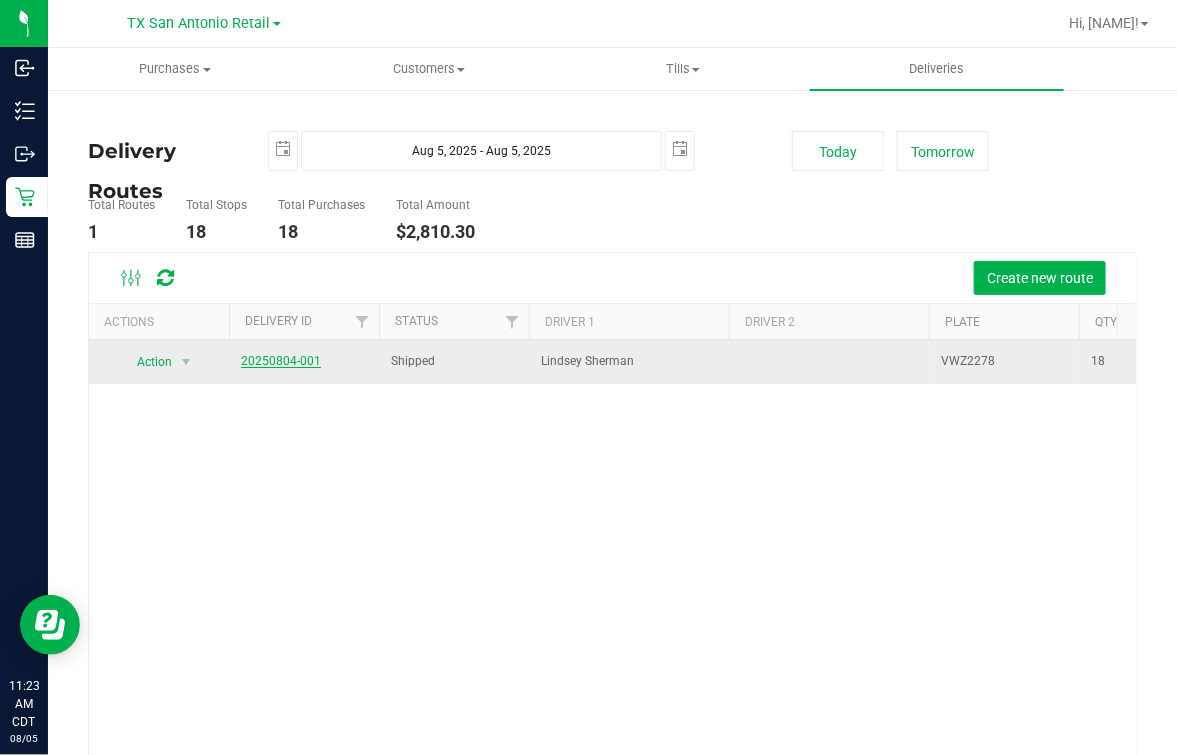 drag, startPoint x: 276, startPoint y: 369, endPoint x: 290, endPoint y: 360, distance: 16.643316 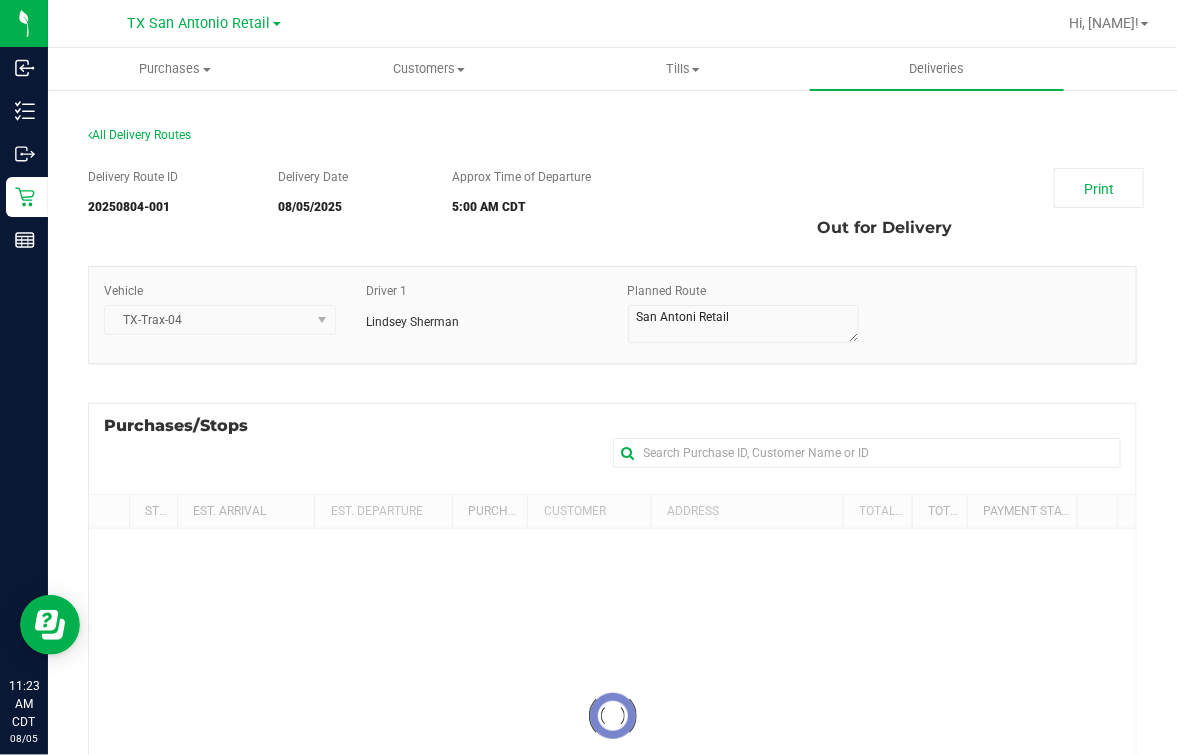click on "Out for Delivery" at bounding box center (884, 228) 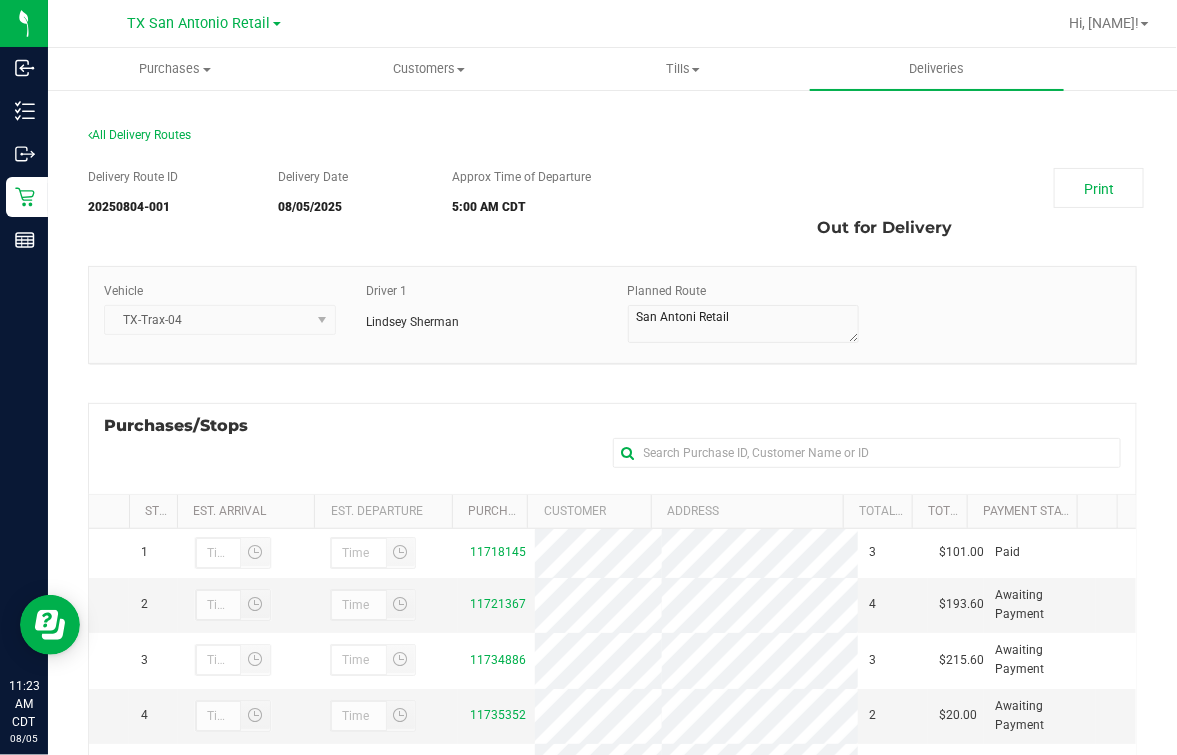 click on "Purchases/Stops
+ Add Purchase" at bounding box center (612, 448) 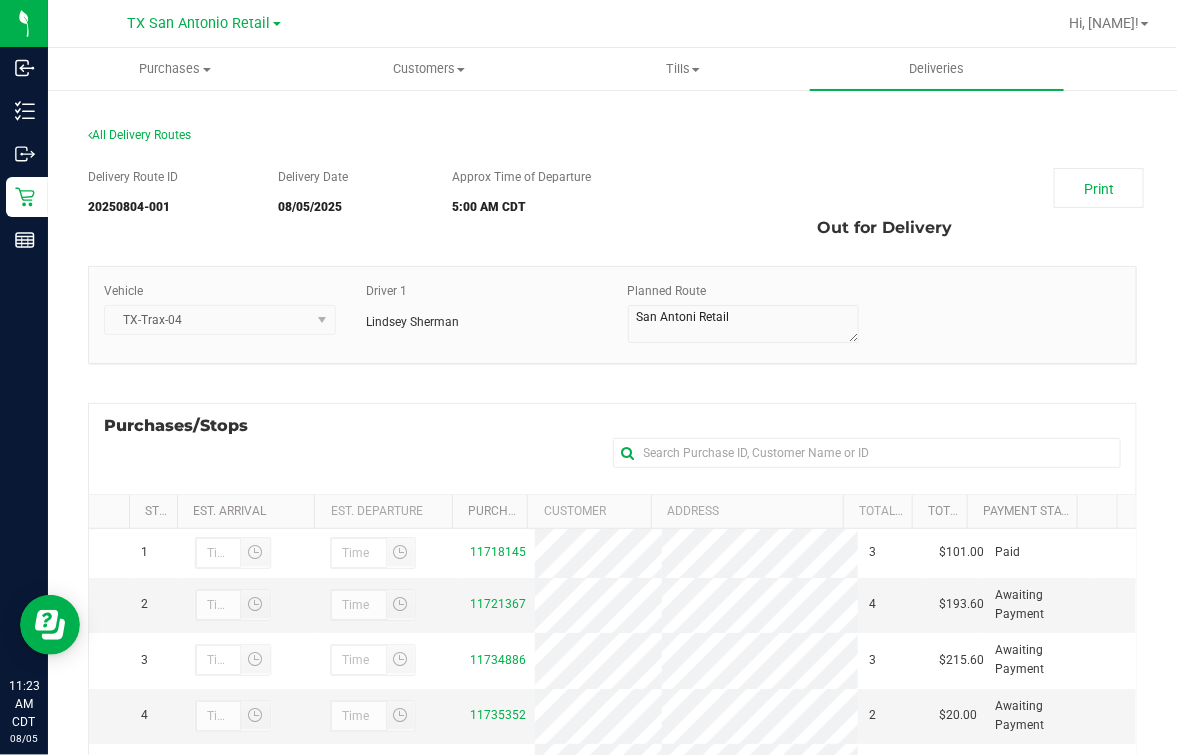 click on "Delivery Route ID
20250804-001
Delivery Date
08/05/2025
Approx Time of Departure
5:00 AM CDT
Print
Out for Delivery
Vehicle
TX-Trax-04" at bounding box center (612, 610) 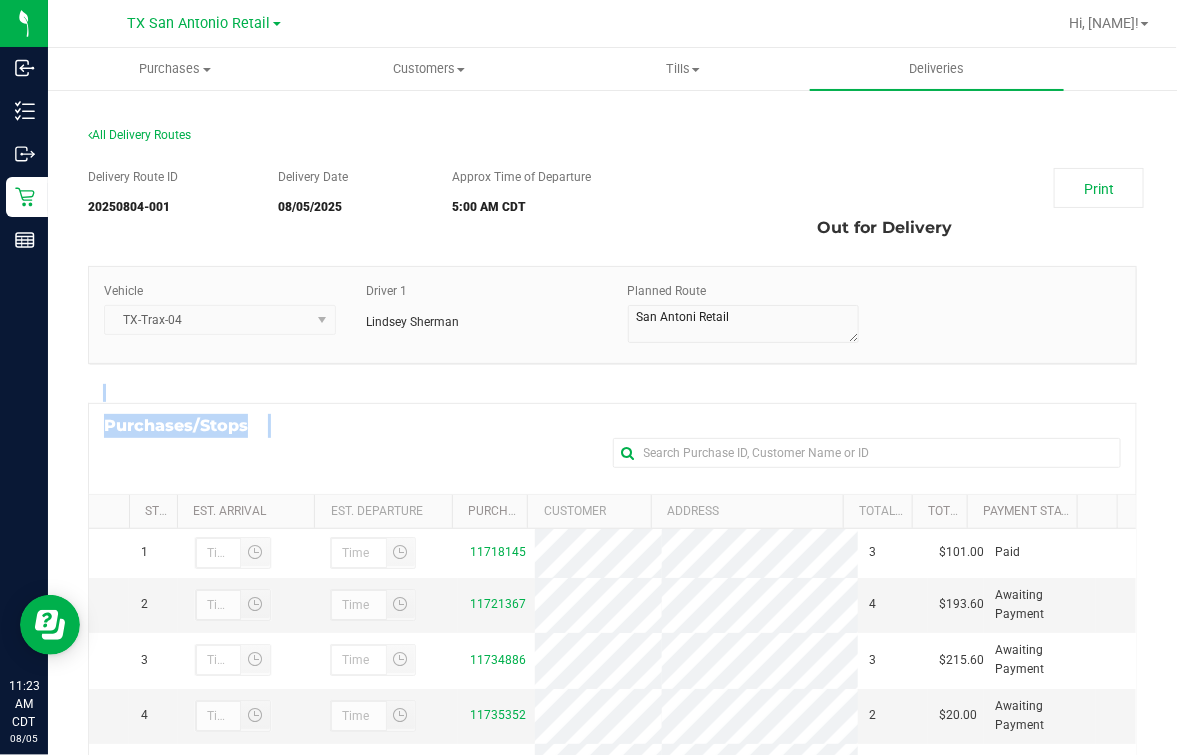 click on "Delivery Route ID
20250804-001
Delivery Date
08/05/2025
Approx Time of Departure
5:00 AM CDT
Print
Out for Delivery
Vehicle
TX-Trax-04" at bounding box center (612, 610) 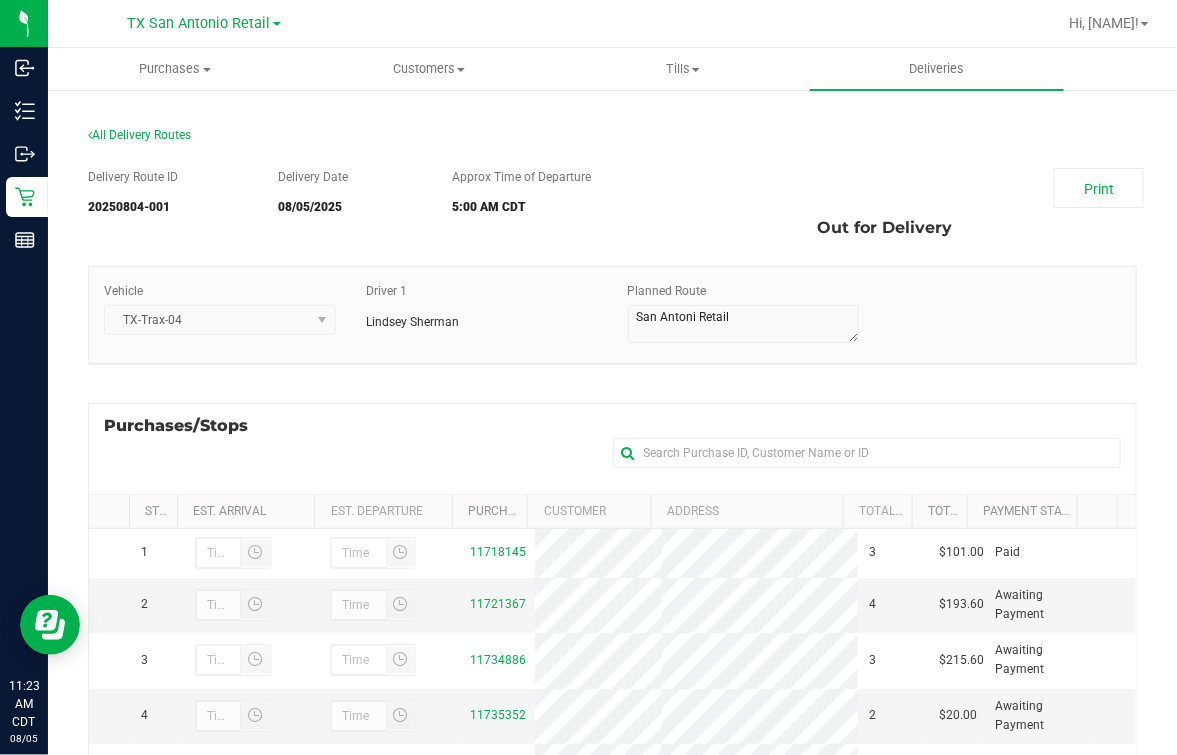 drag, startPoint x: 516, startPoint y: 404, endPoint x: 470, endPoint y: 257, distance: 154.02922 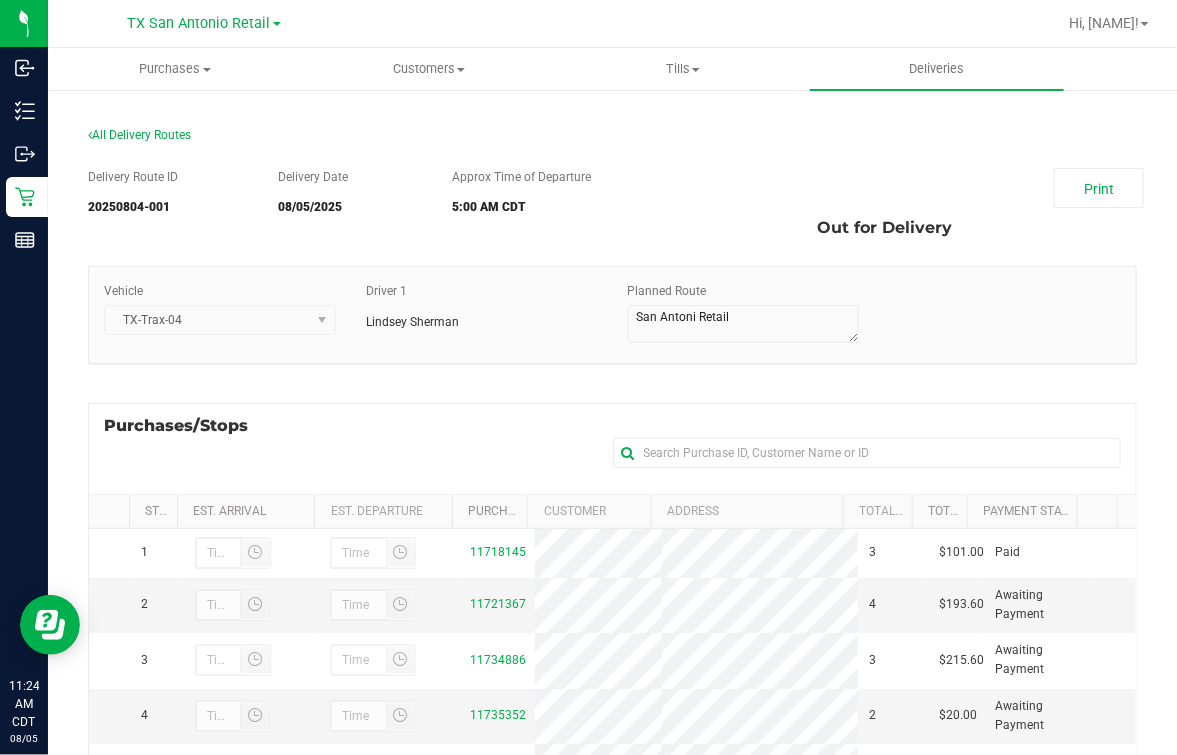 click on "Delivery Route ID
20250804-001
Delivery Date
08/05/2025
Approx Time of Departure
5:00 AM CDT
Print
Out for Delivery
Vehicle
TX-Trax-04" at bounding box center (612, 610) 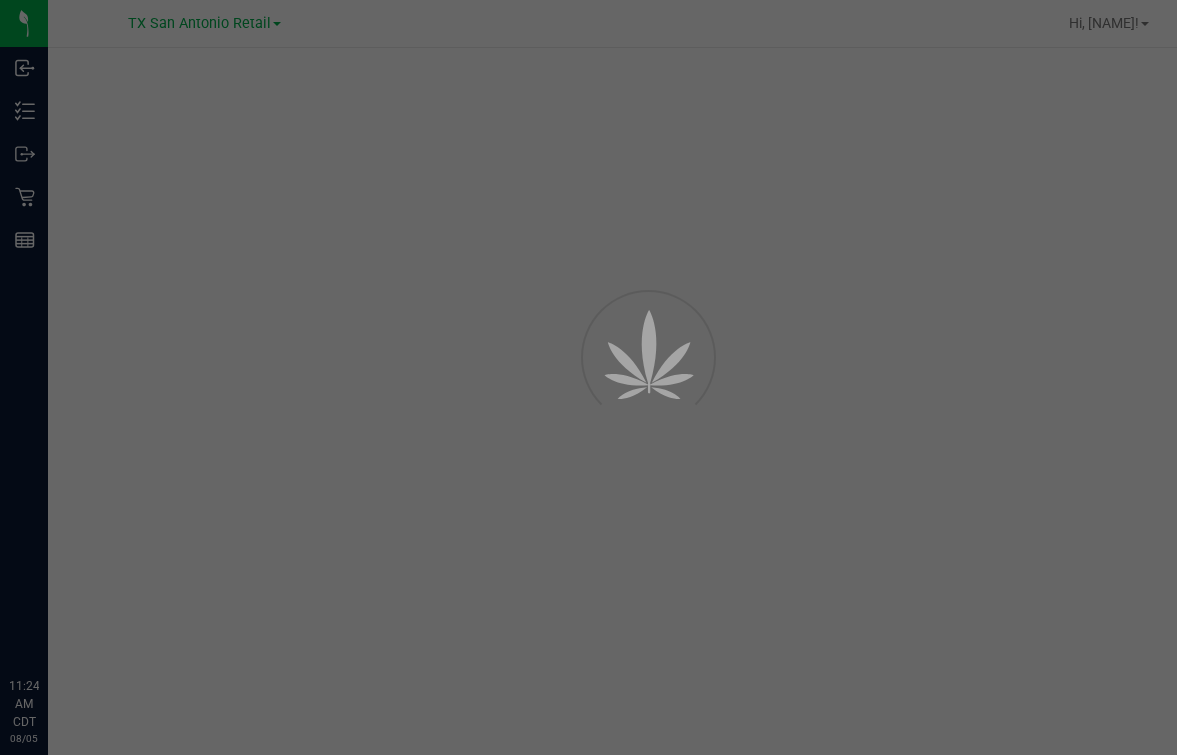 scroll, scrollTop: 0, scrollLeft: 0, axis: both 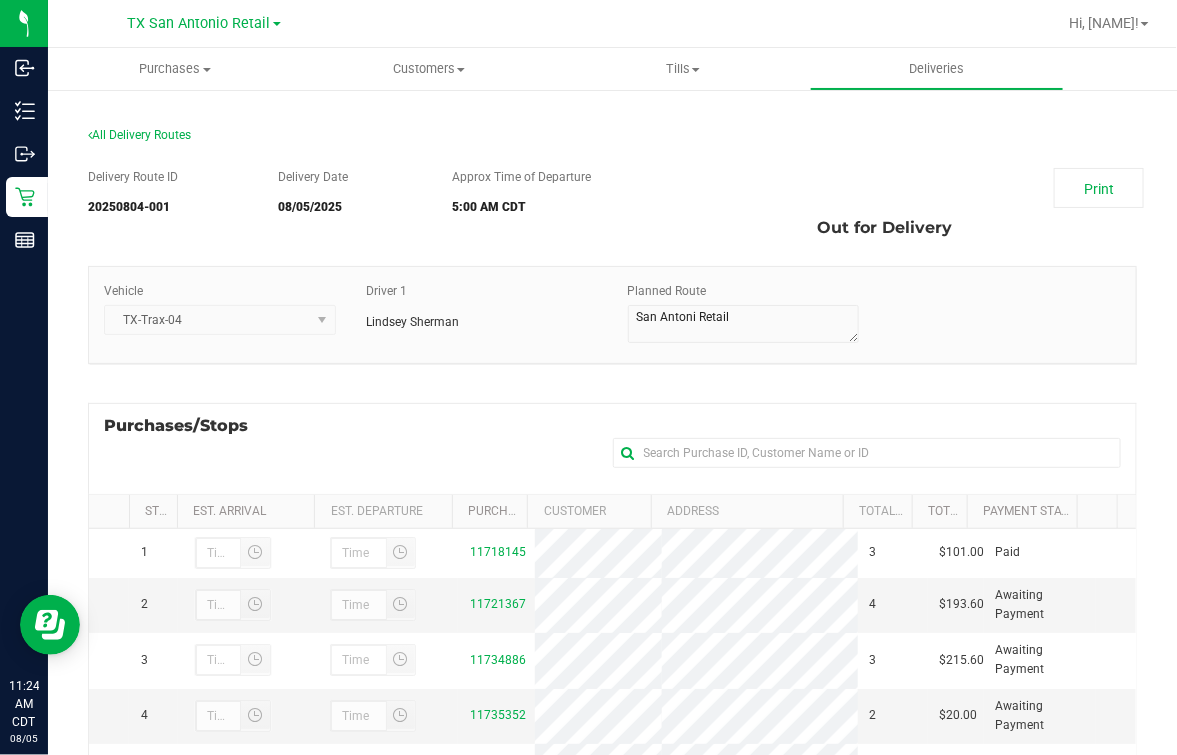 click on "Delivery Route ID
20250804-001
Delivery Date
08/05/2025
Approx Time of Departure
5:00 AM CDT
Print
Out for Delivery" at bounding box center [612, 208] 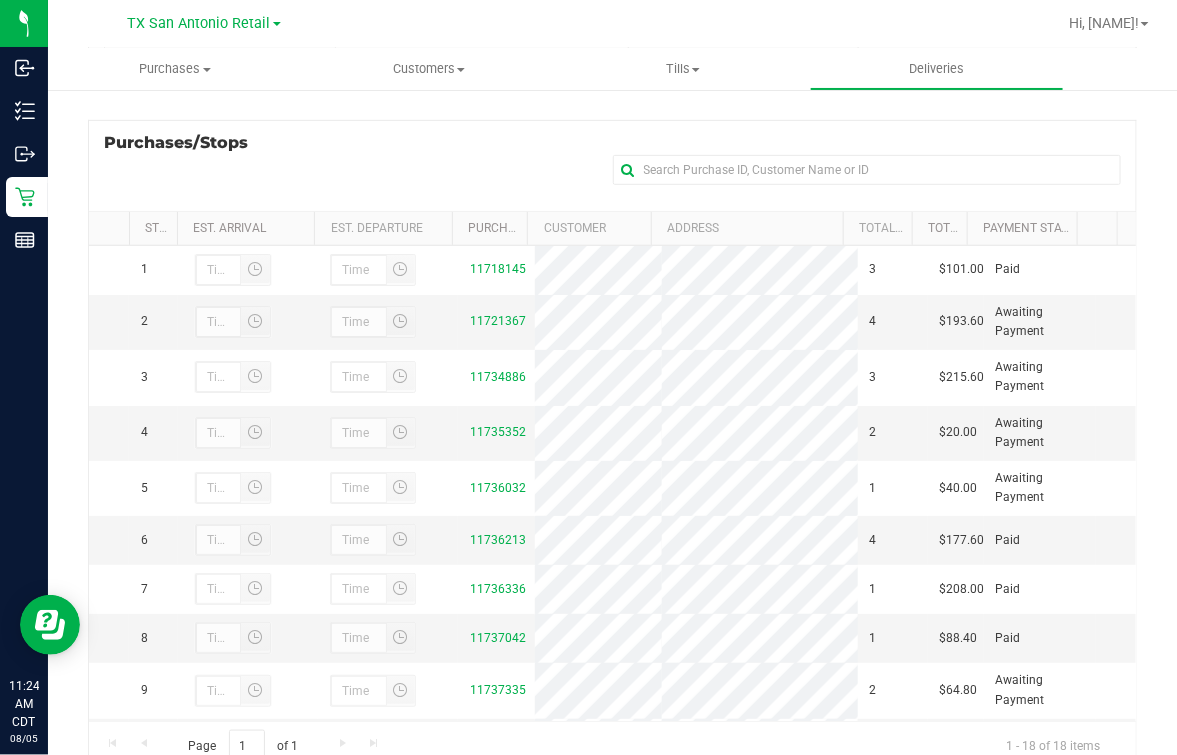 scroll, scrollTop: 353, scrollLeft: 0, axis: vertical 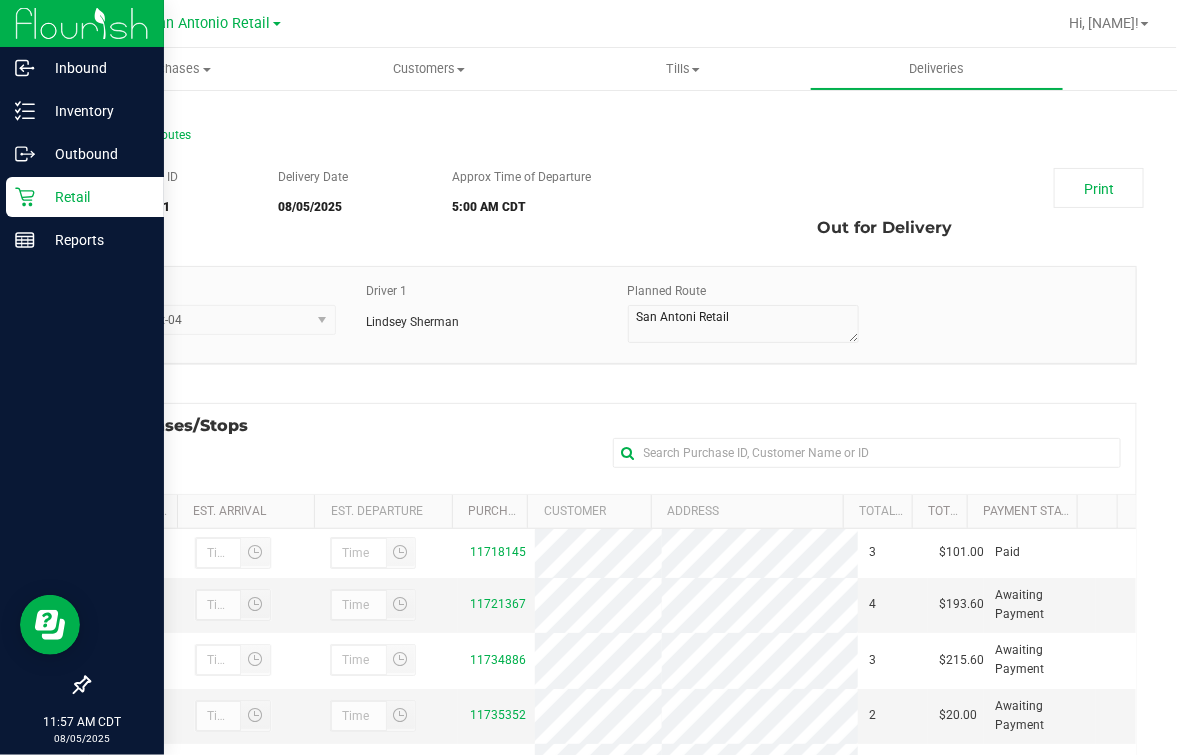 click on "Retail" at bounding box center (82, 198) 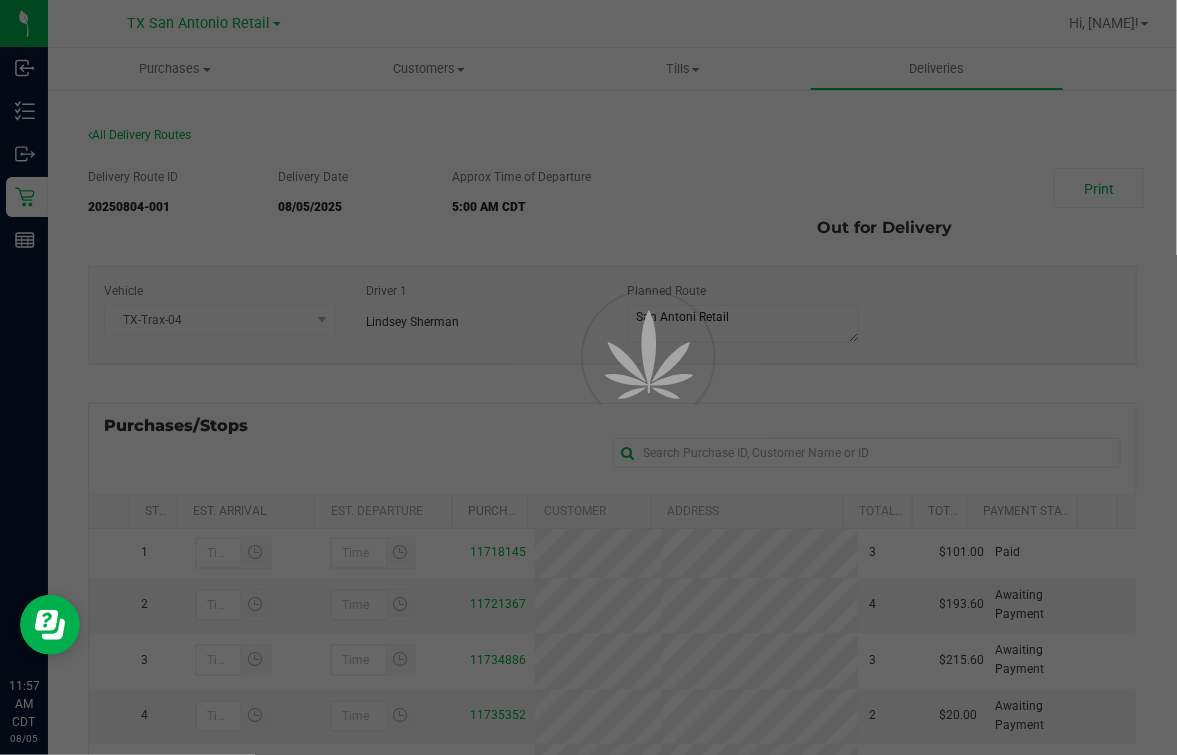 click at bounding box center [588, 377] 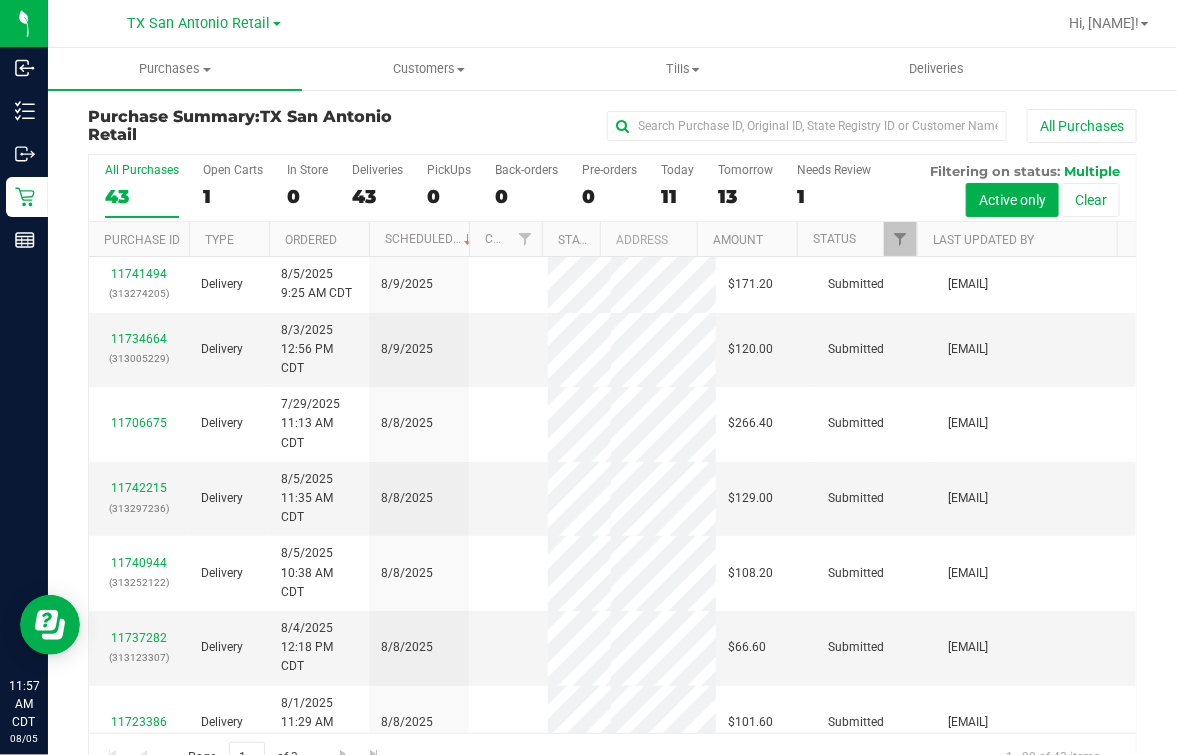 click on "All Purchases
43
Open Carts
1
In Store
0
Deliveries
43
PickUps
0
Back-orders
0
Pre-orders
0
Today
11
Tomorrow
13" at bounding box center (612, 188) 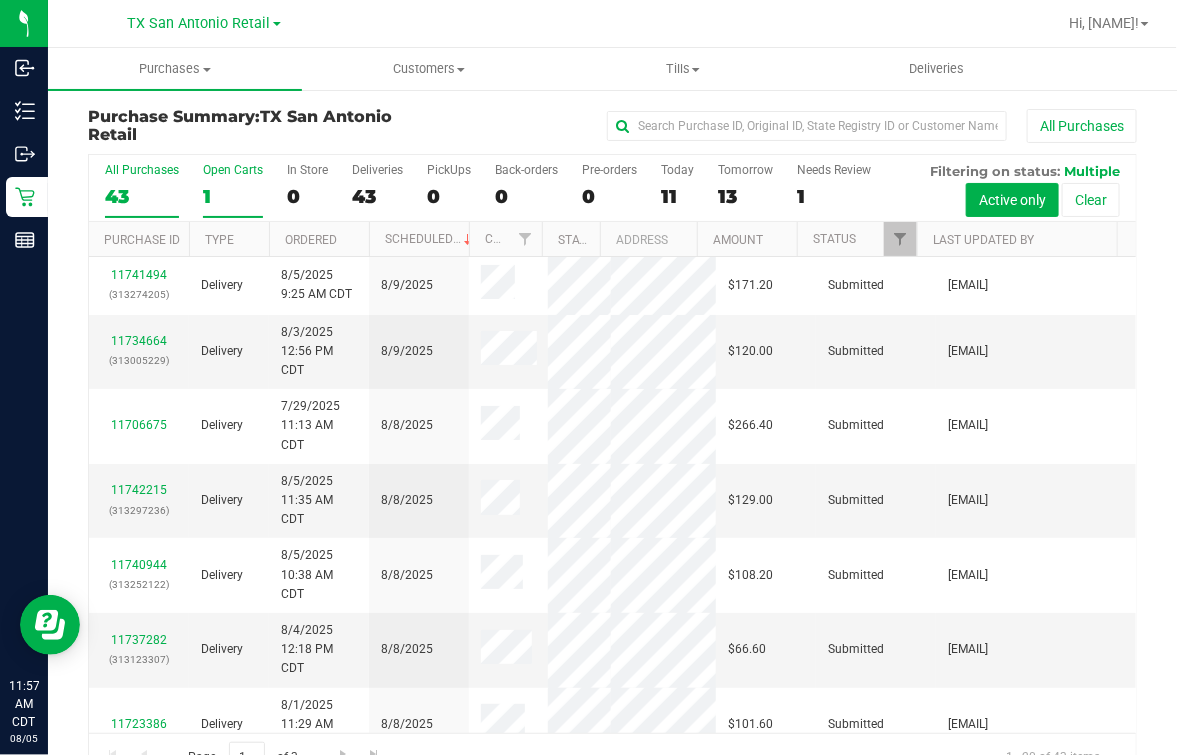 click on "1" at bounding box center (233, 196) 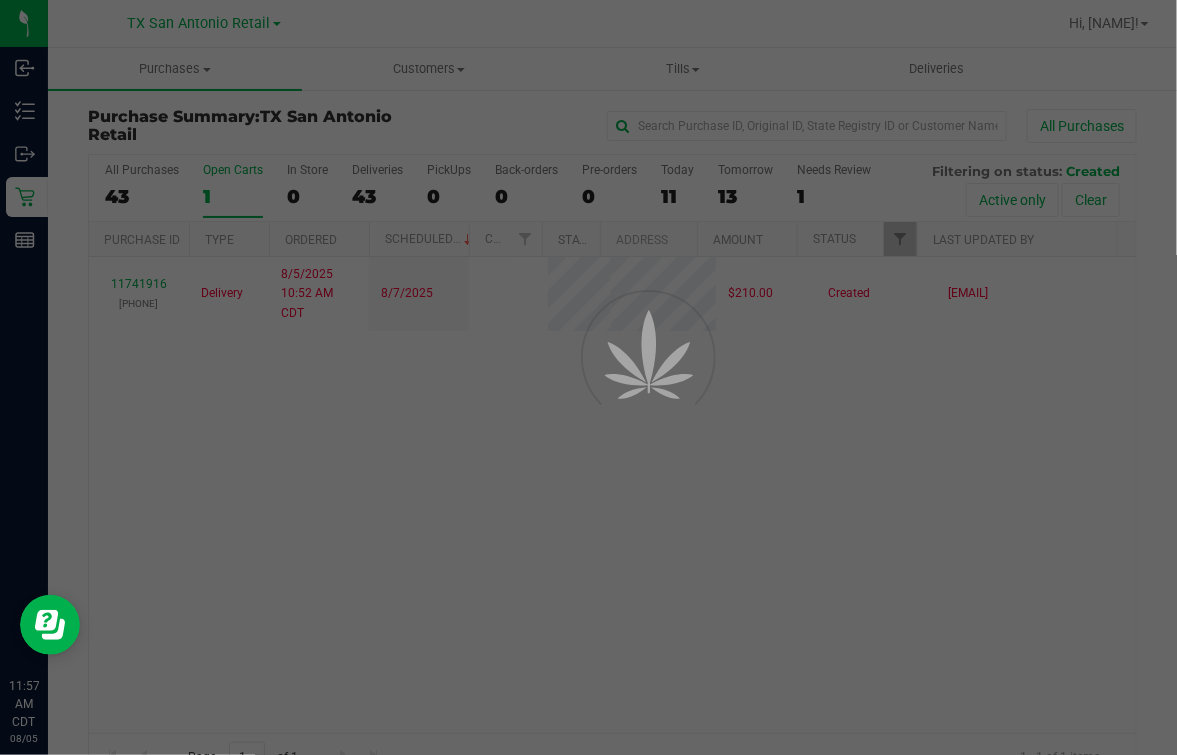 click at bounding box center [588, 377] 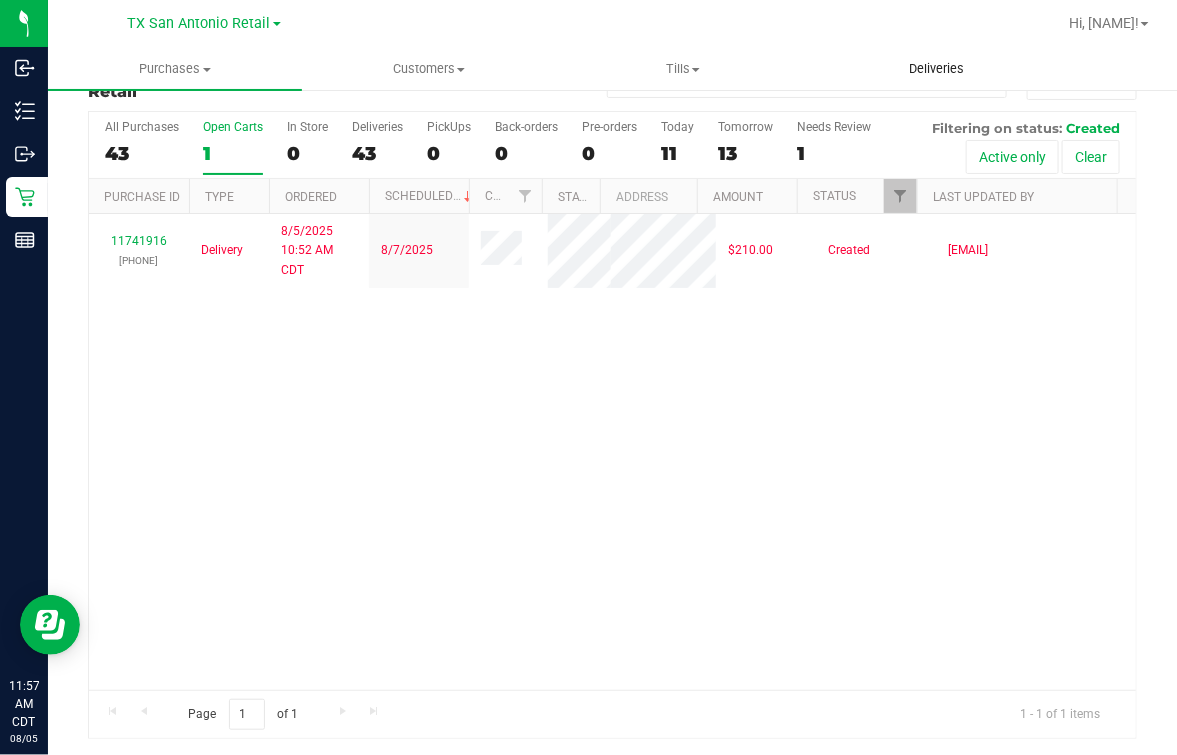 scroll, scrollTop: 45, scrollLeft: 0, axis: vertical 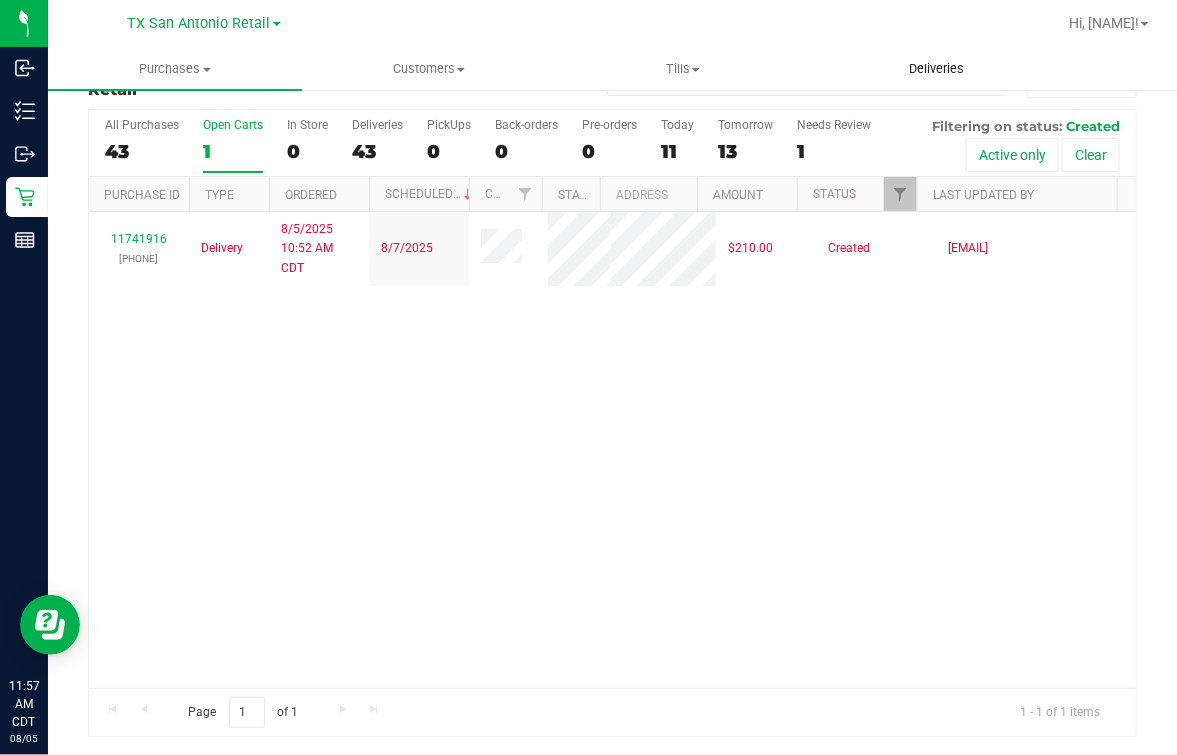 click on "Deliveries" at bounding box center (937, 69) 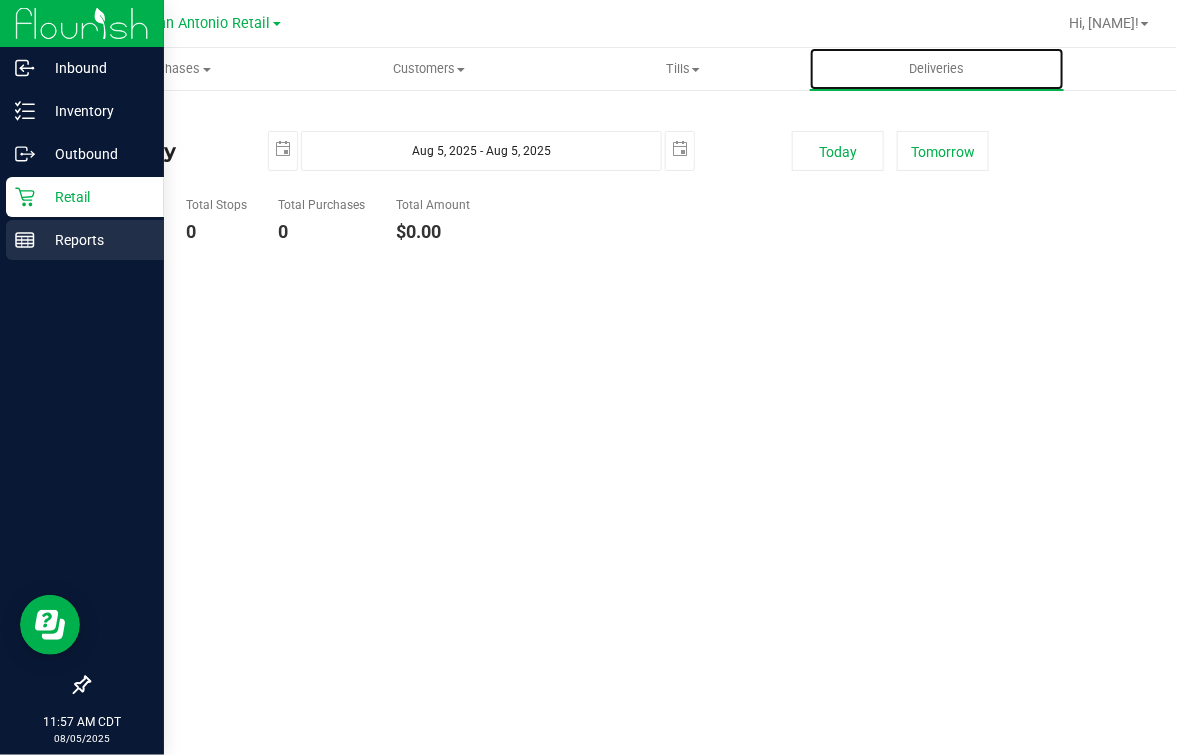 scroll, scrollTop: 0, scrollLeft: 0, axis: both 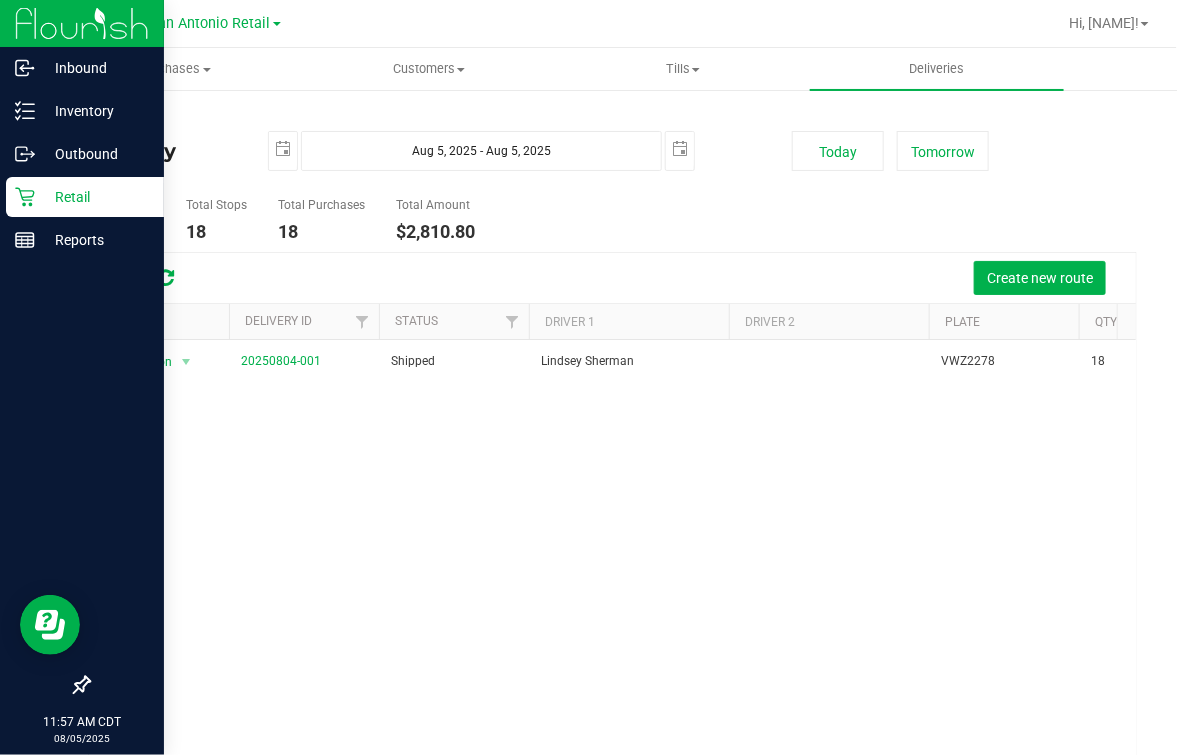 click on "Retail" at bounding box center (85, 197) 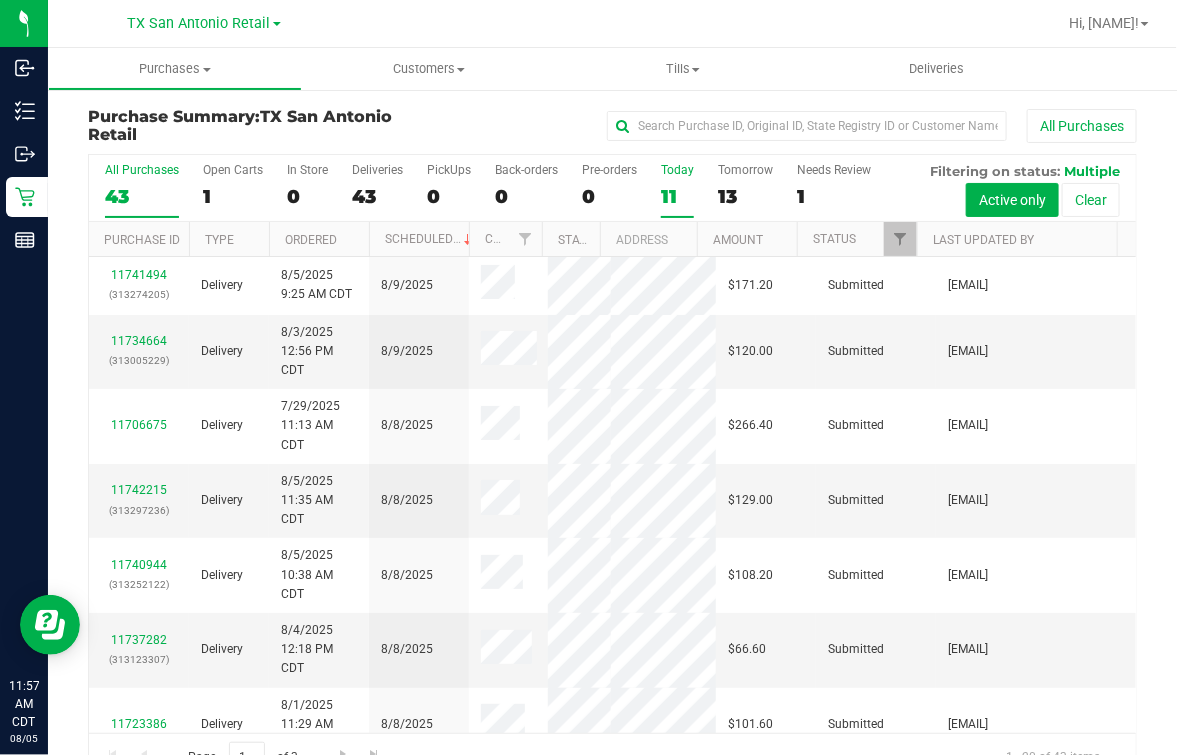 click on "11" at bounding box center (677, 196) 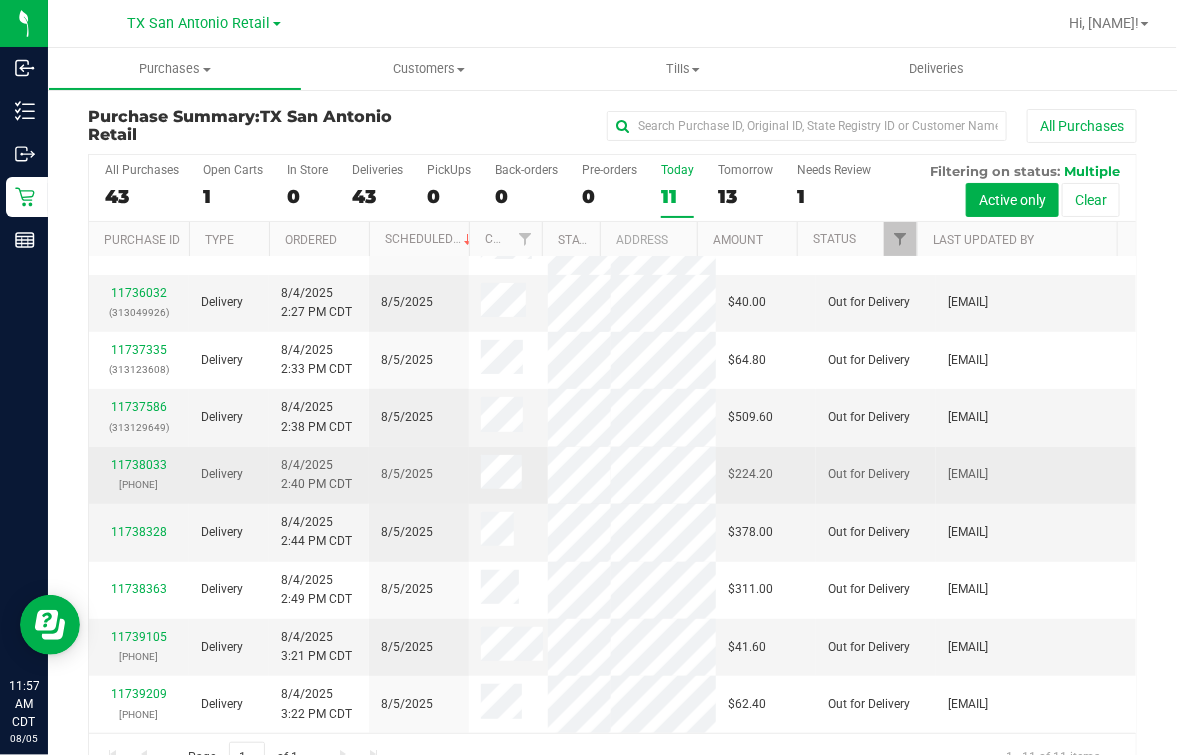 scroll, scrollTop: 1187, scrollLeft: 0, axis: vertical 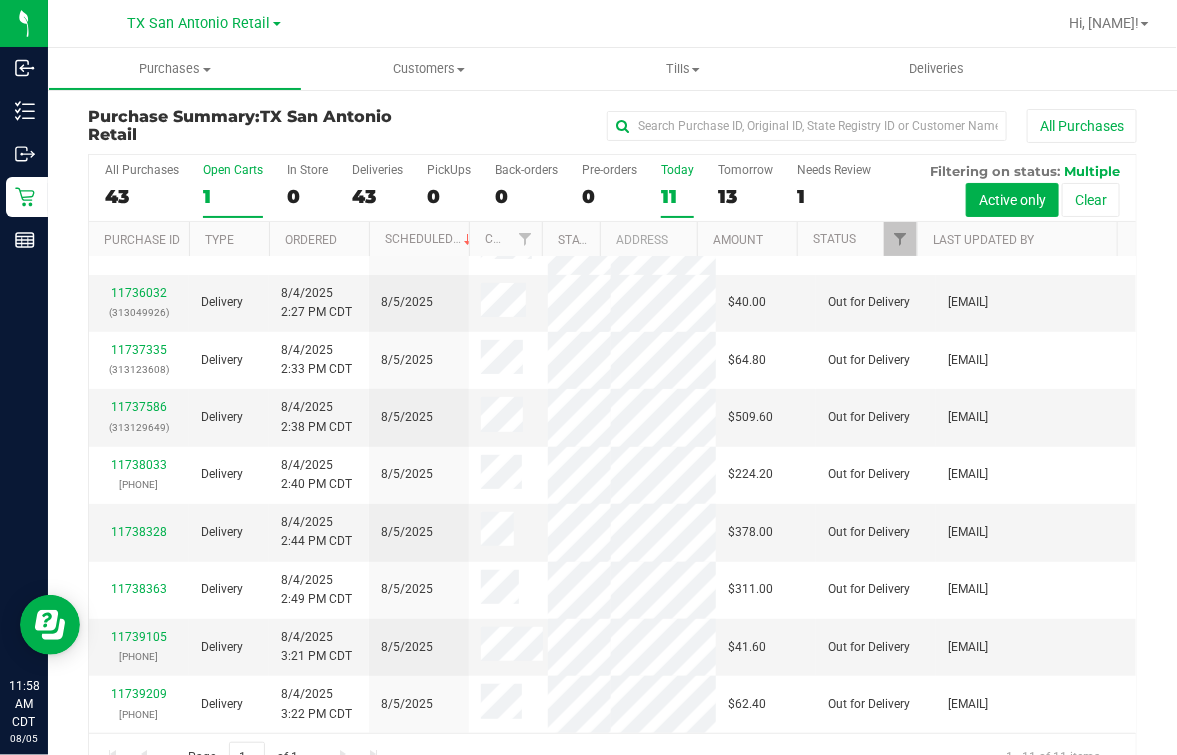 click on "Open Carts
1" at bounding box center [233, 190] 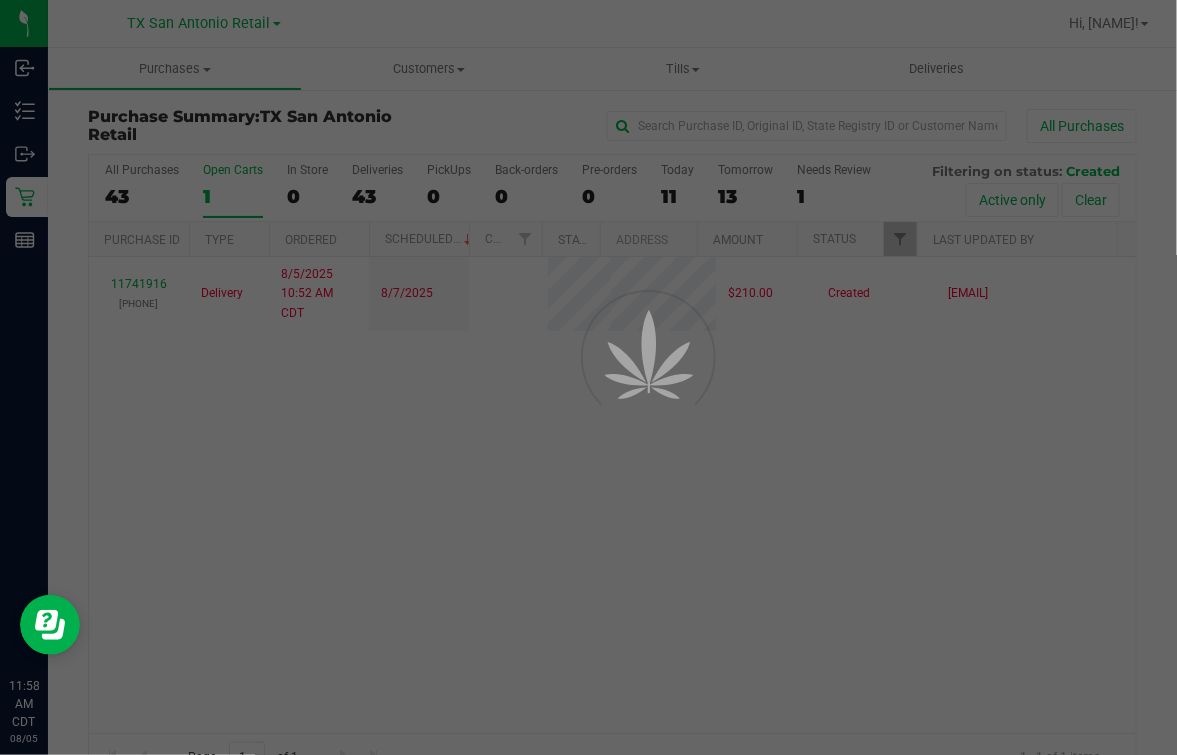 scroll, scrollTop: 0, scrollLeft: 0, axis: both 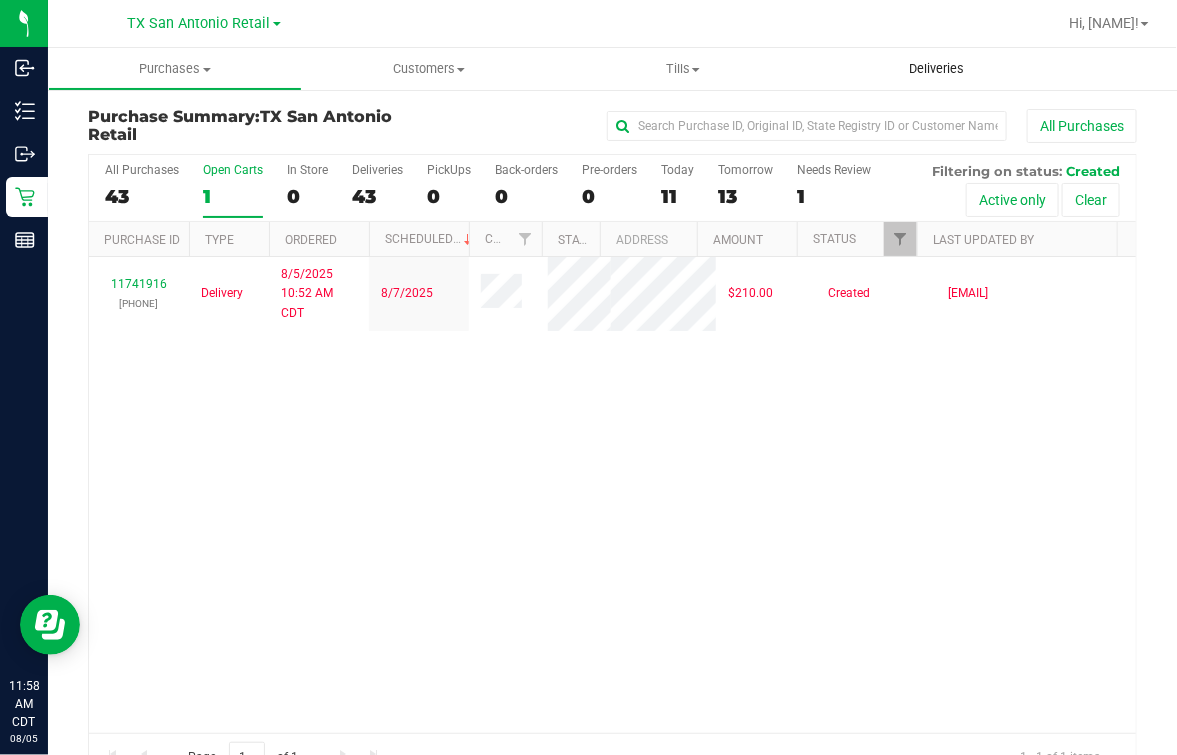 click on "Deliveries" at bounding box center [937, 69] 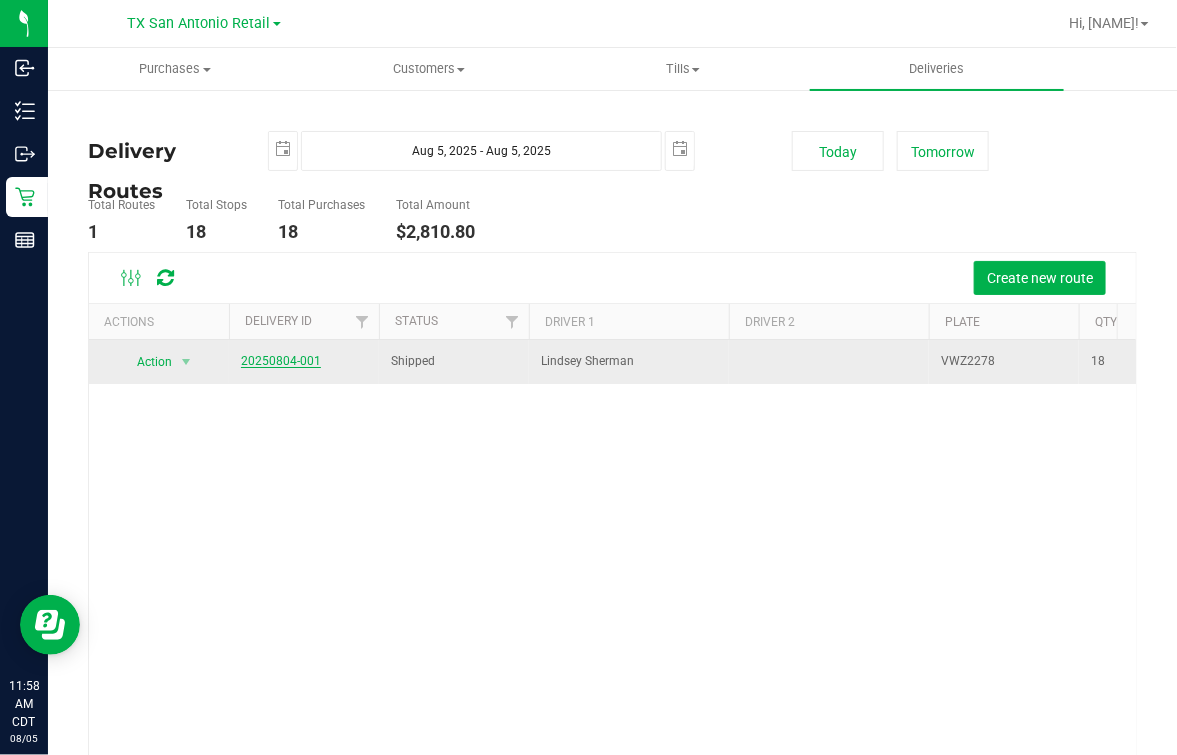 click on "20250804-001" at bounding box center (281, 361) 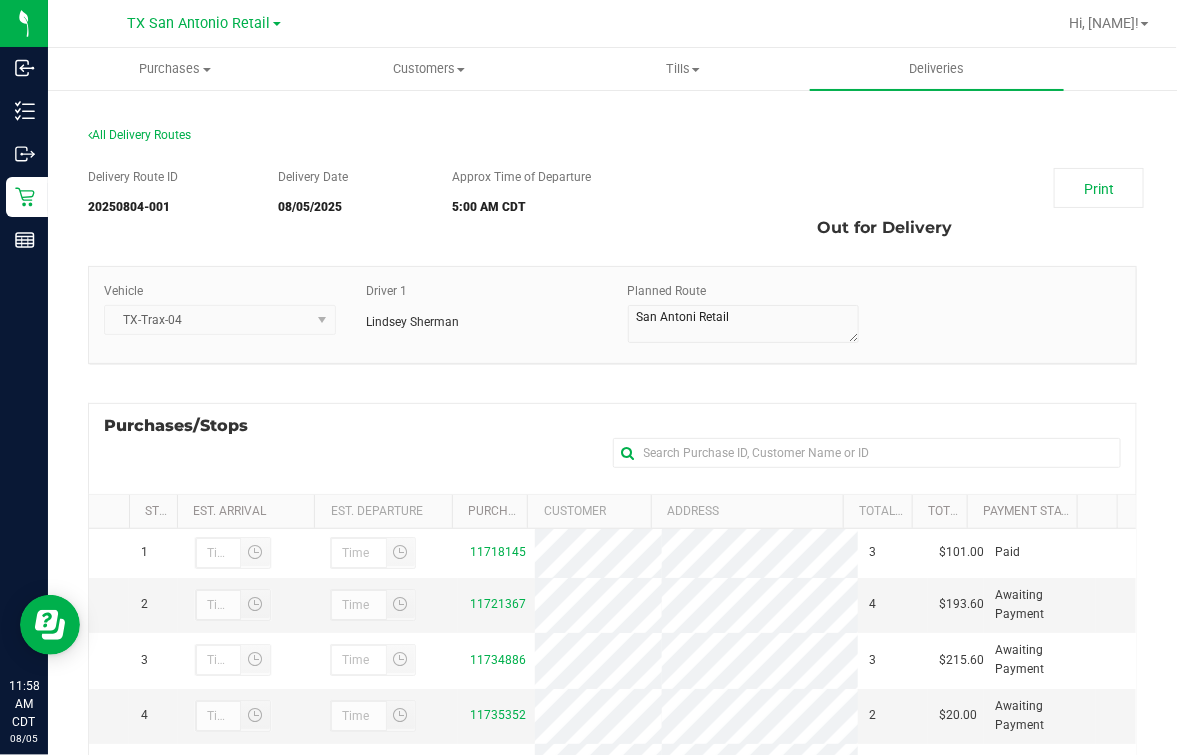 click on "Approx Time of Departure
5:00 AM CDT" at bounding box center [569, 196] 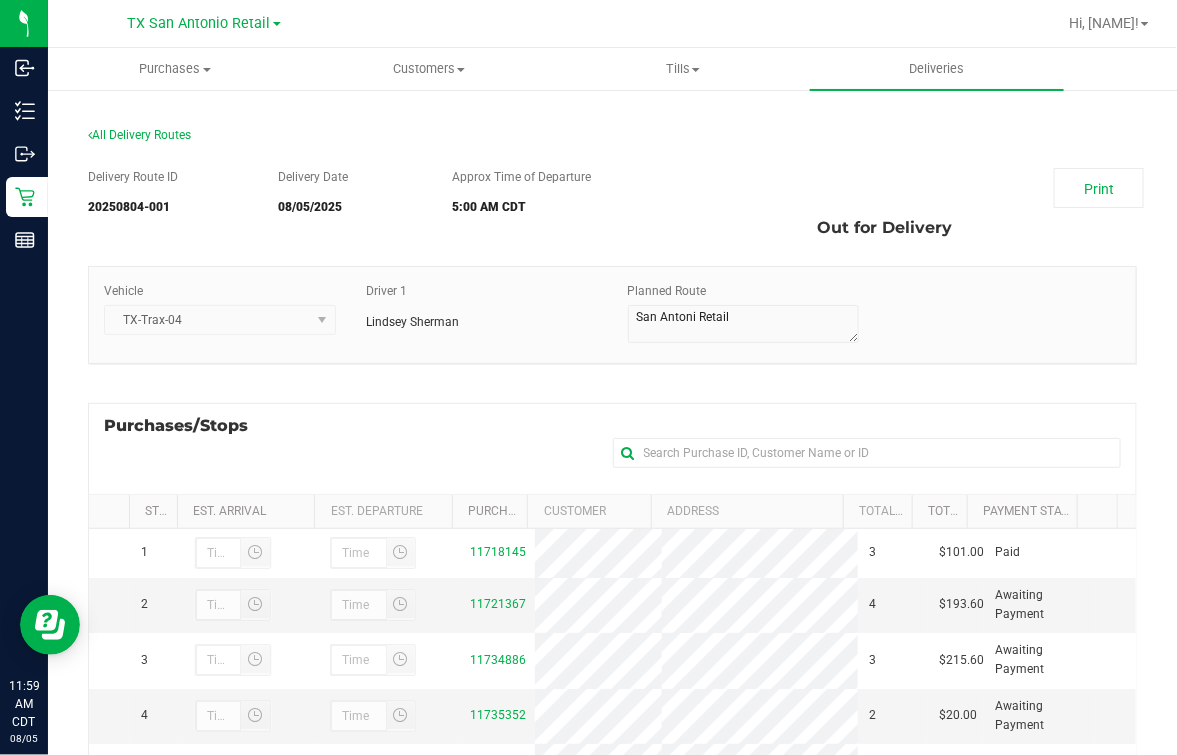 click on "Delivery Route ID
20250804-001
Delivery Date
08/05/2025
Approx Time of Departure
5:00 AM CDT
Print
Out for Delivery
Vehicle
TX-Trax-04" at bounding box center [612, 610] 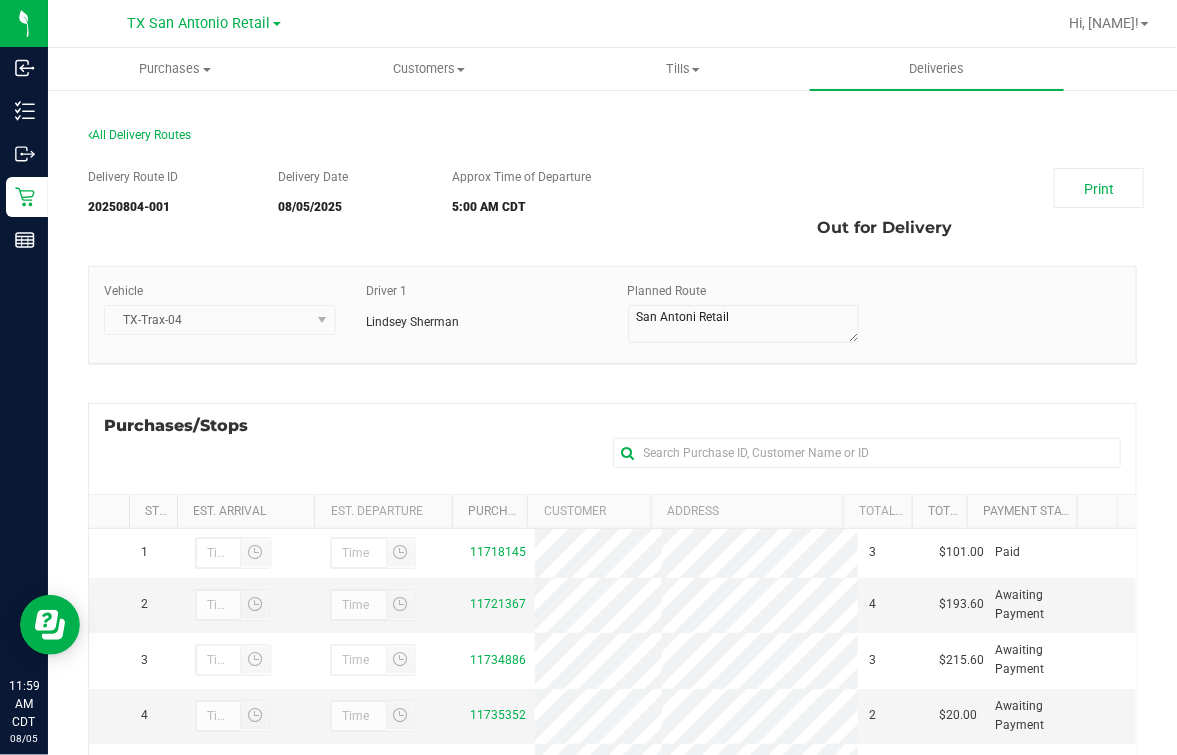 click on "Purchases/Stops
+ Add Purchase" at bounding box center (612, 448) 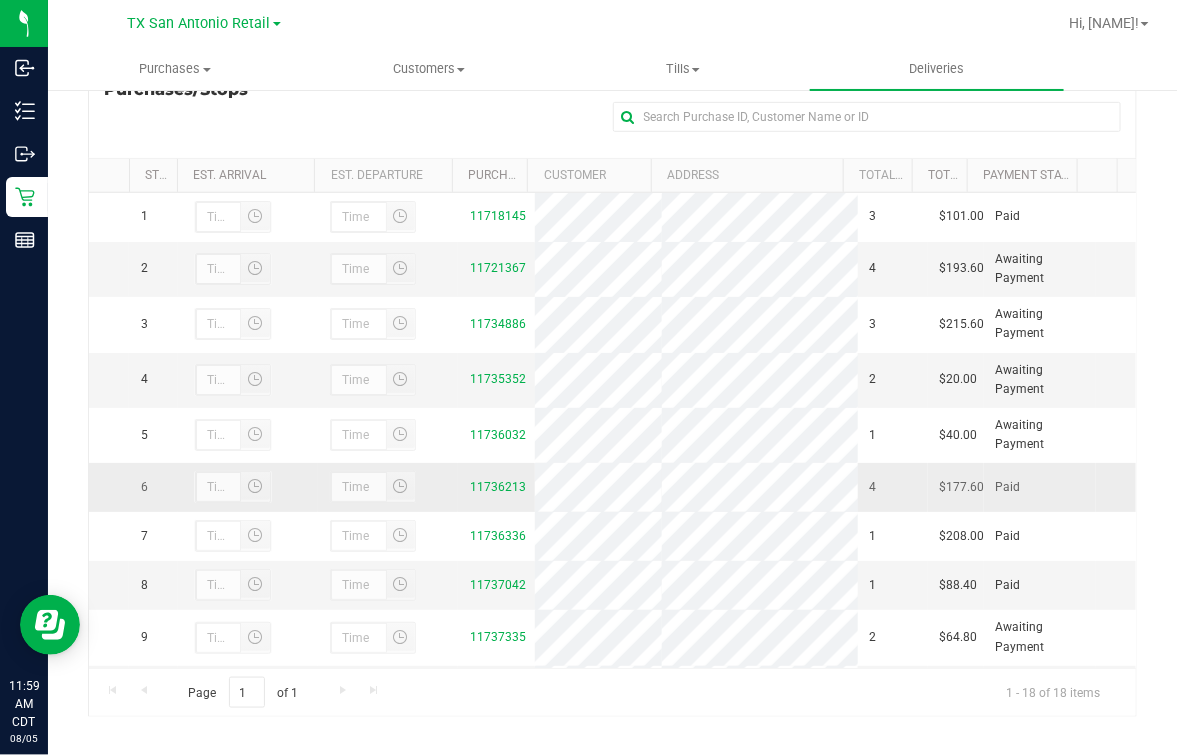 scroll, scrollTop: 353, scrollLeft: 0, axis: vertical 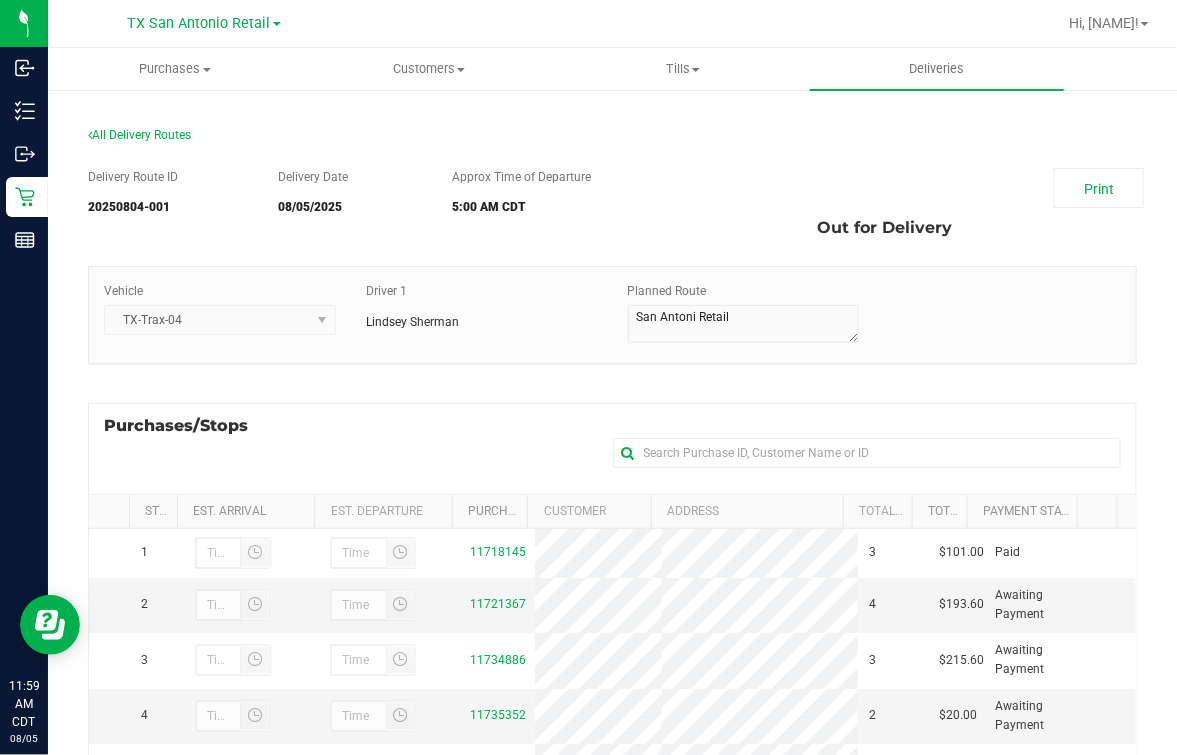 click on "All Delivery Routes" at bounding box center (612, 139) 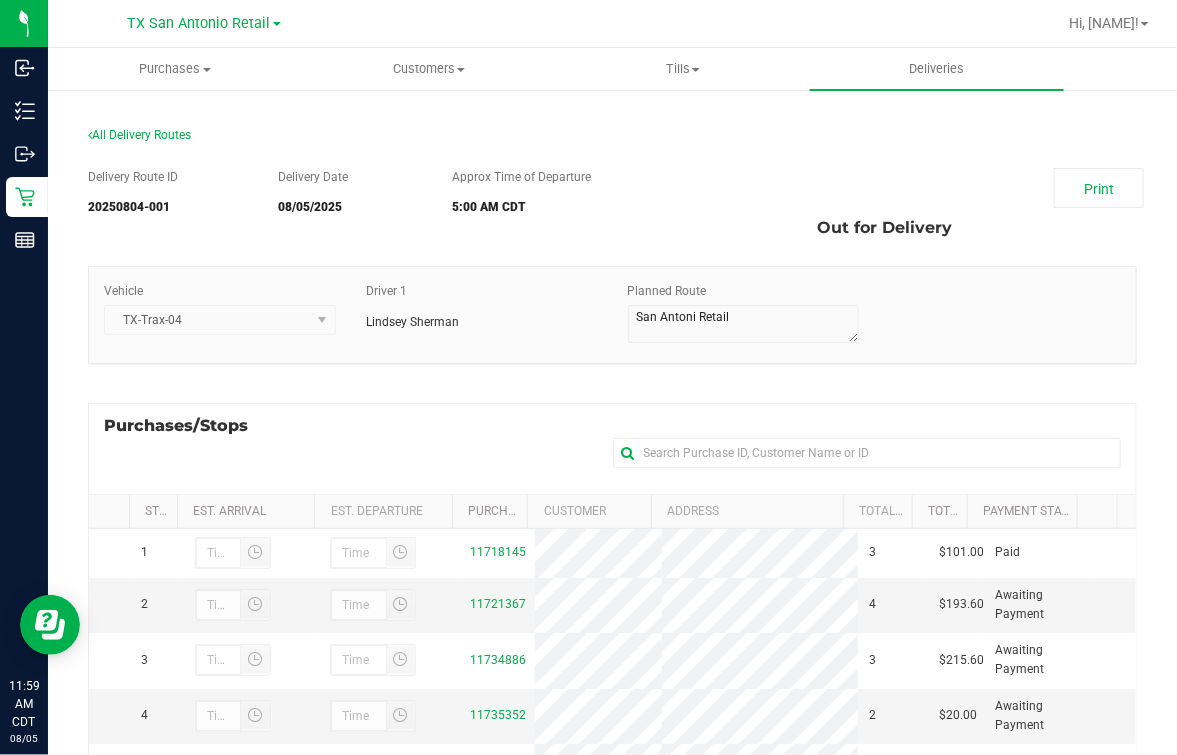 click on "Approx Time of Departure
5:00 AM CDT" at bounding box center (569, 196) 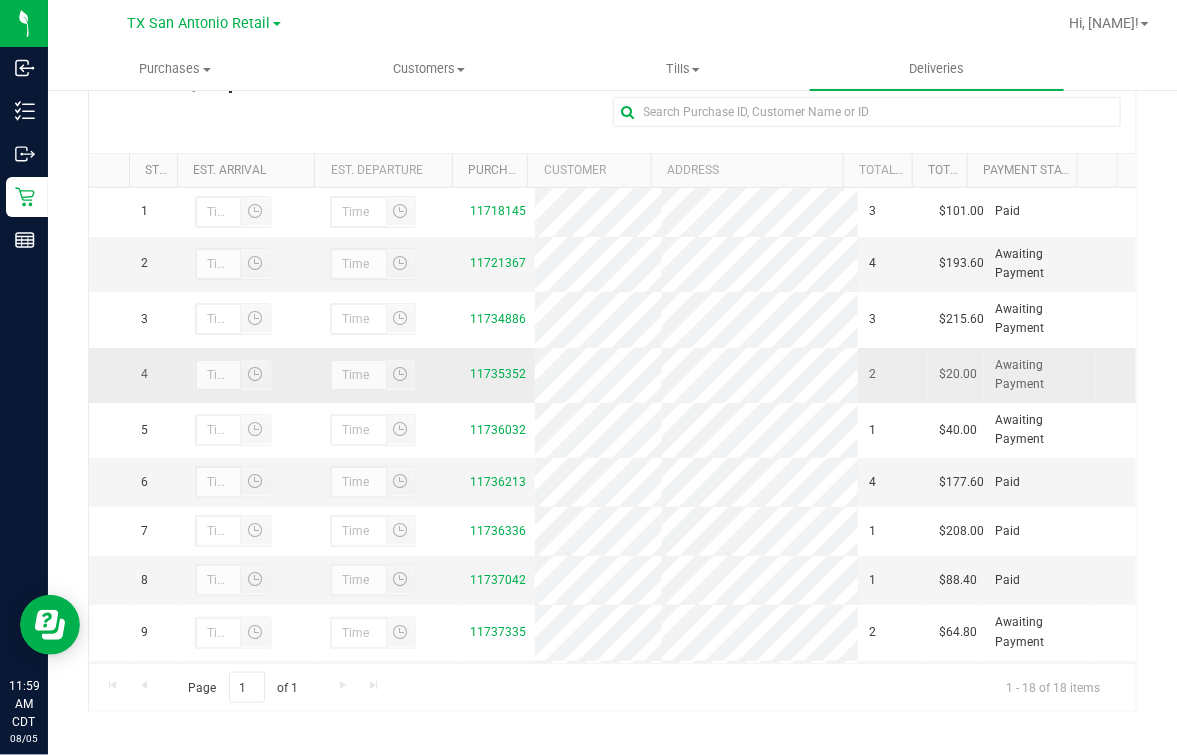 scroll, scrollTop: 353, scrollLeft: 0, axis: vertical 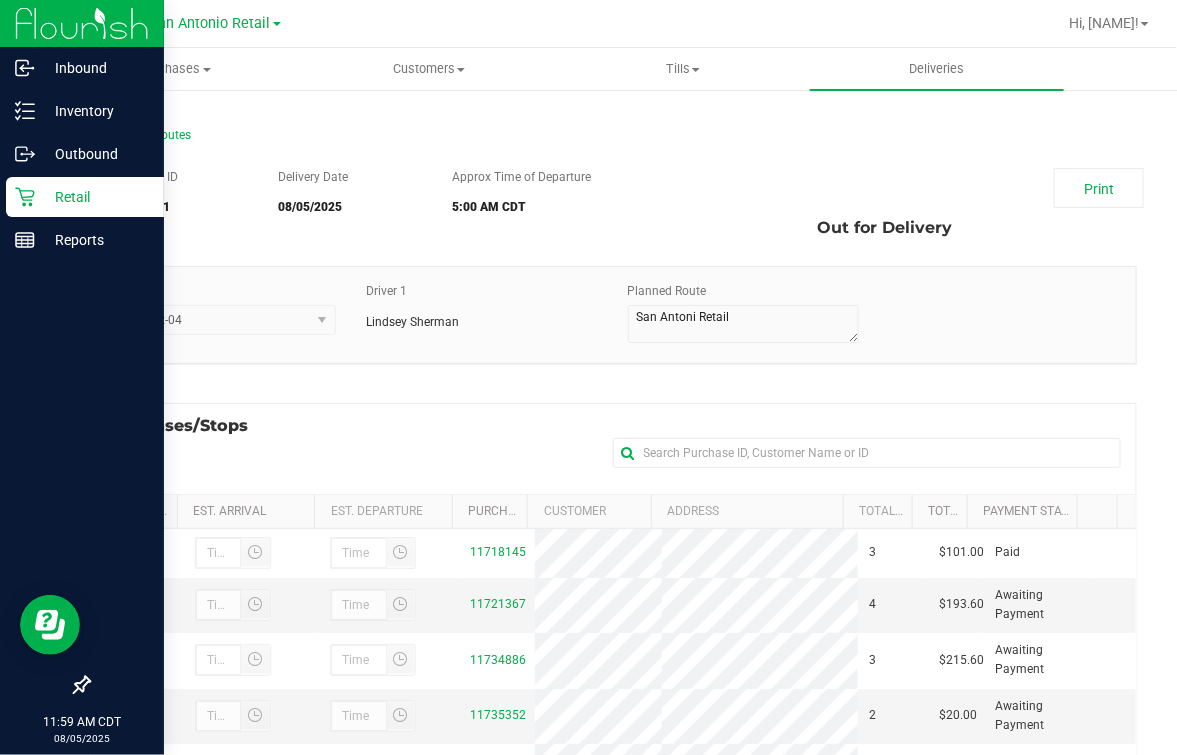 click on "Retail" at bounding box center [85, 197] 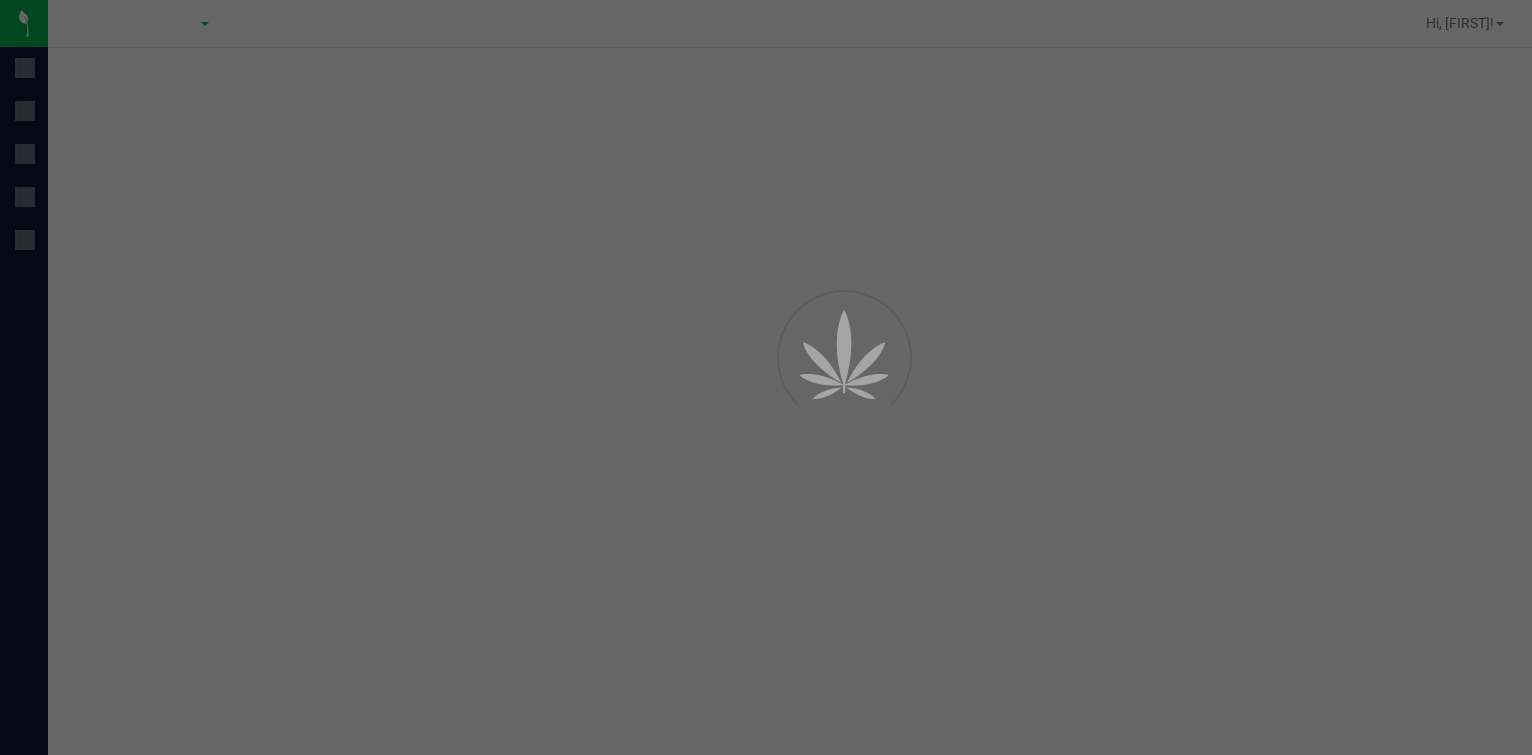scroll, scrollTop: 0, scrollLeft: 0, axis: both 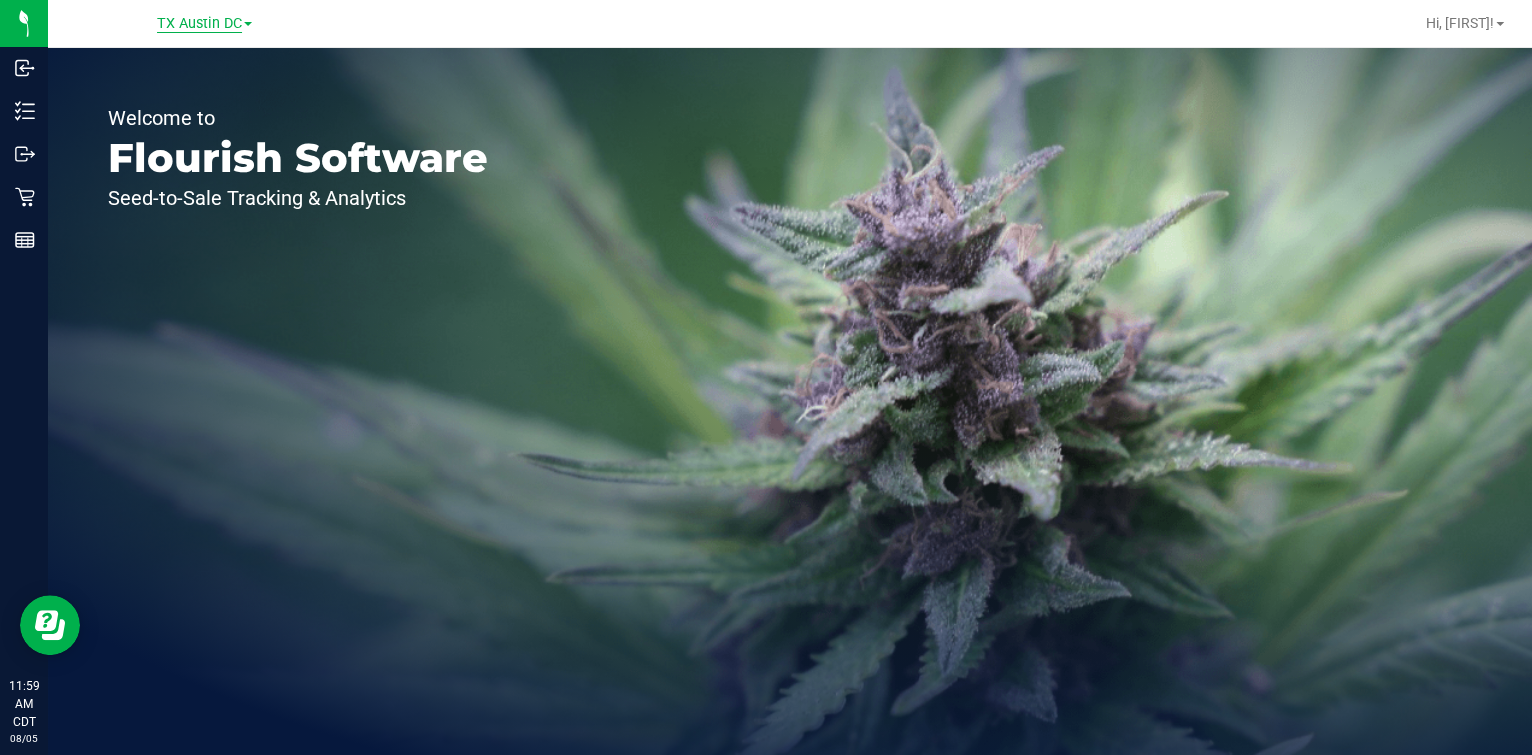 click on "TX Austin DC" at bounding box center (199, 24) 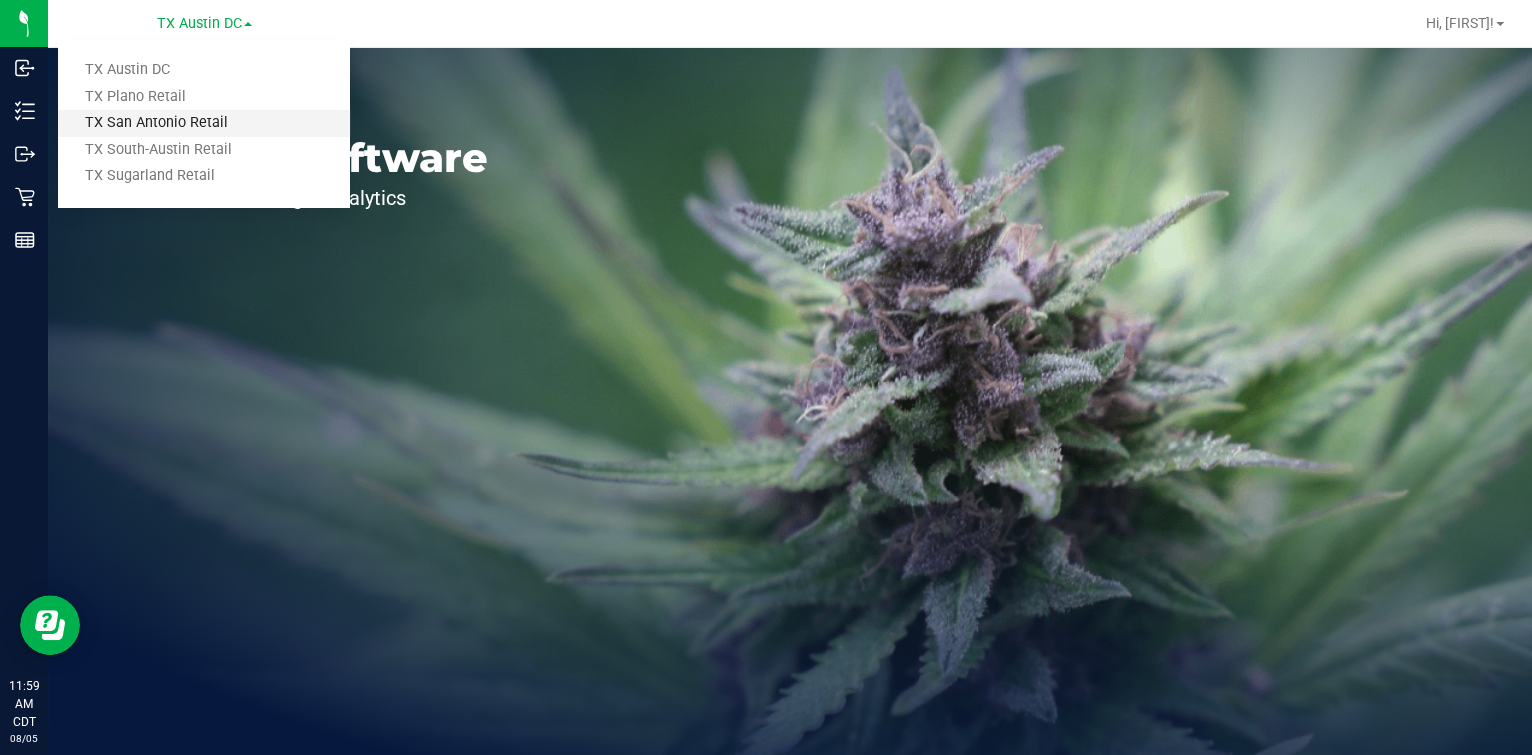 click on "TX San Antonio Retail" at bounding box center (204, 123) 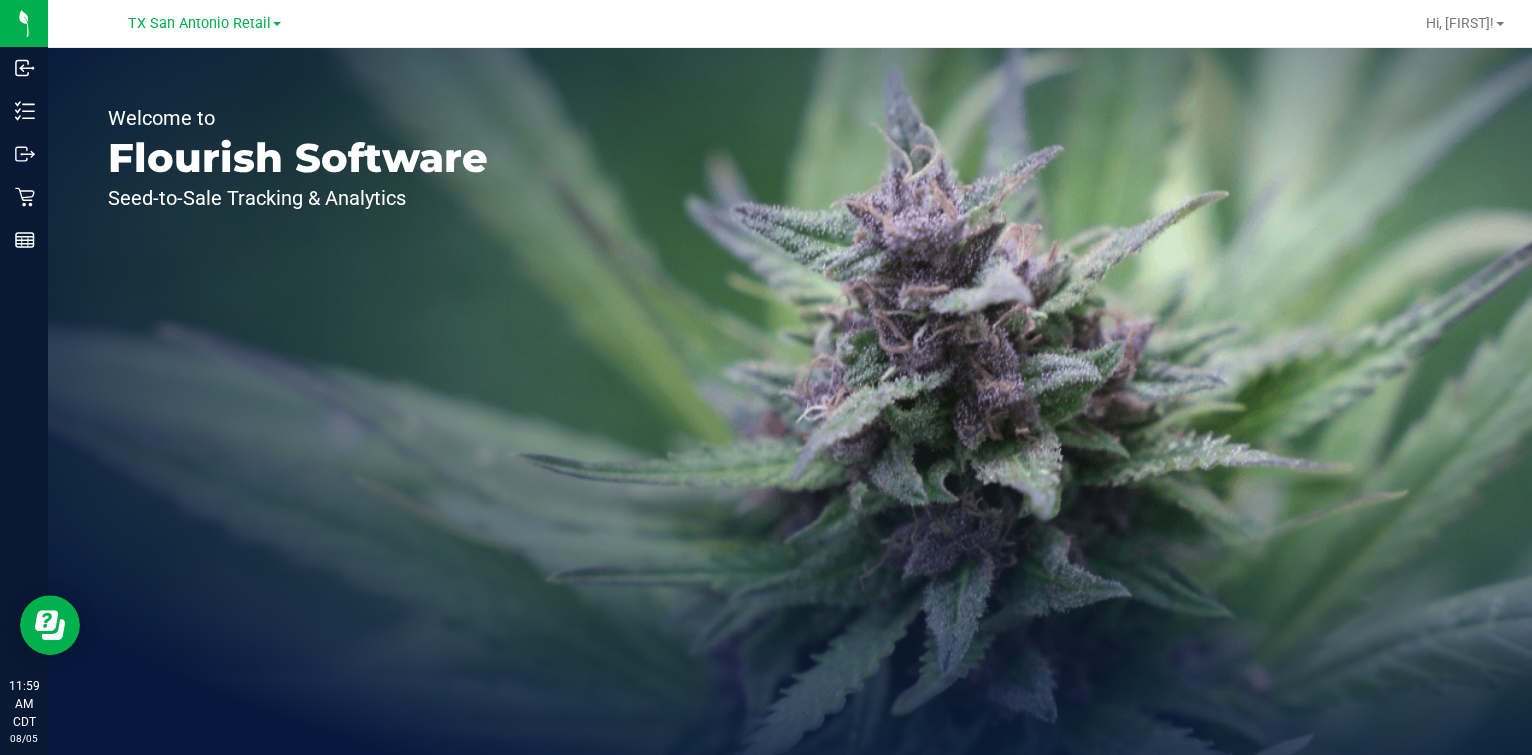 click on "Welcome to   Flourish Software   Seed-to-Sale Tracking & Analytics" at bounding box center (298, 401) 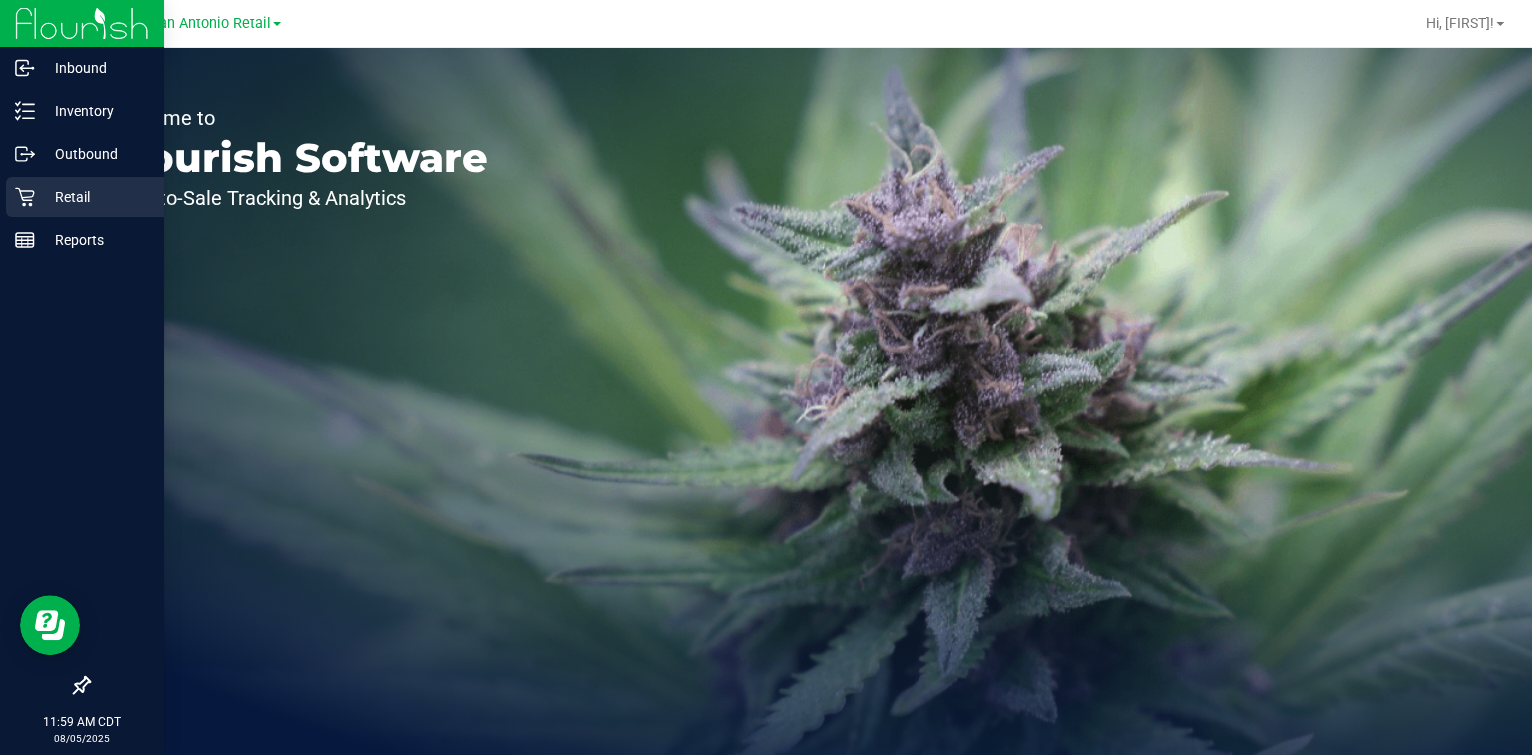 click on "Retail" at bounding box center (95, 197) 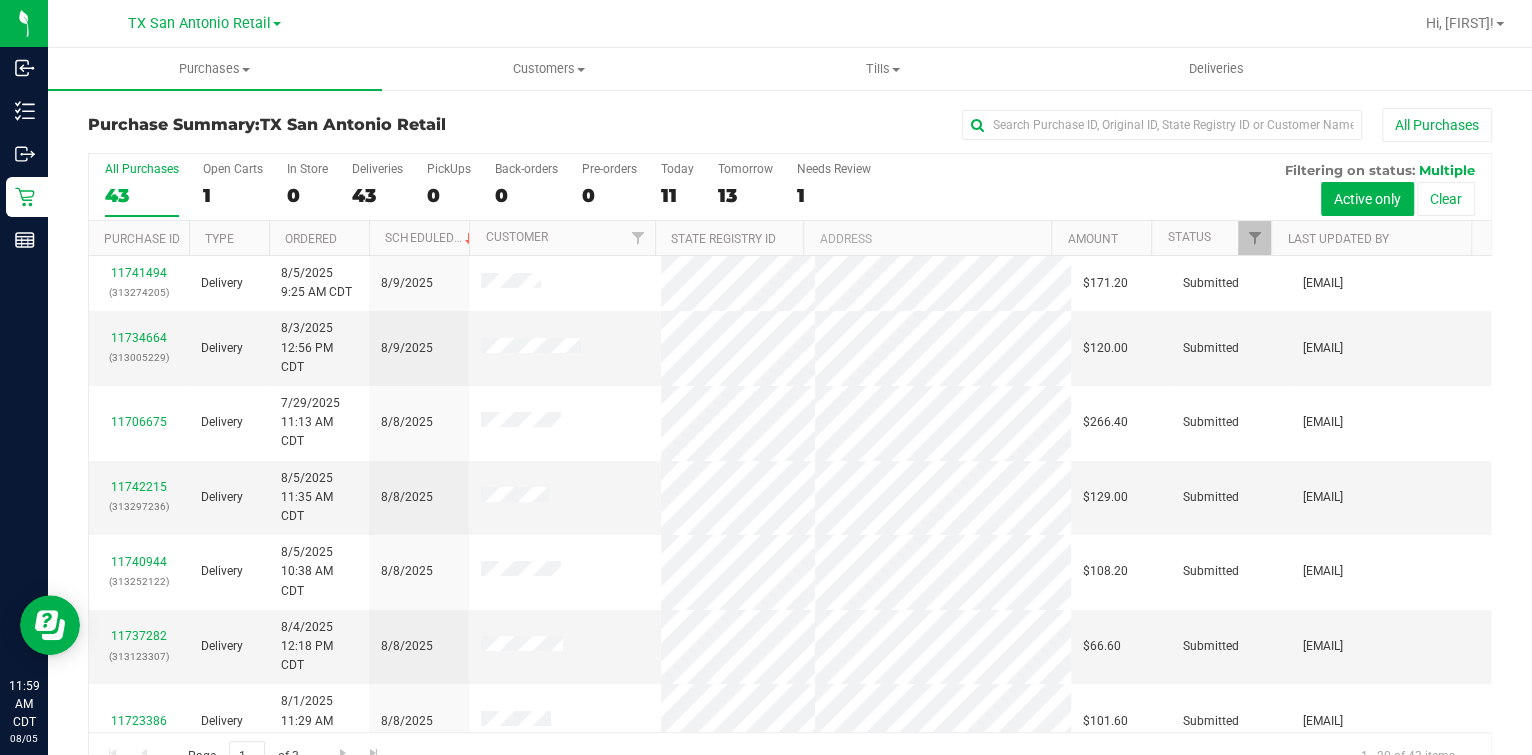 click on "All Purchases
43
Open Carts
1
In Store
0
Deliveries
43
PickUps
0
Back-orders
0
Pre-orders
0
Today
11
Tomorrow
13" at bounding box center [790, 162] 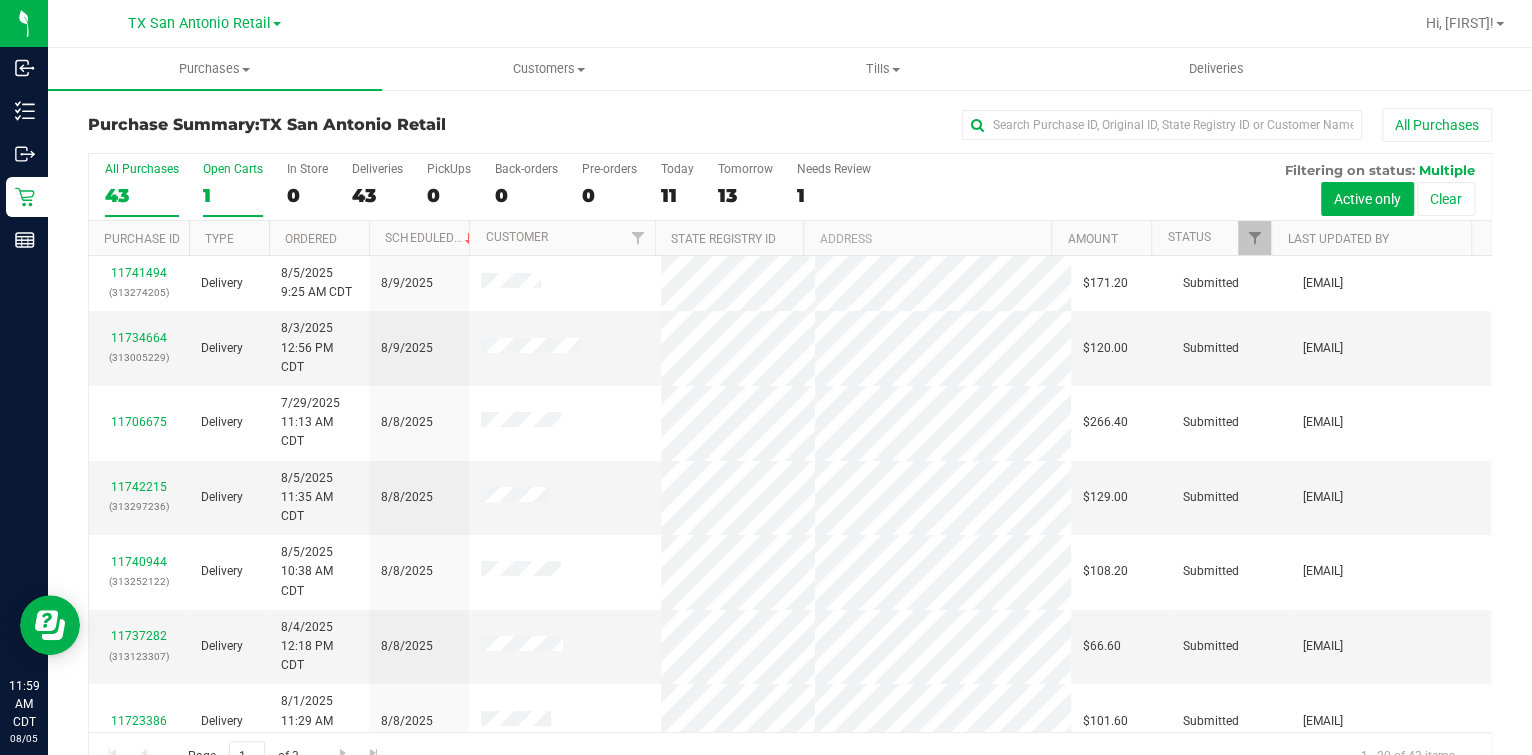 click on "Open Carts" at bounding box center (233, 169) 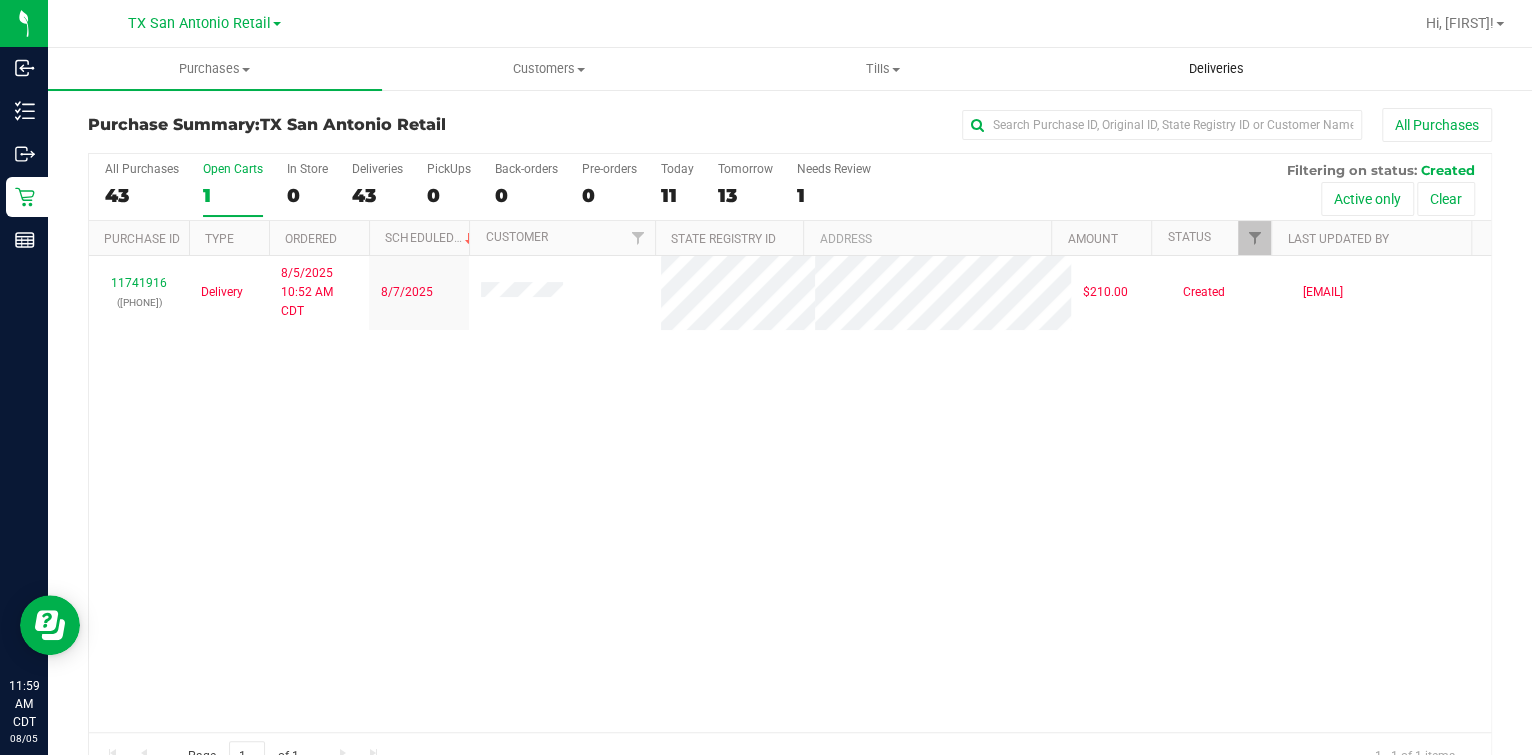 click on "Deliveries" at bounding box center [1217, 69] 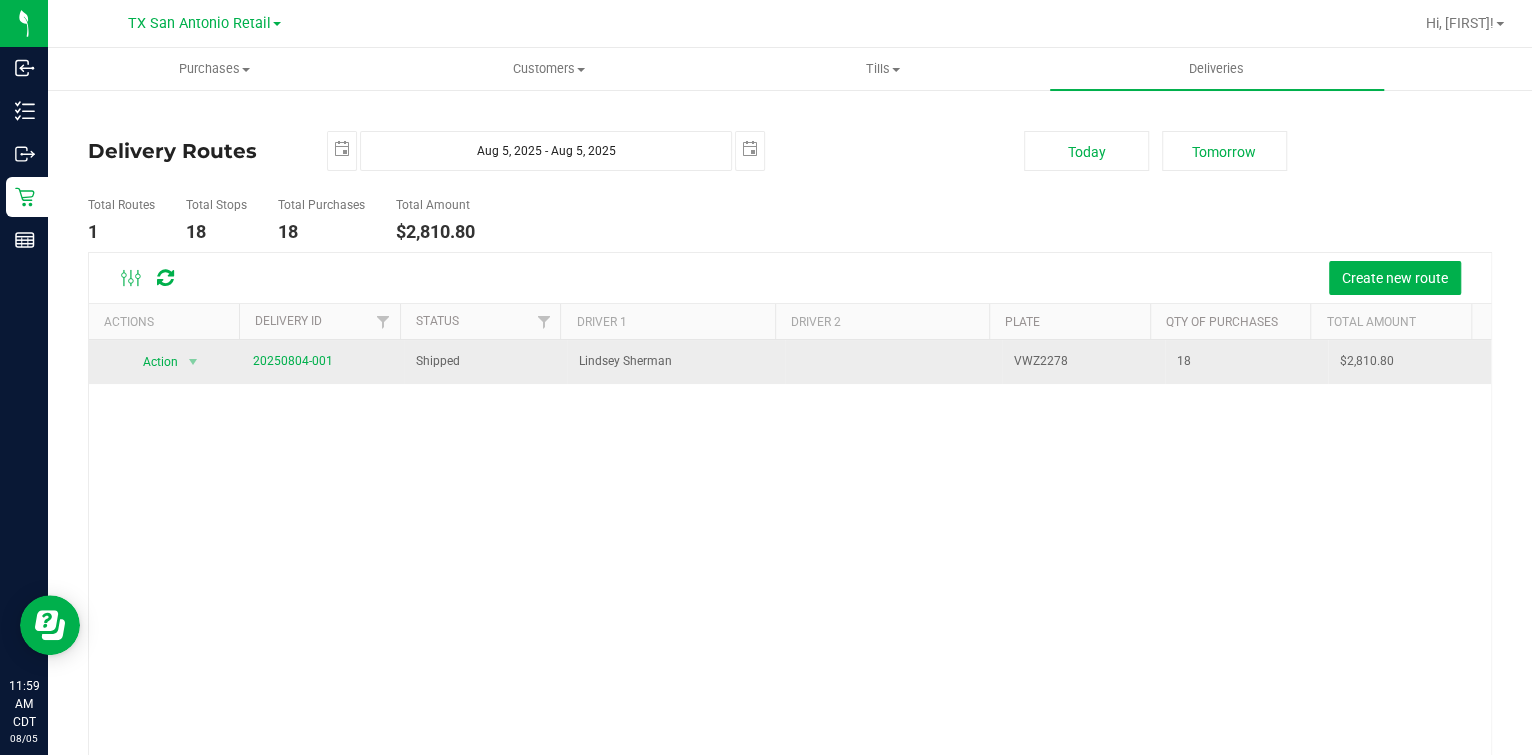 click on "20250804-001" at bounding box center [322, 362] 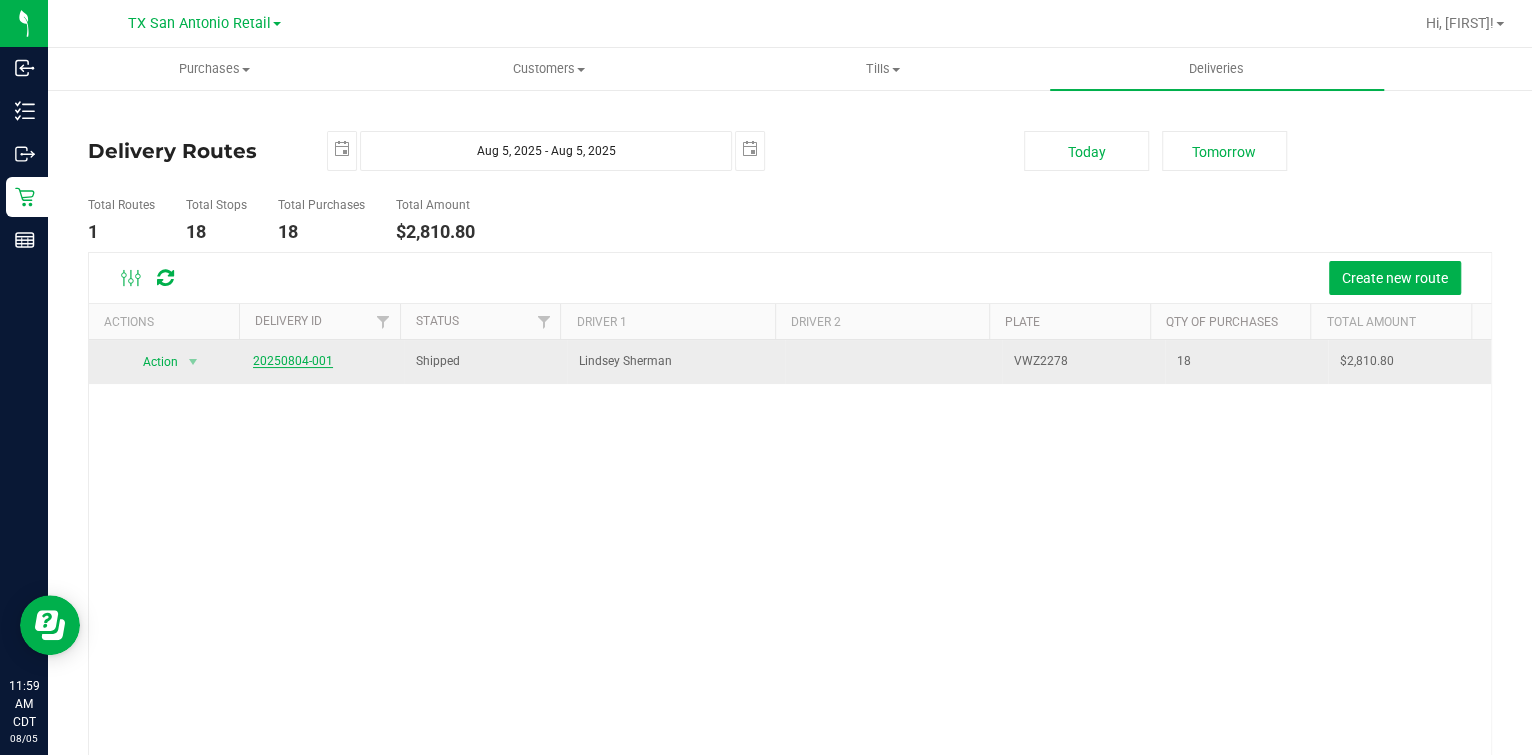 click on "20250804-001" at bounding box center (293, 361) 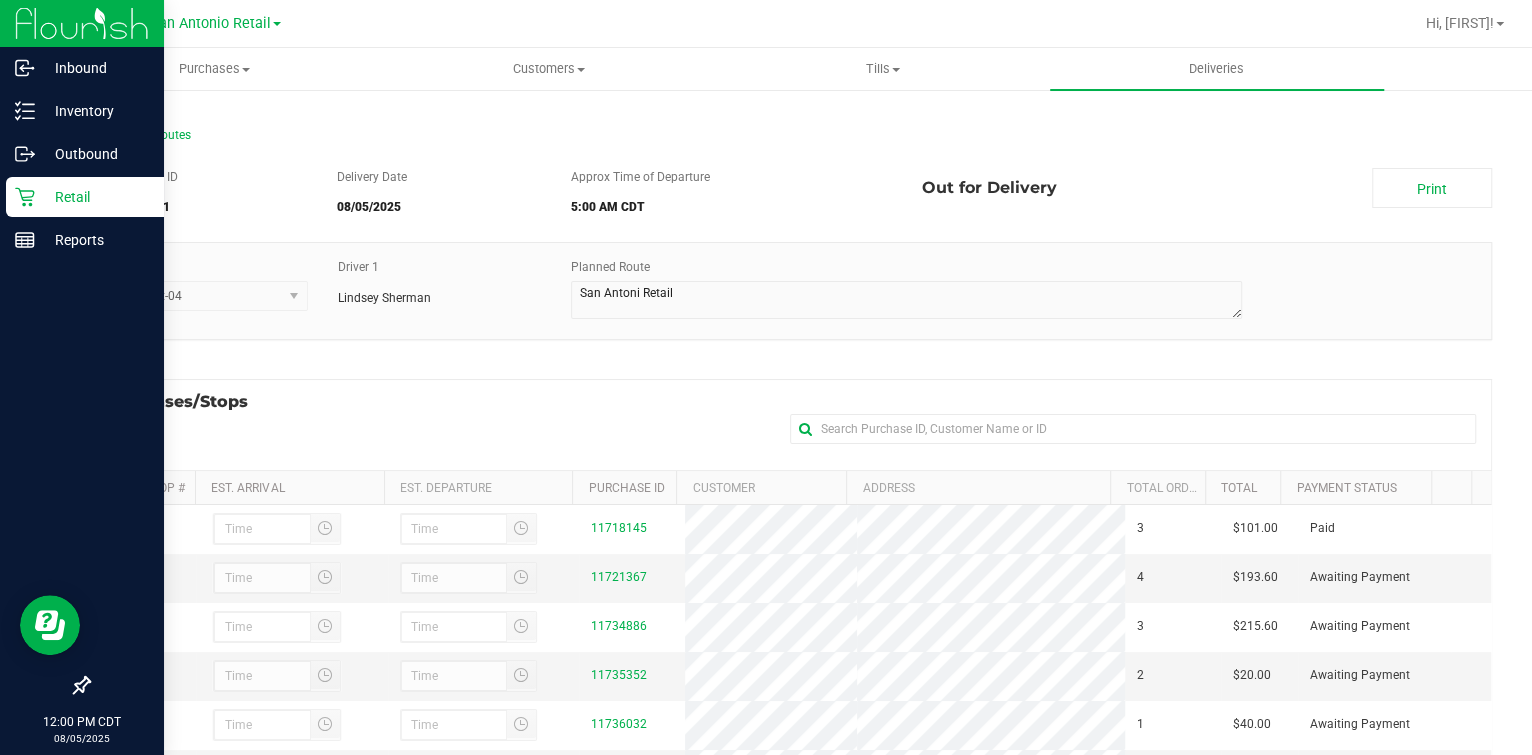 click on "Retail" at bounding box center [95, 197] 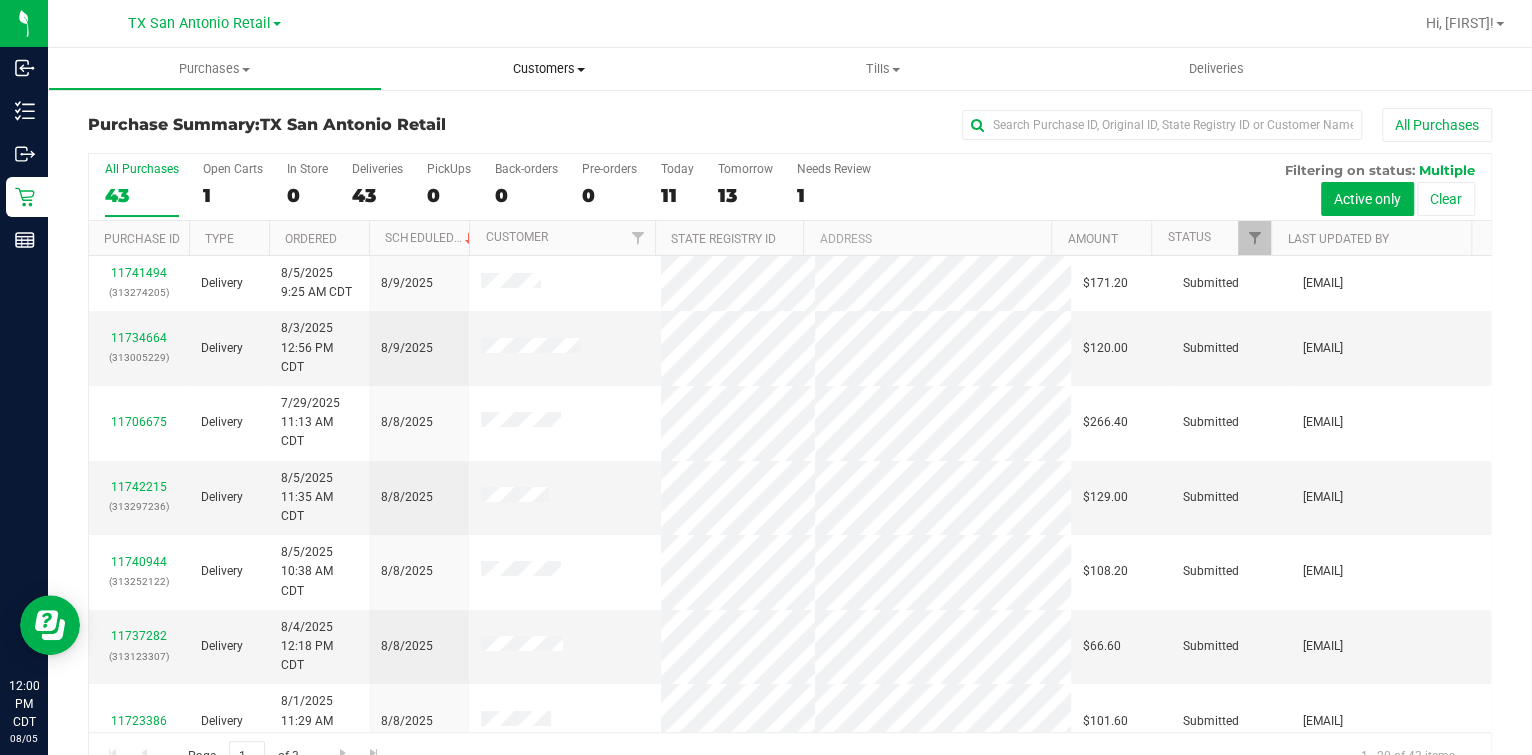 click on "Customers" at bounding box center (549, 69) 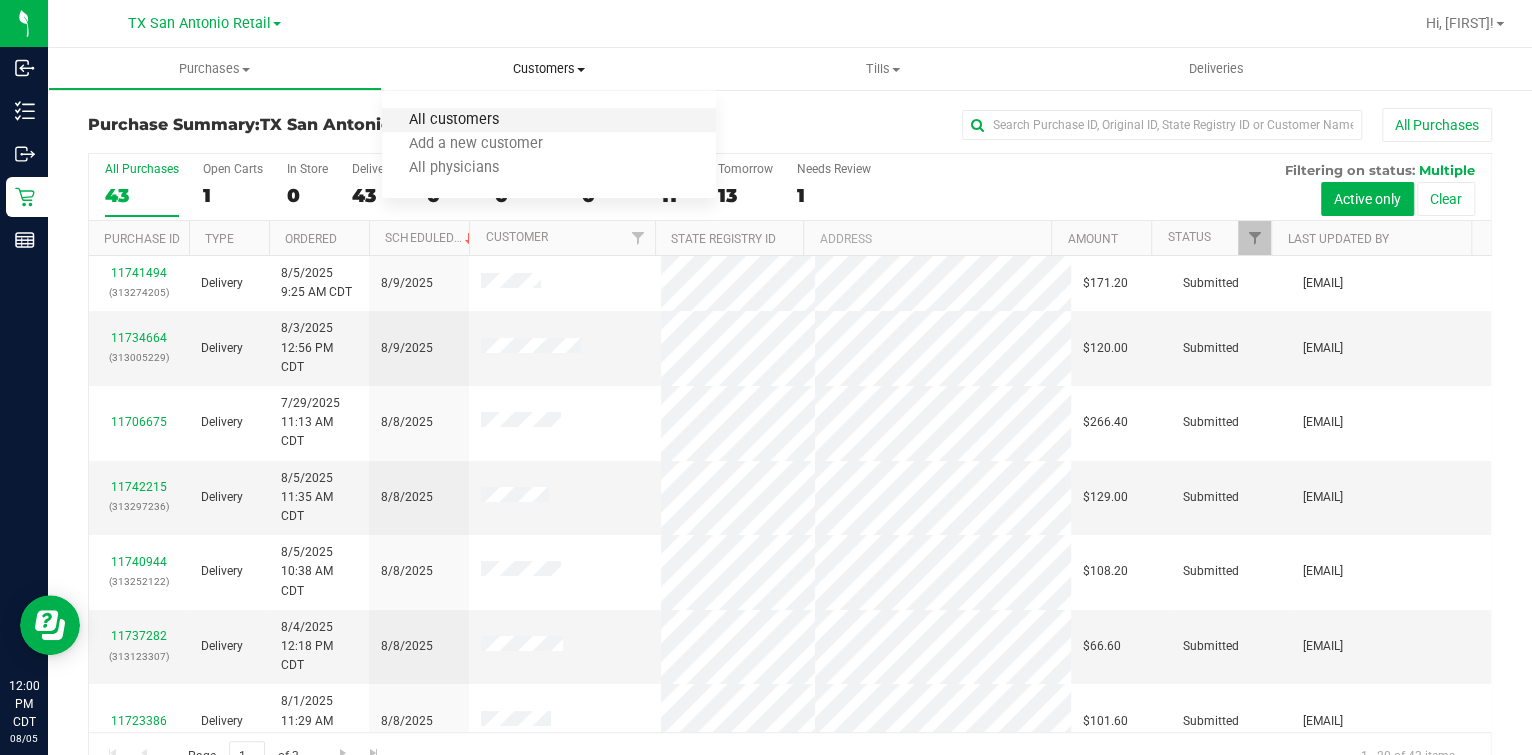 click on "All customers" at bounding box center [454, 120] 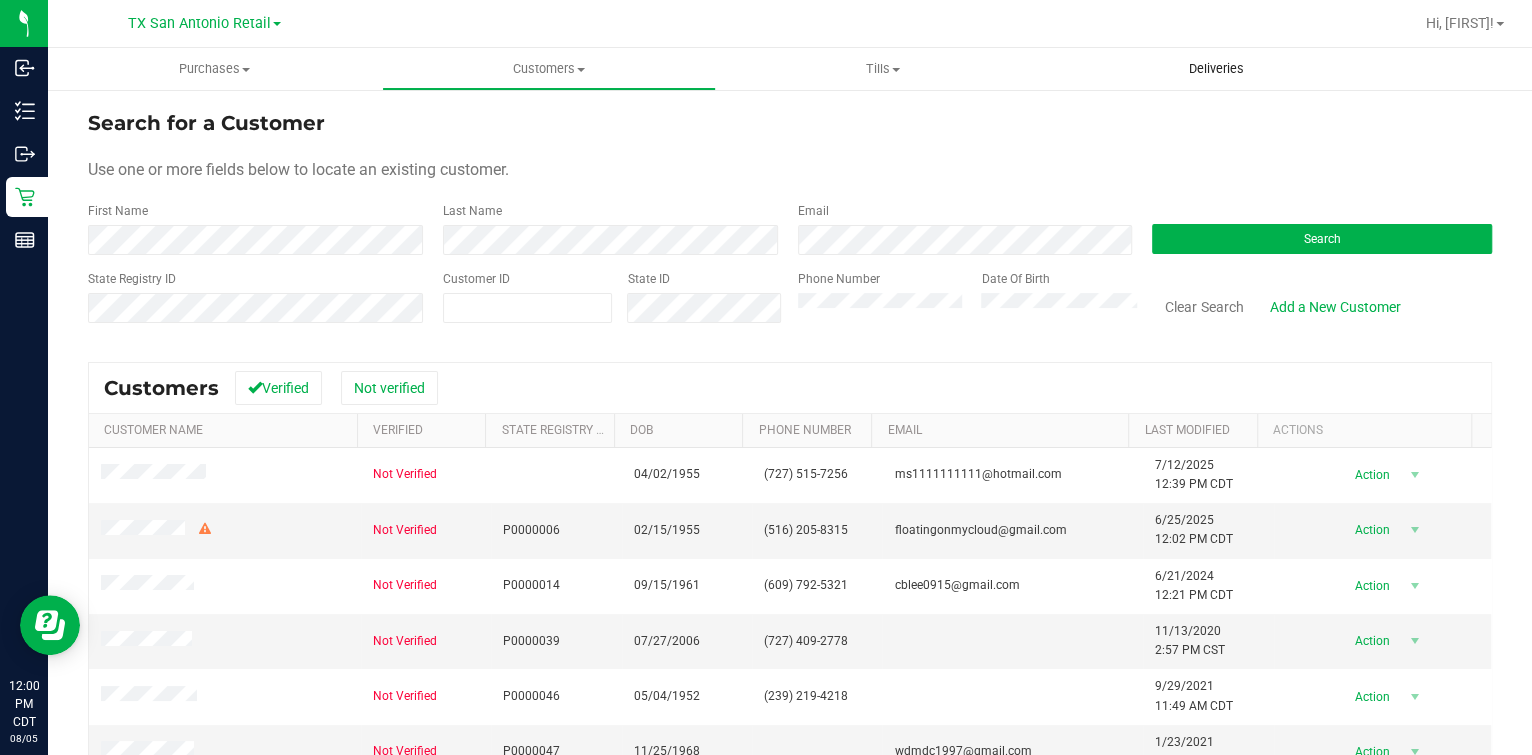click on "Deliveries" at bounding box center [1216, 69] 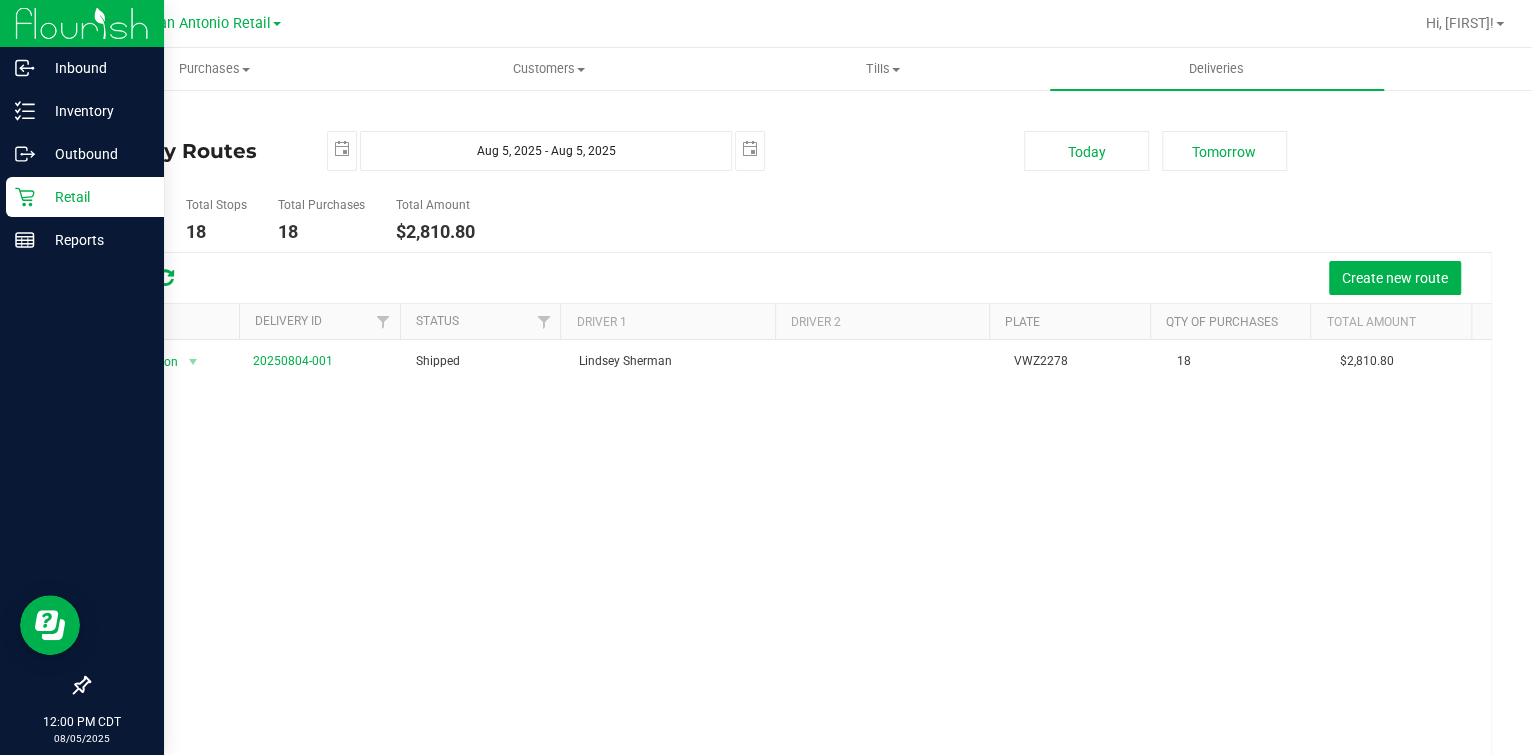 click on "Retail" at bounding box center (95, 197) 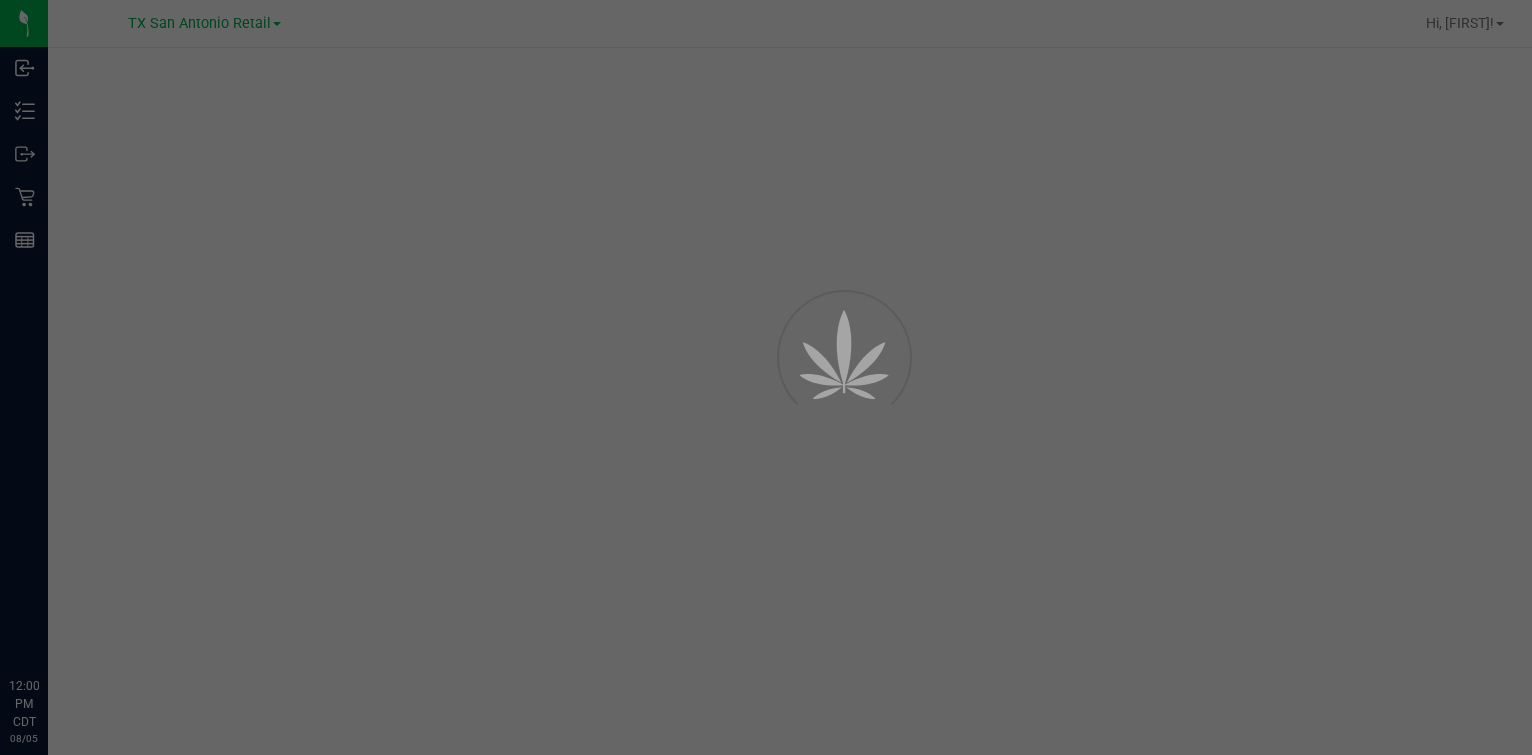 scroll, scrollTop: 0, scrollLeft: 0, axis: both 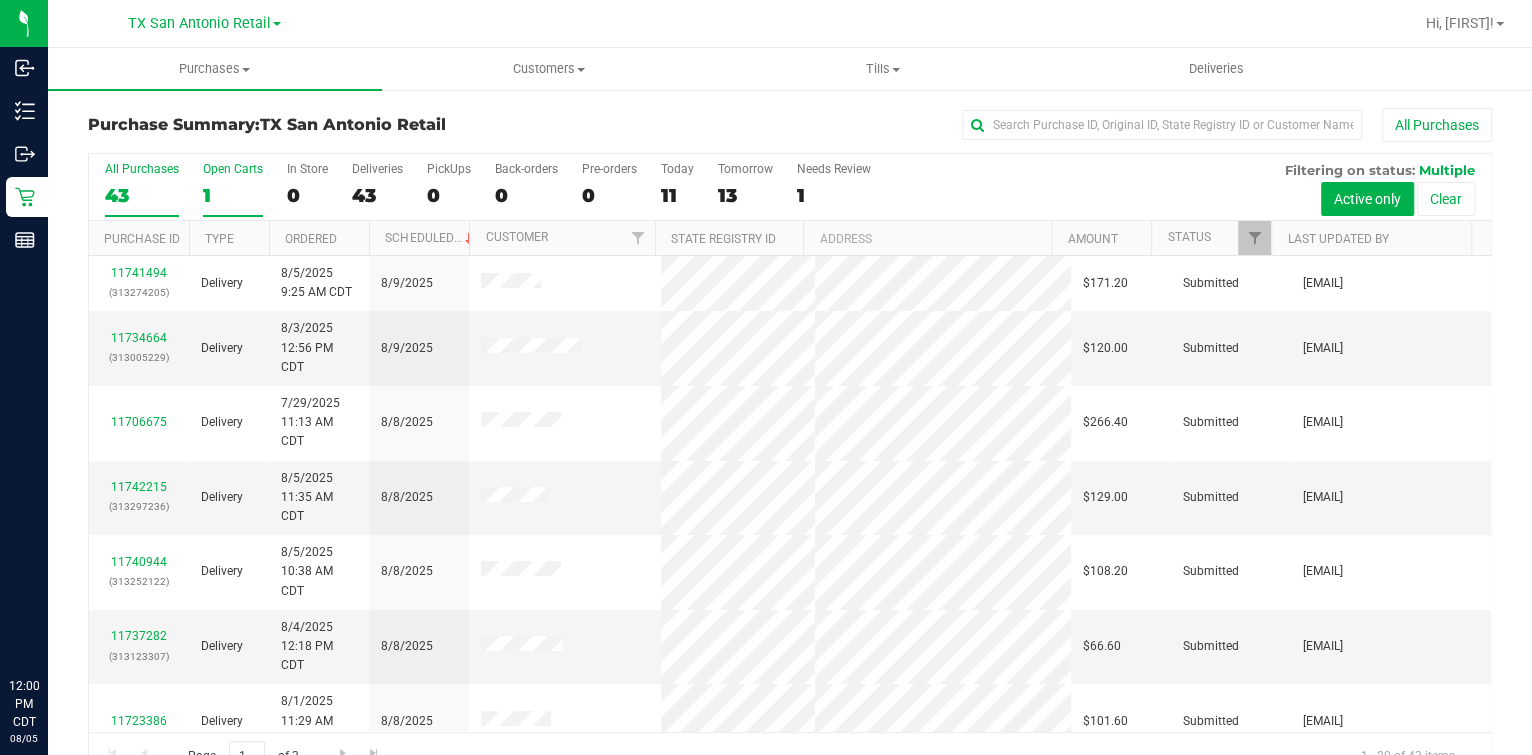 click on "Open Carts" at bounding box center [233, 169] 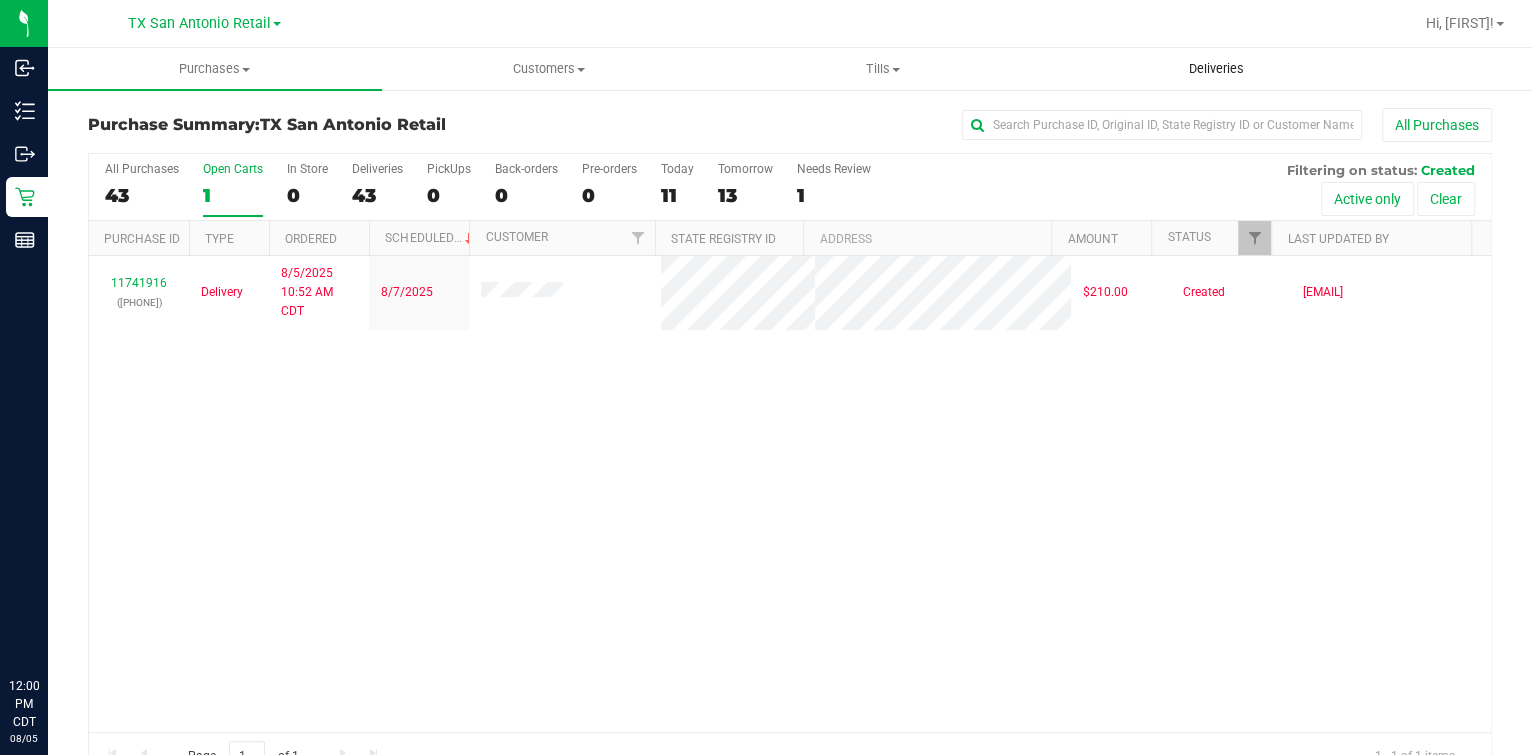 click on "Deliveries" at bounding box center (1217, 69) 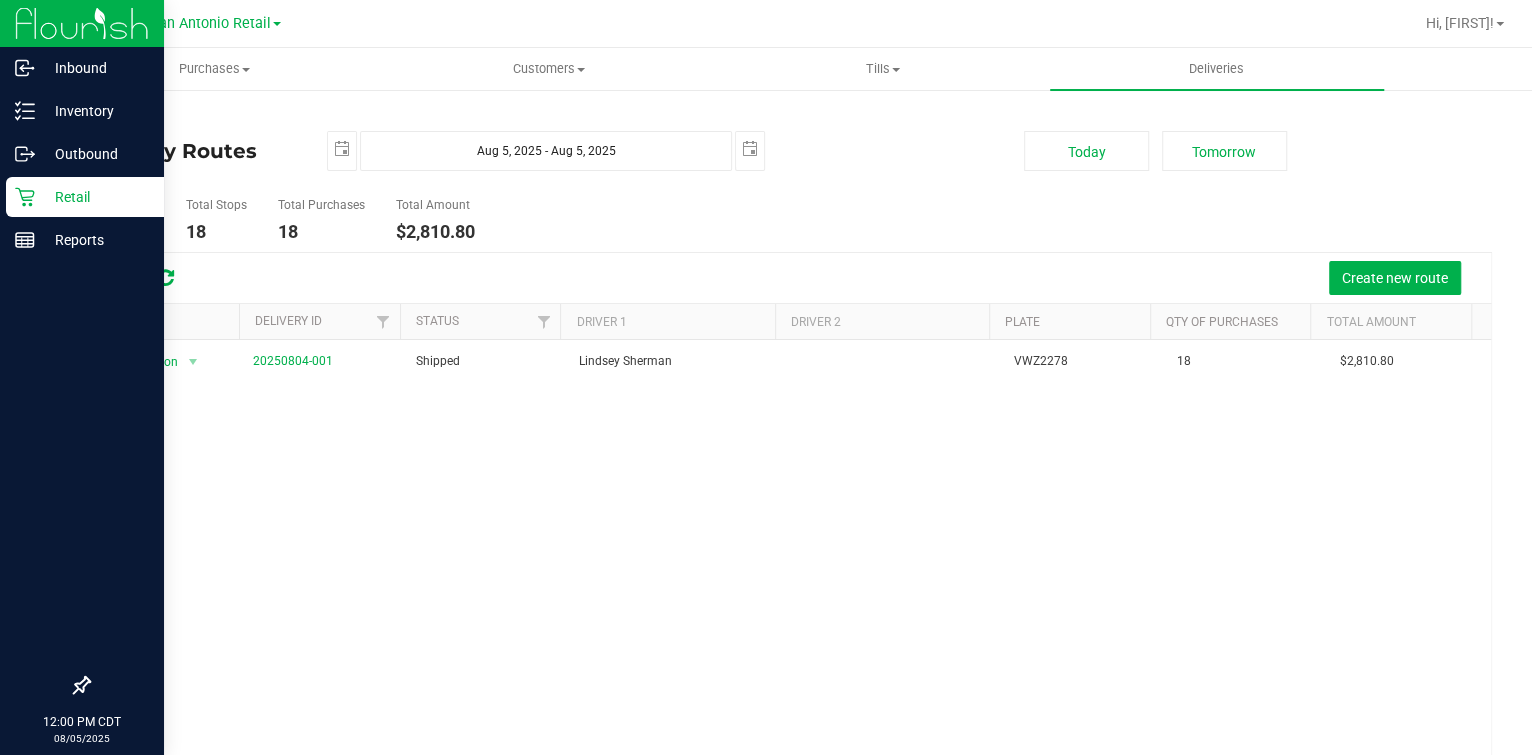 click on "Retail" at bounding box center [85, 197] 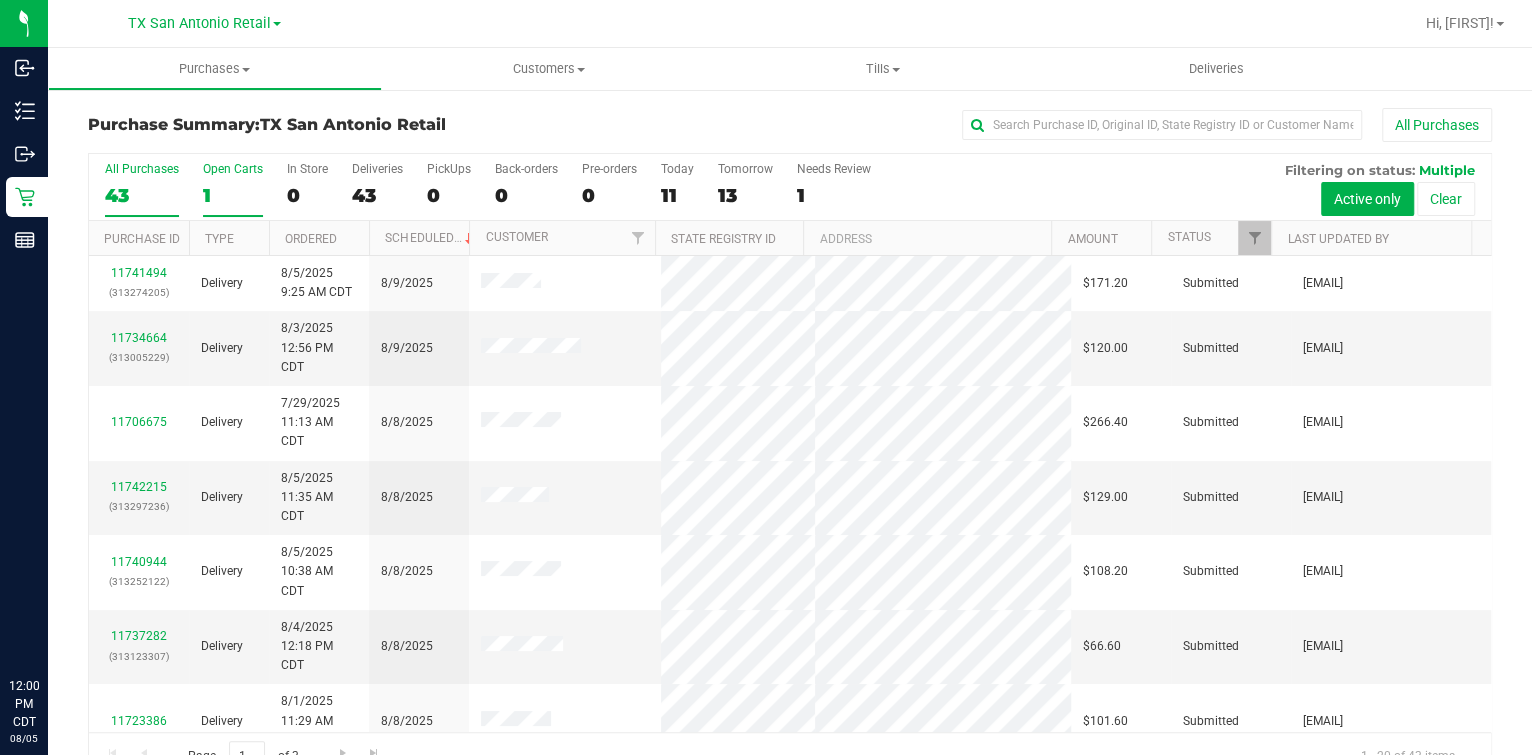 click on "Open Carts
1" at bounding box center (233, 189) 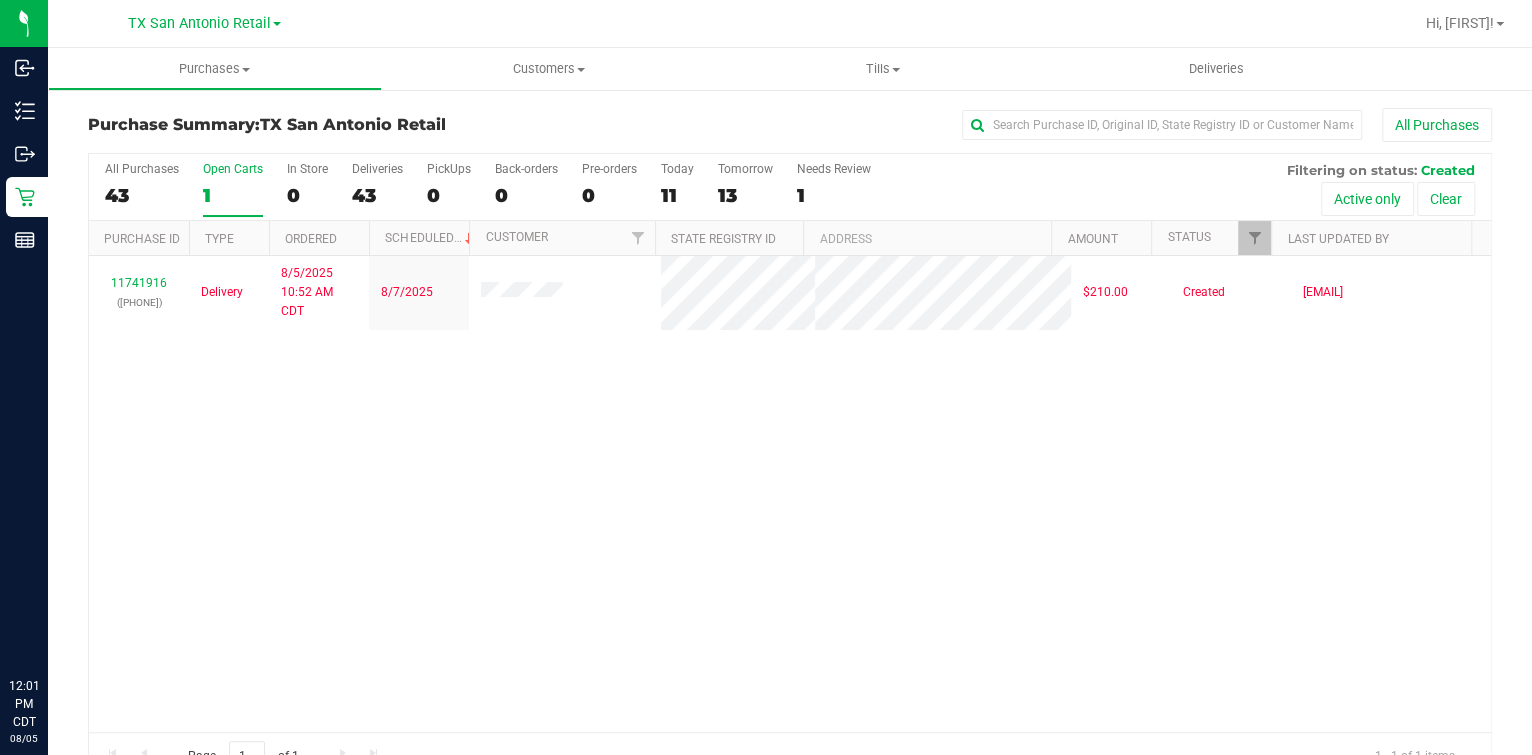 click on "11741916
(313286383)
Delivery 8/5/2025 10:52 AM CDT 8/7/2025
$210.00
Created [EMAIL]" at bounding box center (790, 494) 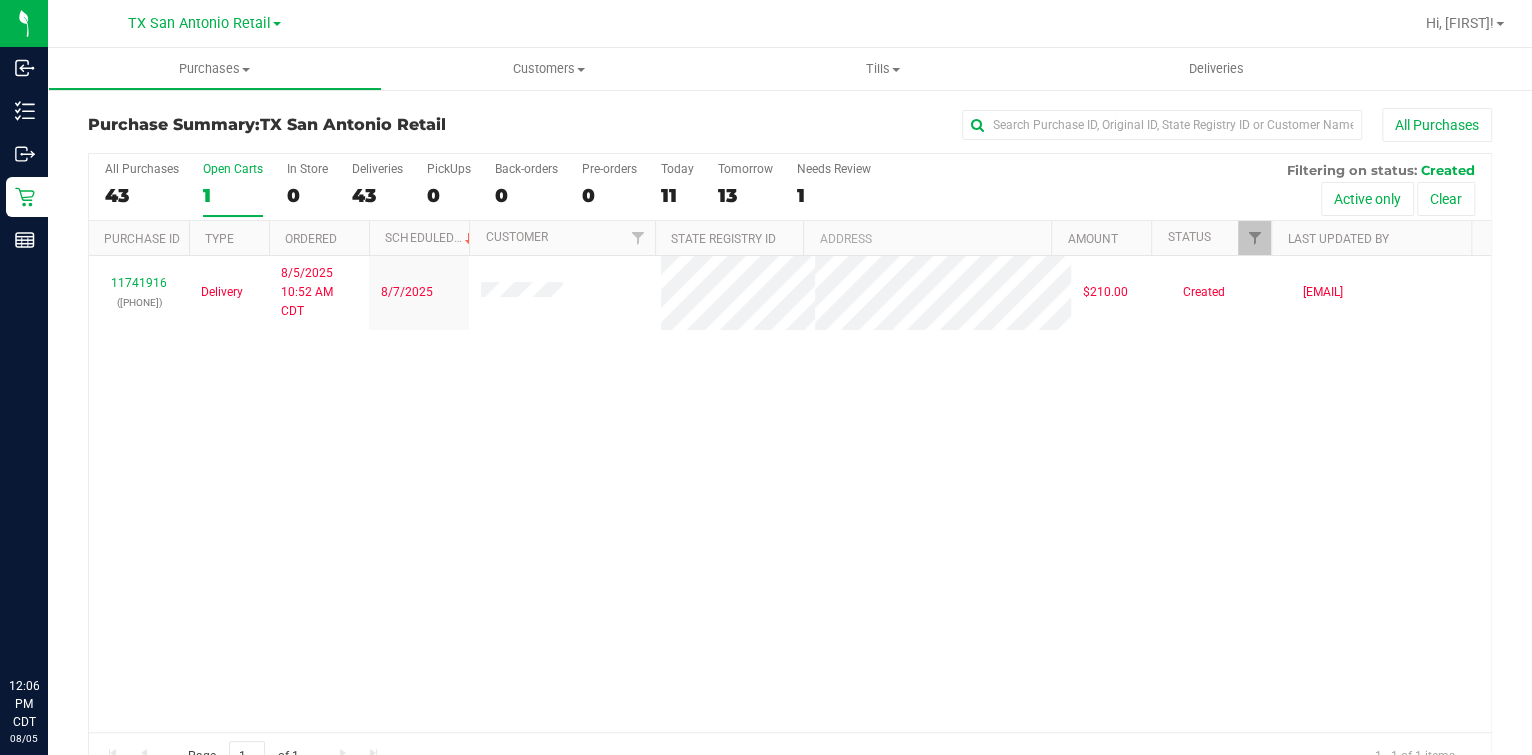 click on "11741916
(313286383)
Delivery 8/5/2025 10:52 AM CDT 8/7/2025
$210.00
Created [EMAIL]" at bounding box center (790, 494) 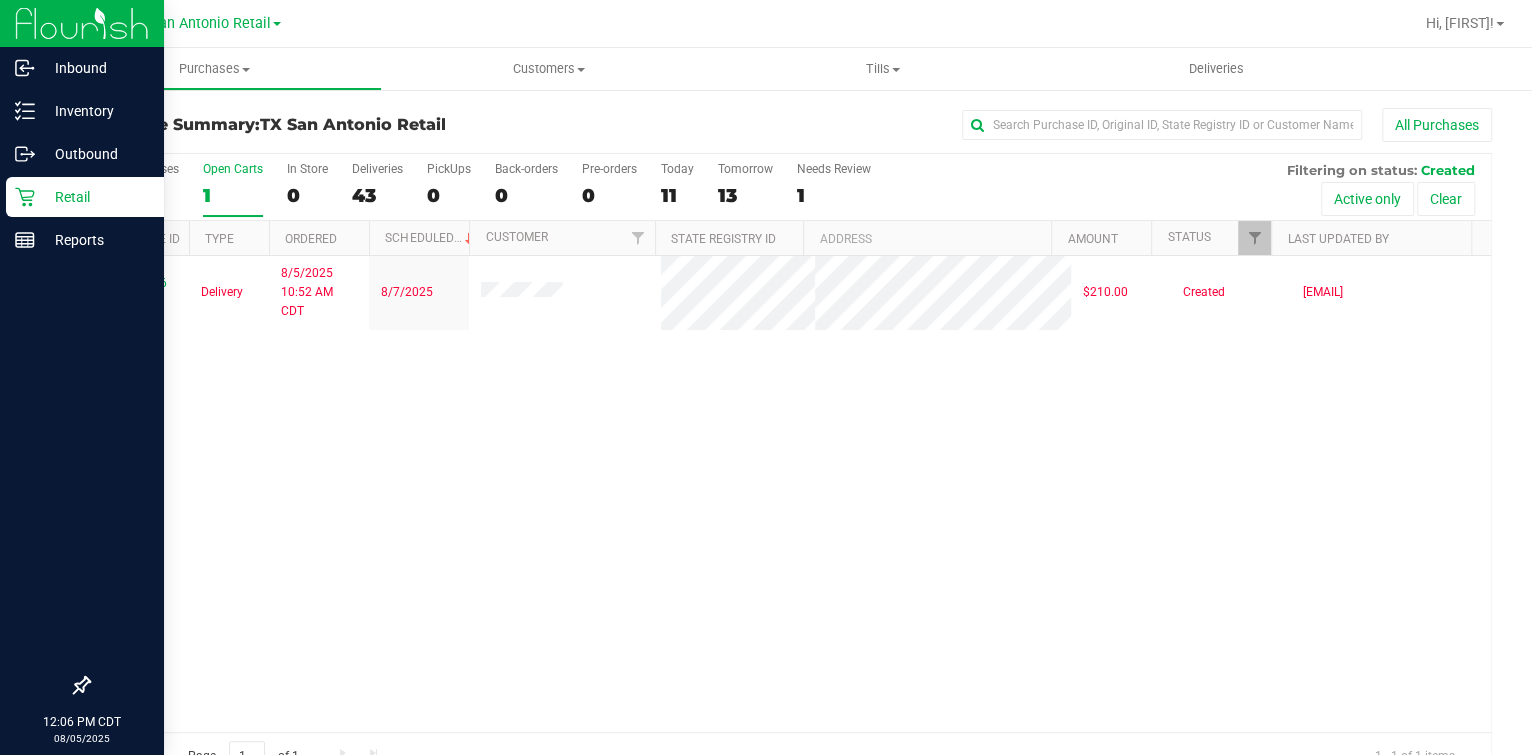 click on "Retail" at bounding box center (85, 197) 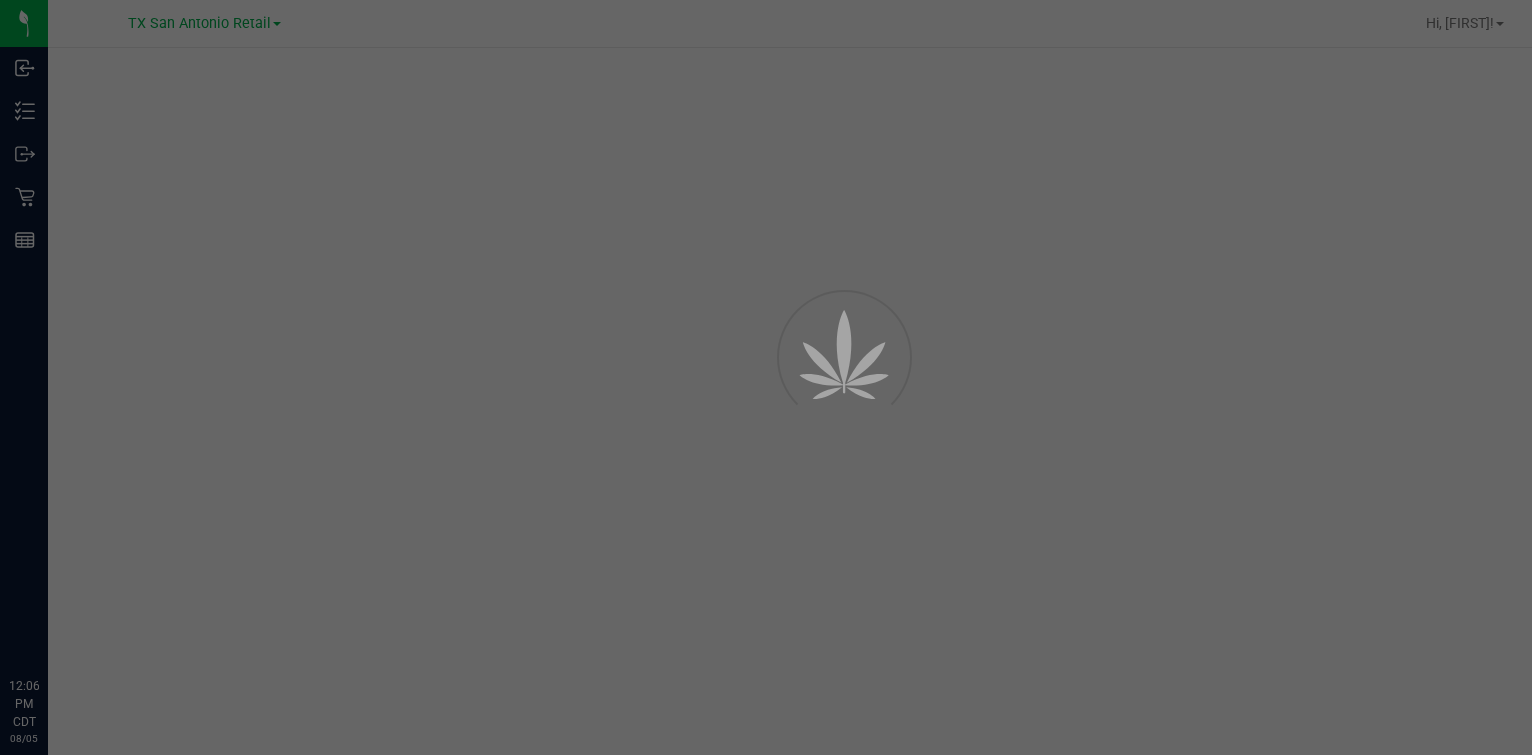 scroll, scrollTop: 0, scrollLeft: 0, axis: both 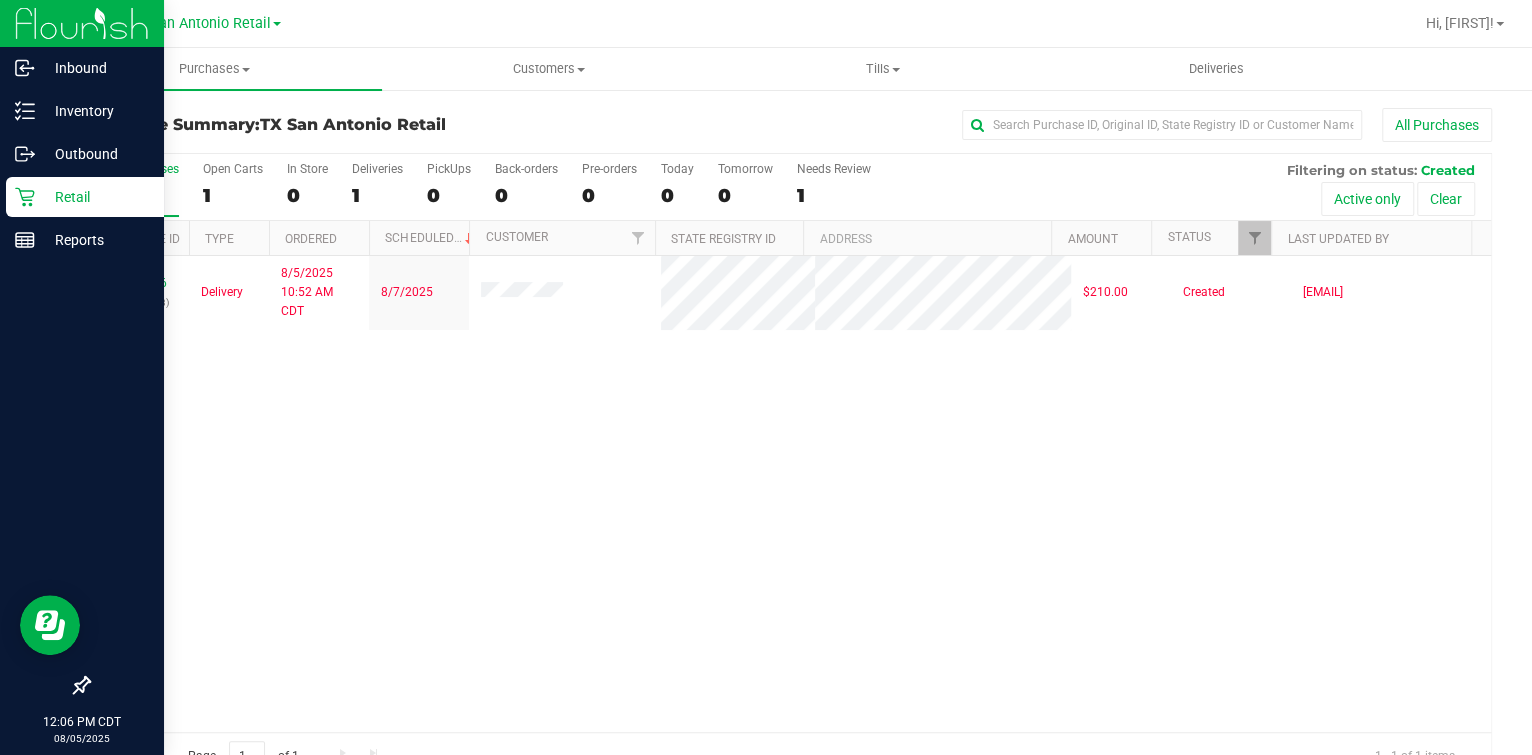 click on "Retail" at bounding box center [95, 197] 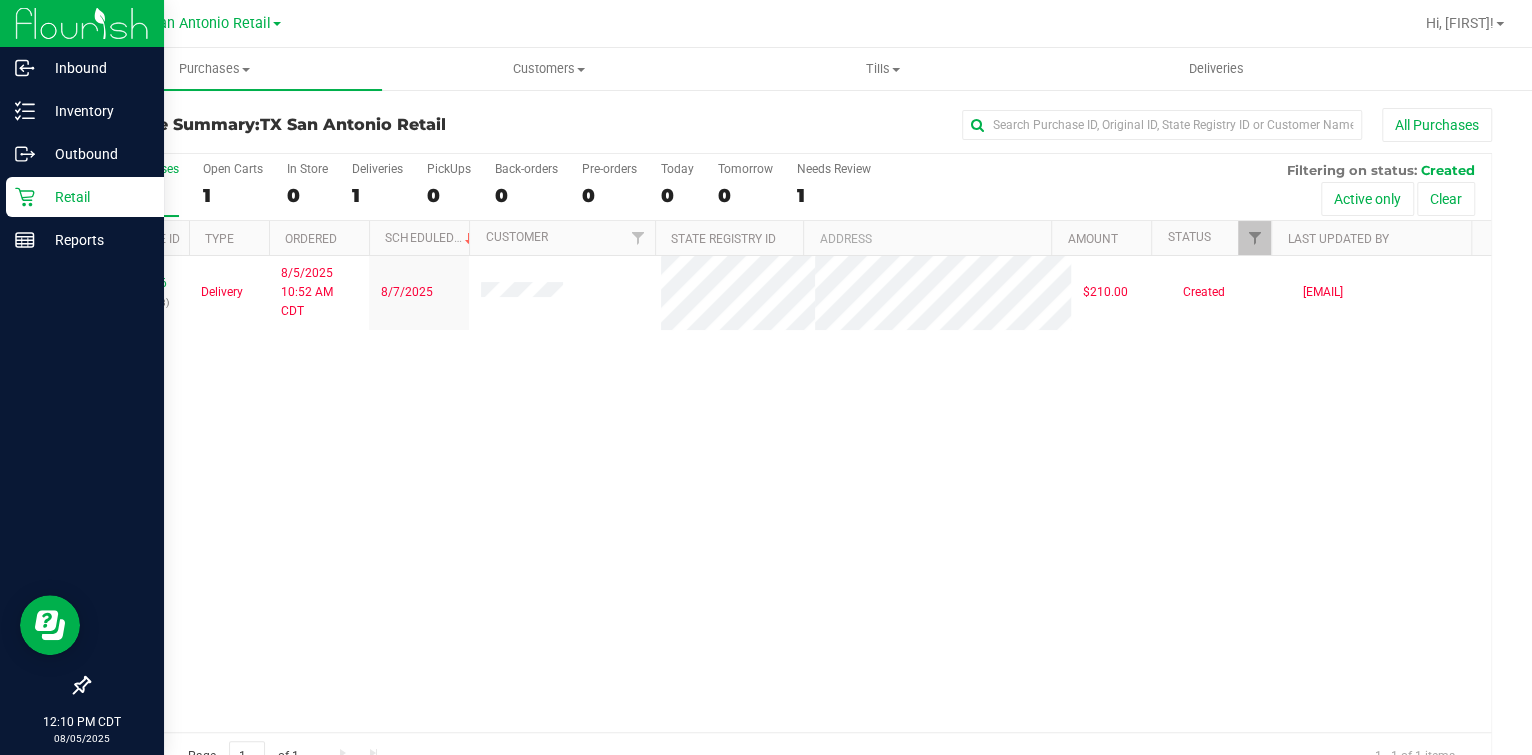 click on "Retail" at bounding box center (85, 197) 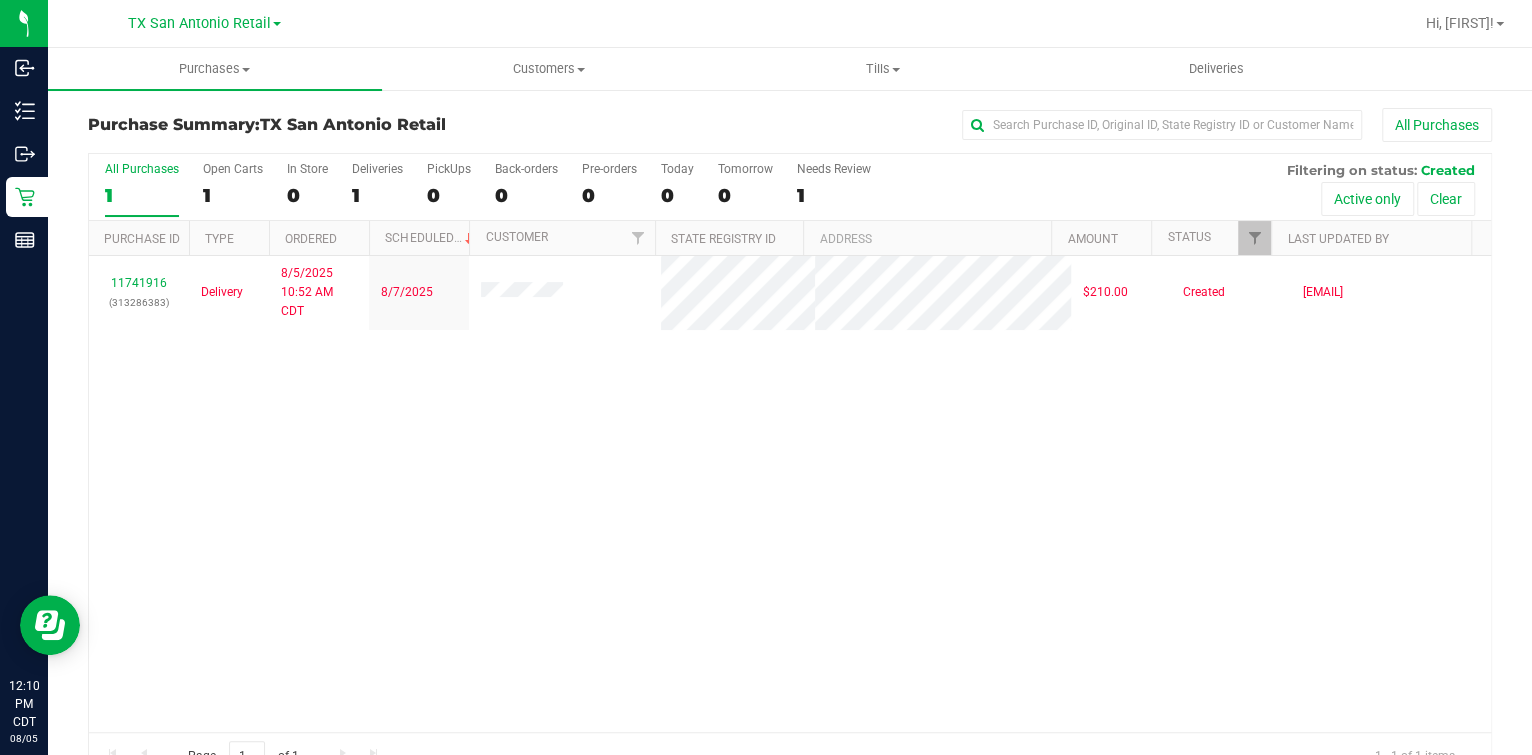 click on "11741916
(313286383)
Delivery 8/5/2025 10:52 AM CDT 8/7/2025
$210.00
Created [EMAIL]" at bounding box center (790, 494) 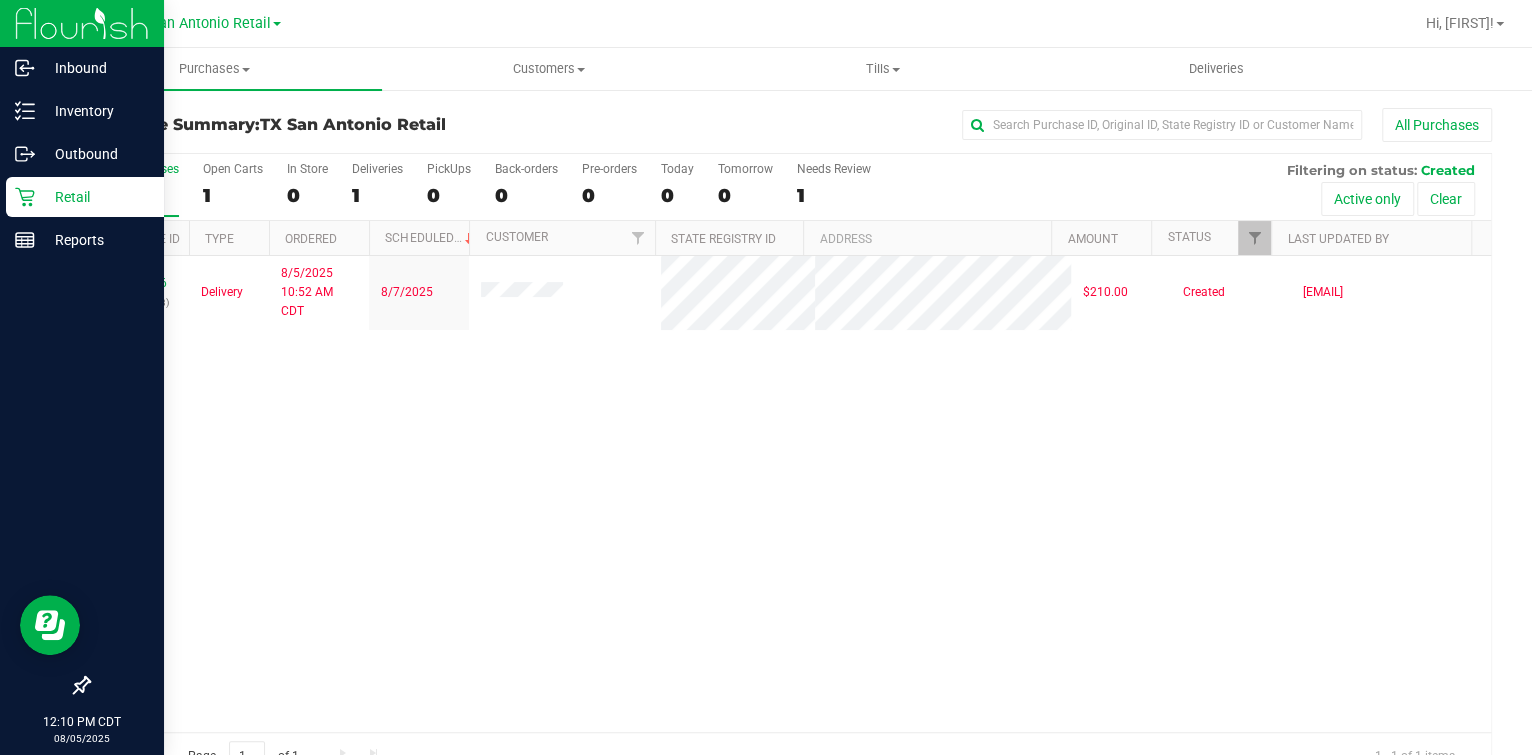 click 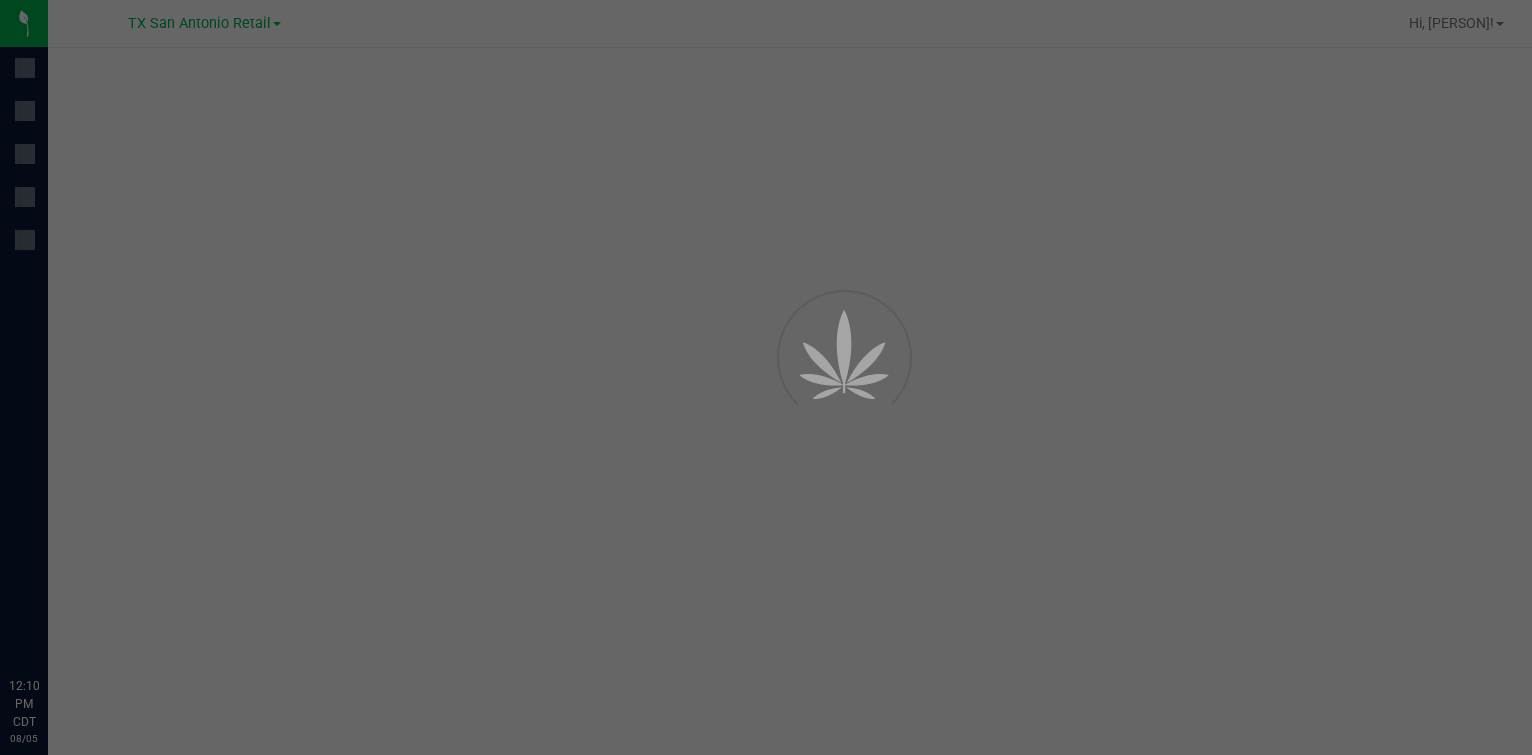 scroll, scrollTop: 0, scrollLeft: 0, axis: both 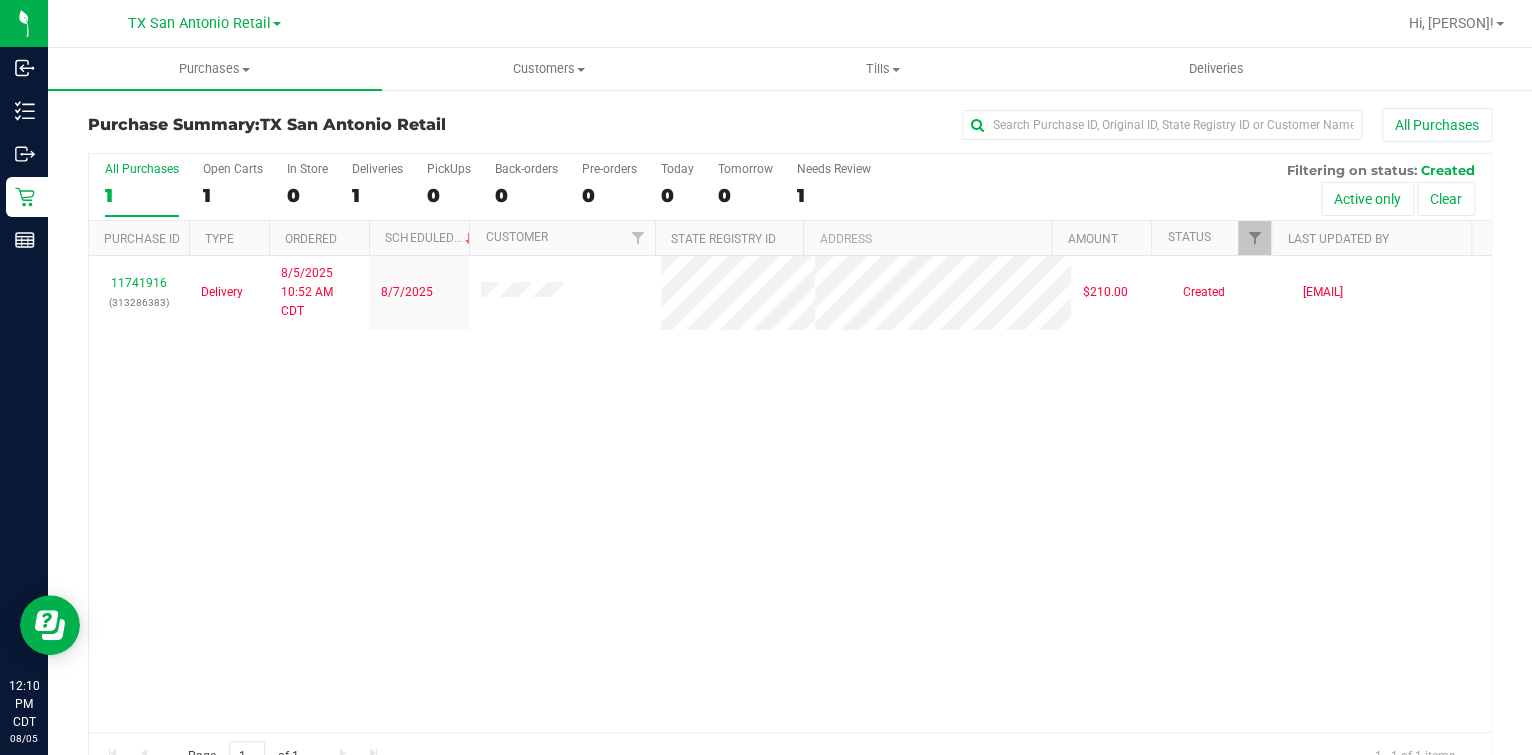 click on "Deliveries" at bounding box center (1217, 69) 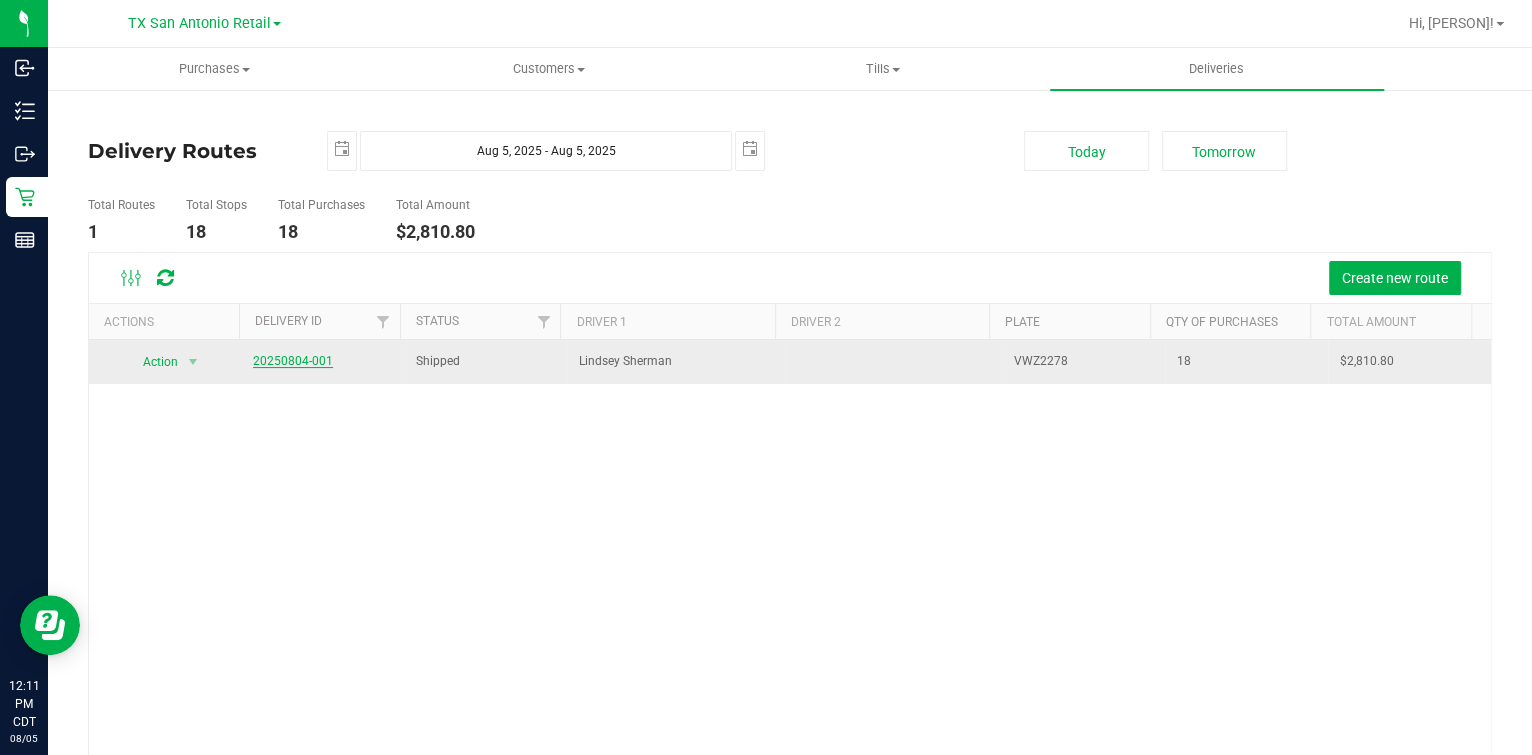 click on "20250804-001" at bounding box center [293, 361] 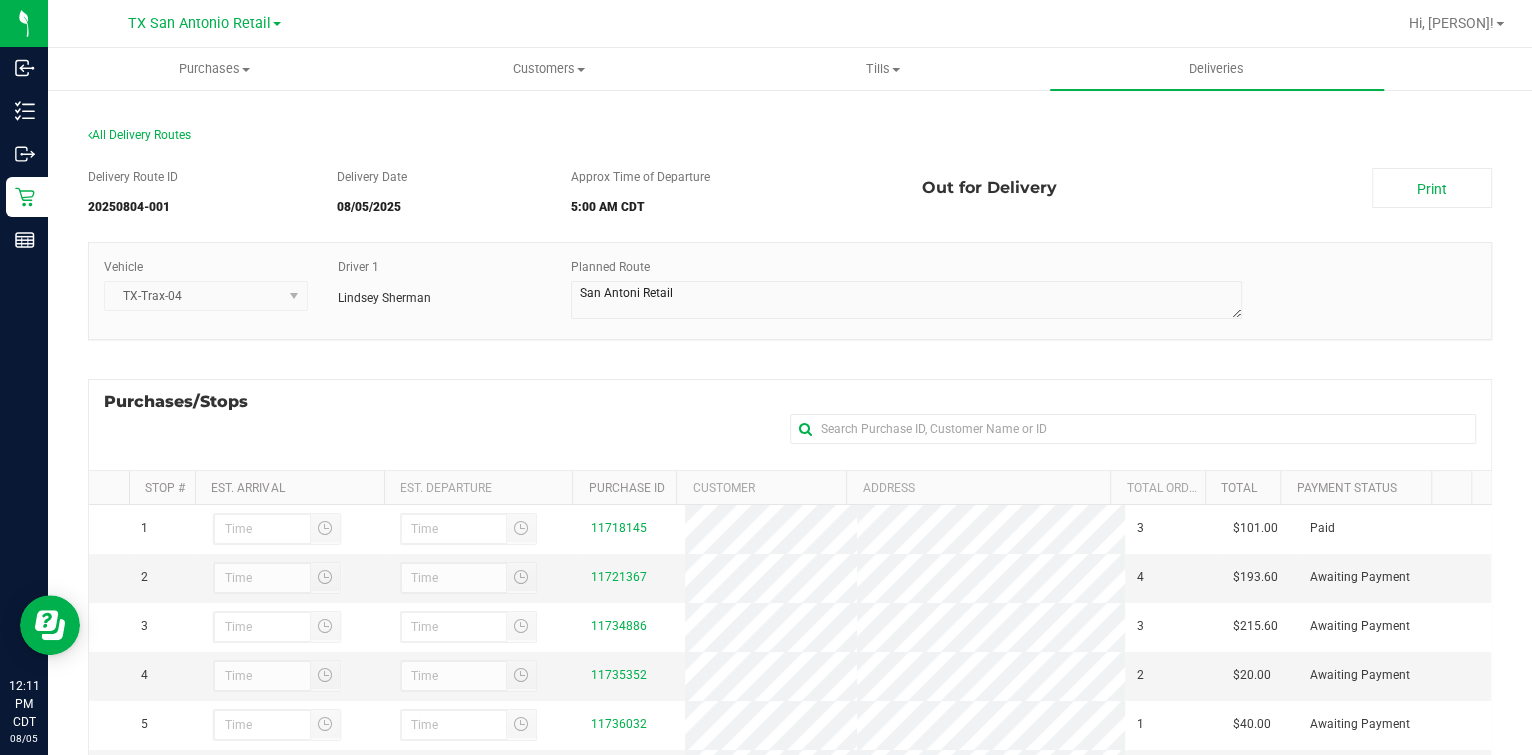 click on "Delivery Route ID
20250804-001
Delivery Date
[MONTH]/[DAY]/[YEAR]
Approx Time of Departure
[TIME] [TIMEZONE]
Print
Out for Delivery
Vehicle
TX-Trax-04" at bounding box center [790, 598] 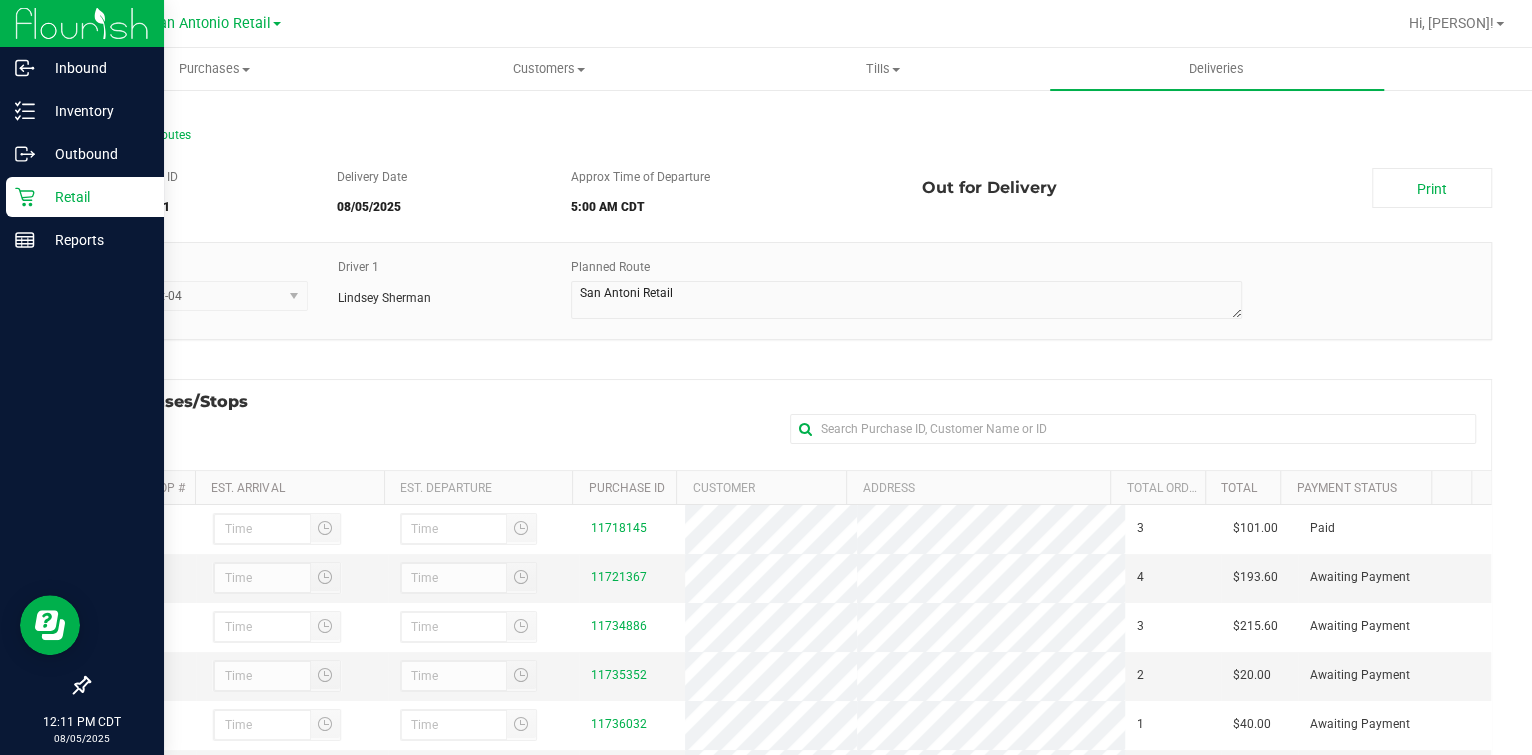 click 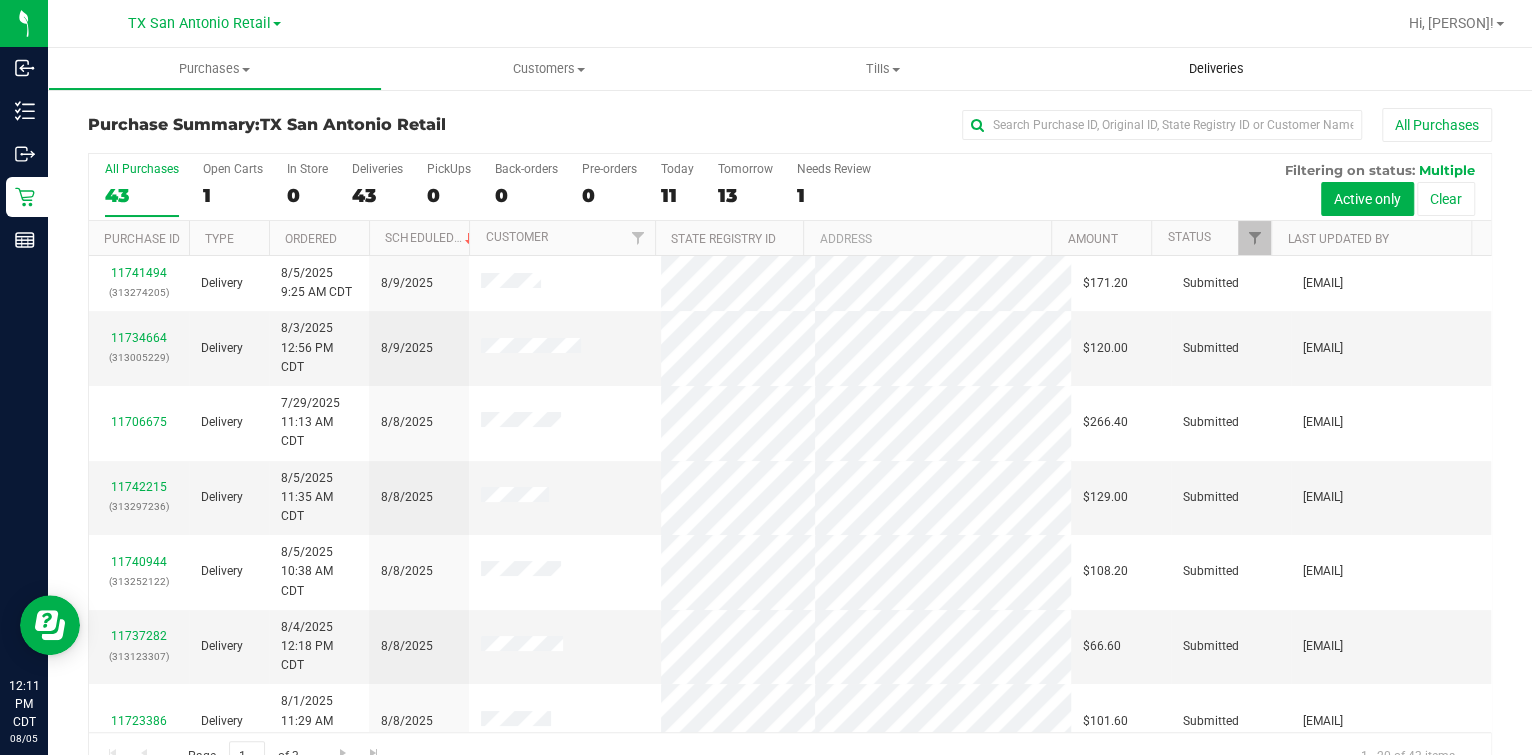 click on "Deliveries" at bounding box center (1216, 69) 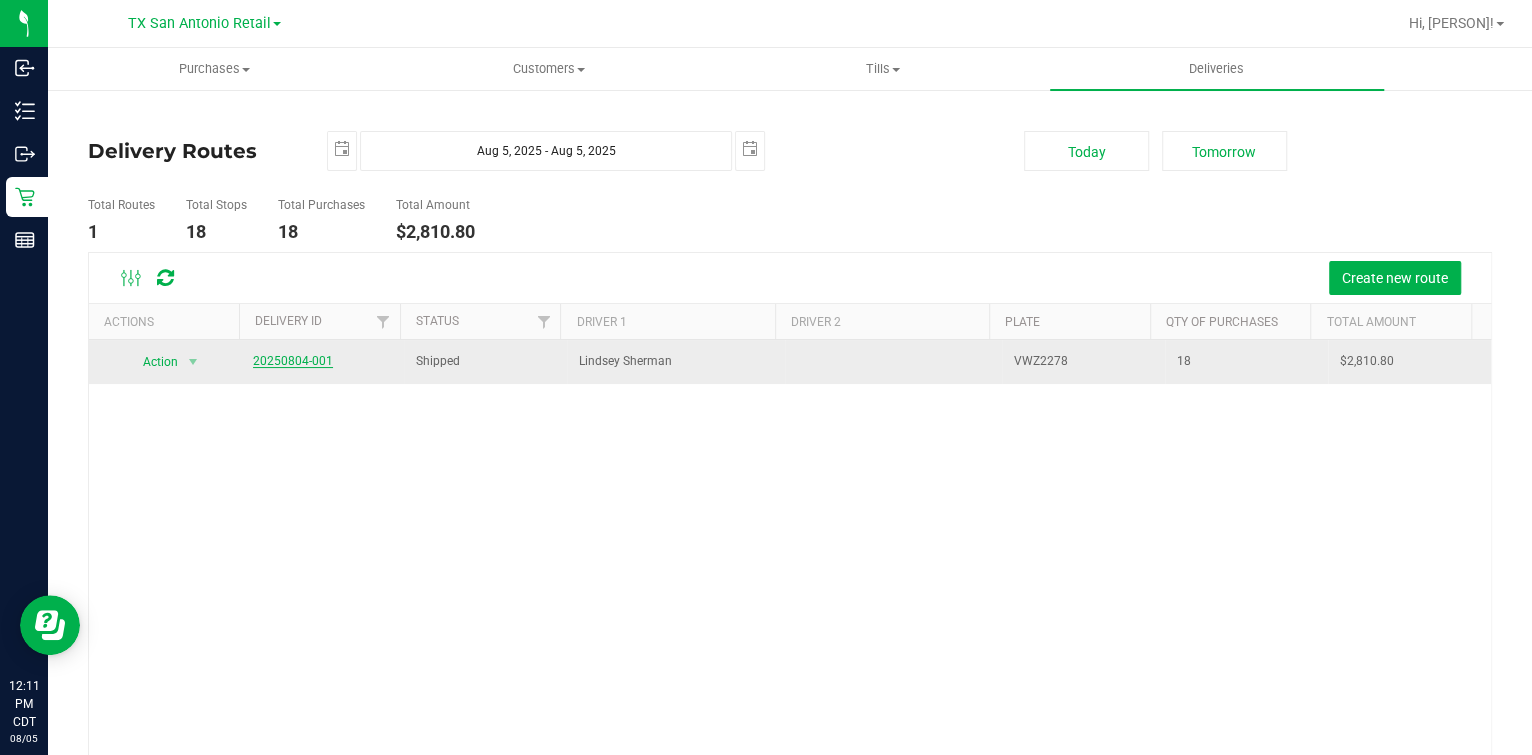 click on "20250804-001" at bounding box center [293, 361] 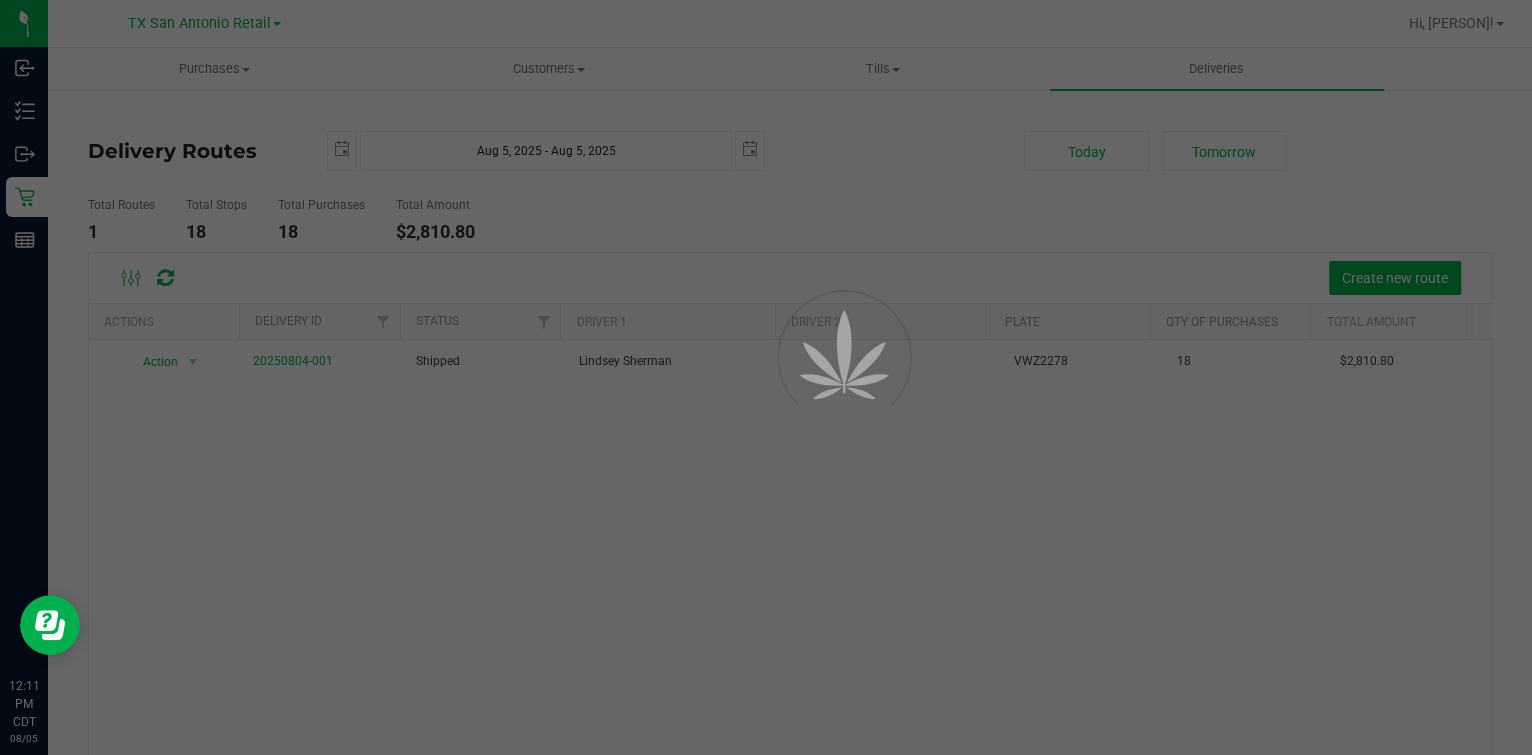click on "Purchases
Summary of purchases
Fulfillment
All purchases
Customers
All customers
Add a new customer" at bounding box center [790, 401] 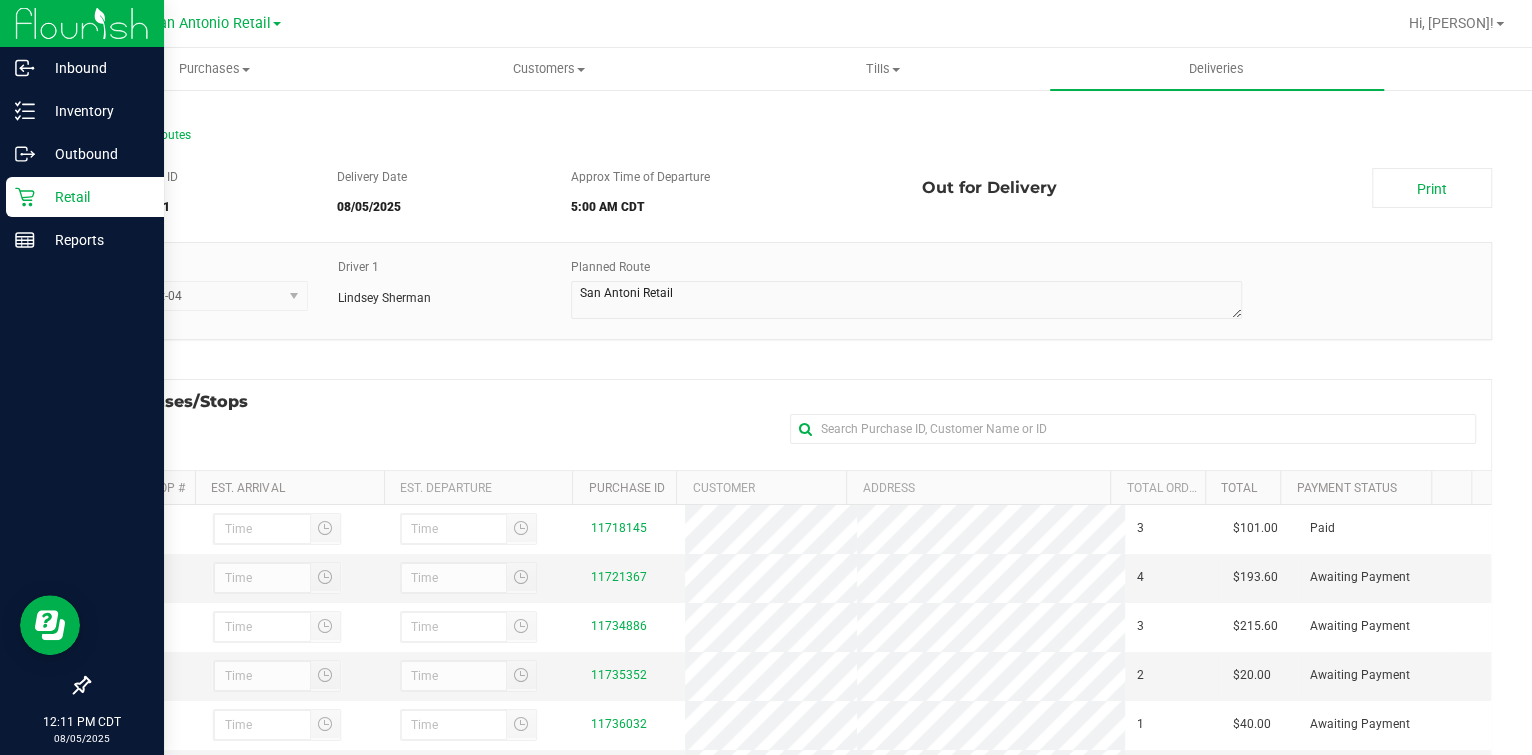 click 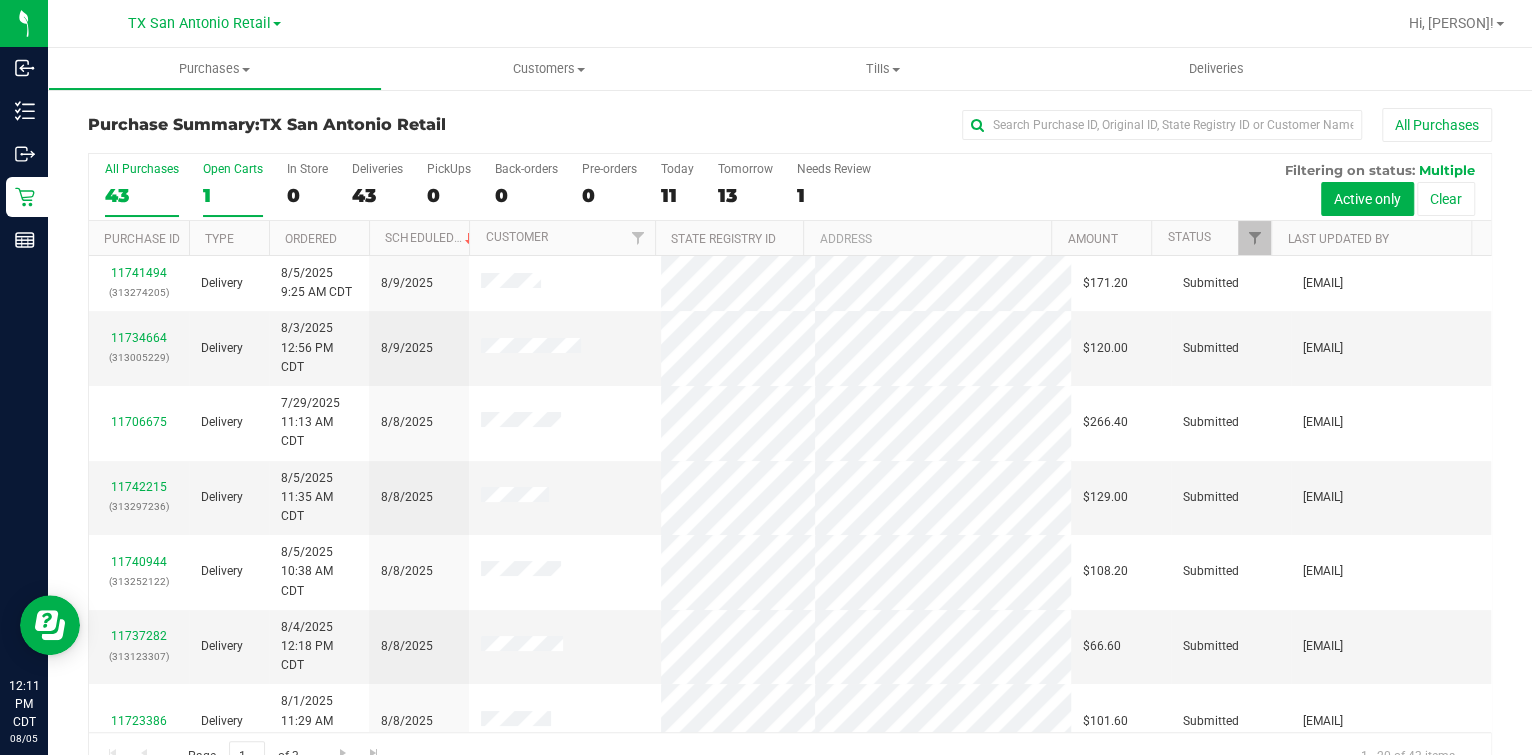 click on "Open Carts" at bounding box center (233, 169) 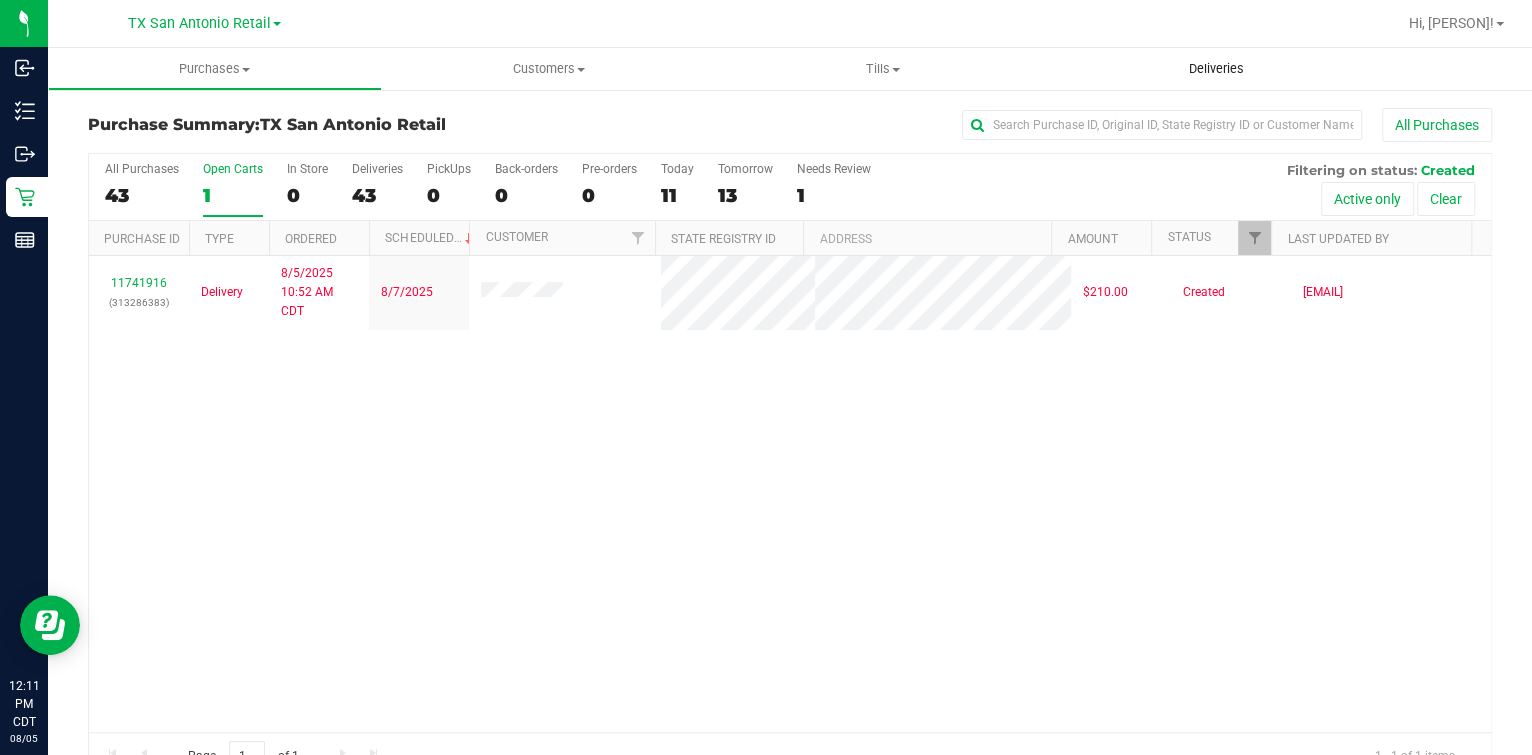 click on "Deliveries" at bounding box center (1216, 69) 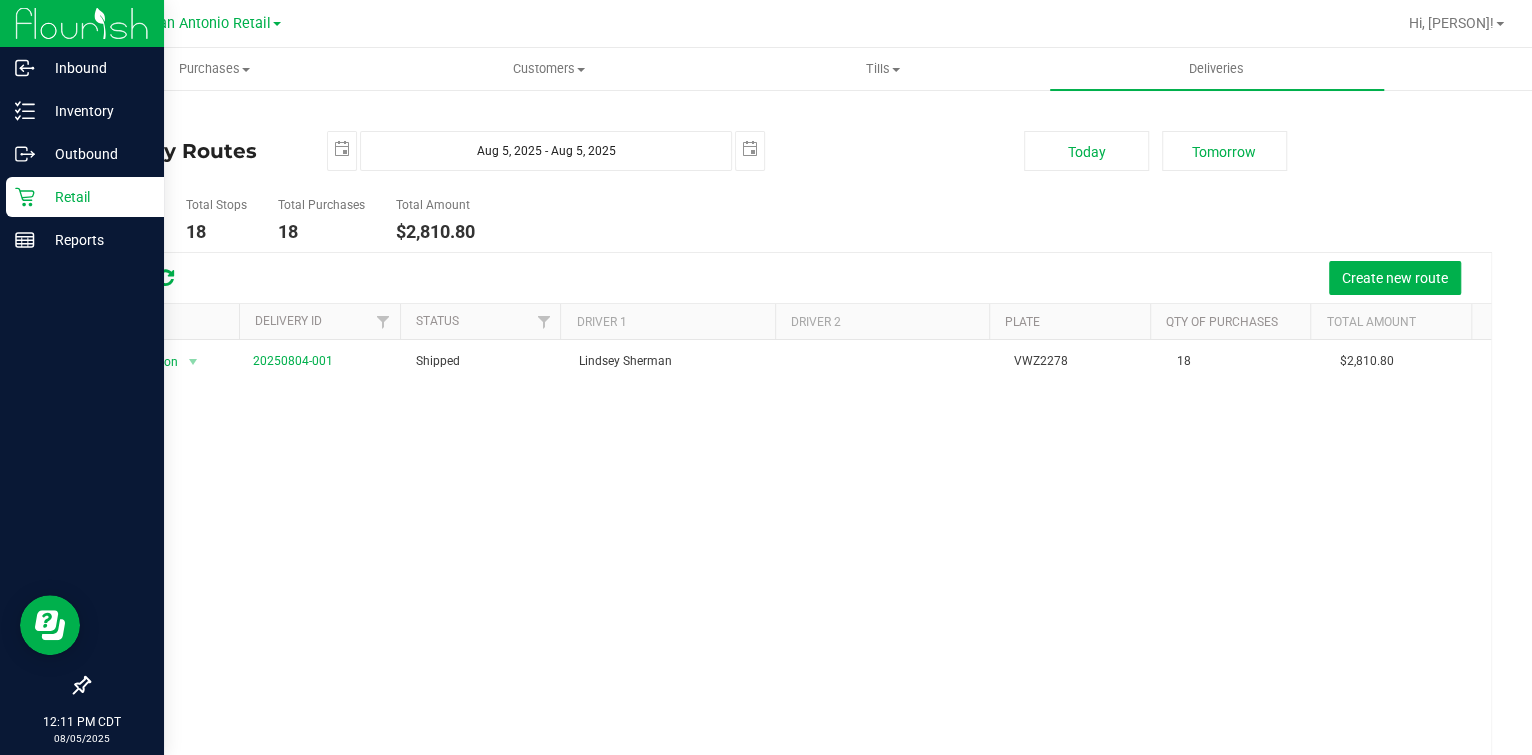 click 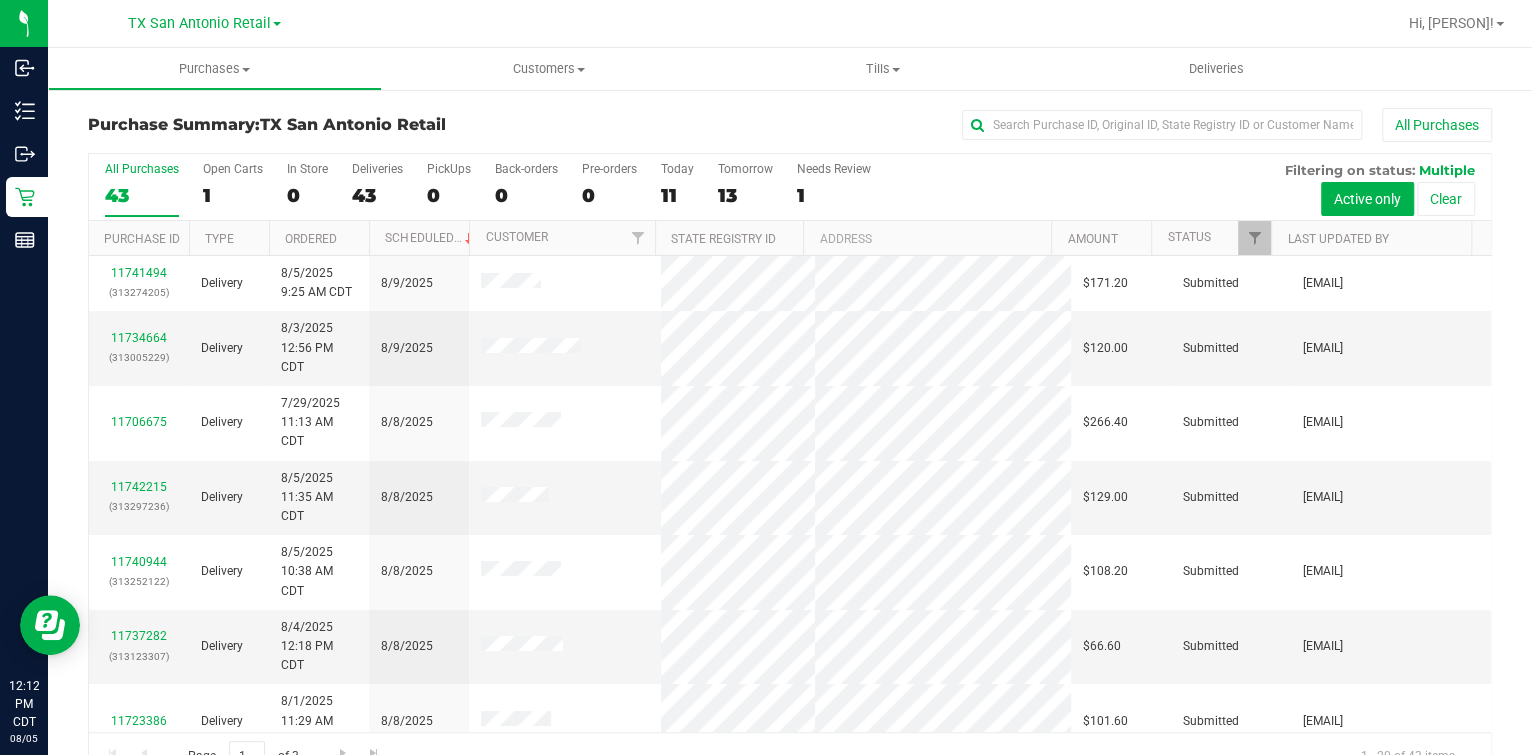 click on "All Purchases
43
Open Carts
1
In Store
0
Deliveries
43
PickUps
0
Back-orders
0
Pre-orders
0
Today
11
Tomorrow
13" at bounding box center [790, 187] 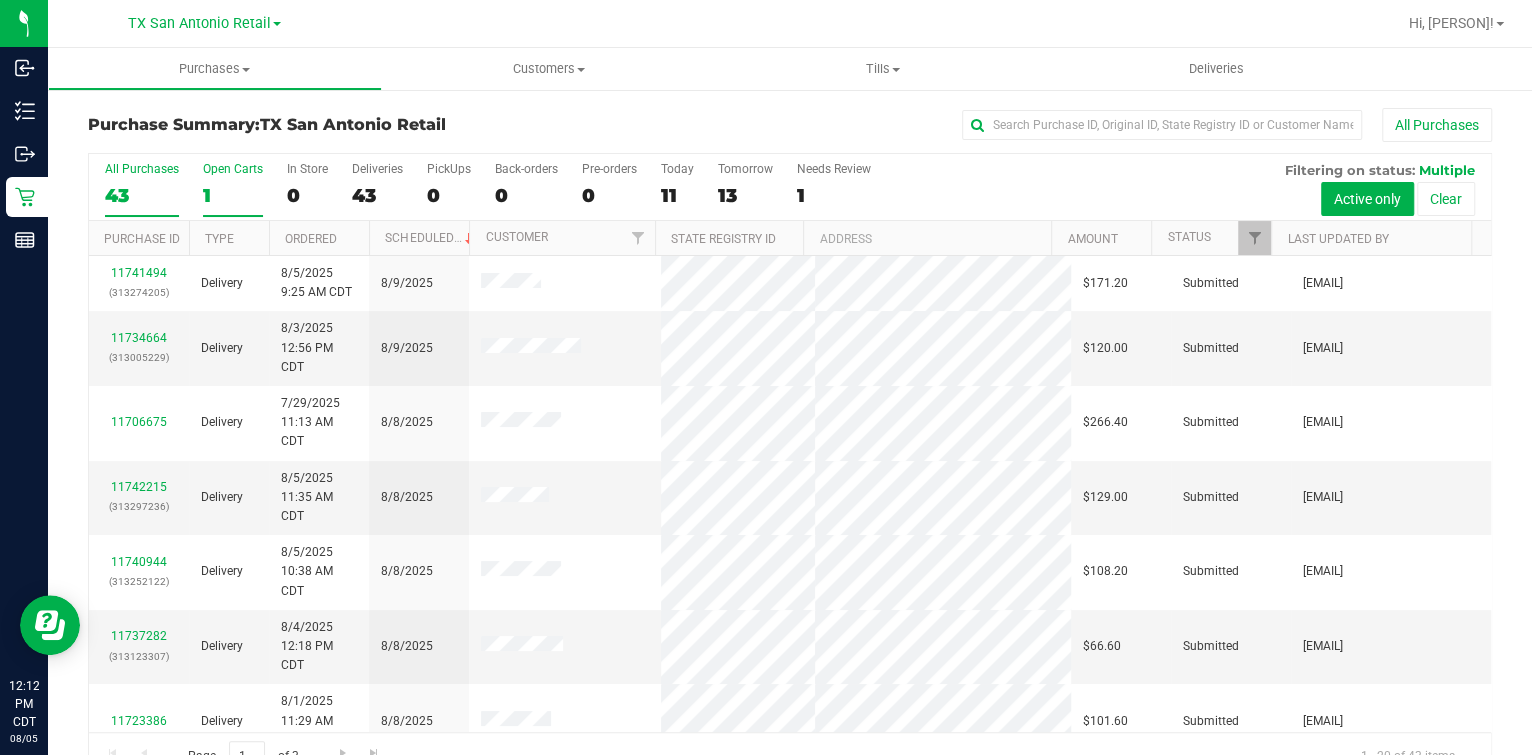 click on "Open Carts
1" at bounding box center (233, 189) 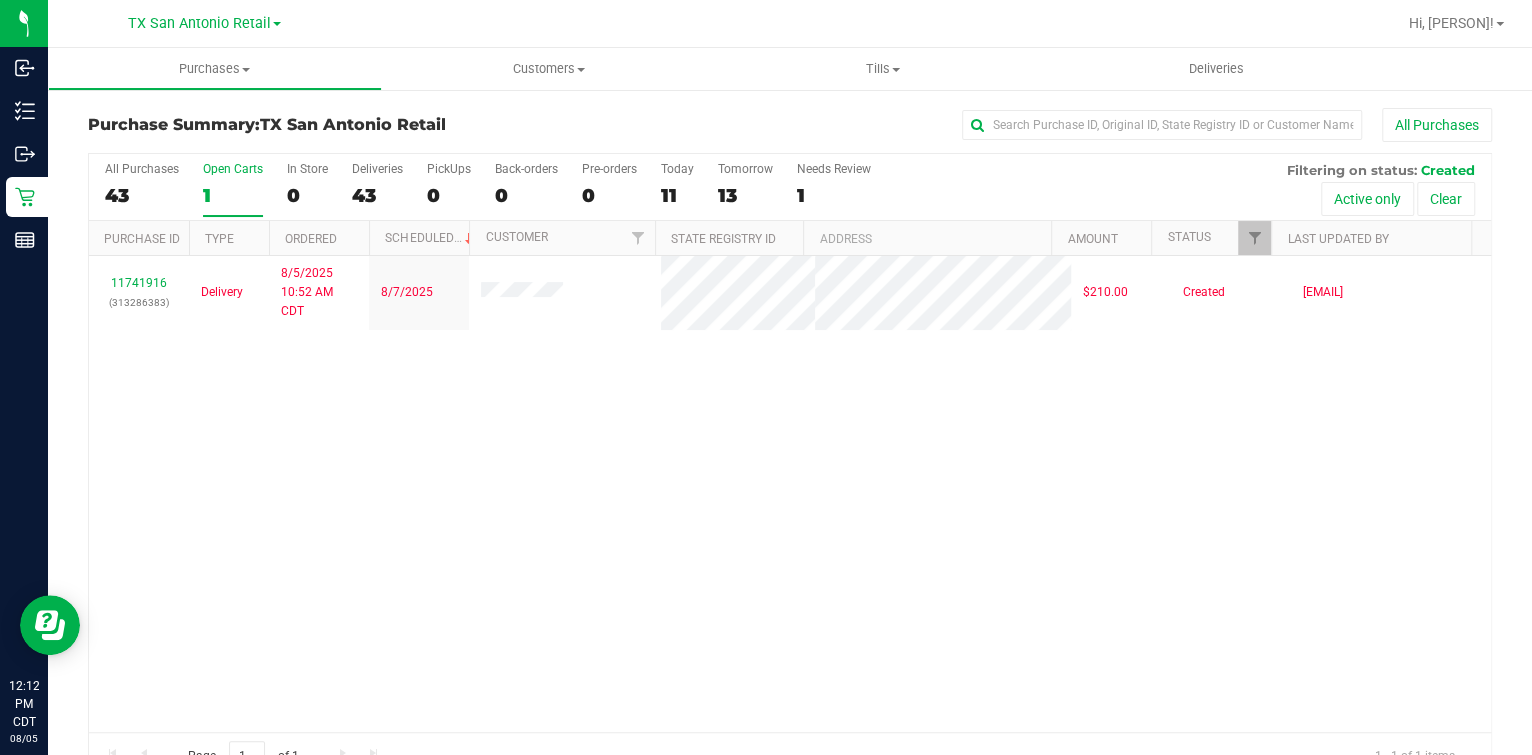 click on "TX San Antonio Retail" at bounding box center (204, 23) 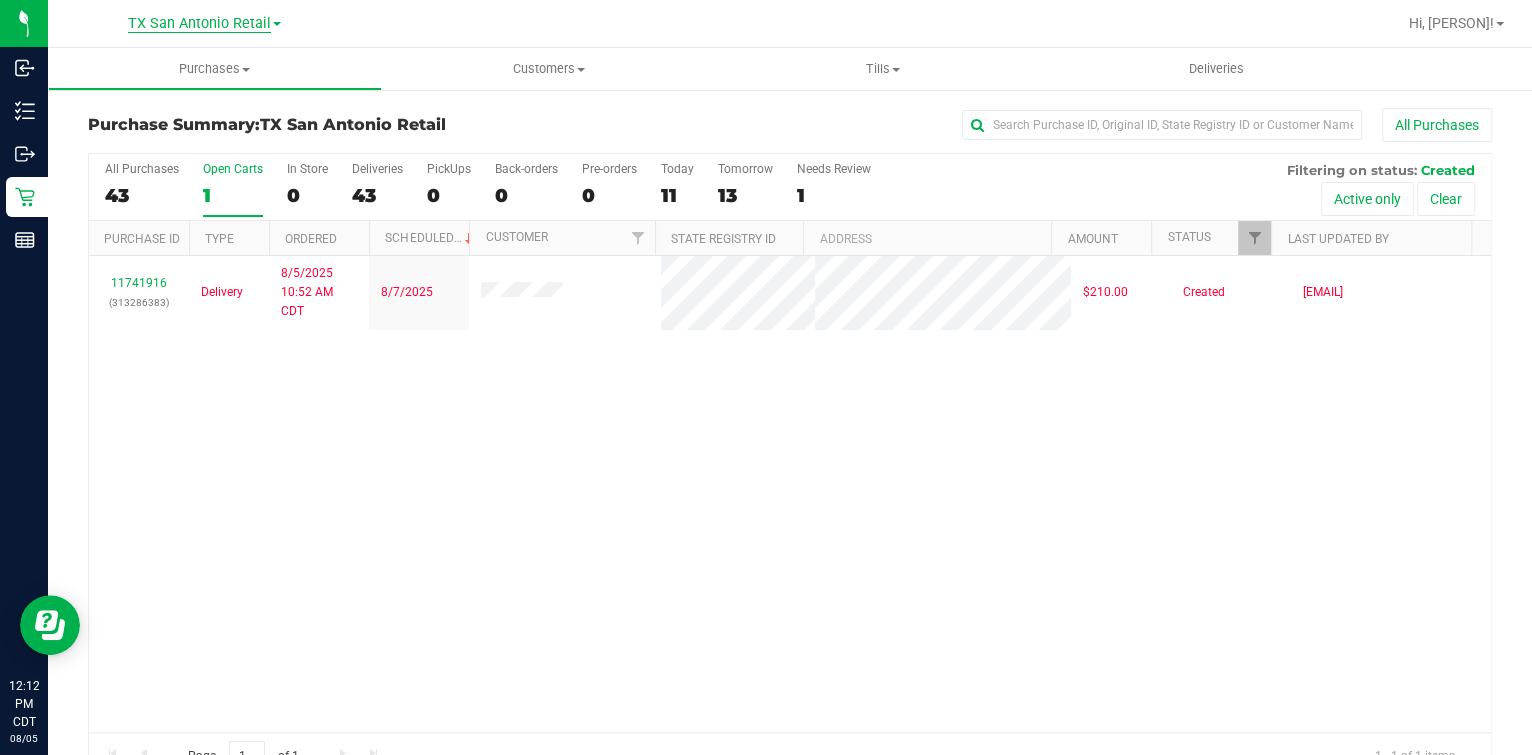 click on "TX San Antonio Retail" at bounding box center [199, 24] 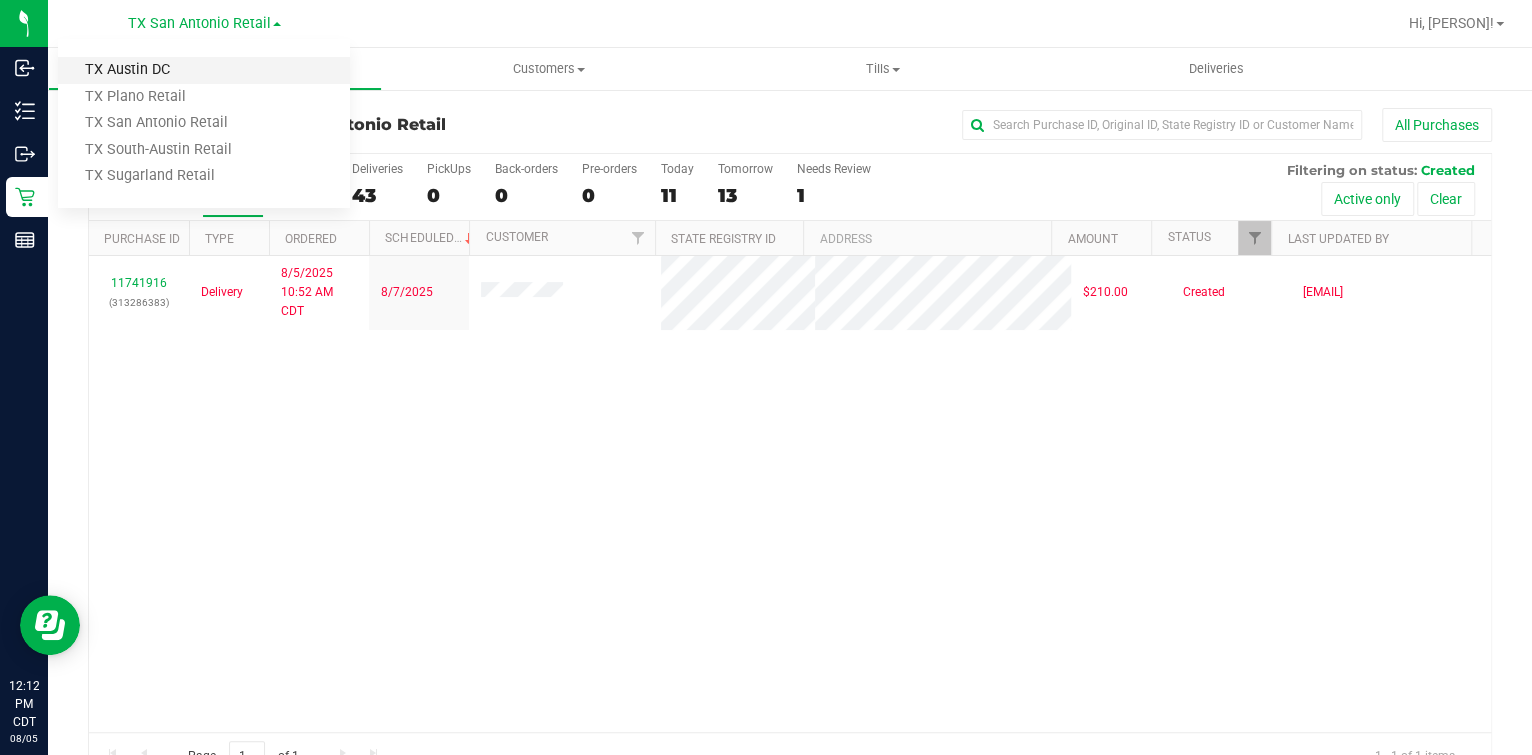 click on "TX Austin DC" at bounding box center [204, 70] 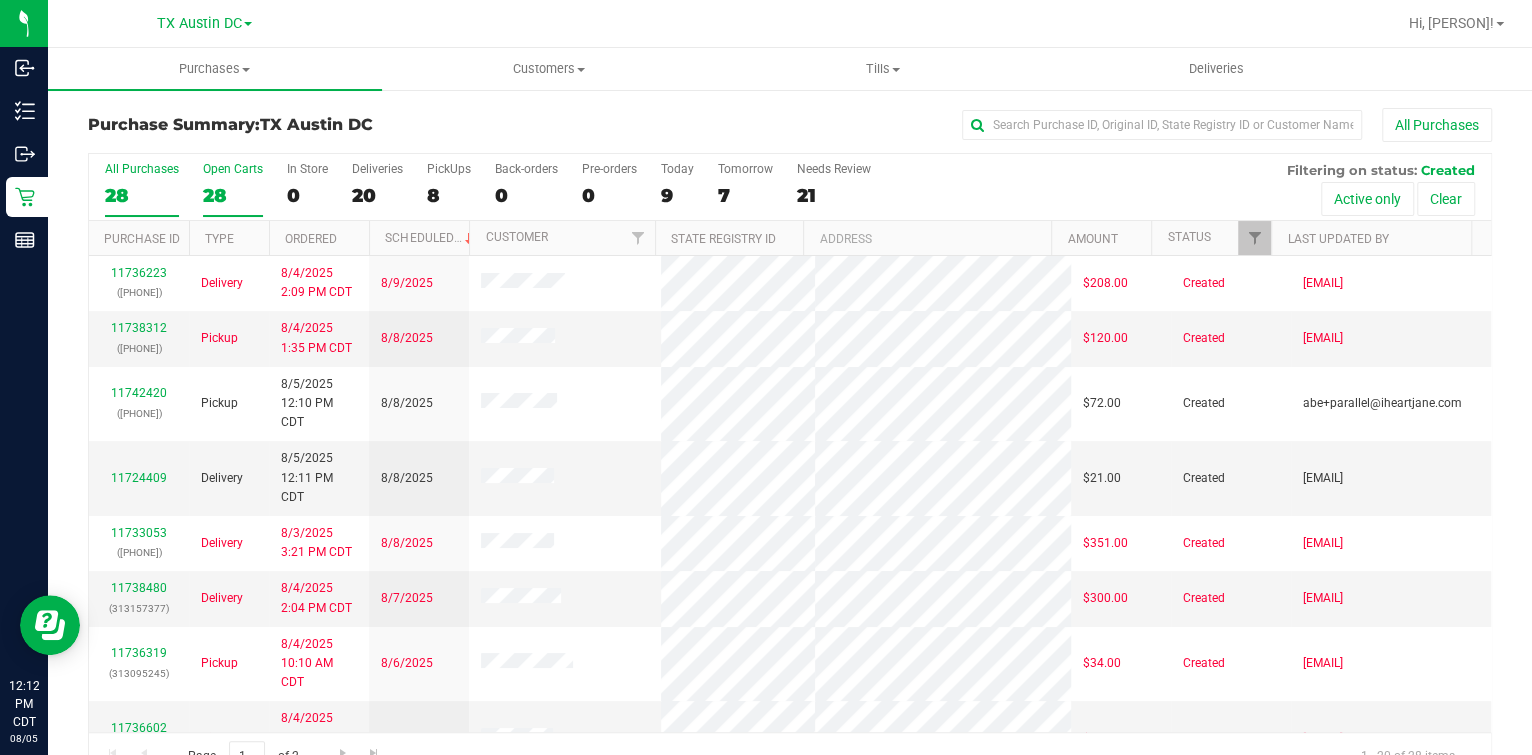 click on "Open Carts" at bounding box center (233, 169) 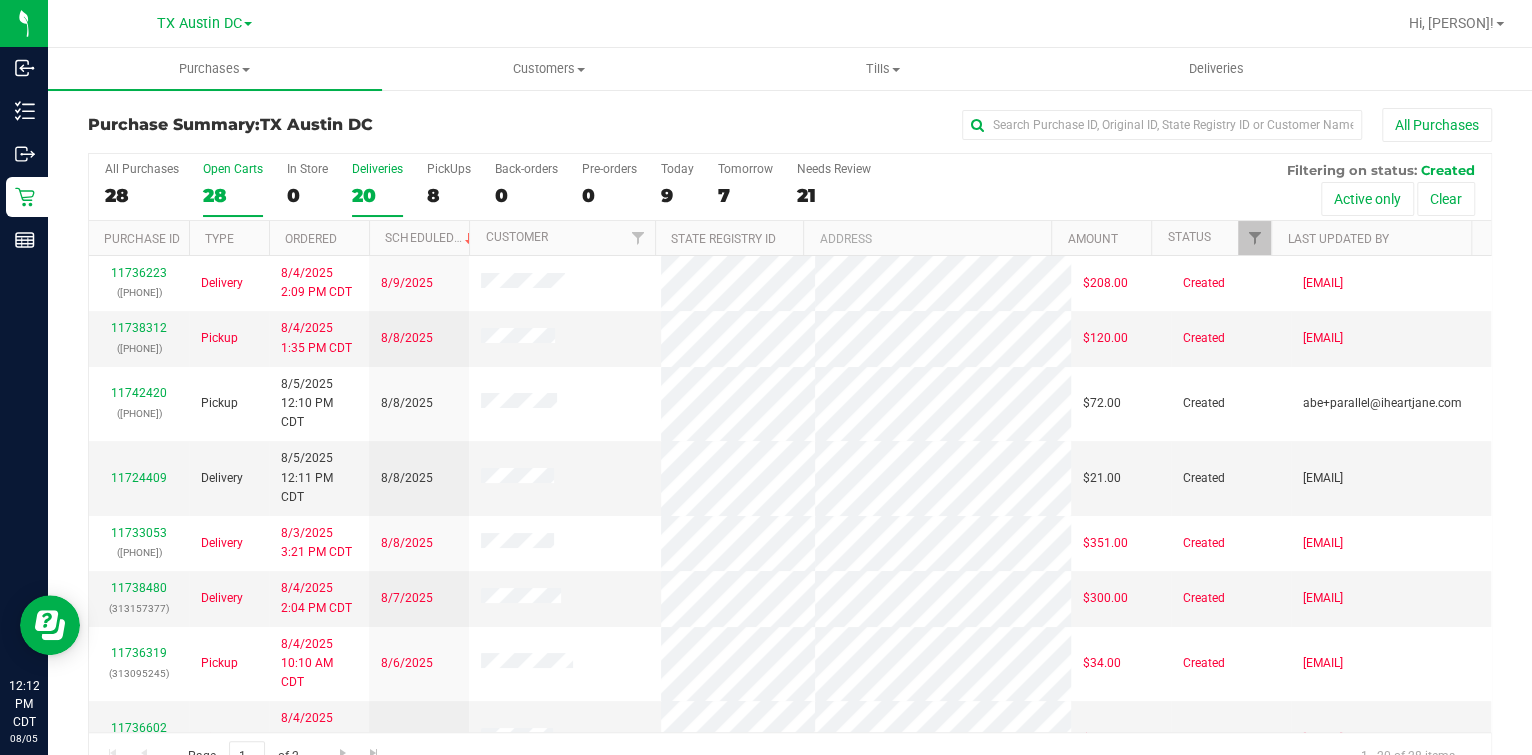 click on "Deliveries
20" at bounding box center [377, 189] 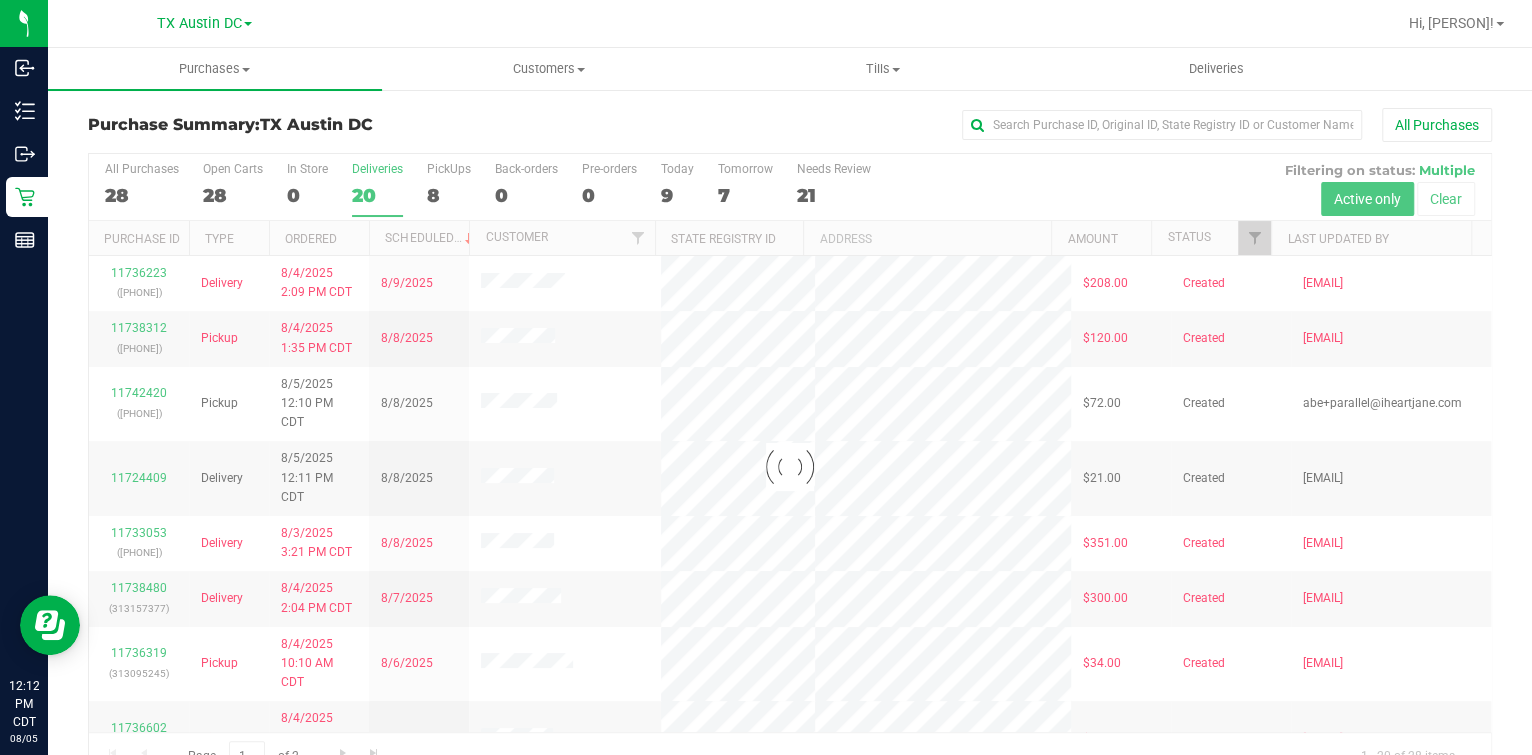 click at bounding box center (790, 467) 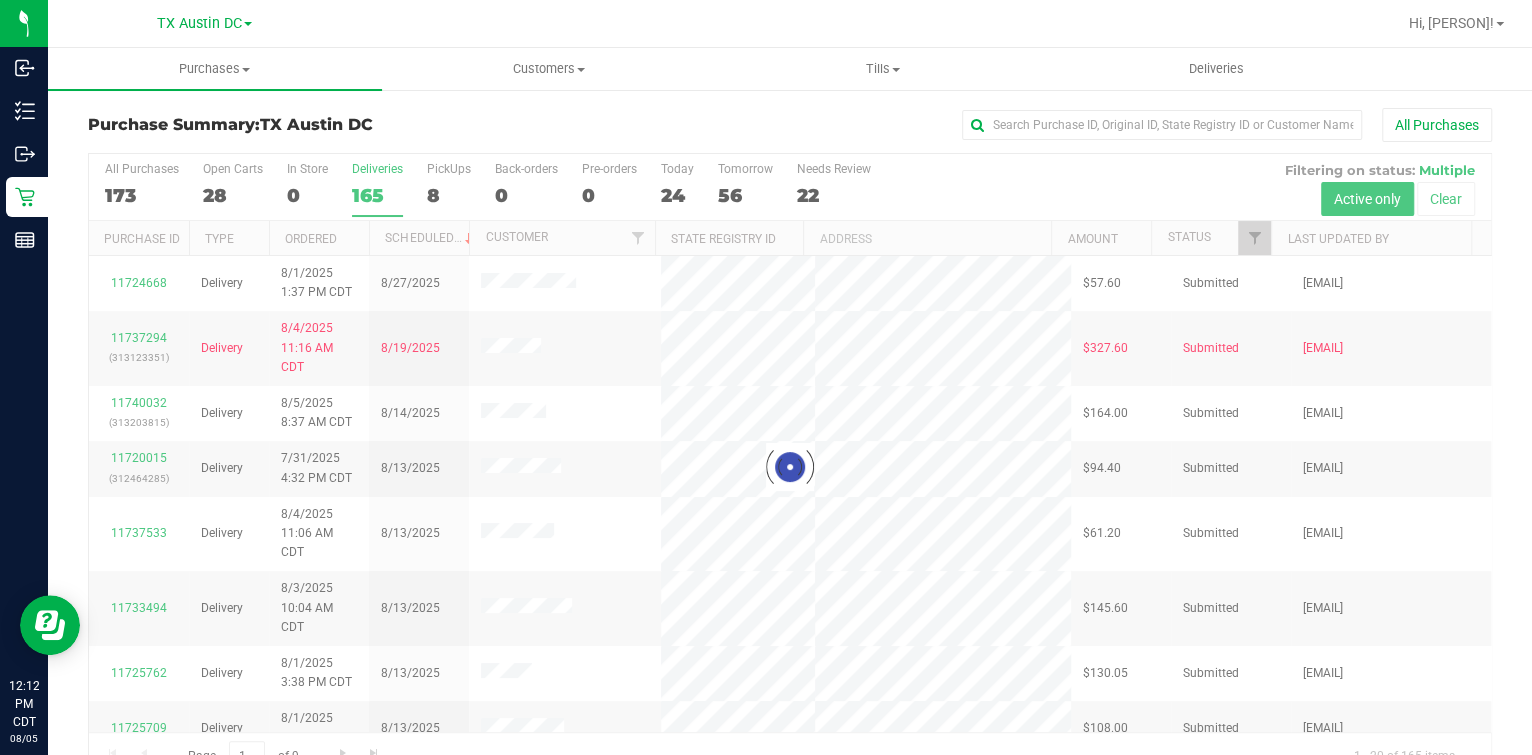 drag, startPoint x: 451, startPoint y: 188, endPoint x: 441, endPoint y: 193, distance: 11.18034 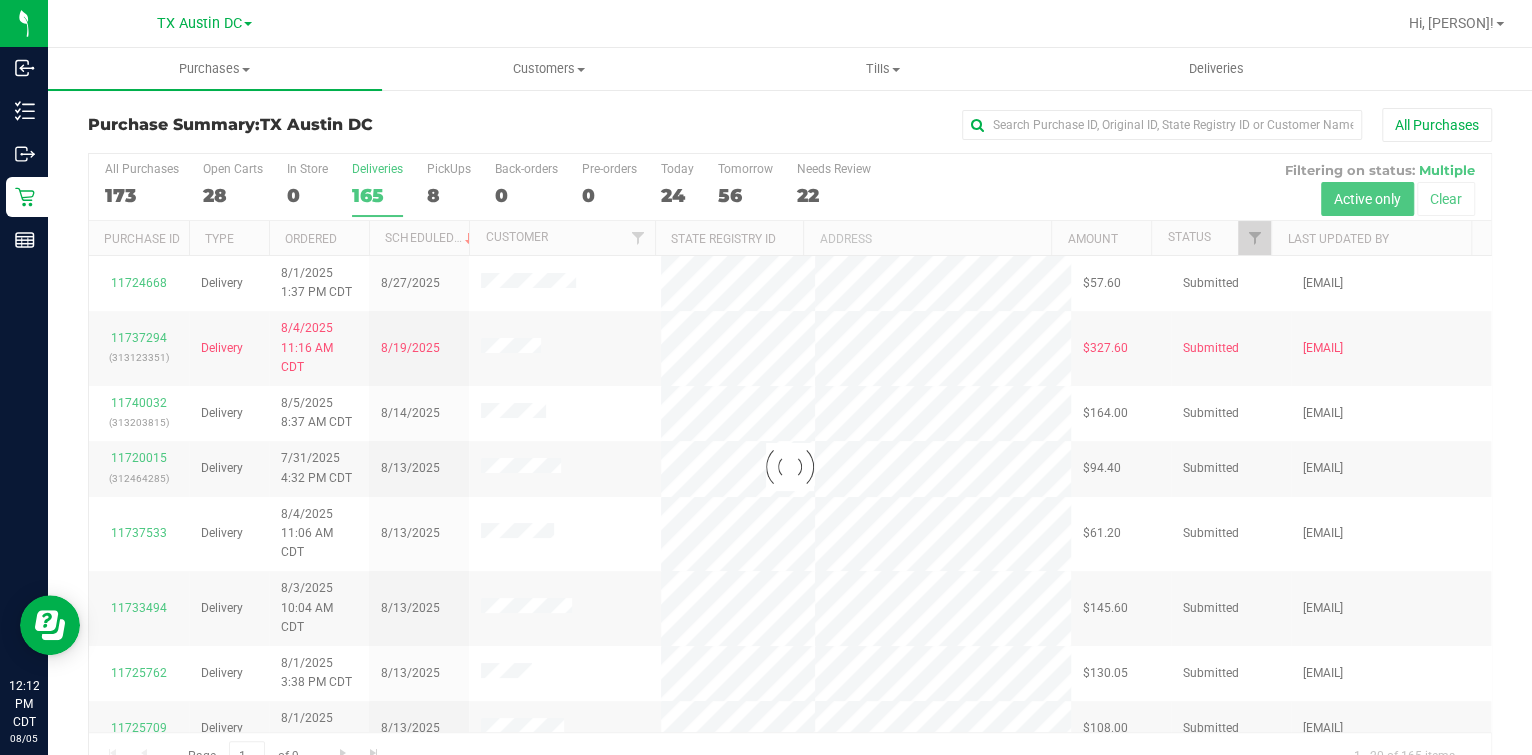 click at bounding box center (790, 467) 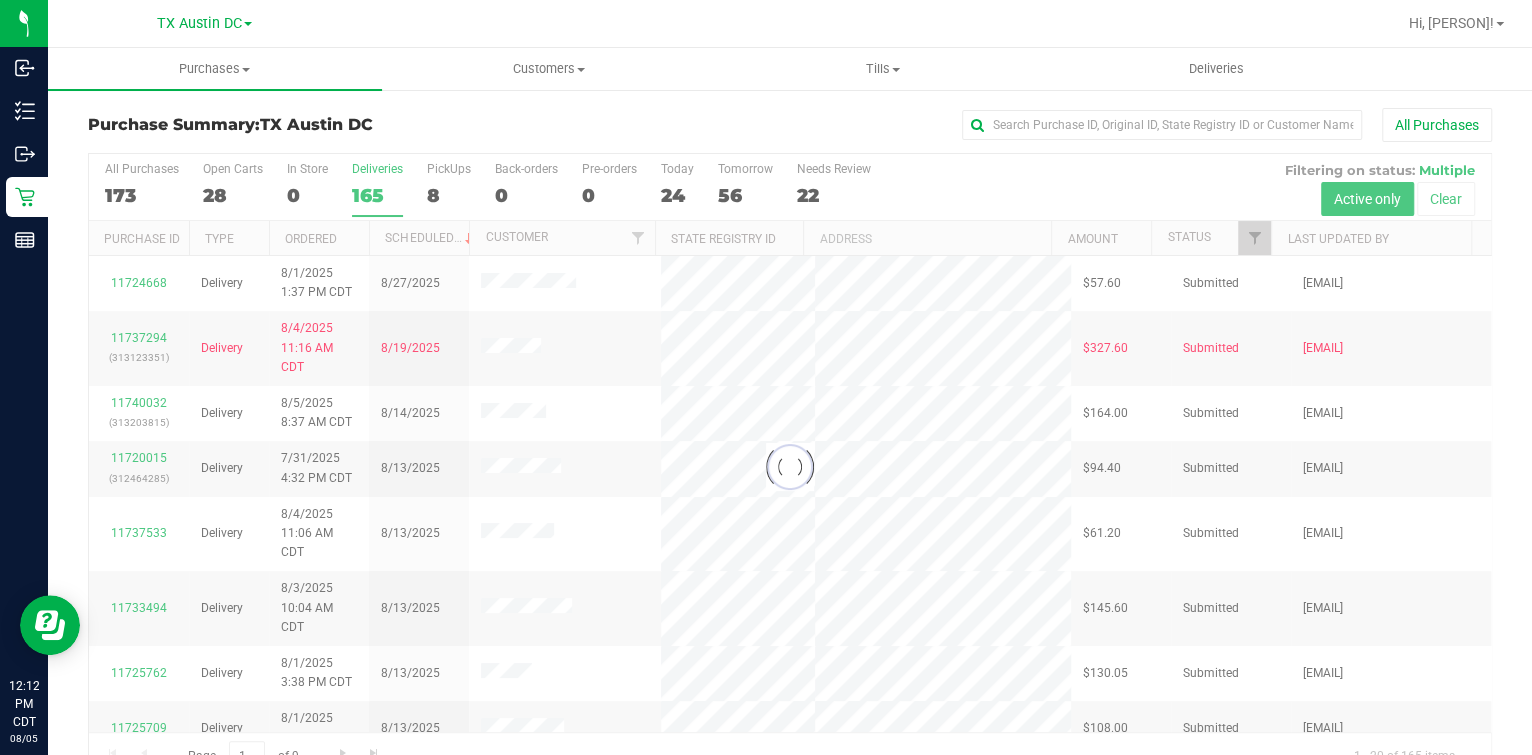click on "All Purchases
173" at bounding box center (0, 0) 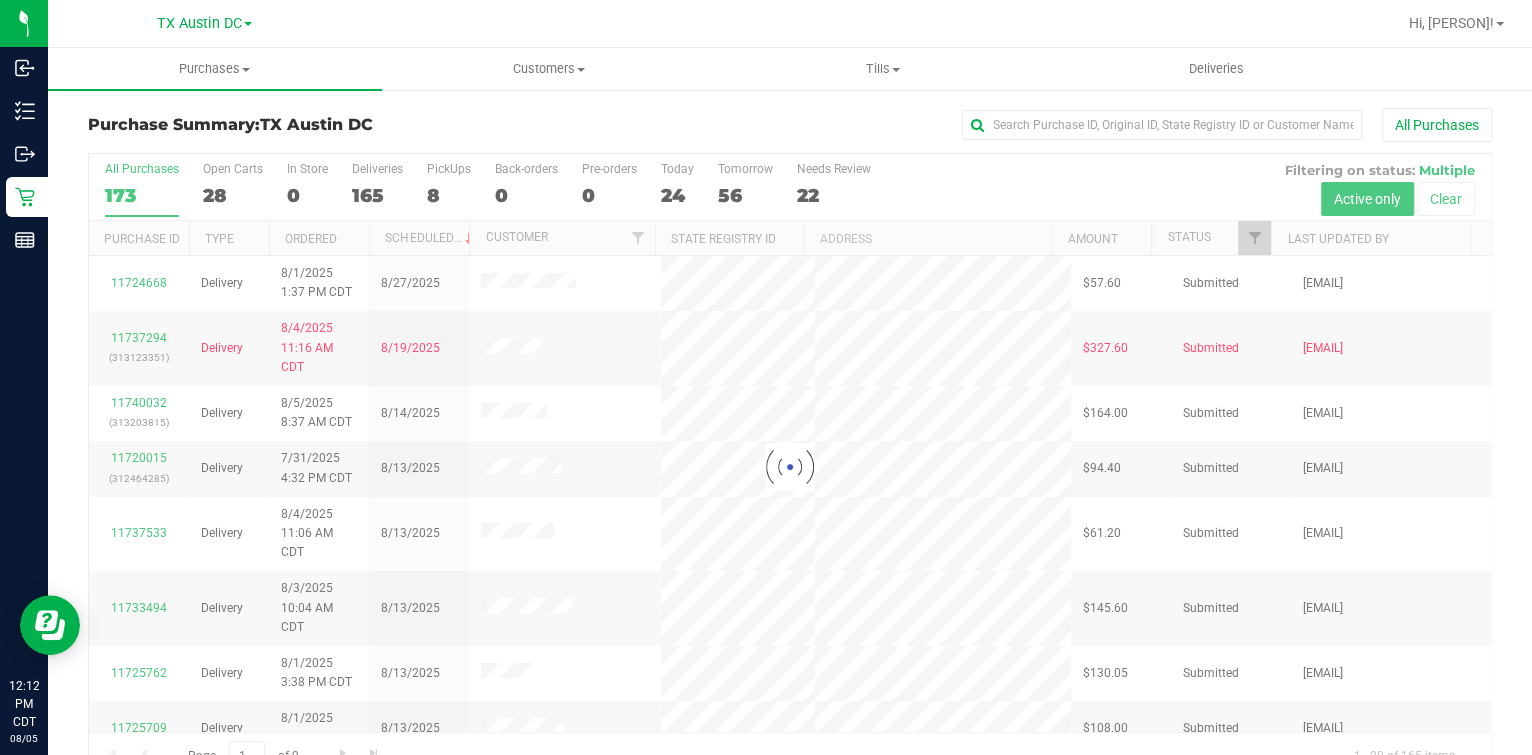 click at bounding box center (790, 467) 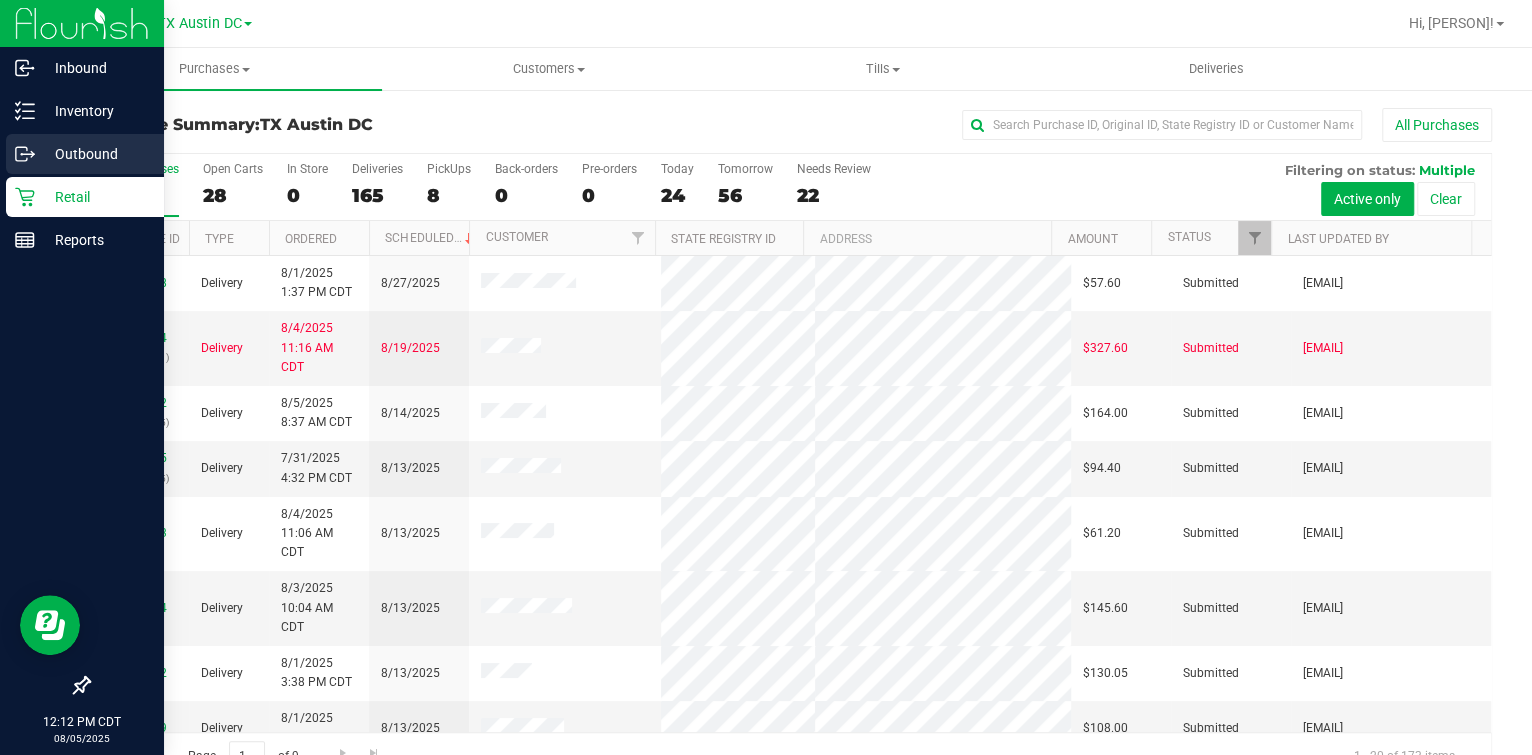 click on "Outbound" at bounding box center (95, 154) 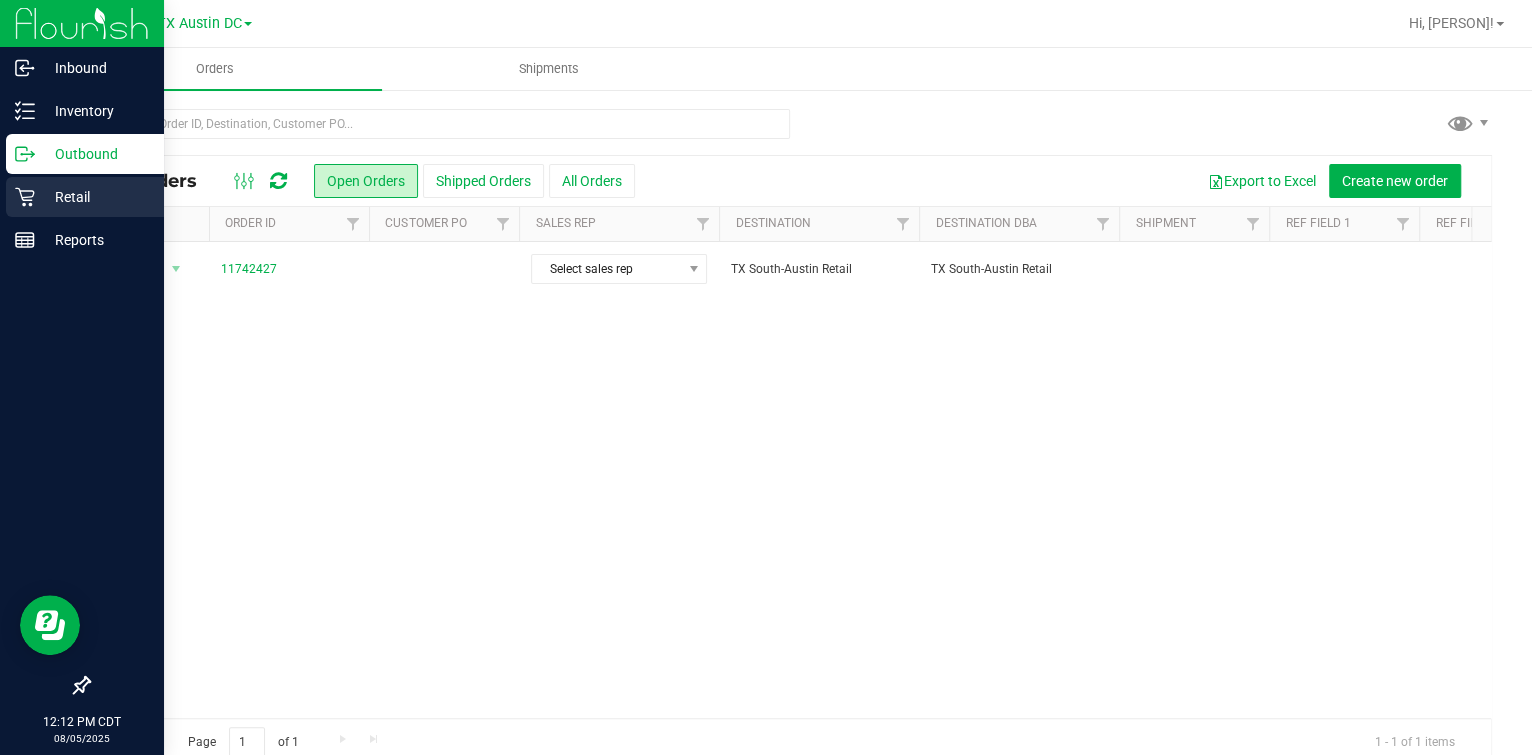 click on "Retail" at bounding box center [95, 197] 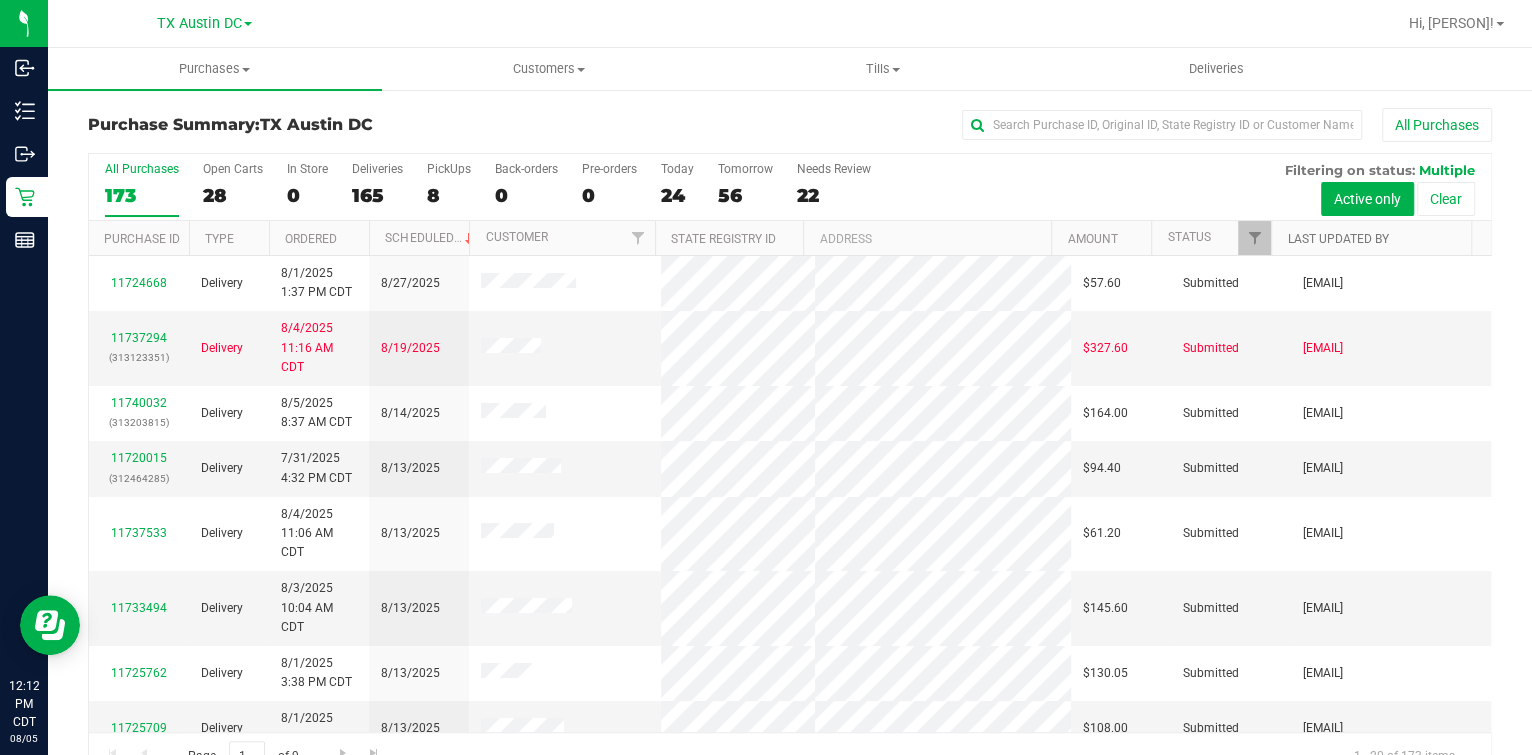 click on "Last Updated By" at bounding box center [1337, 239] 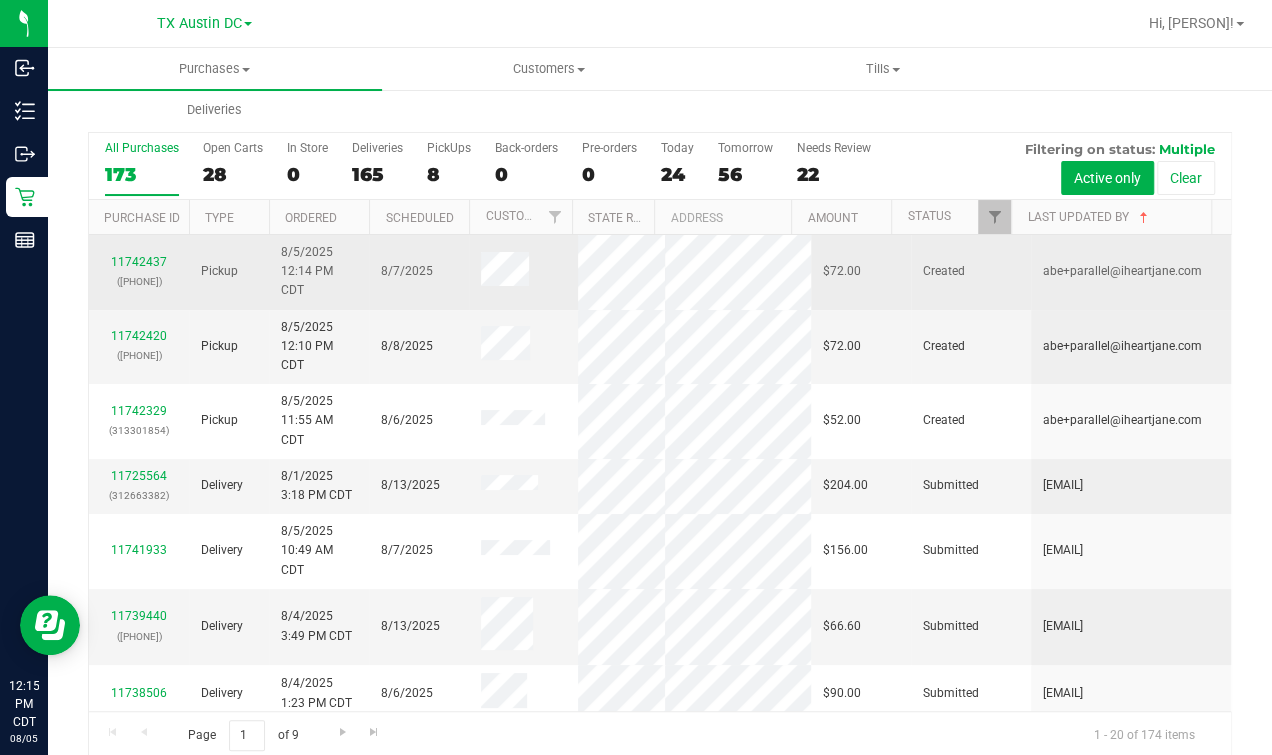 scroll, scrollTop: 0, scrollLeft: 0, axis: both 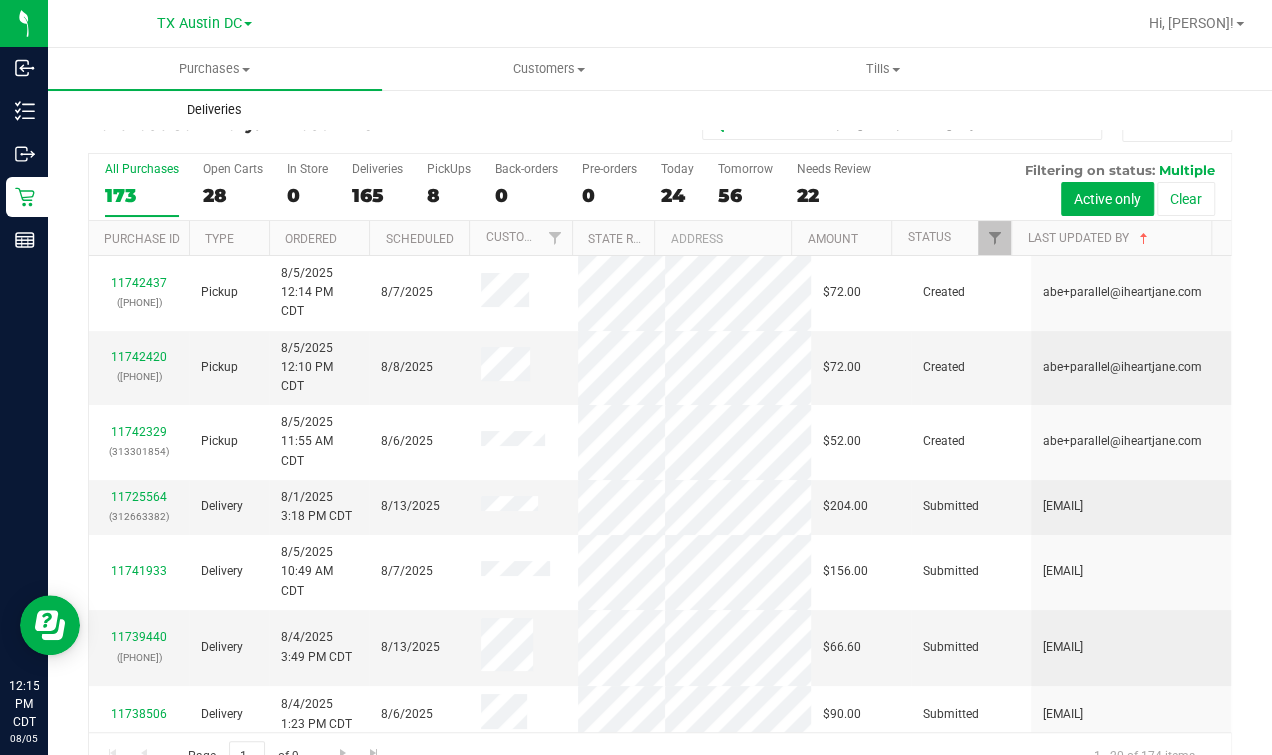 click on "Deliveries" at bounding box center [214, 110] 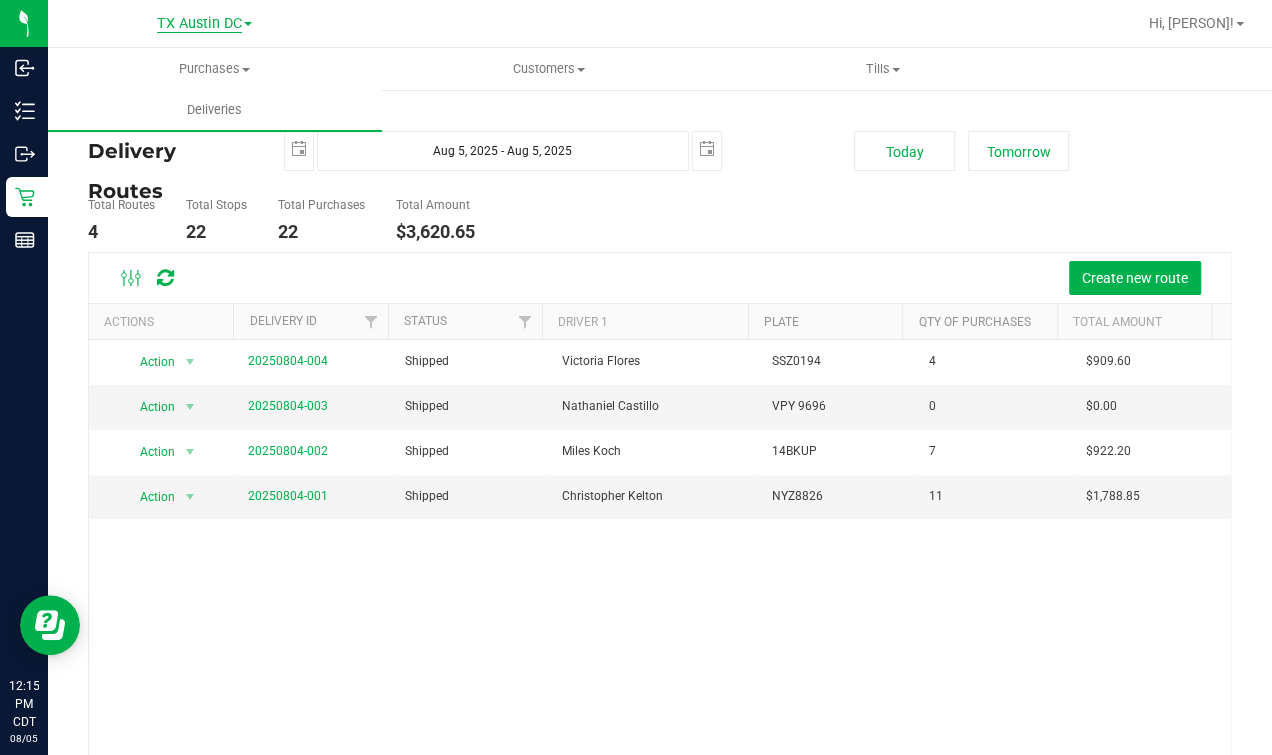 click on "TX Austin DC" at bounding box center [199, 24] 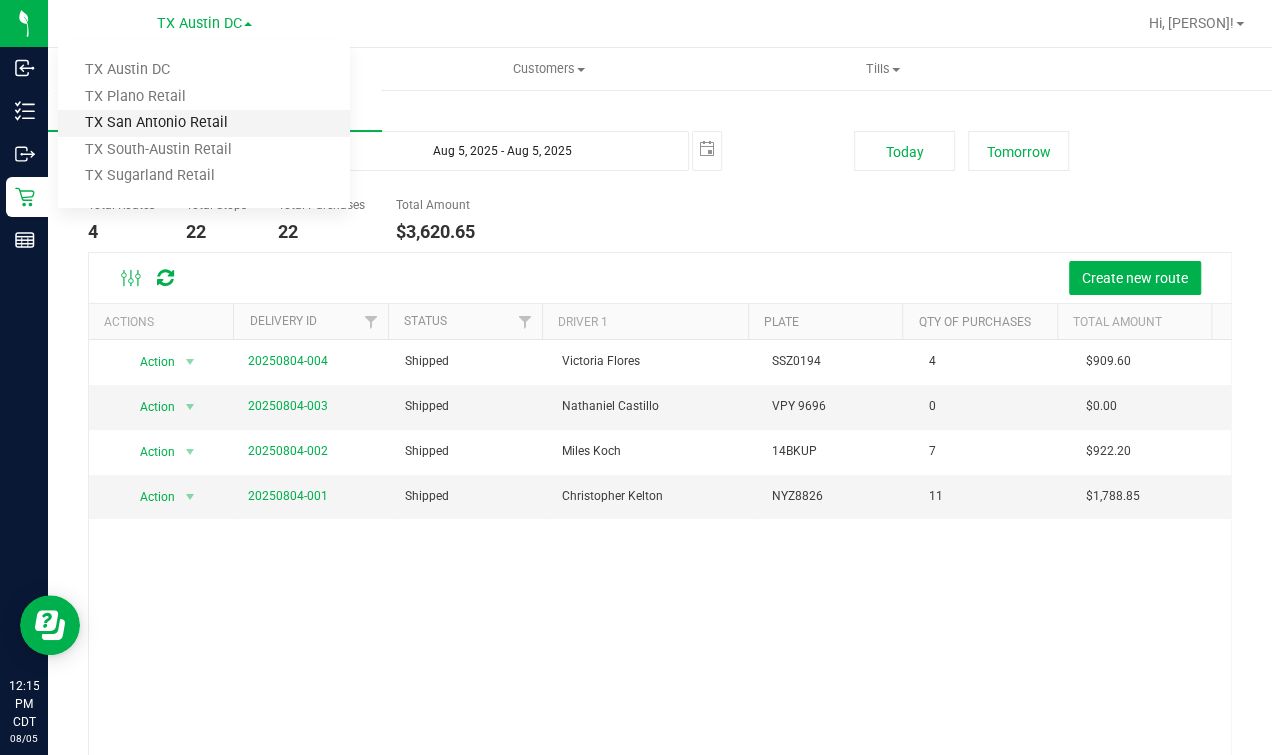 click on "TX San Antonio Retail" at bounding box center [204, 123] 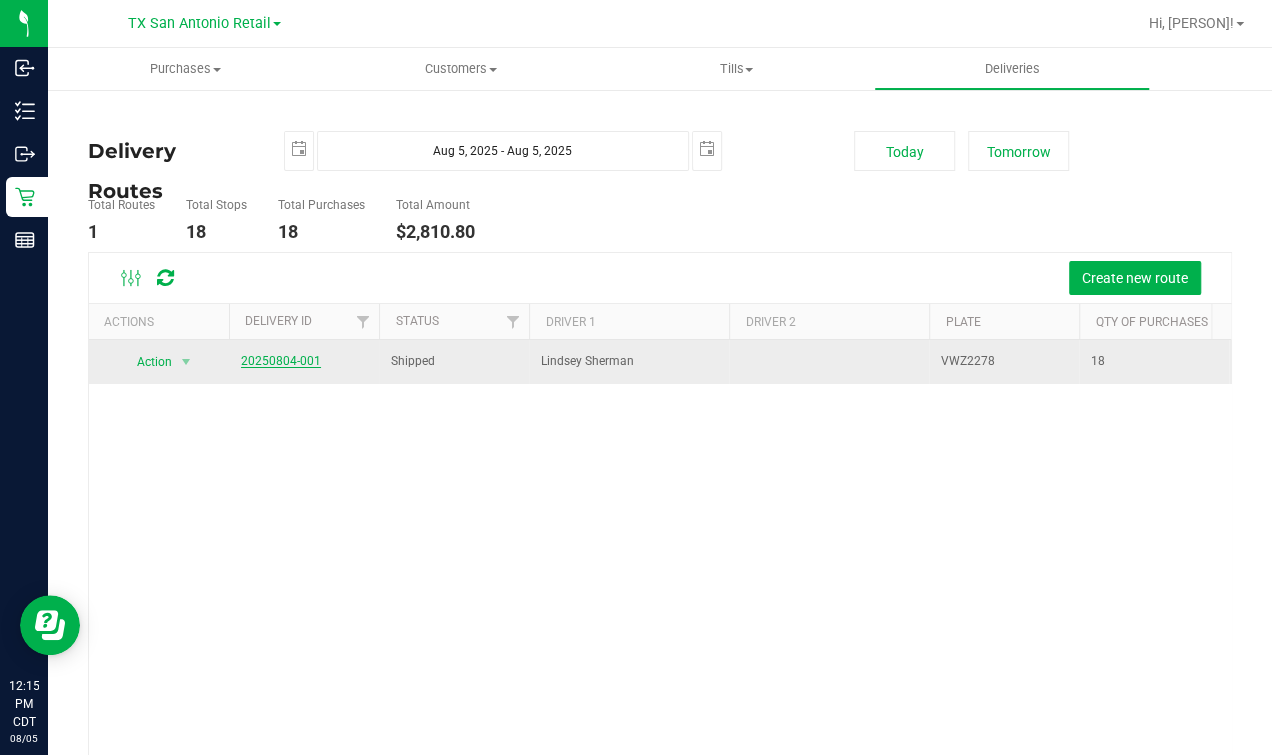 click on "20250804-001" at bounding box center [281, 361] 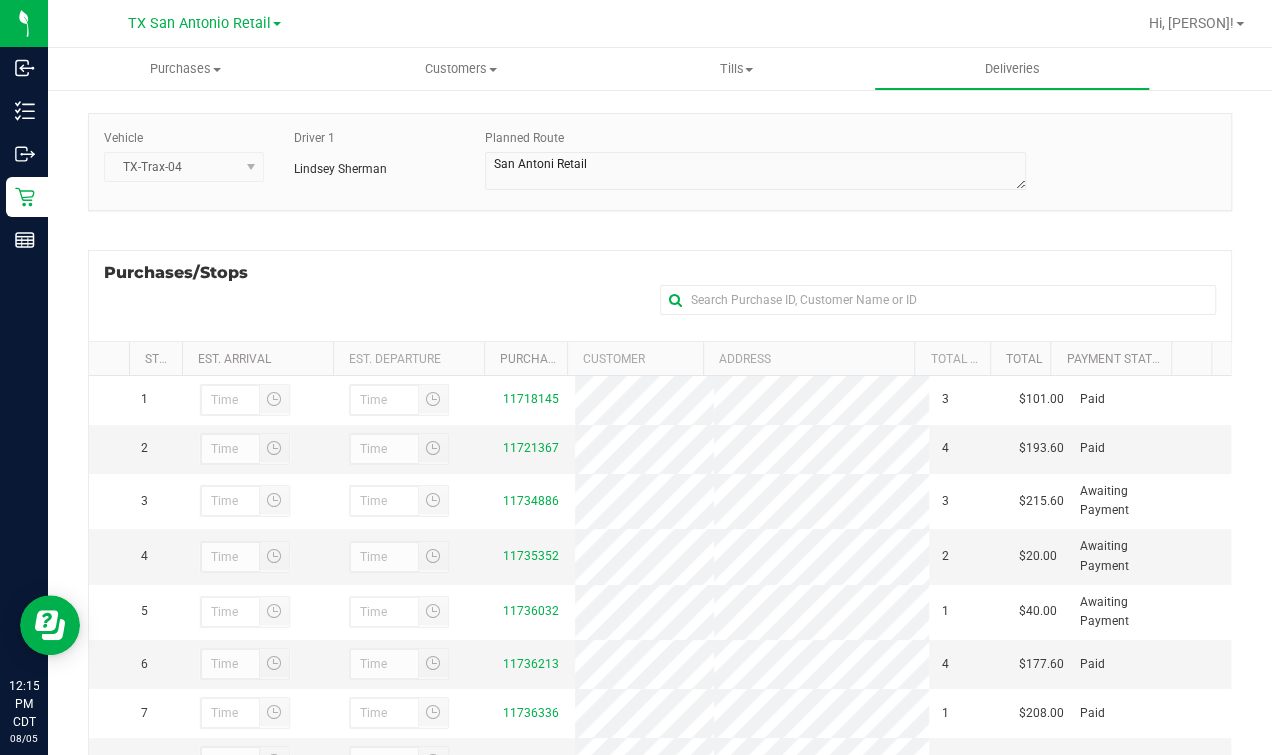 scroll, scrollTop: 249, scrollLeft: 0, axis: vertical 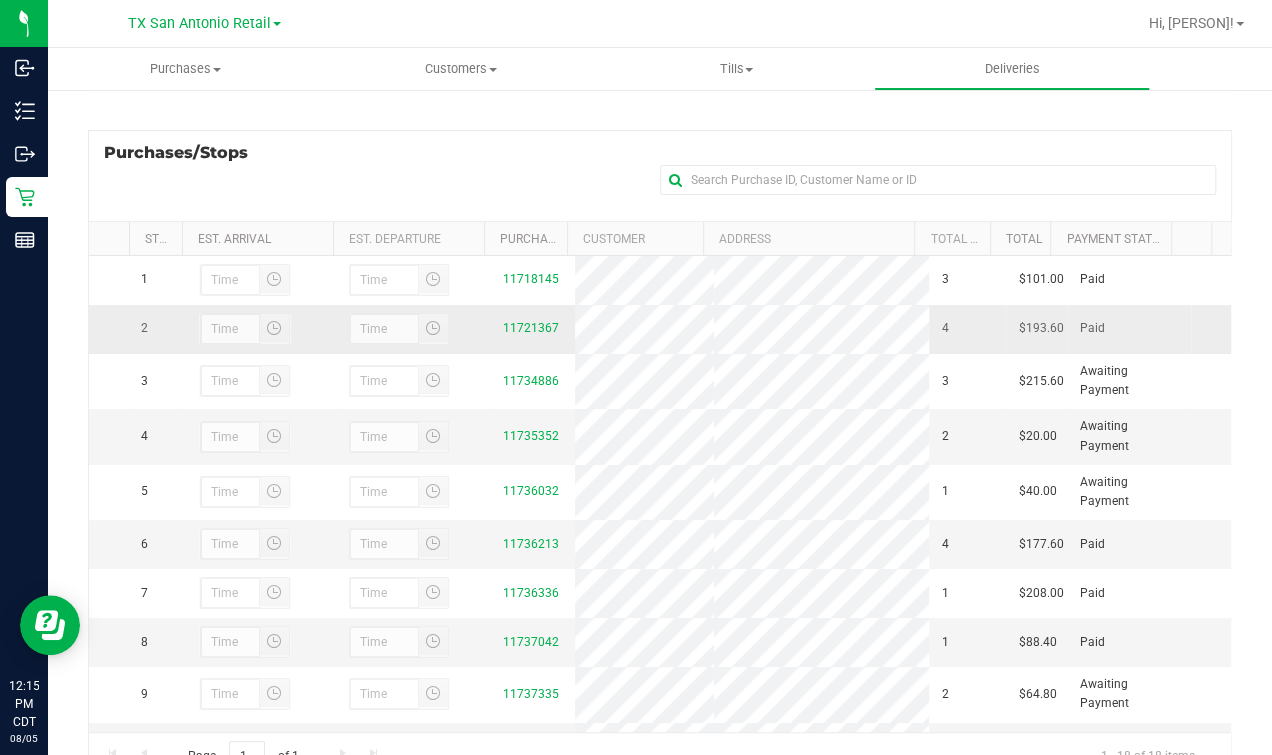 click on "11721367" at bounding box center [533, 329] 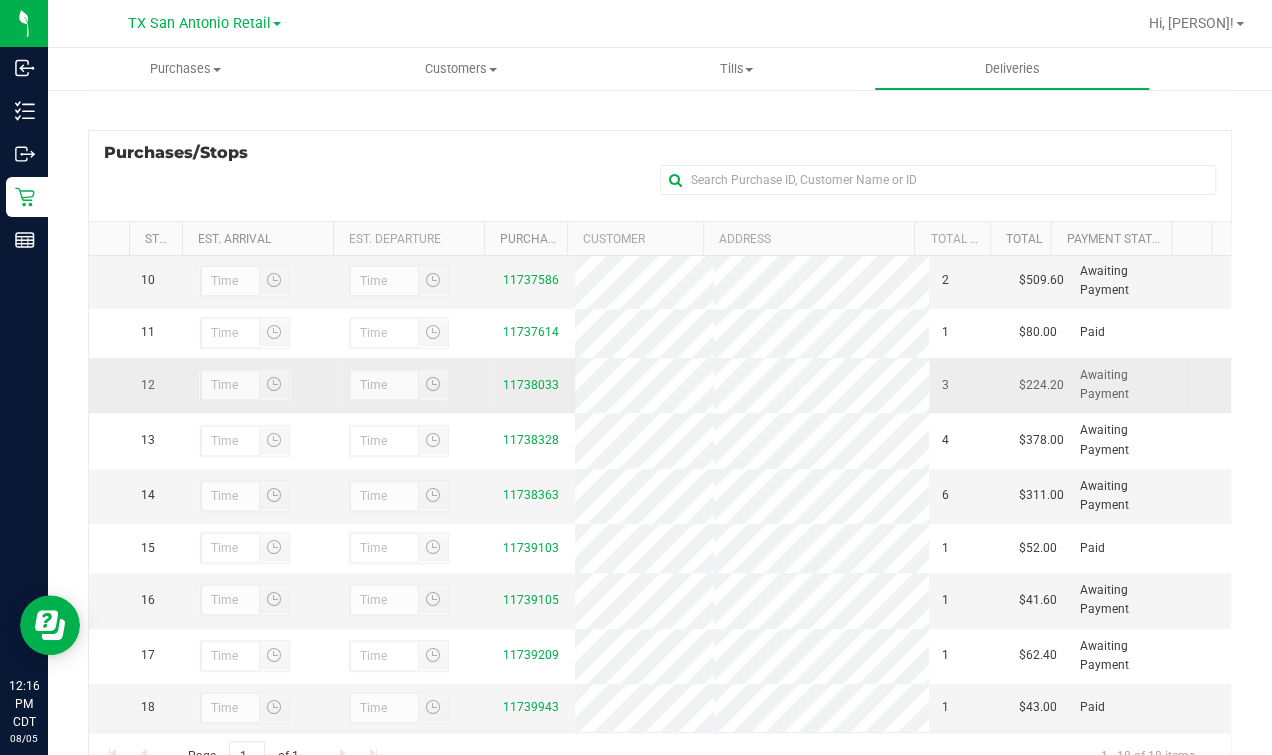 scroll, scrollTop: 575, scrollLeft: 0, axis: vertical 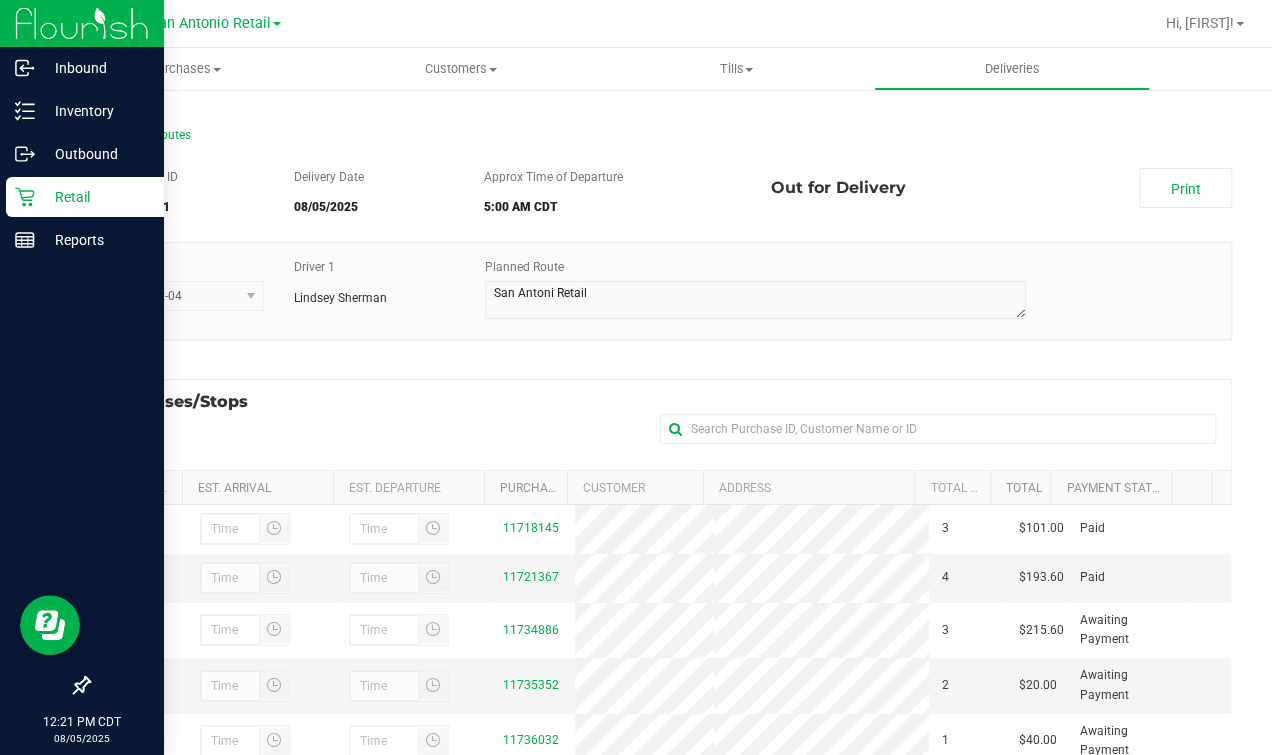 click 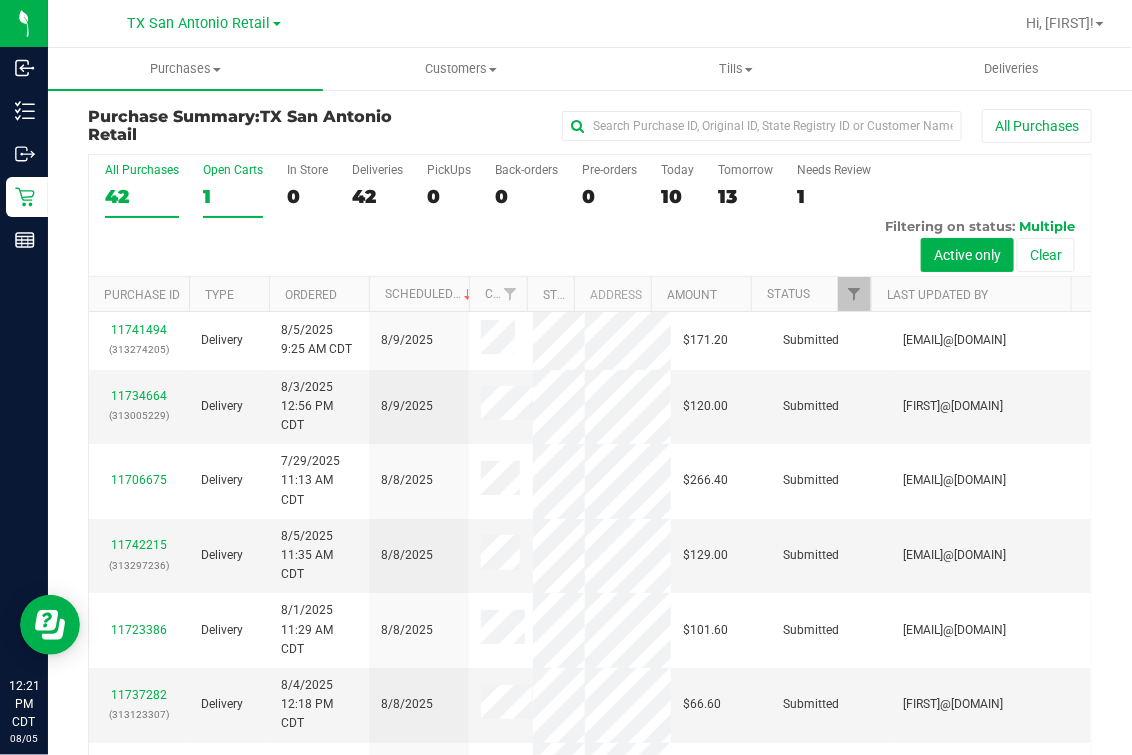 click on "1" at bounding box center (233, 196) 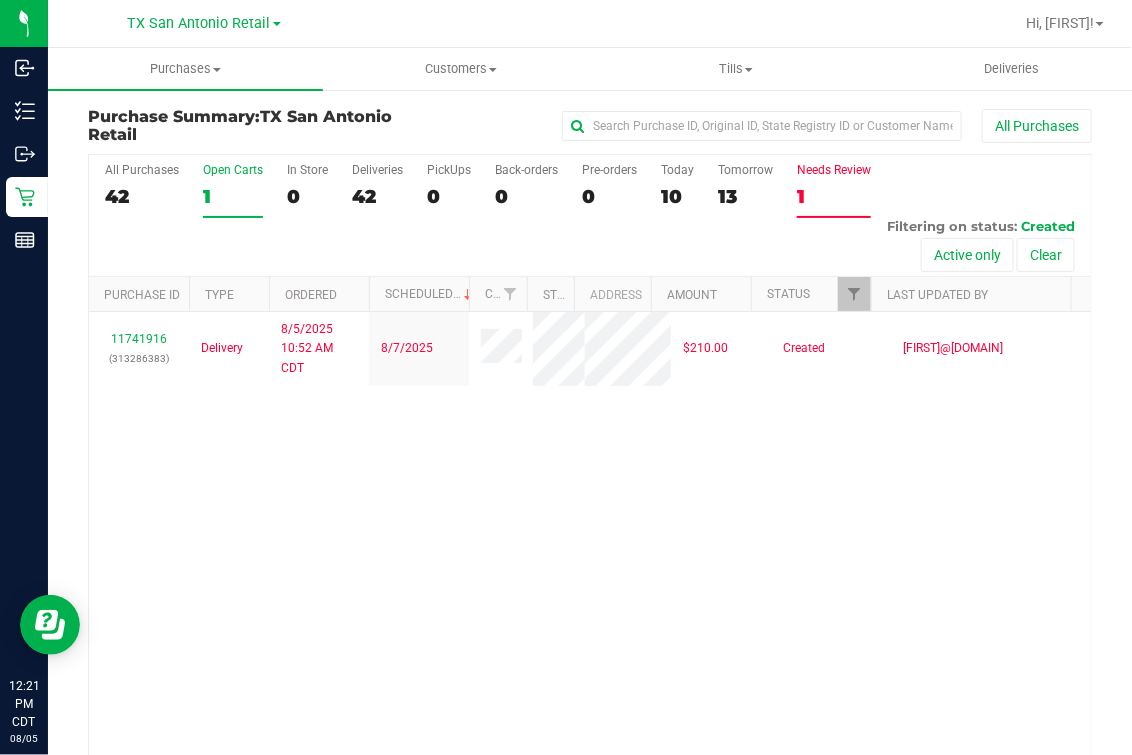 click on "1" at bounding box center [834, 196] 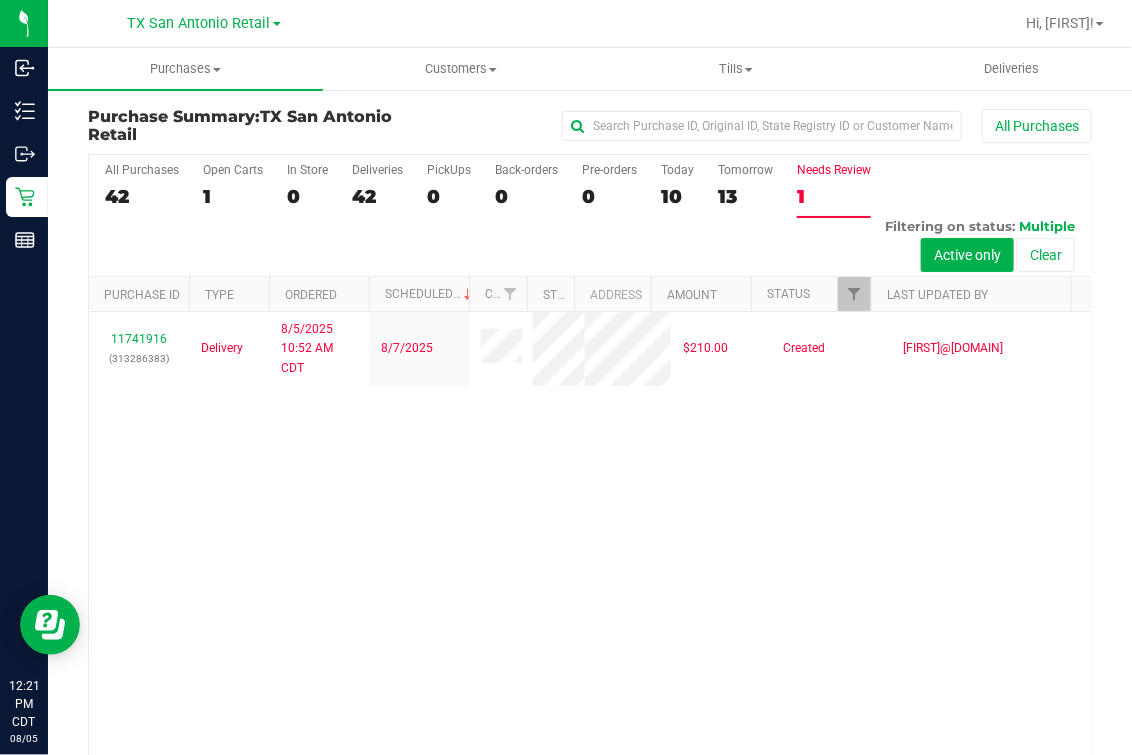 click on "All Purchases
[NUMBER]
Open Carts
[NUMBER]
In Store
[NUMBER]
Deliveries
[NUMBER]
PickUps
[NUMBER]
Back-orders
[NUMBER]
Pre-orders
[NUMBER]
Today
[NUMBER]
Tomorrow
[NUMBER]" at bounding box center (590, 163) 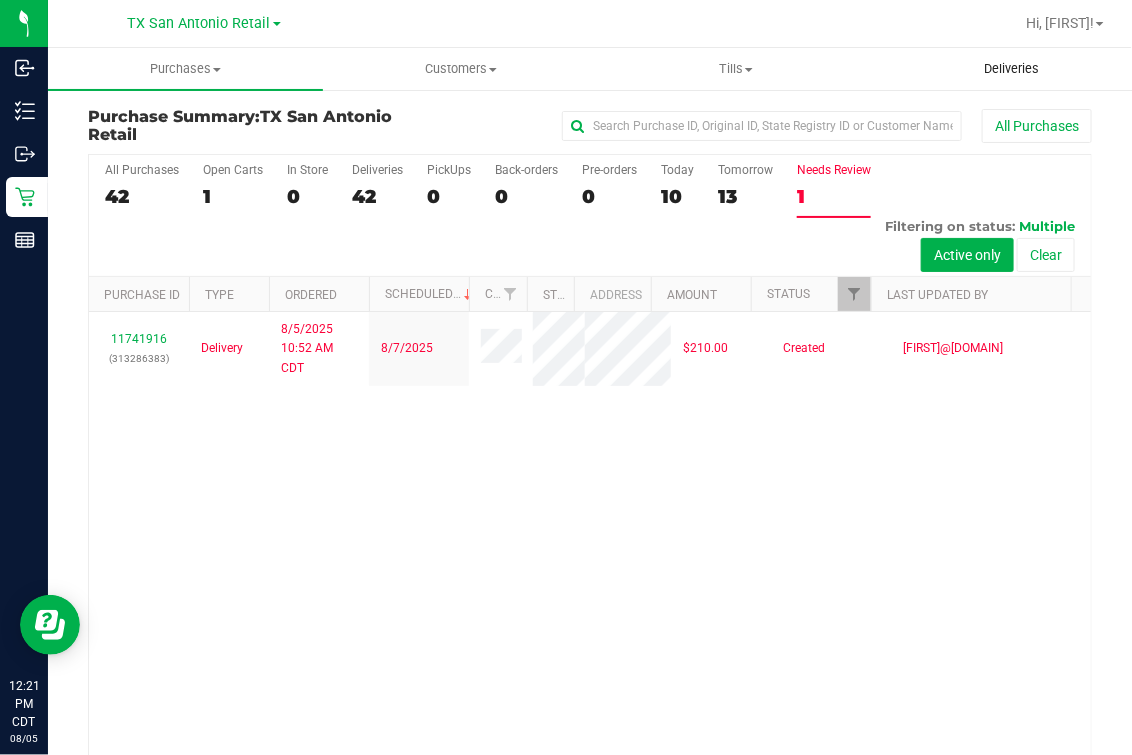click on "Deliveries" at bounding box center (1011, 69) 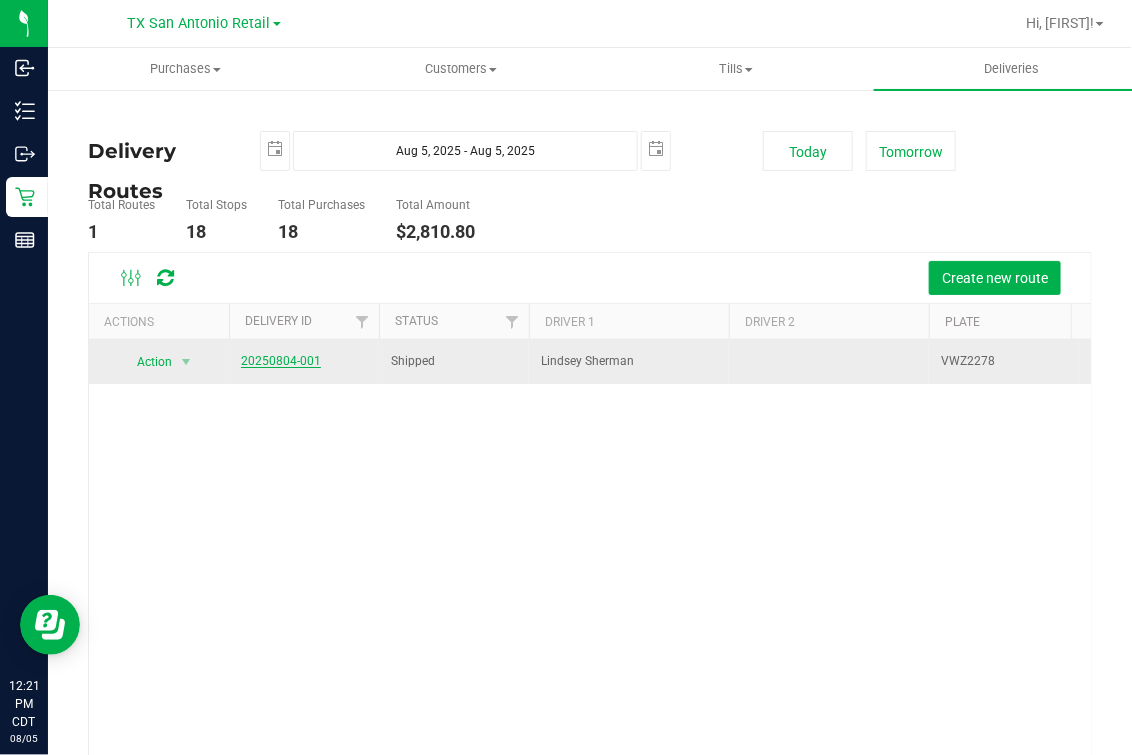 click on "20250804-001" at bounding box center [281, 361] 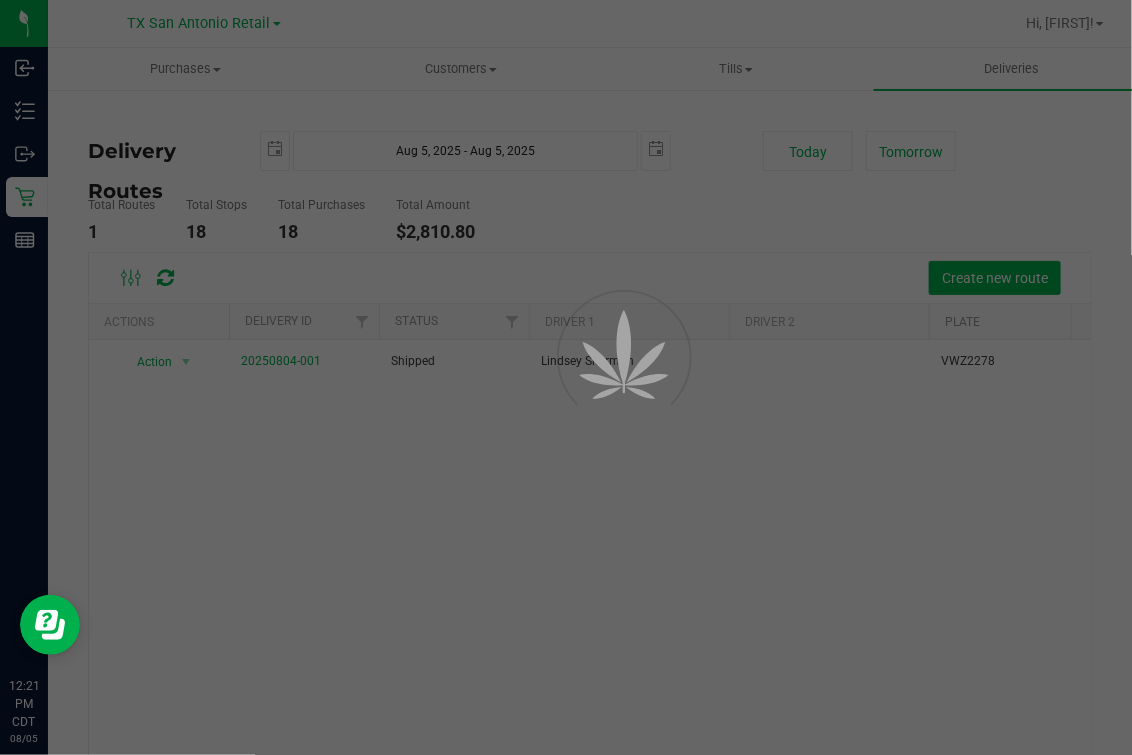 click at bounding box center [566, 377] 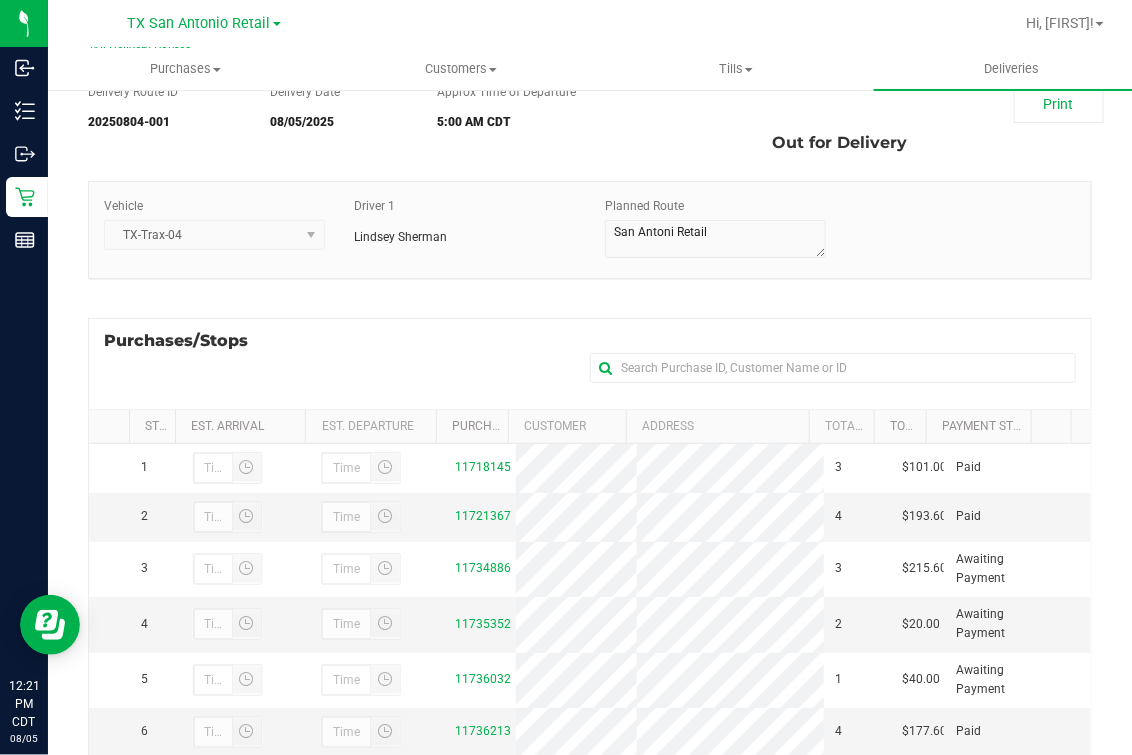 scroll, scrollTop: 0, scrollLeft: 0, axis: both 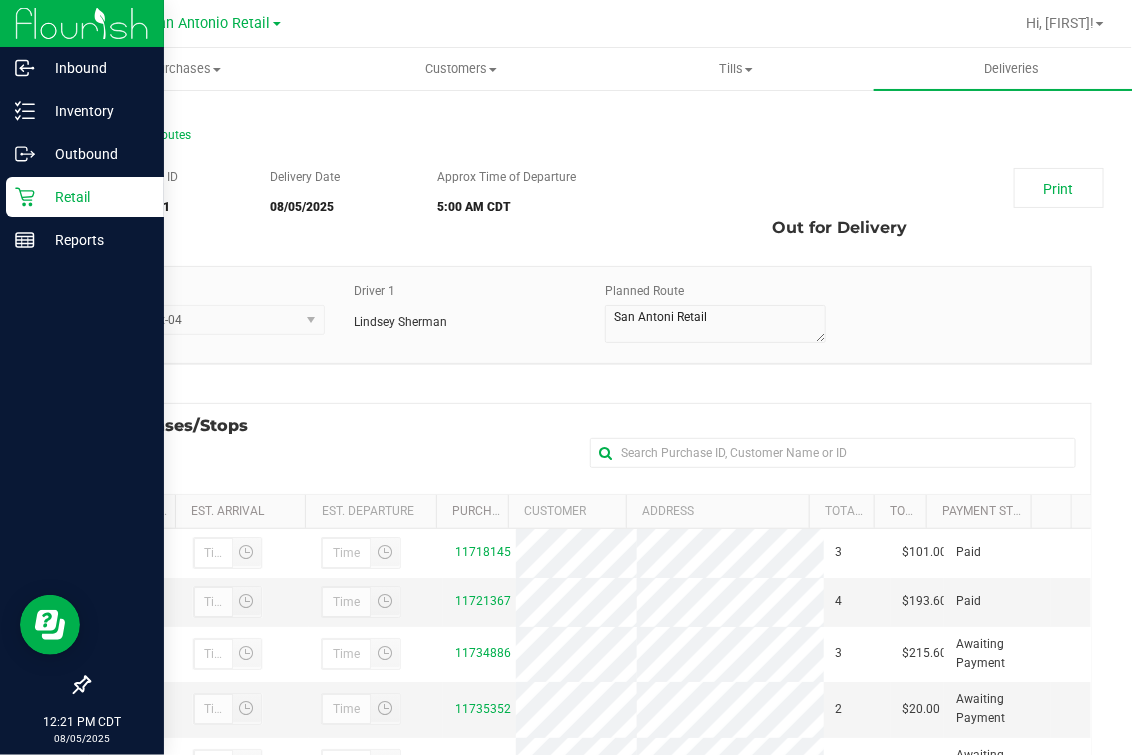 click 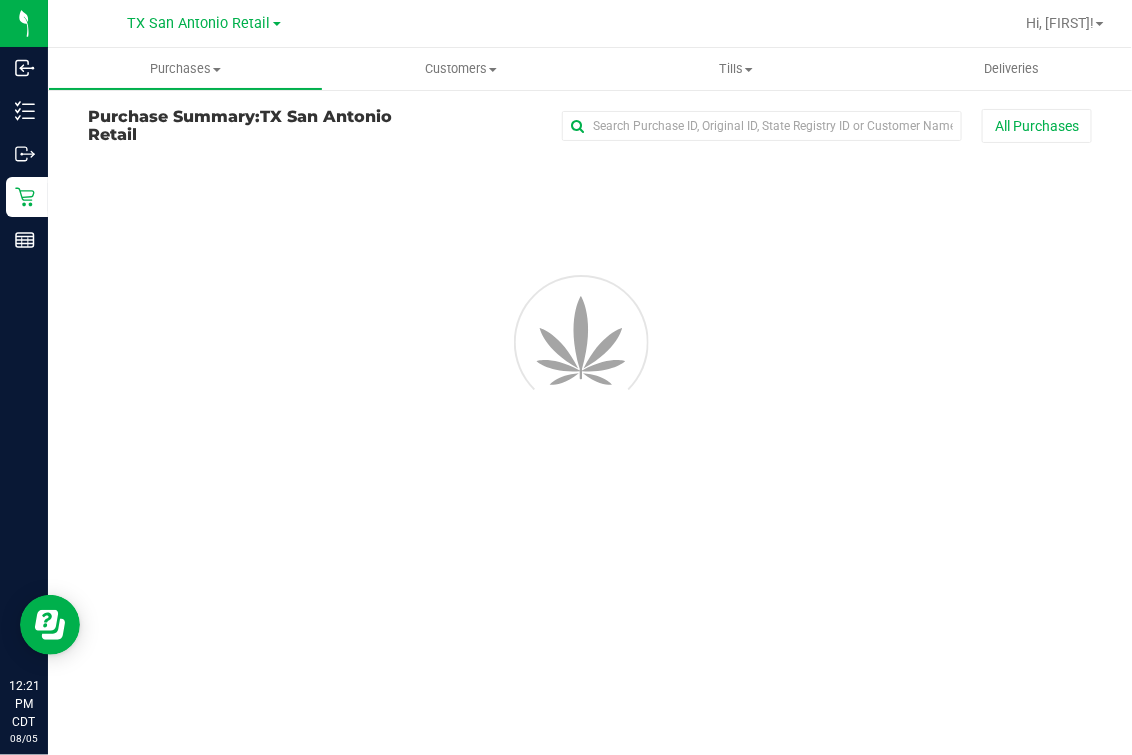 click at bounding box center (590, 243) 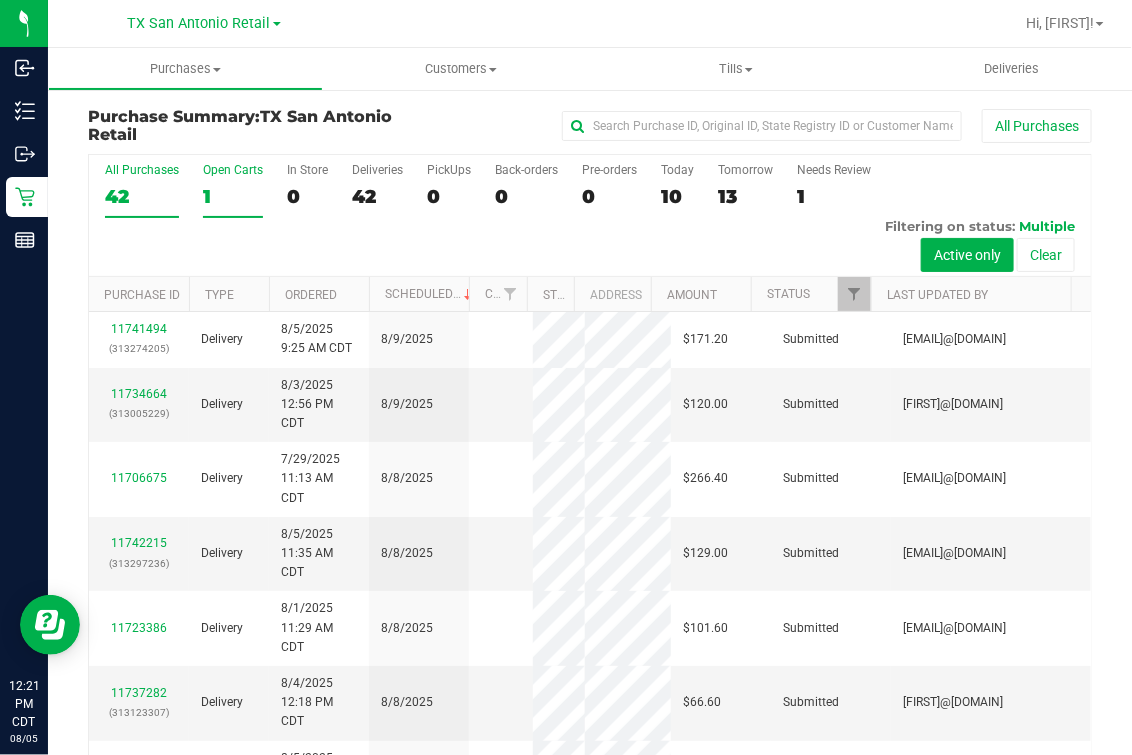 click on "1" at bounding box center [233, 196] 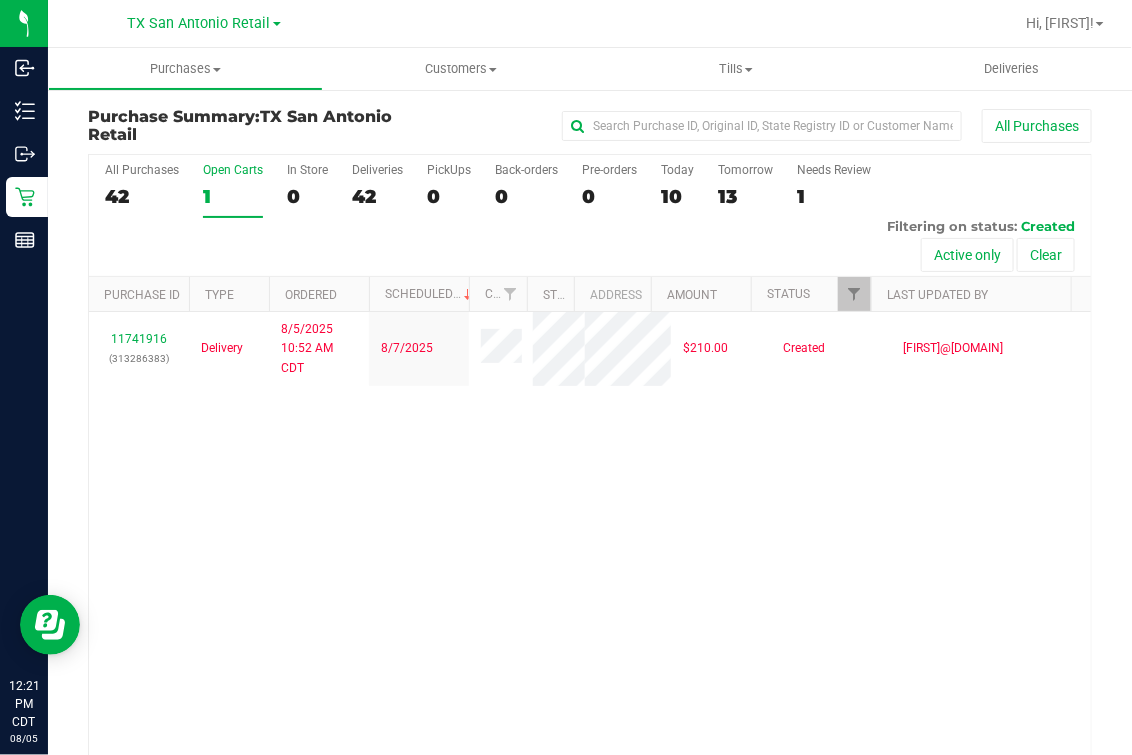 click on "All Purchases
[NUMBER]
Open Carts
[NUMBER]
In Store
[NUMBER]
Deliveries
[NUMBER]
PickUps
[NUMBER]
Back-orders
[NUMBER]
Pre-orders
[NUMBER]
Today
[NUMBER]
Tomorrow
[NUMBER]" at bounding box center (590, 216) 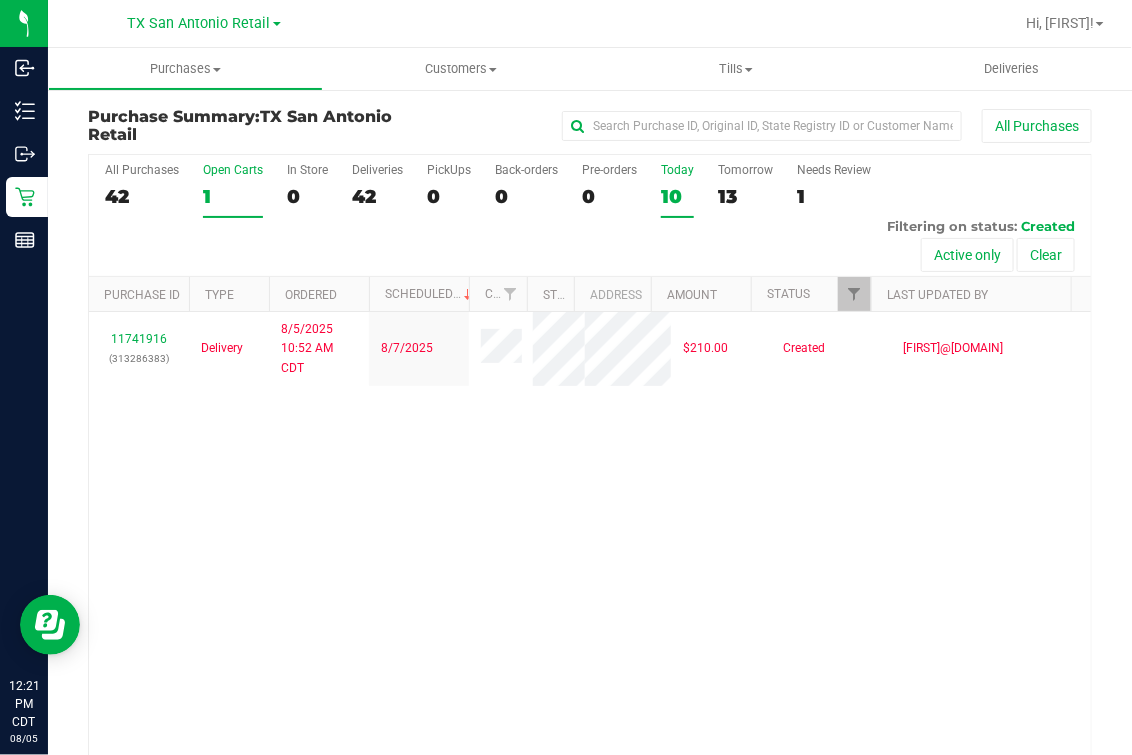 click on "10" at bounding box center (677, 196) 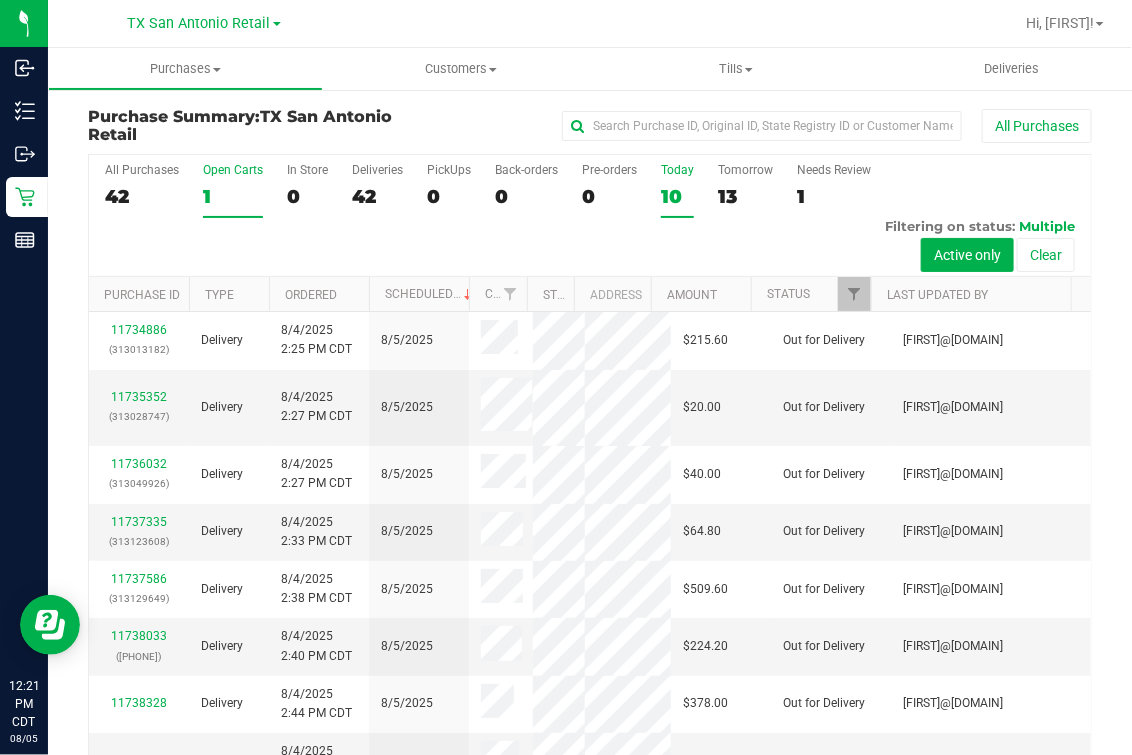 click on "Open Carts" at bounding box center (233, 170) 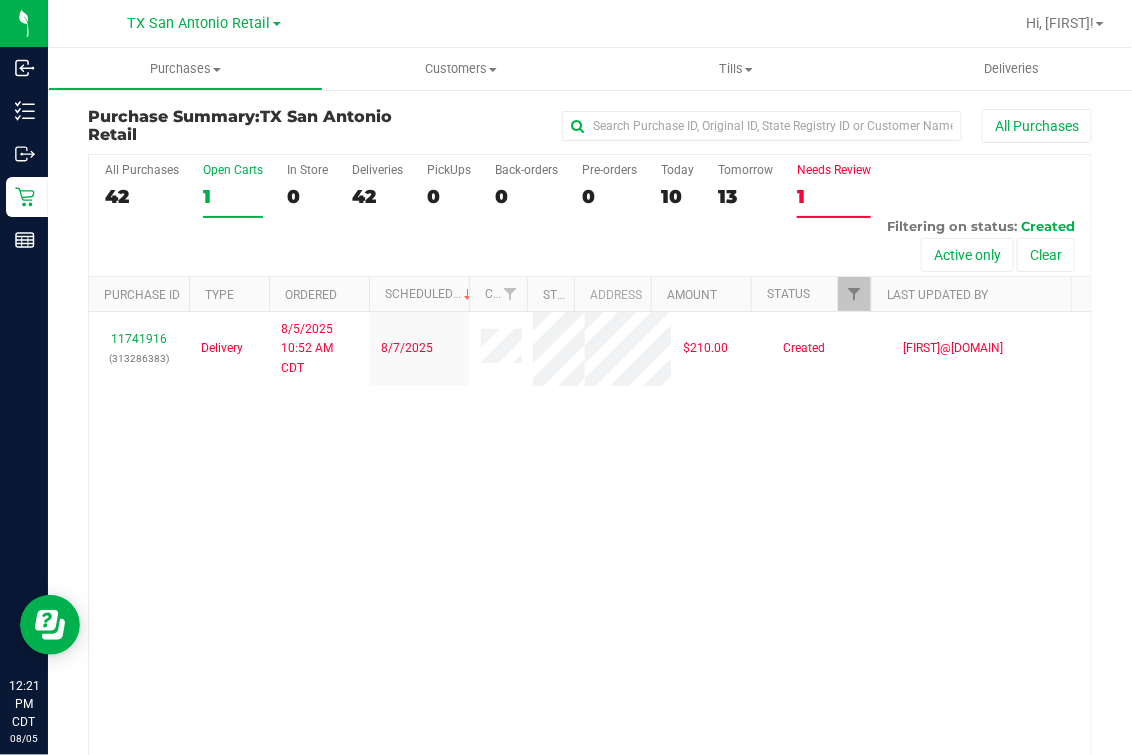 click on "1" at bounding box center [834, 196] 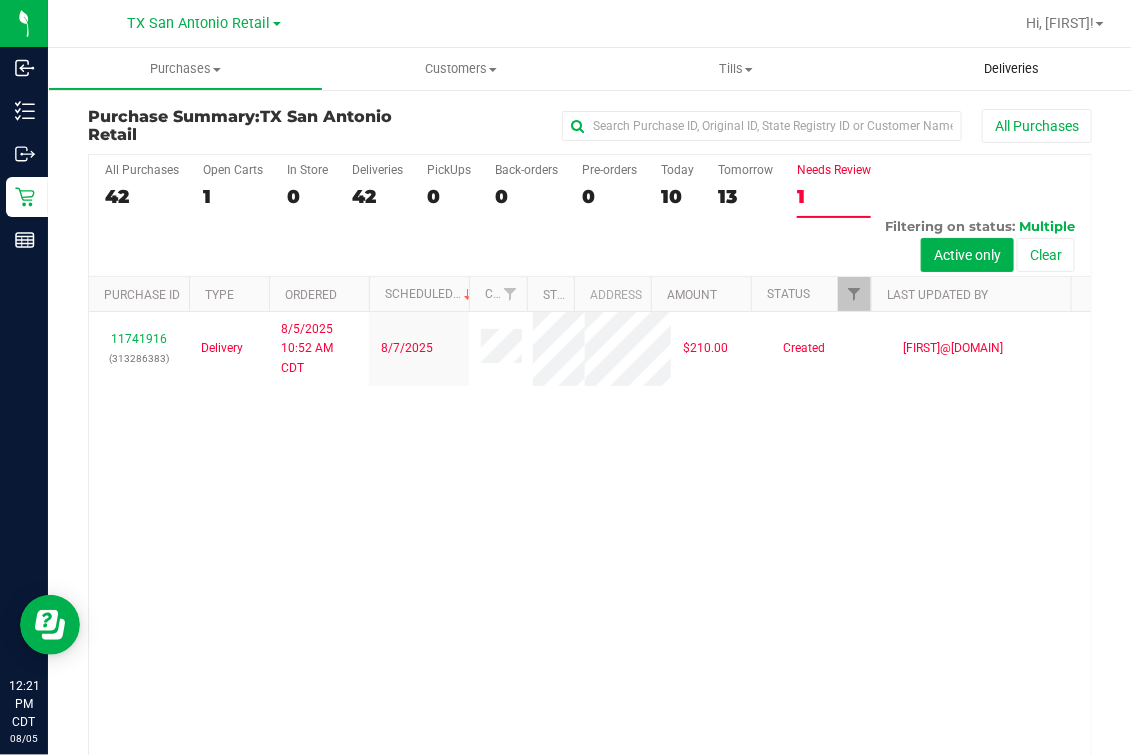 click on "Deliveries" at bounding box center [1011, 69] 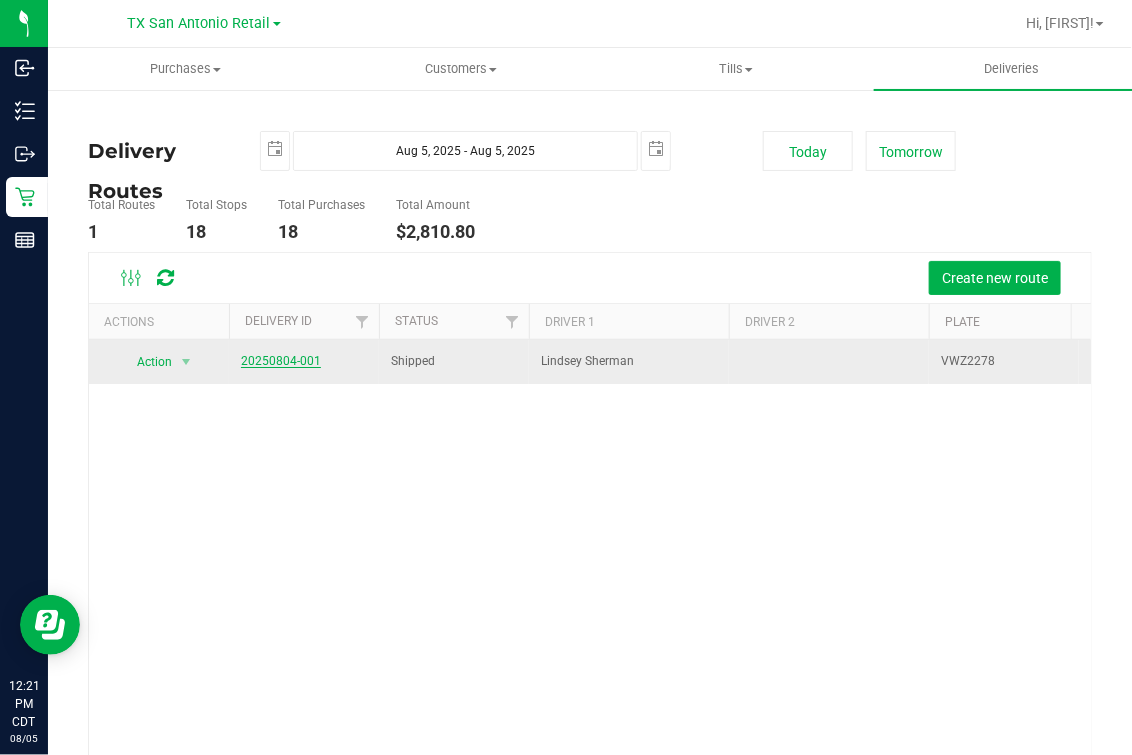 click on "20250804-001" at bounding box center [281, 361] 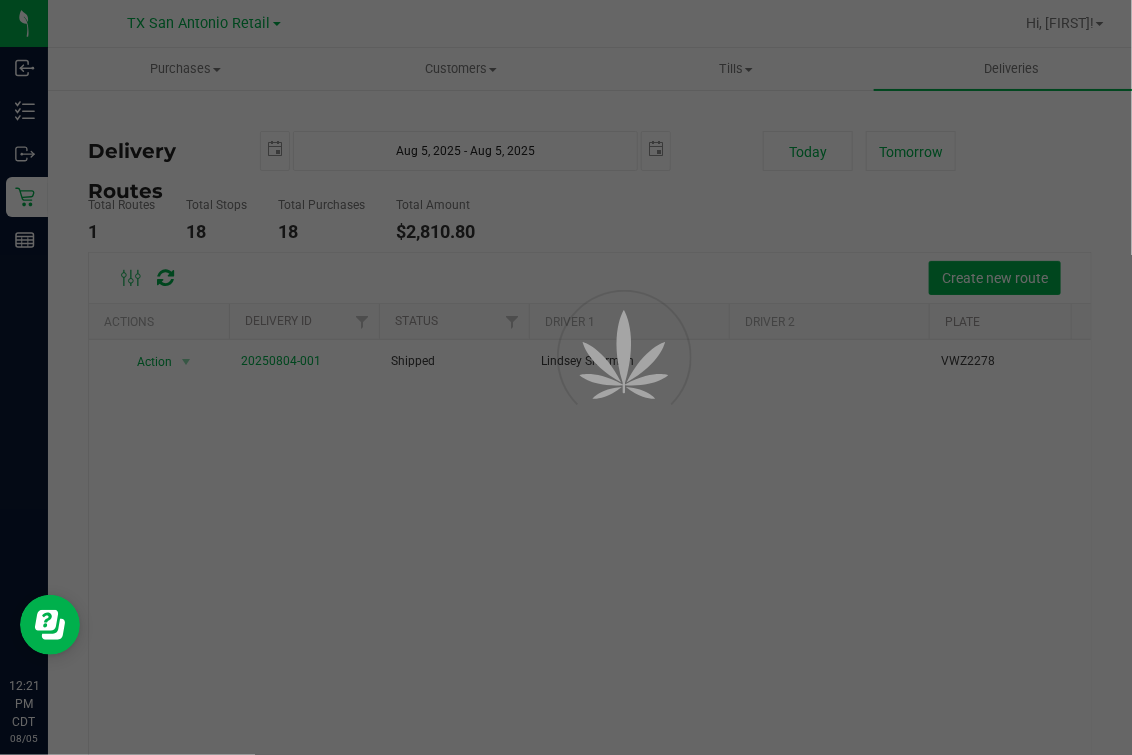 click at bounding box center [566, 377] 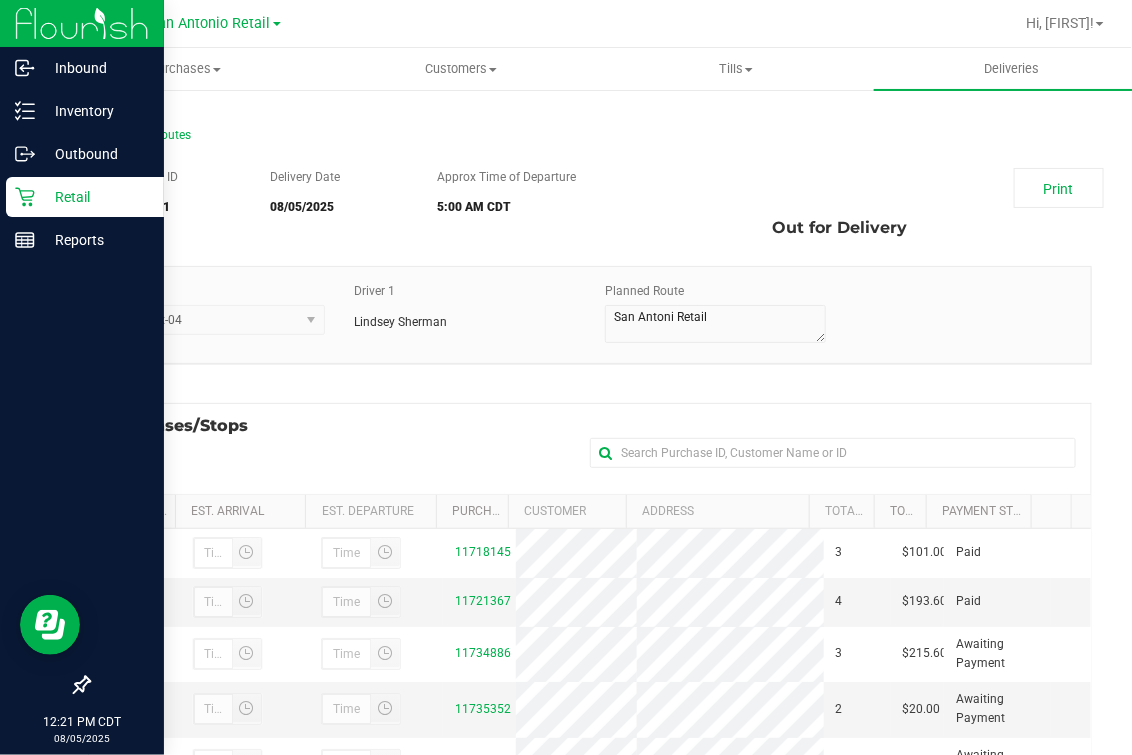click on "Retail" at bounding box center [95, 197] 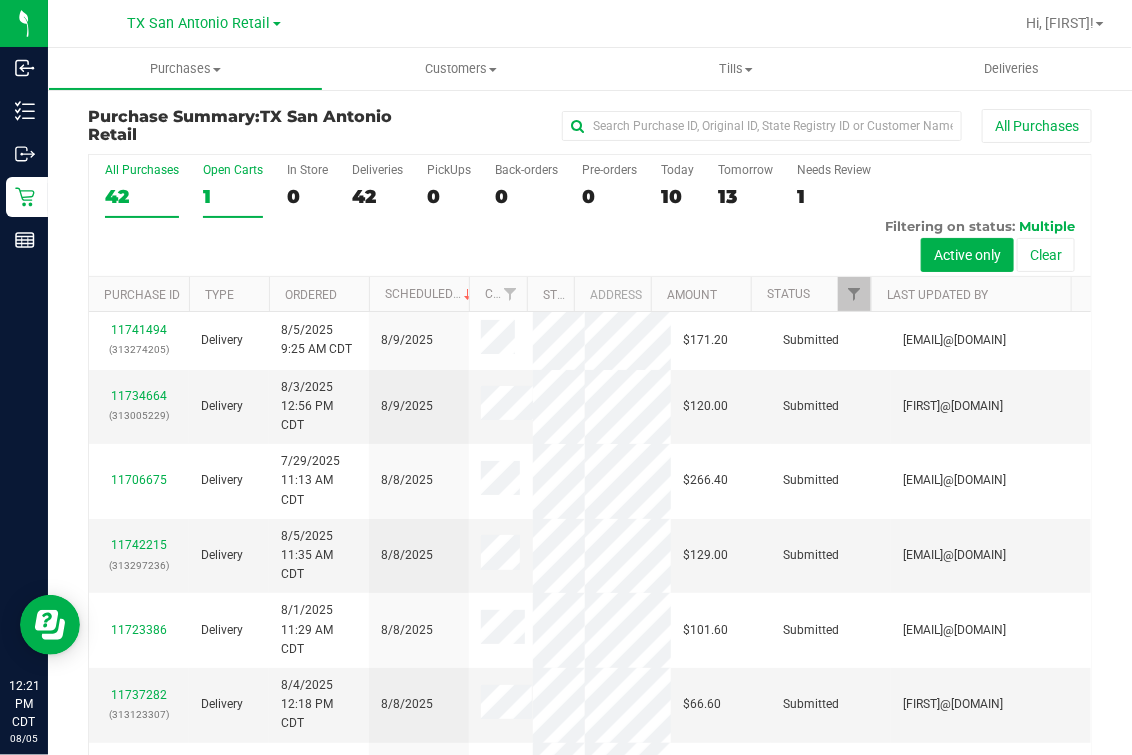 click on "1" at bounding box center (233, 196) 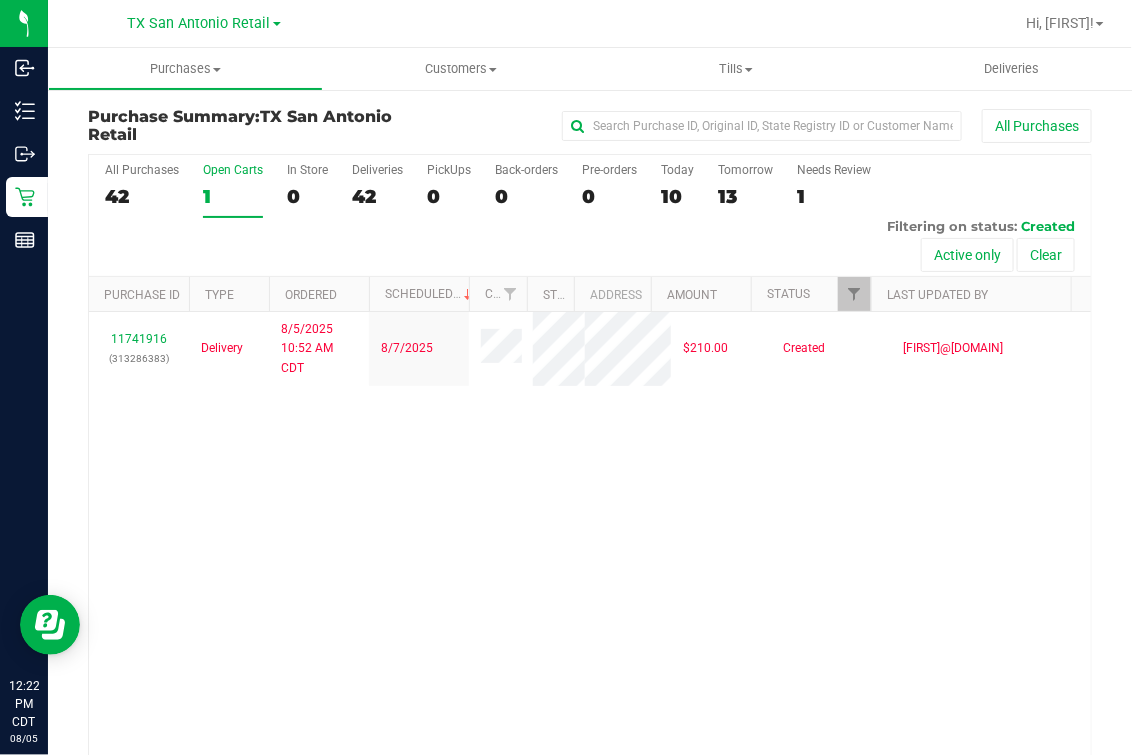 click on "Open Carts" at bounding box center [233, 170] 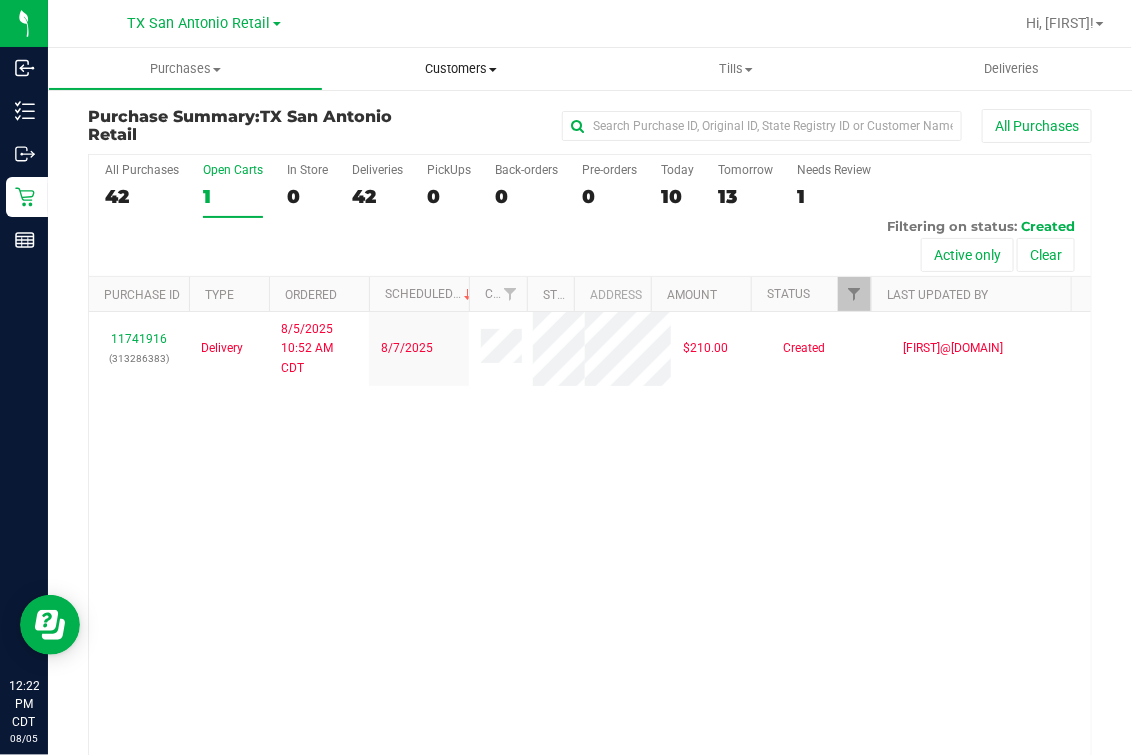 click on "Customers" at bounding box center [460, 69] 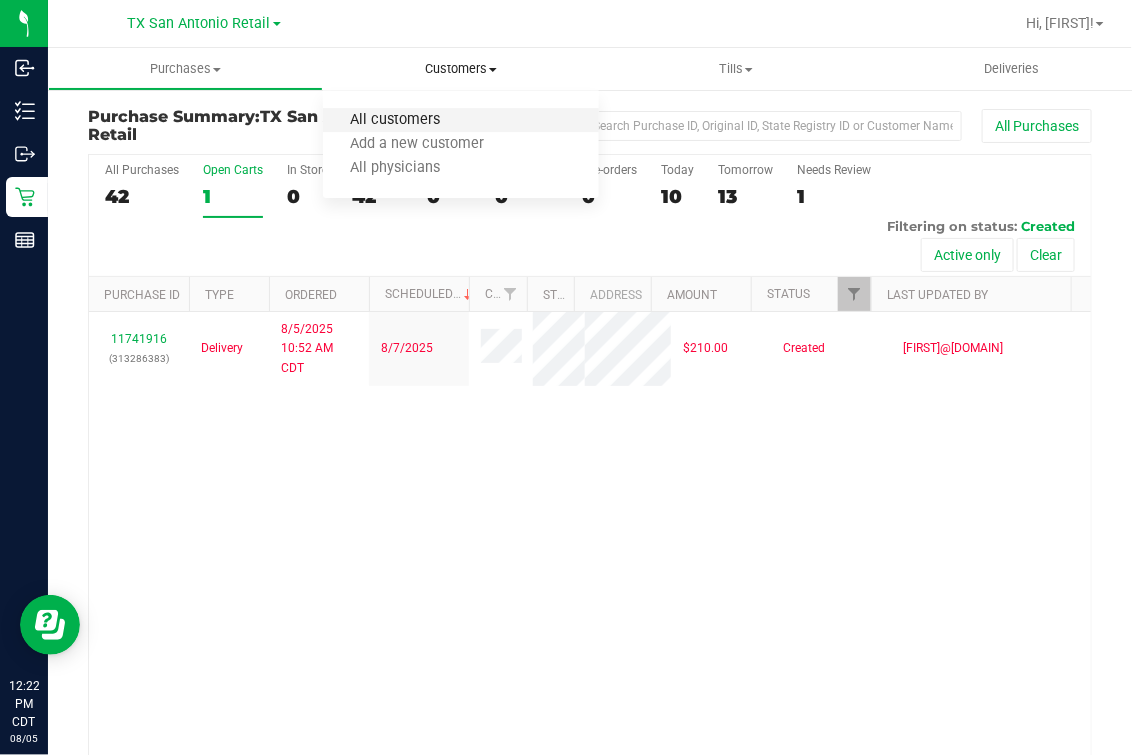 click on "All customers" at bounding box center (395, 120) 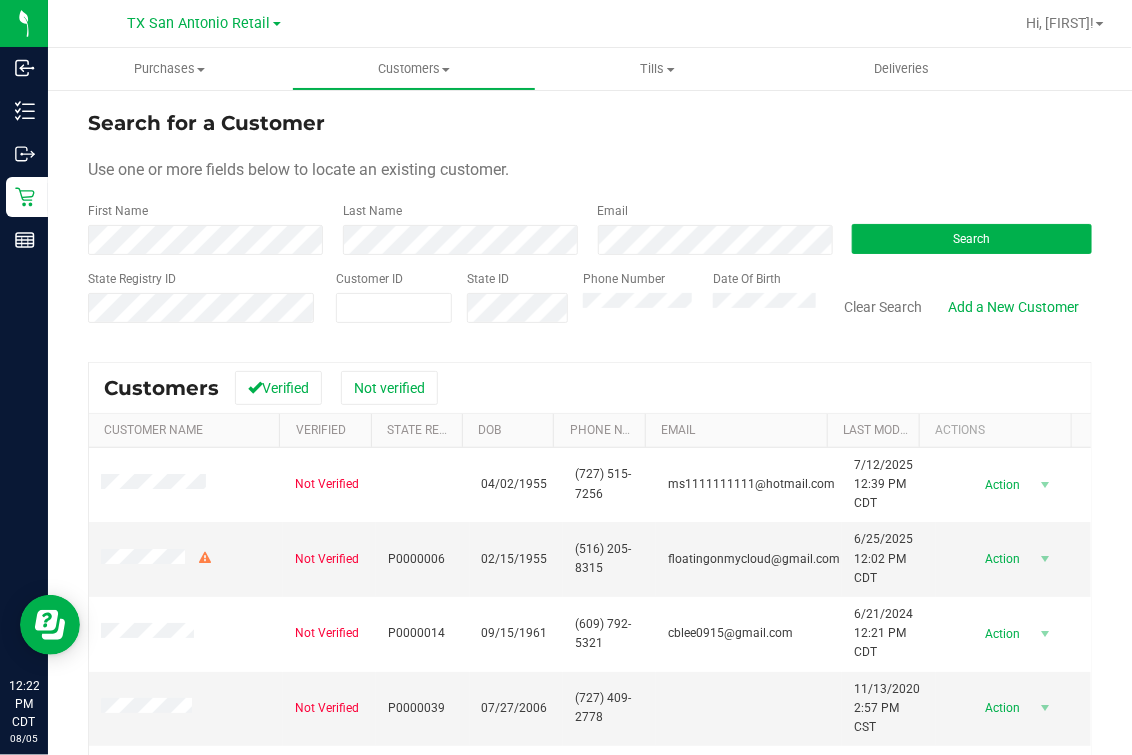 click on "First Name" at bounding box center [208, 228] 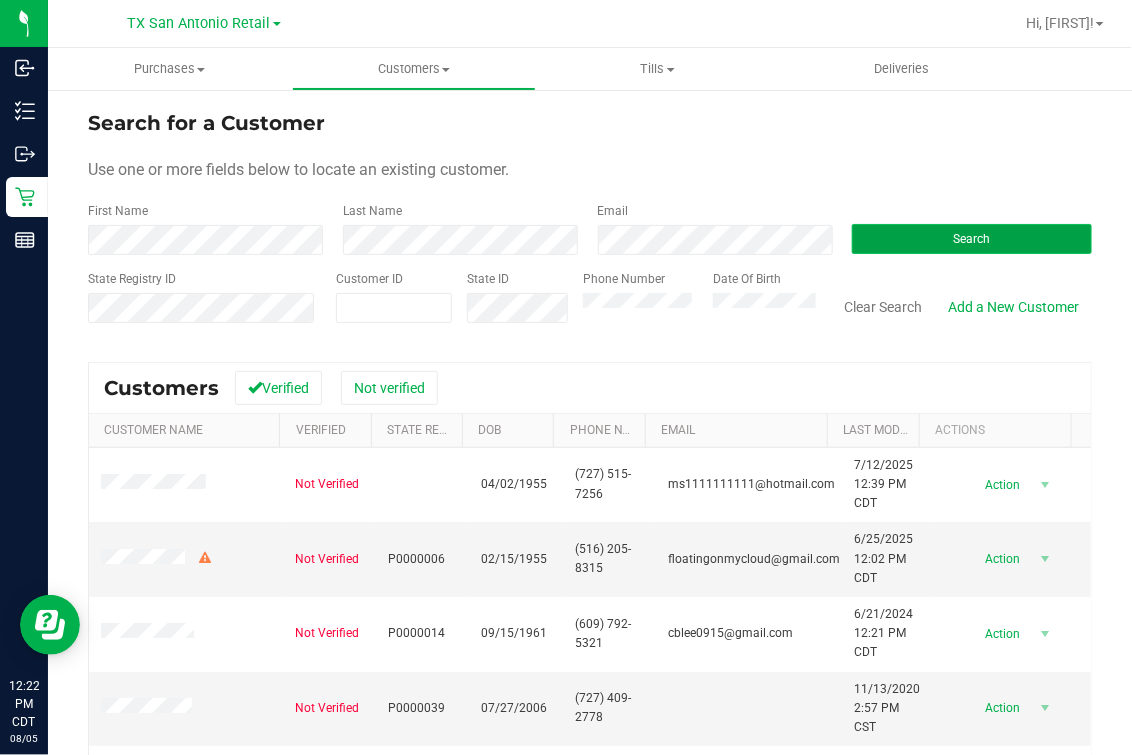 click on "Search" at bounding box center [972, 239] 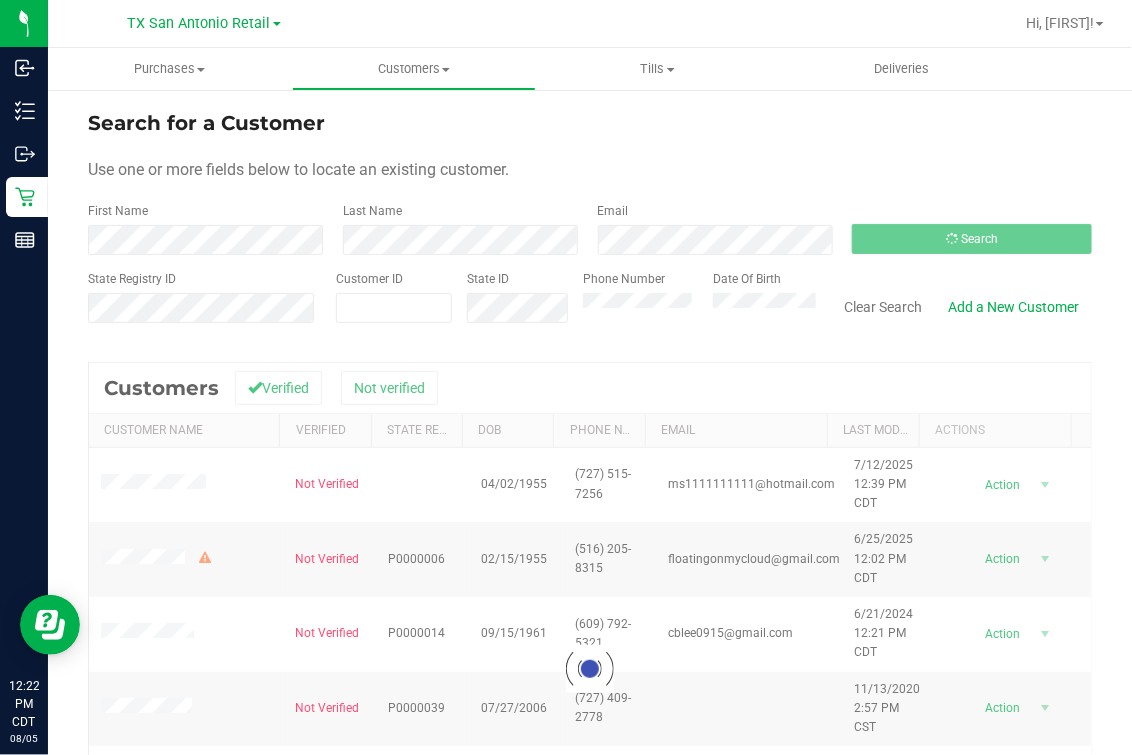click on "Search for a Customer
Use one or more fields below to locate an existing customer.
First Name
Last Name
Email
Search
State Registry ID
Customer ID
State ID
Phone Number
Date Of Birth" at bounding box center (590, 224) 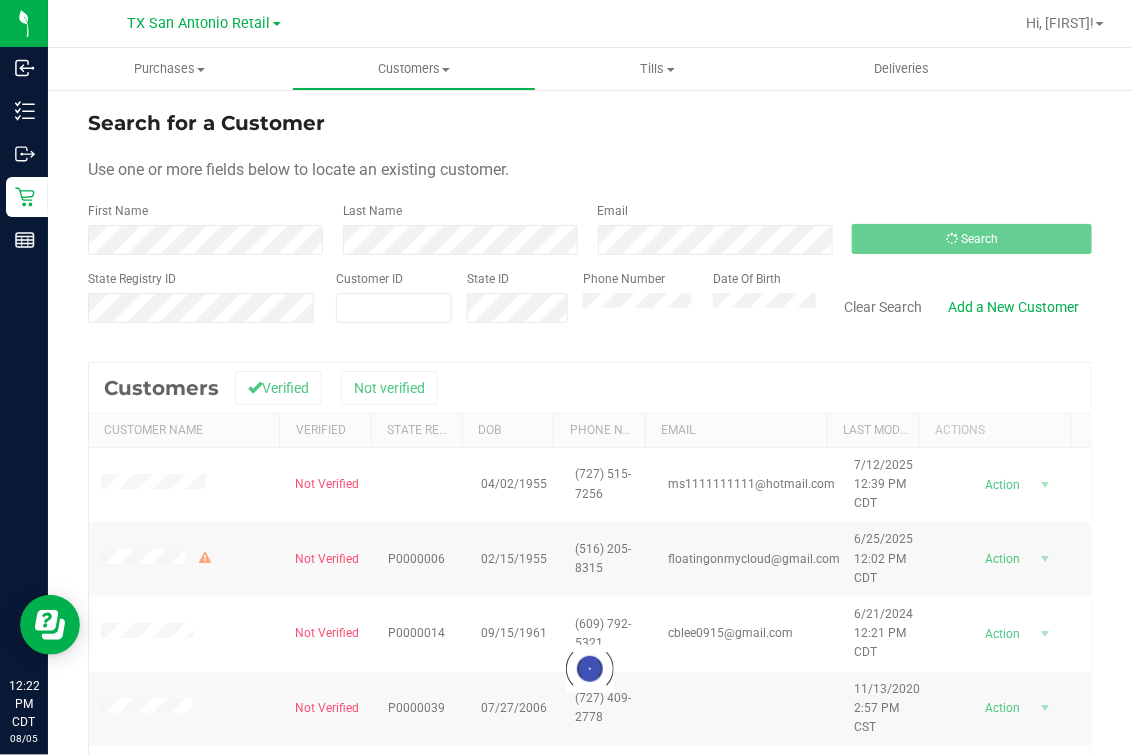 scroll, scrollTop: 241, scrollLeft: 0, axis: vertical 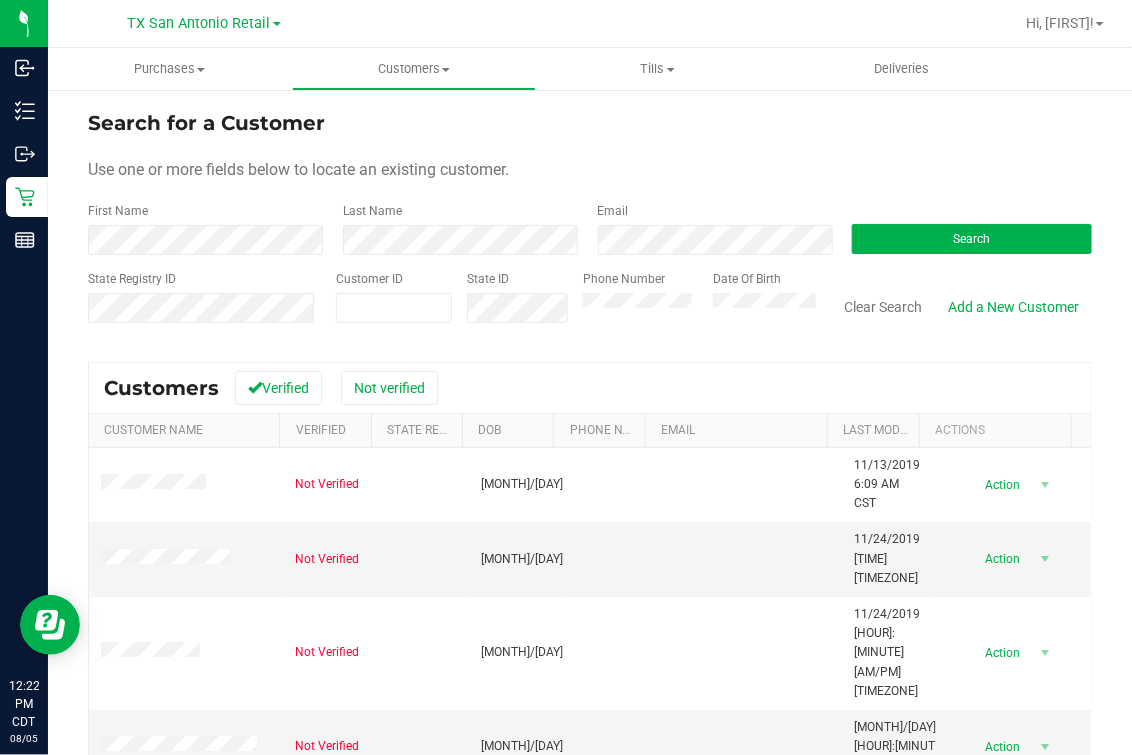 click on "Use one or more fields below to locate an existing customer." at bounding box center (590, 170) 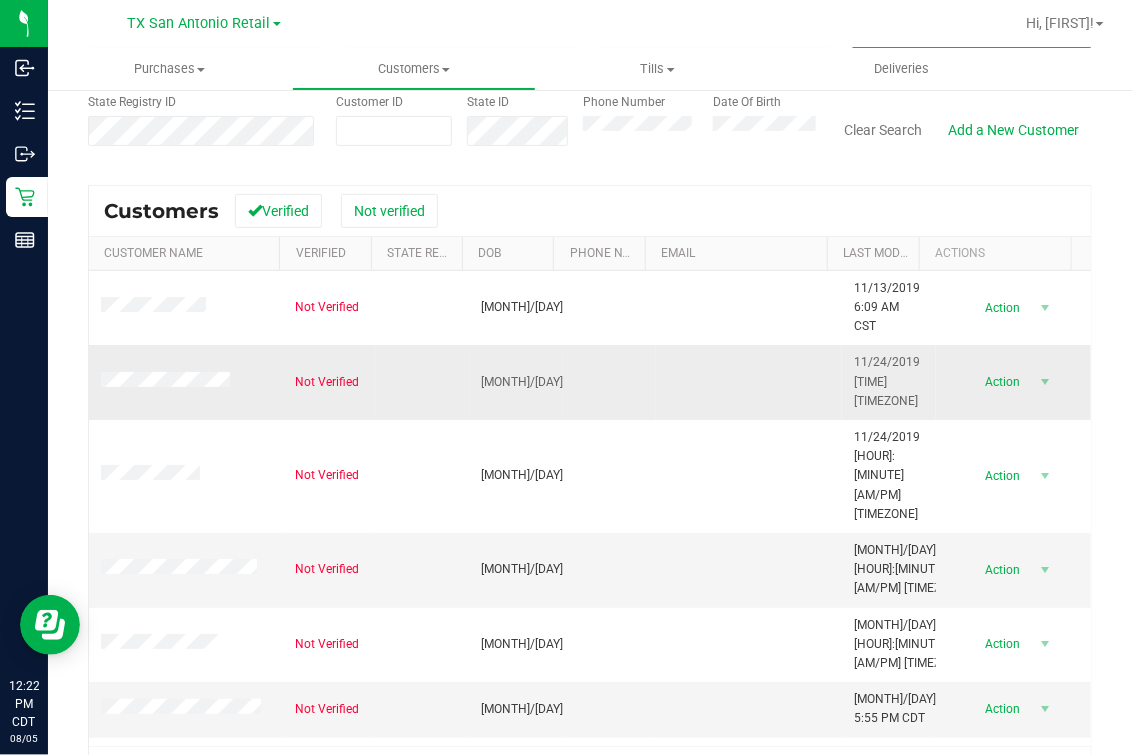 scroll, scrollTop: 241, scrollLeft: 0, axis: vertical 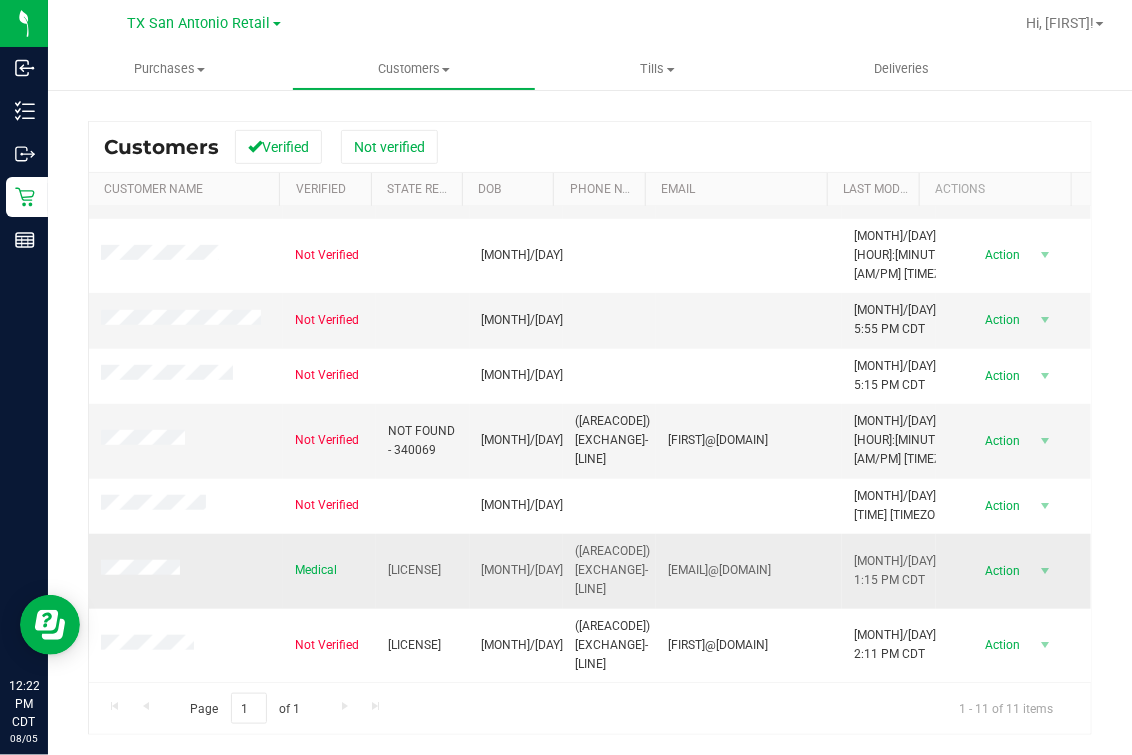 click at bounding box center (143, 570) 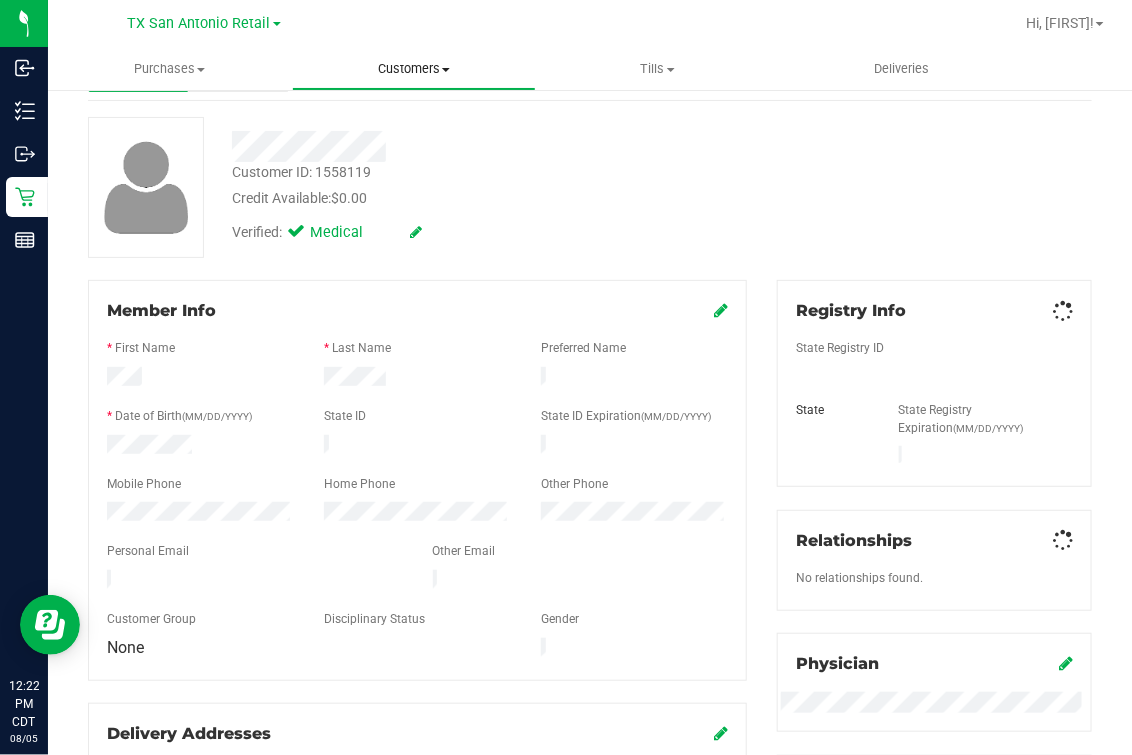scroll, scrollTop: 0, scrollLeft: 0, axis: both 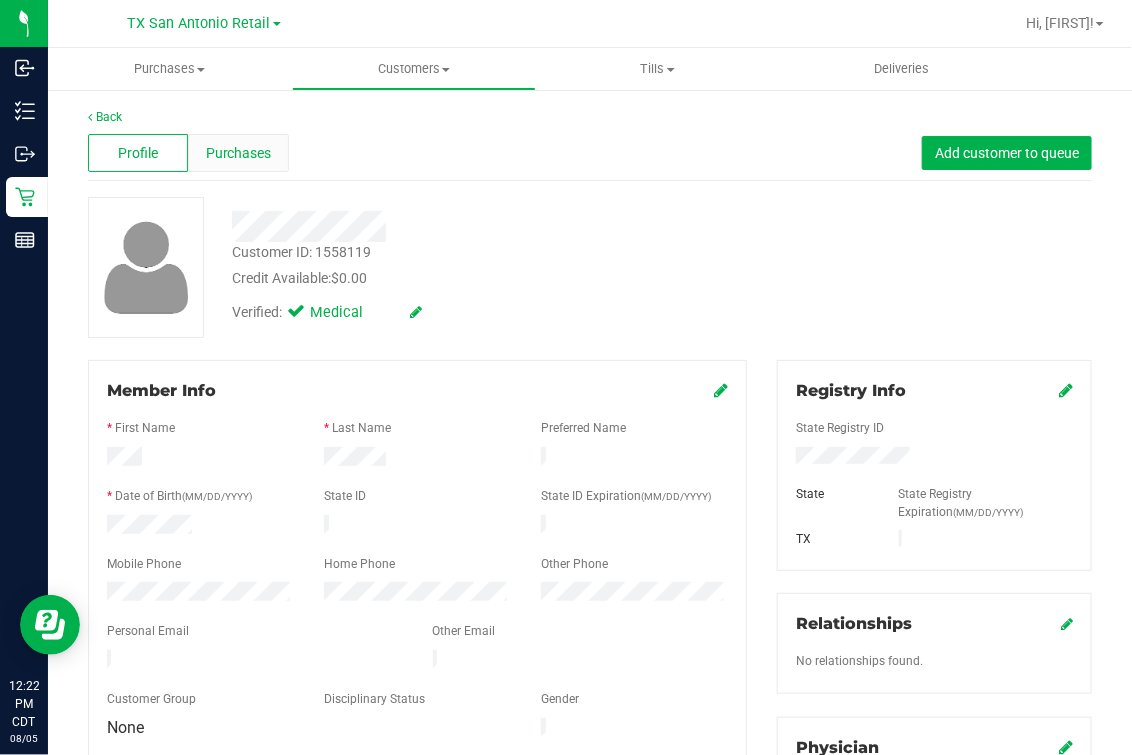 click on "Purchases" at bounding box center (239, 153) 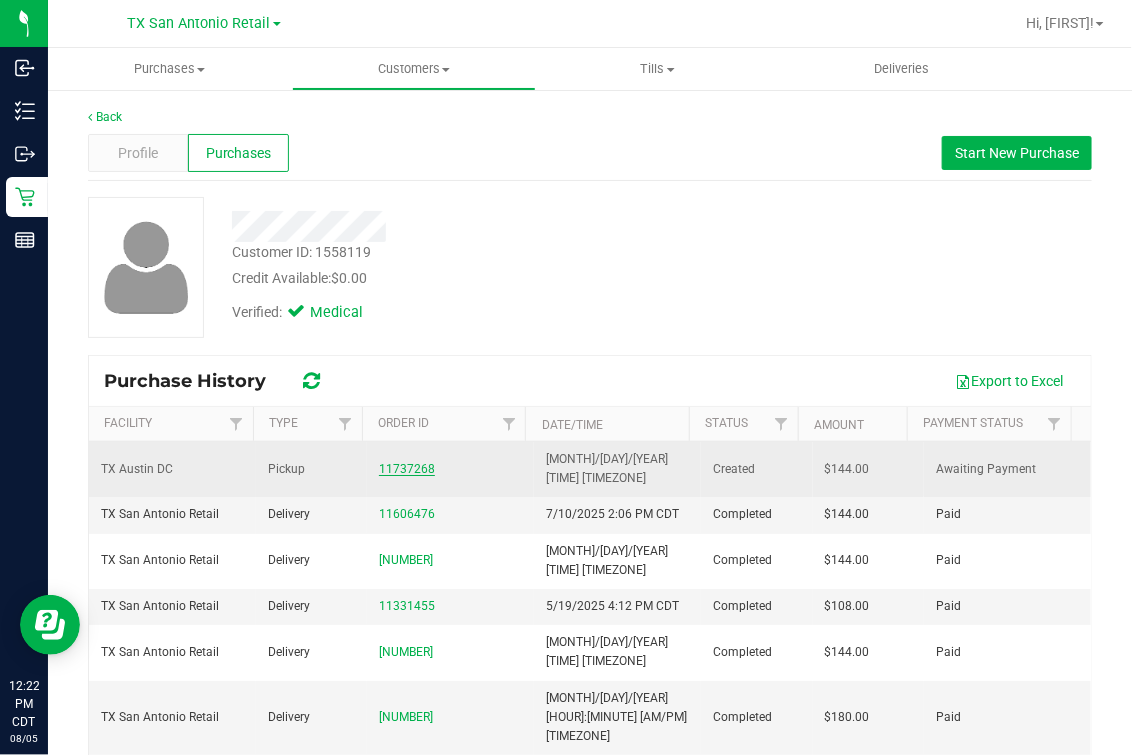click on "11737268" at bounding box center [407, 469] 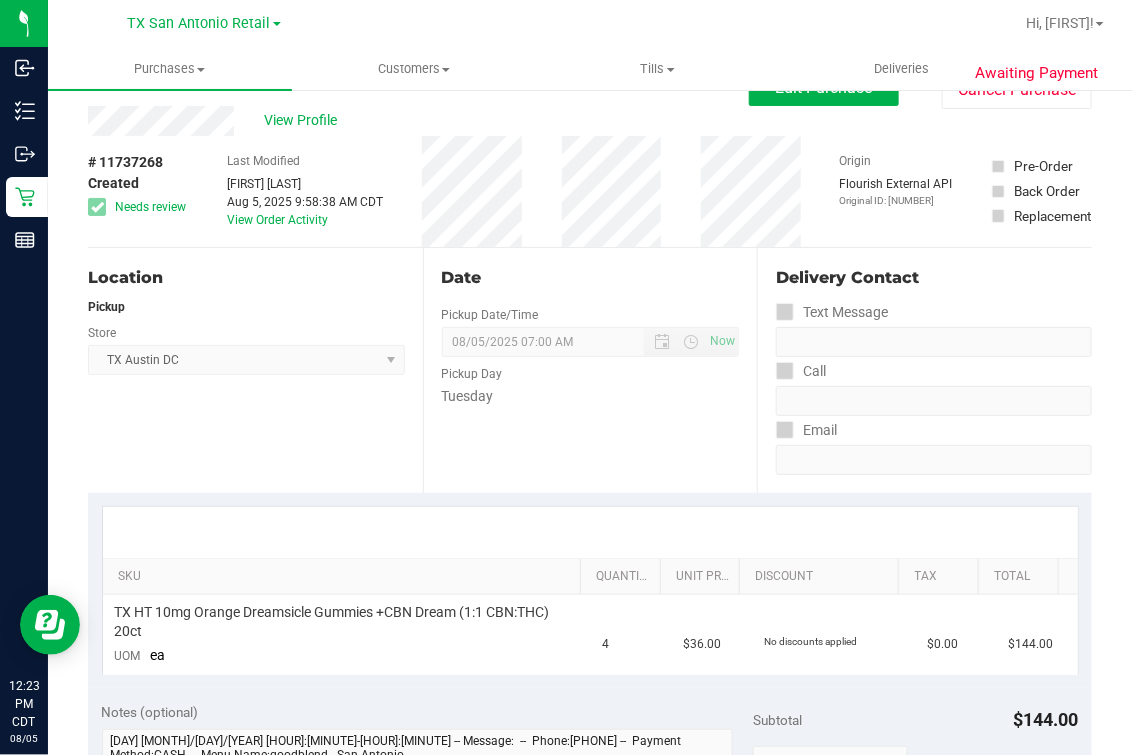 scroll, scrollTop: 0, scrollLeft: 0, axis: both 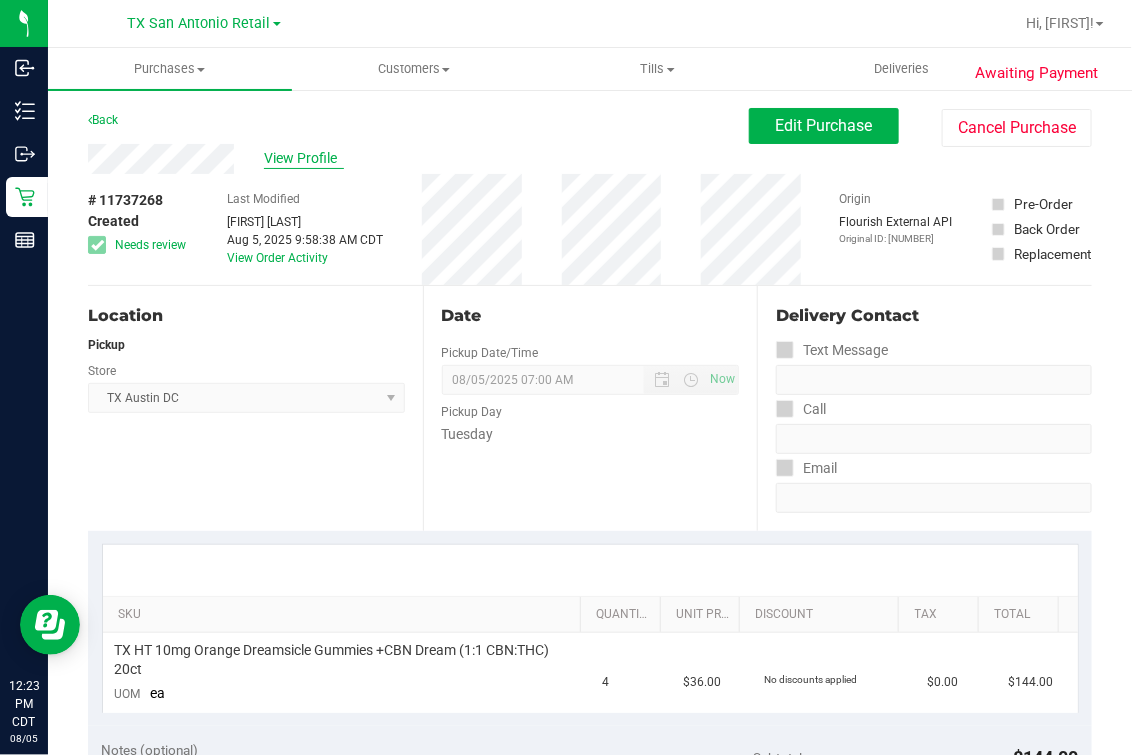 click on "View Profile" at bounding box center (304, 158) 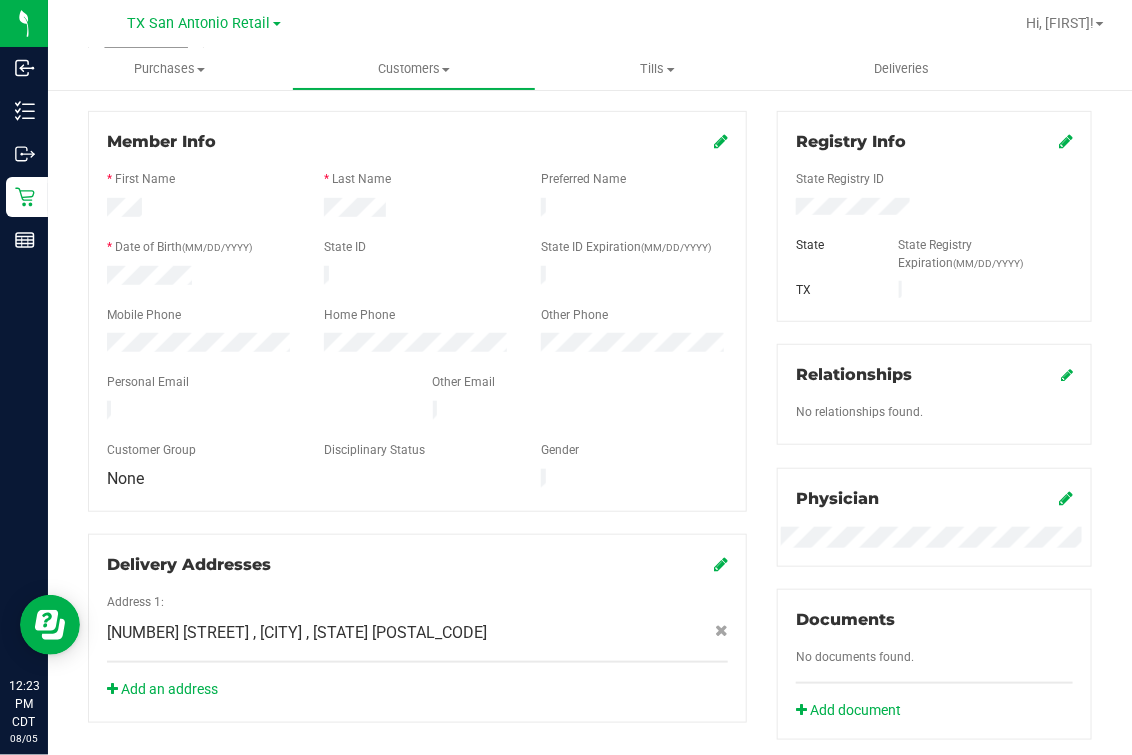 scroll, scrollTop: 0, scrollLeft: 0, axis: both 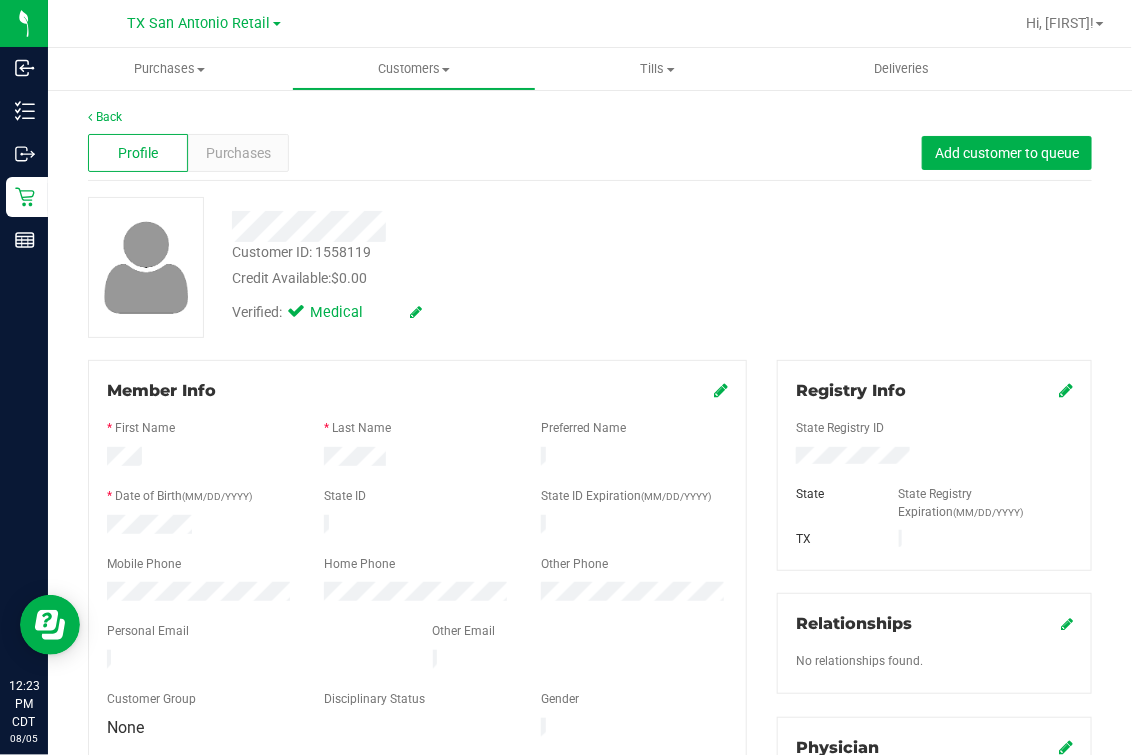 click on "Back
Profile
Purchases
Add customer to queue
Customer ID: 1558119
Credit Available:
$0.00
Verified:
Medical" at bounding box center (590, 803) 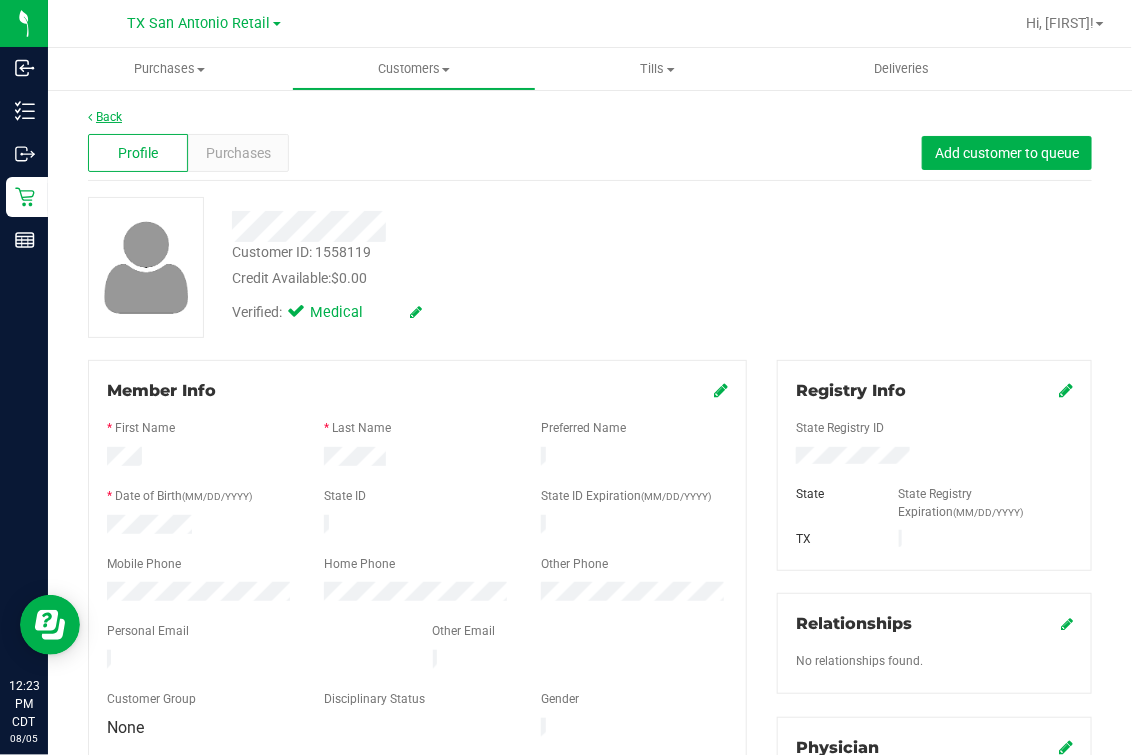 click on "Back" at bounding box center [105, 117] 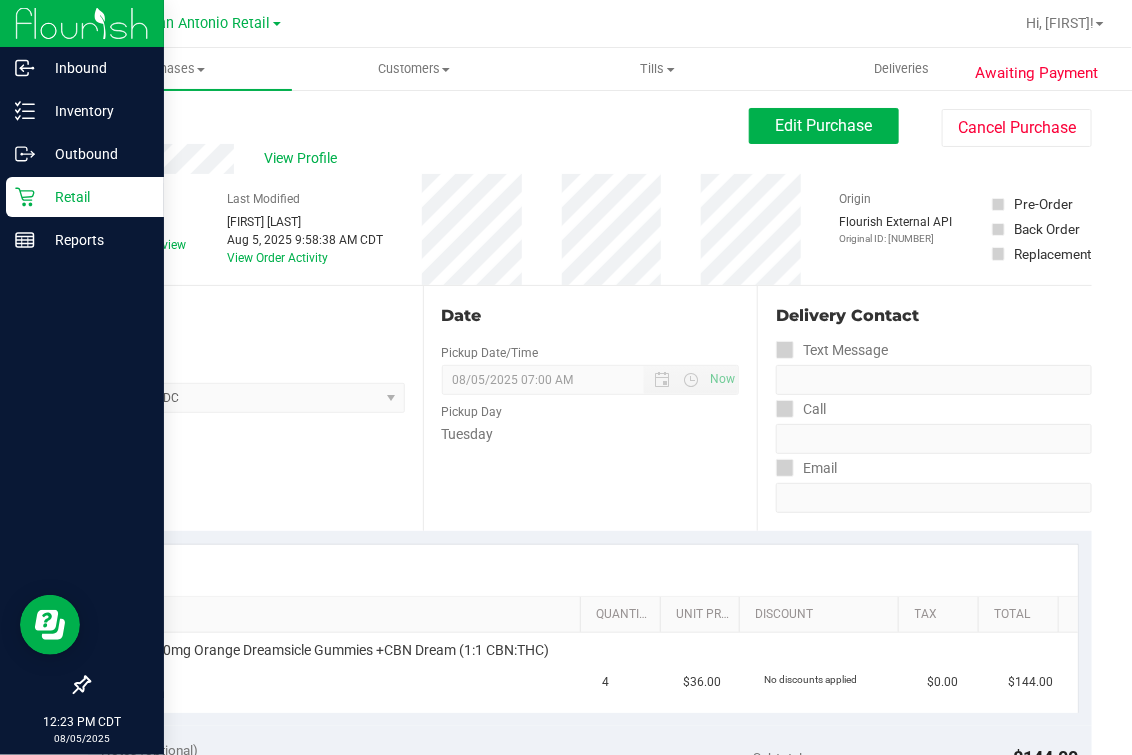 click on "Retail" at bounding box center [85, 197] 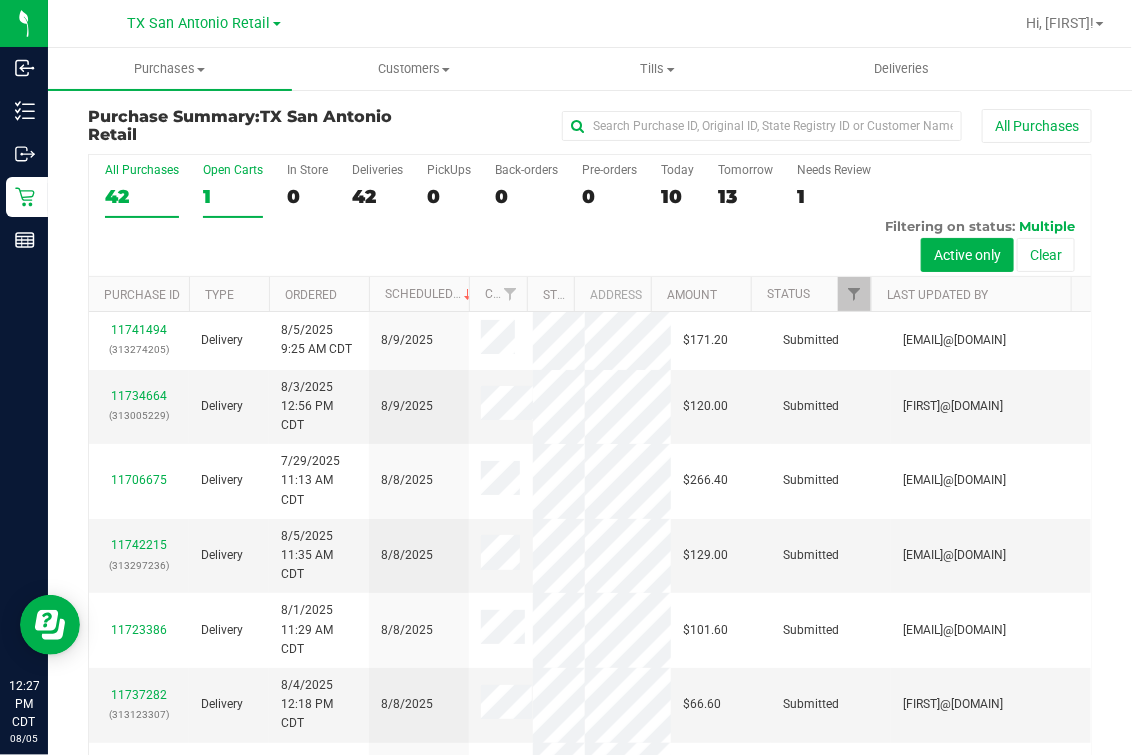 click on "1" at bounding box center [233, 196] 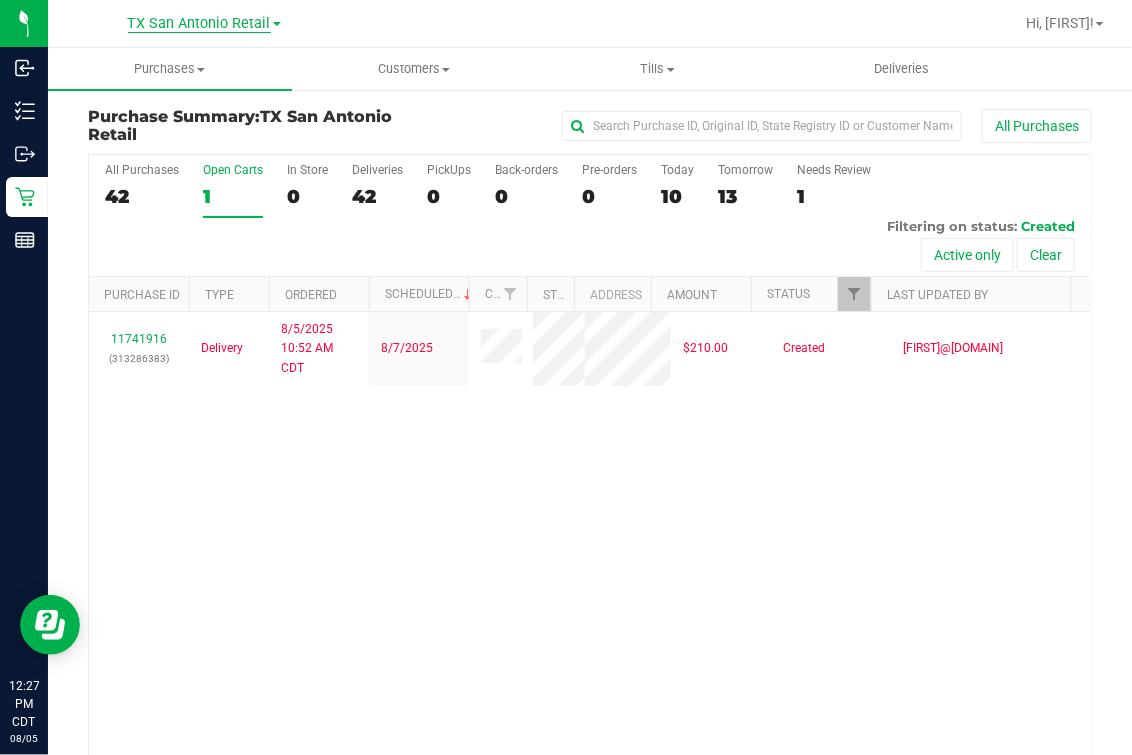 click on "TX San Antonio Retail" at bounding box center (204, 23) 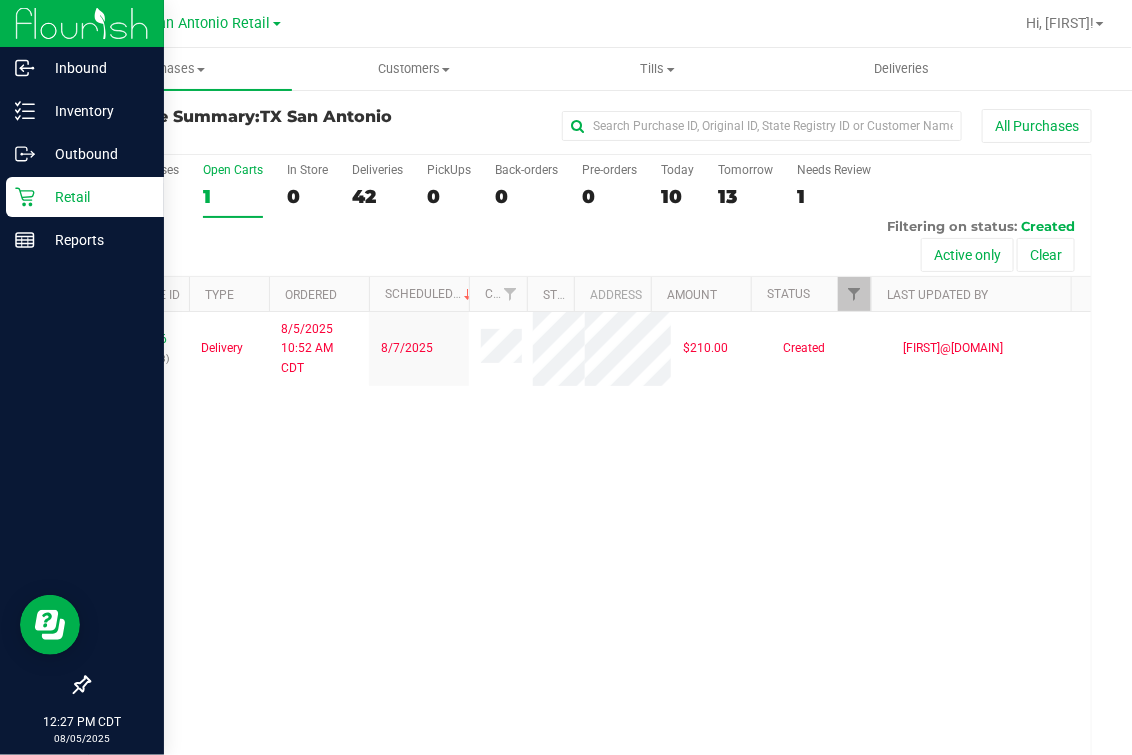 click 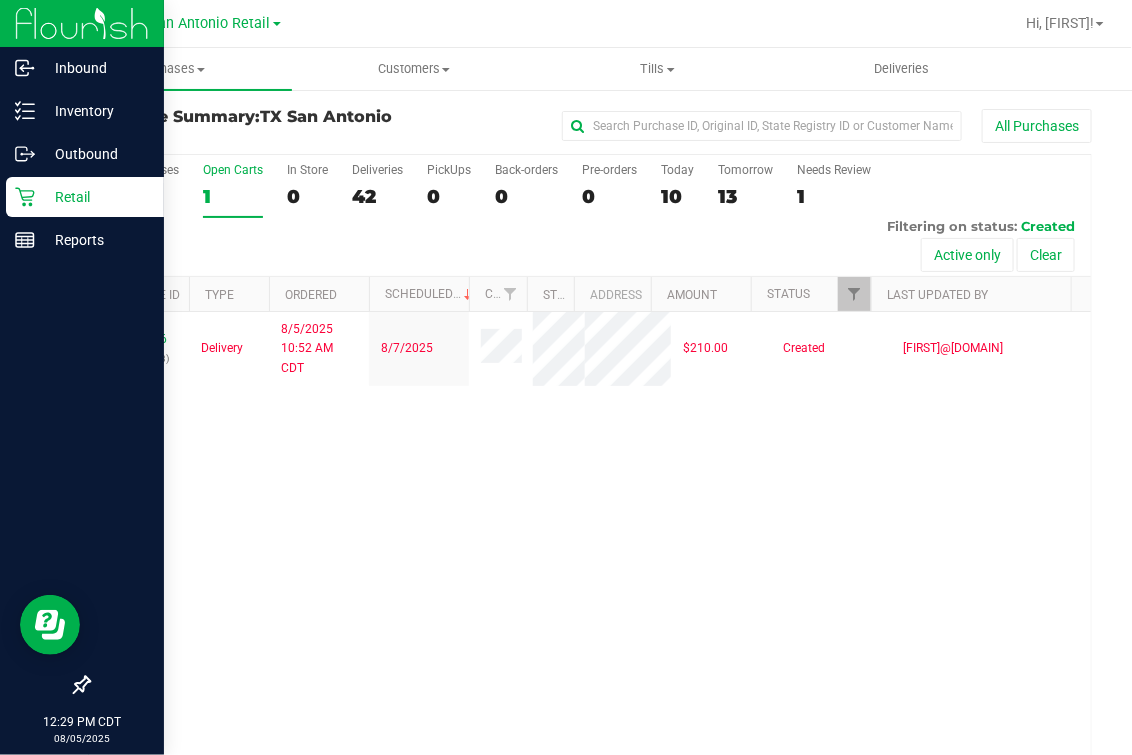 click 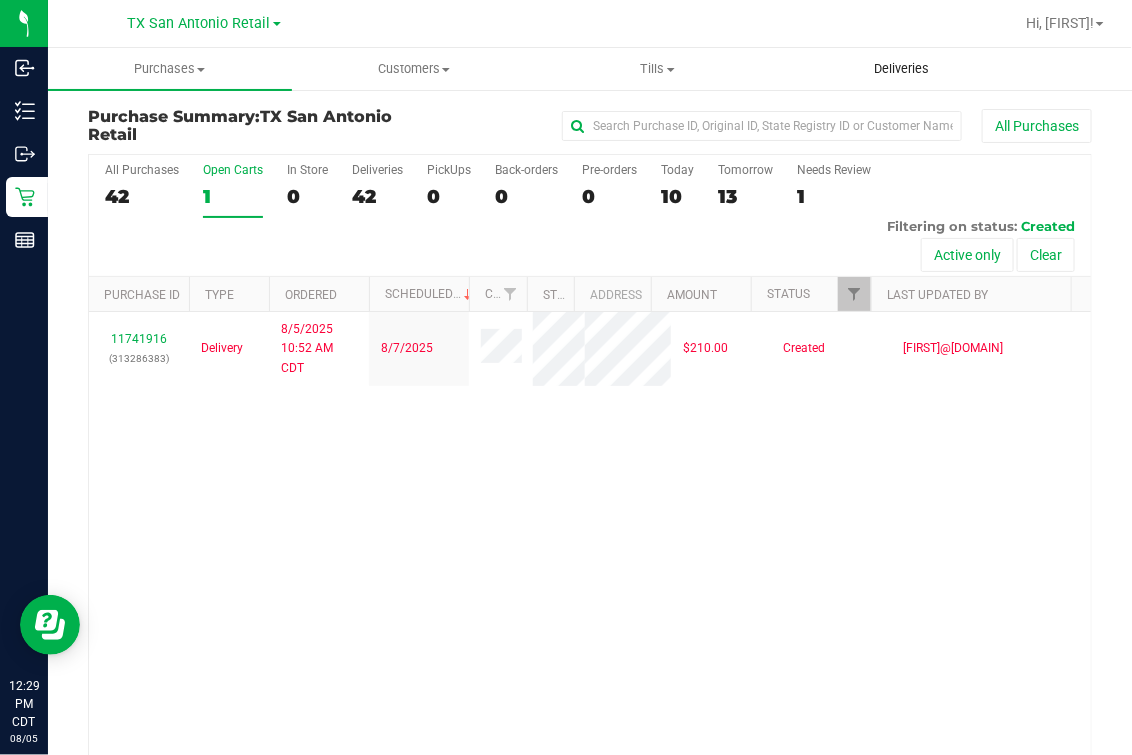 click on "Deliveries" at bounding box center (901, 69) 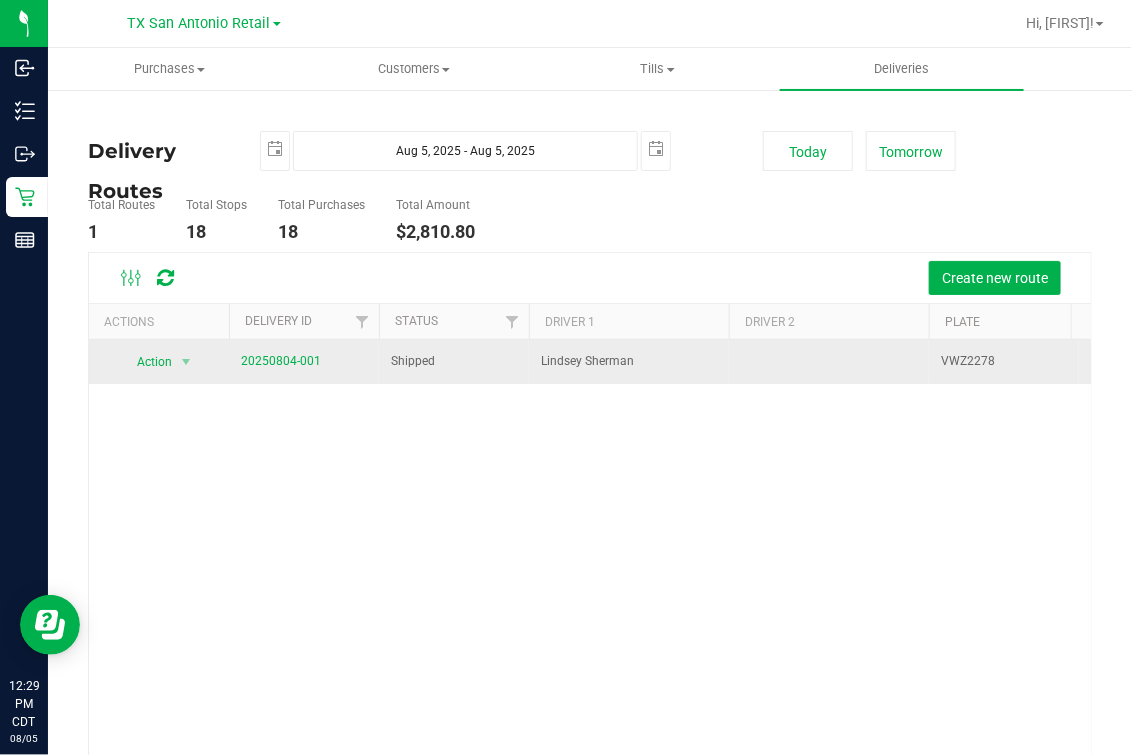 click on "20250804-001" at bounding box center [281, 361] 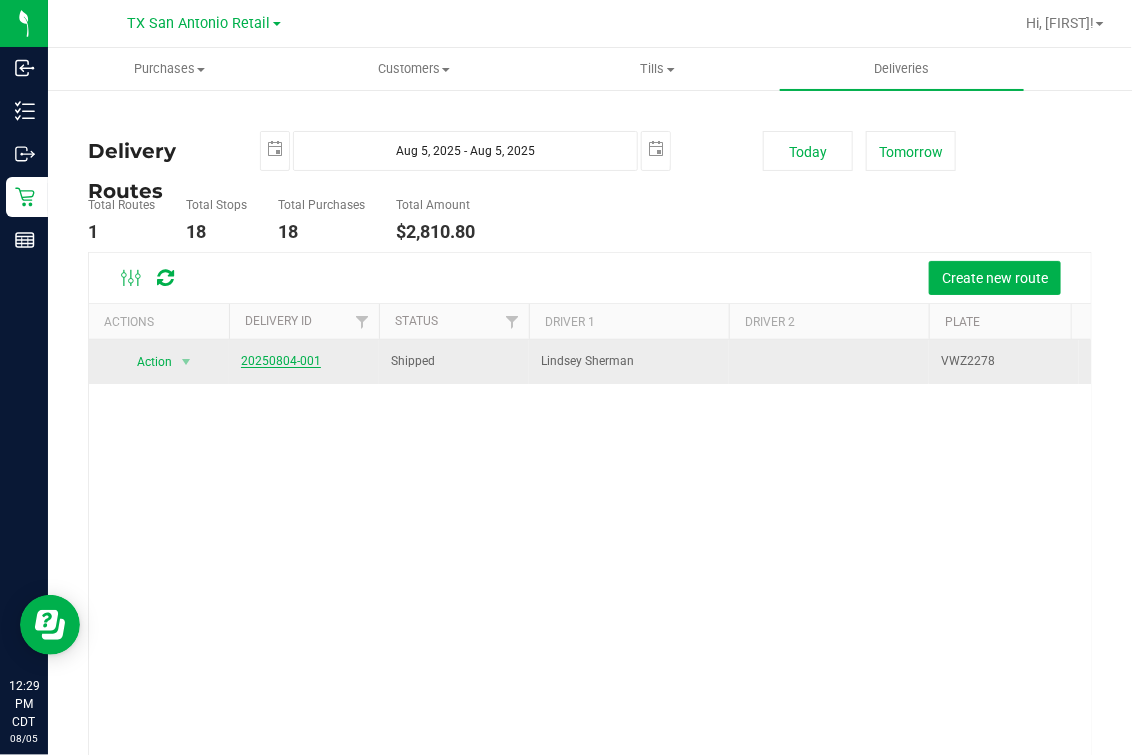 click on "20250804-001" at bounding box center [281, 361] 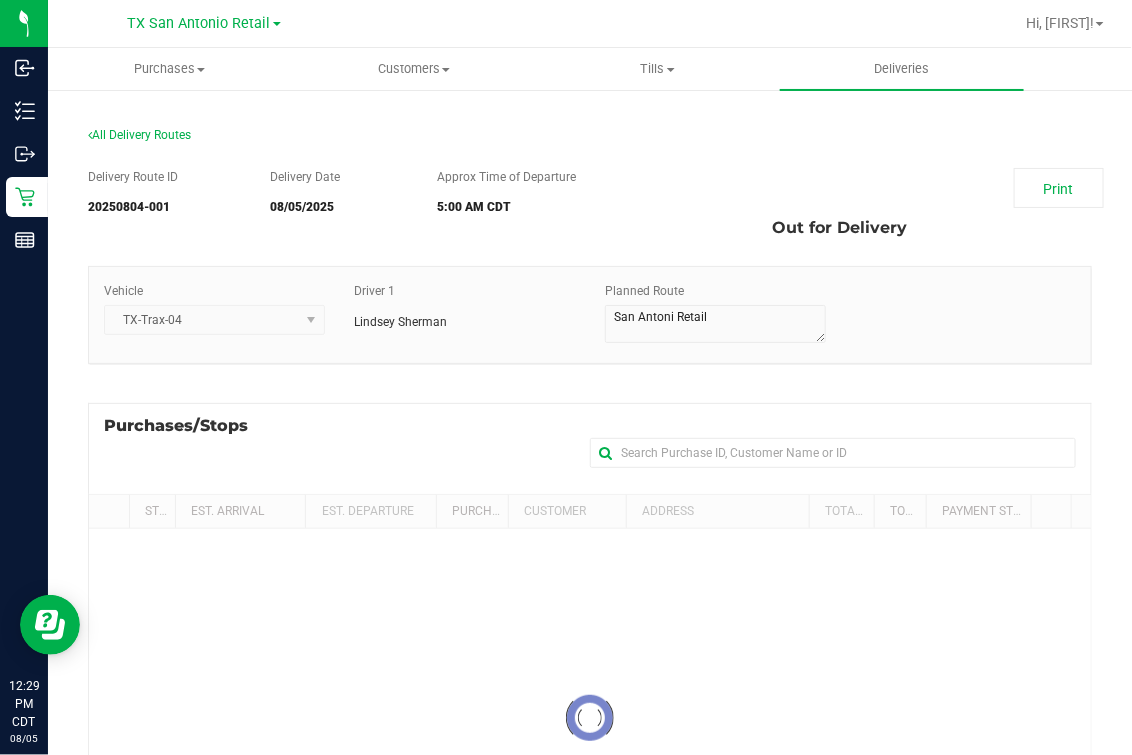 click on "Delivery Route ID
20250804-001
Delivery Date
[MONTH]/[DAY]/[YEAR]
Approx Time of Departure
[TIME] [TIMEZONE]
Print
Out for Delivery
Vehicle
TX-Trax-04" at bounding box center [590, 555] 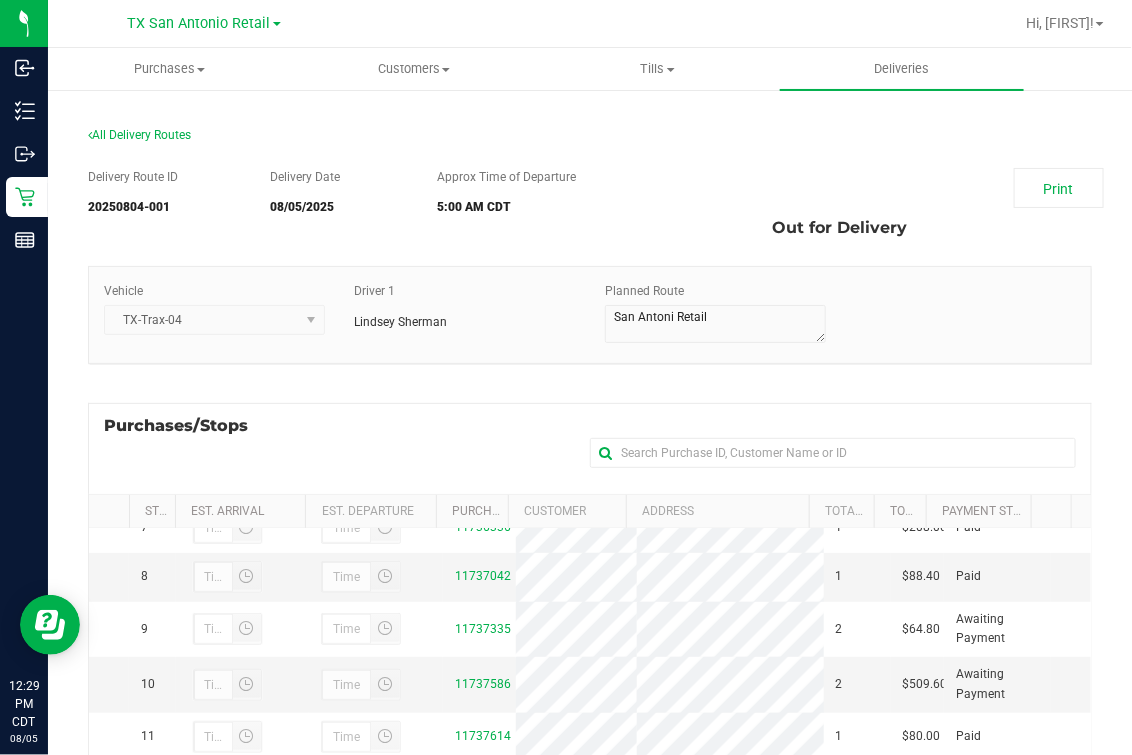 scroll, scrollTop: 613, scrollLeft: 0, axis: vertical 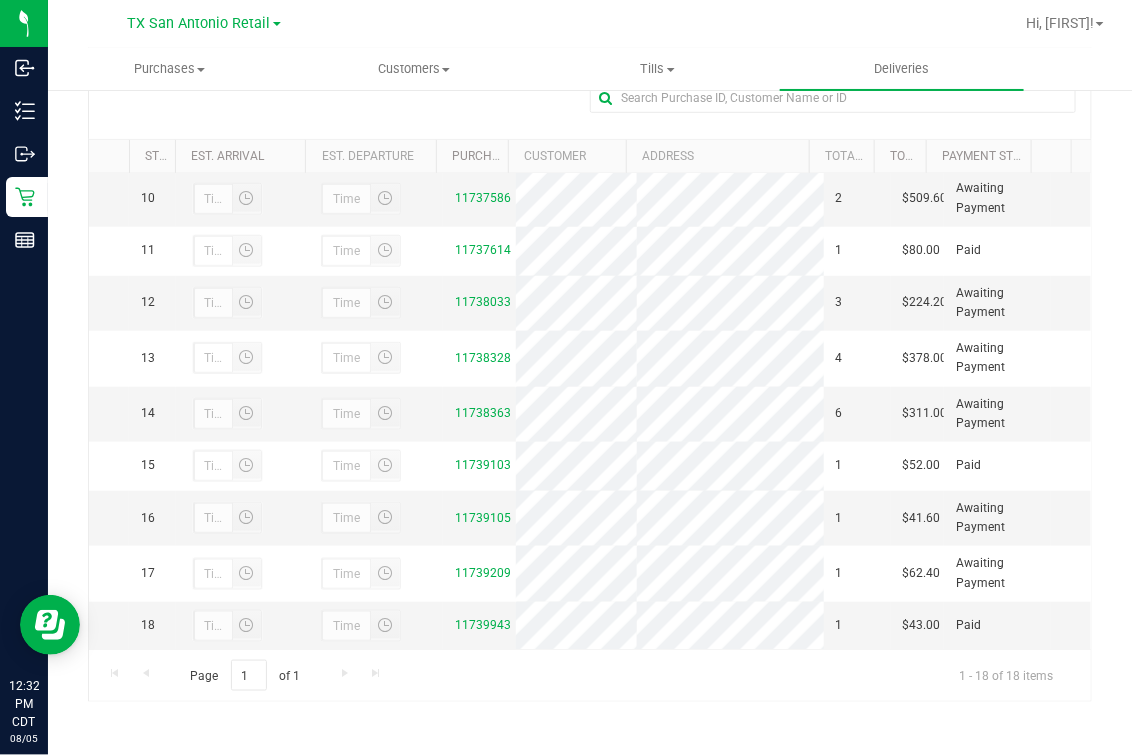 click at bounding box center (685, 23) 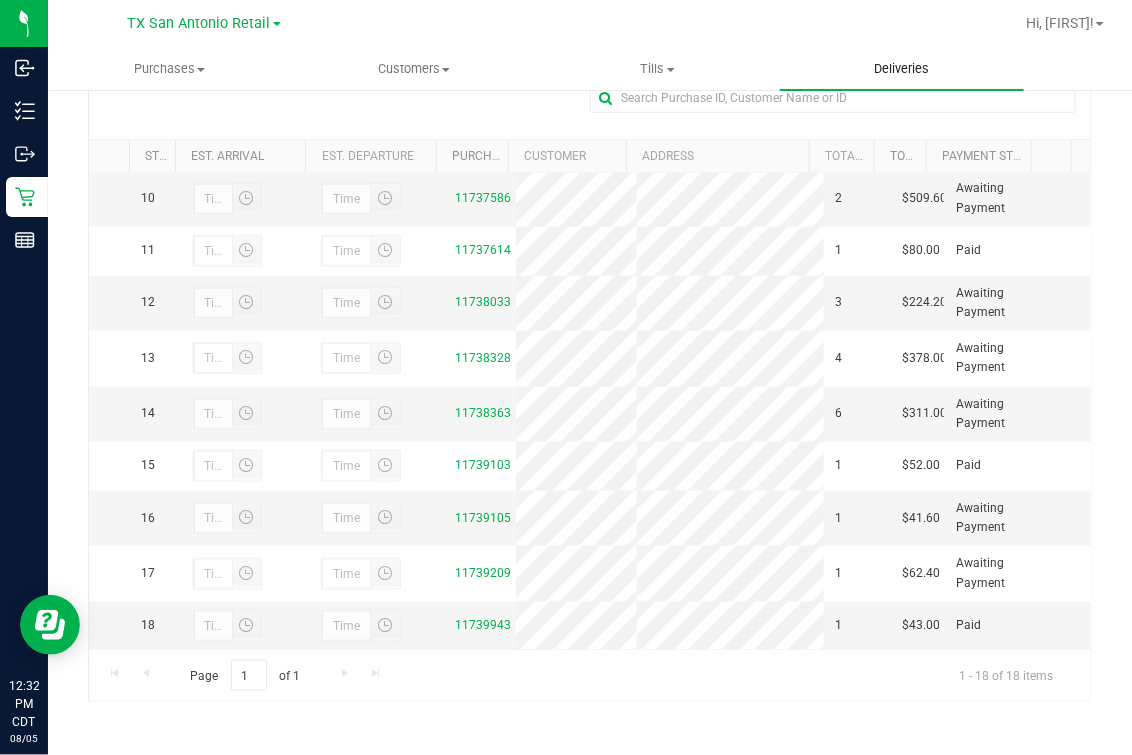 click on "Deliveries" at bounding box center [901, 69] 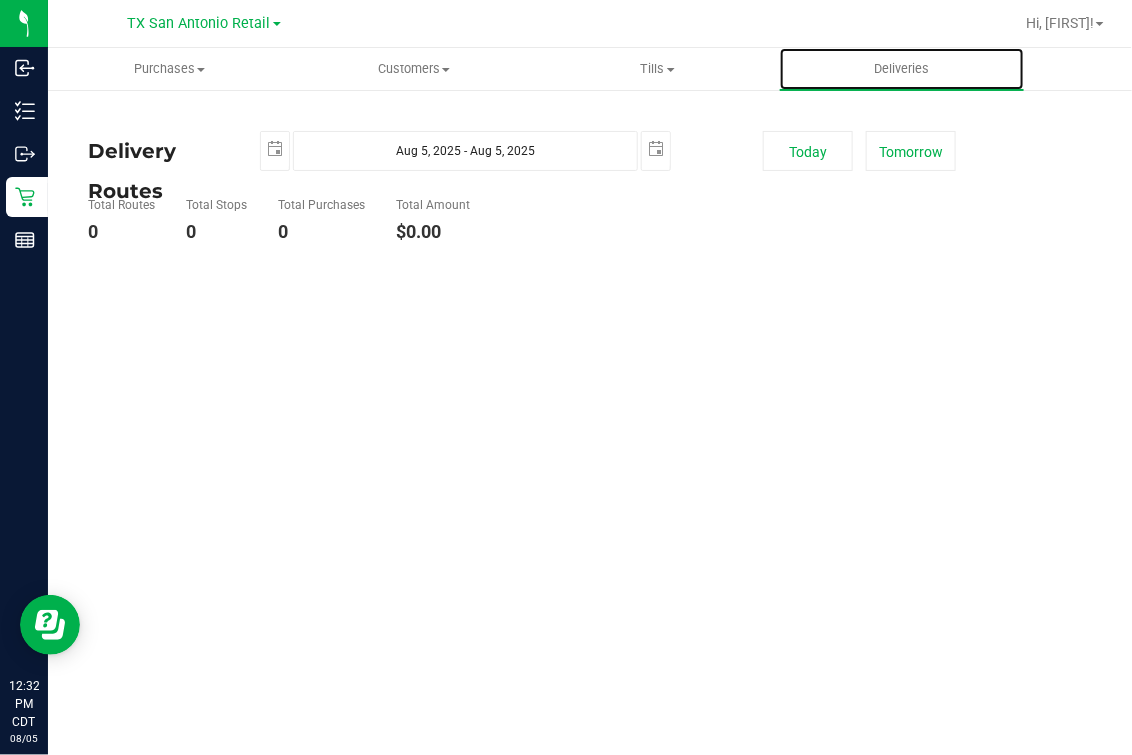scroll, scrollTop: 0, scrollLeft: 0, axis: both 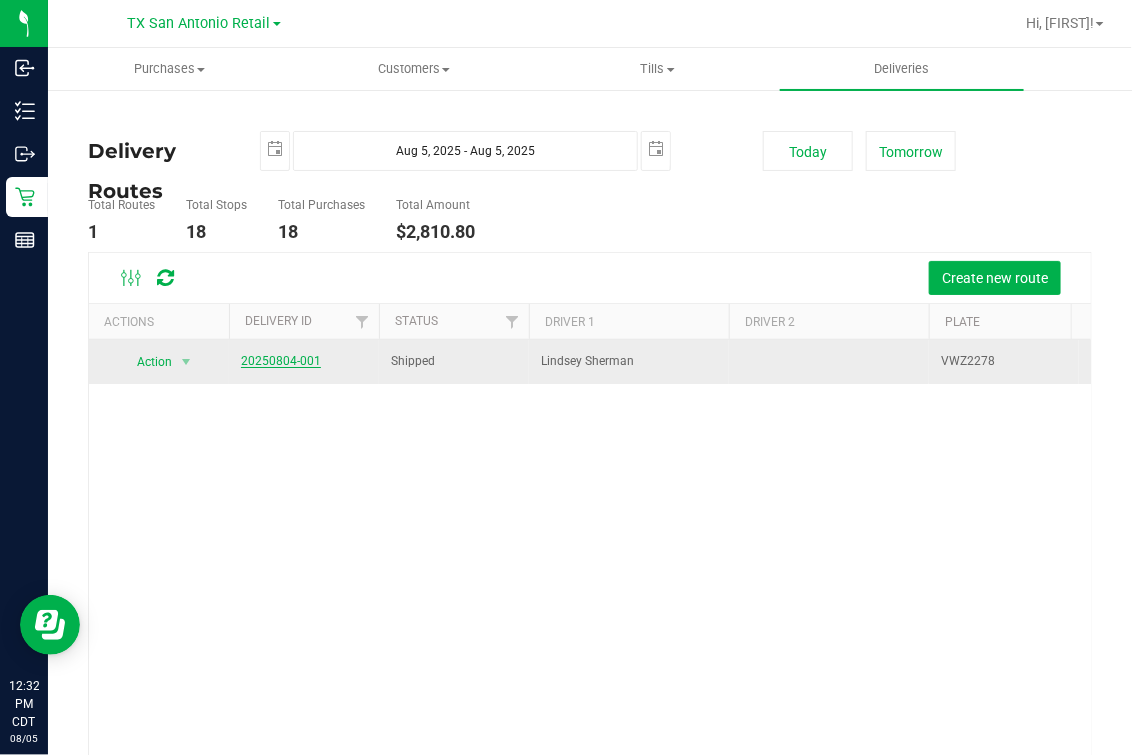 click on "20250804-001" at bounding box center [281, 361] 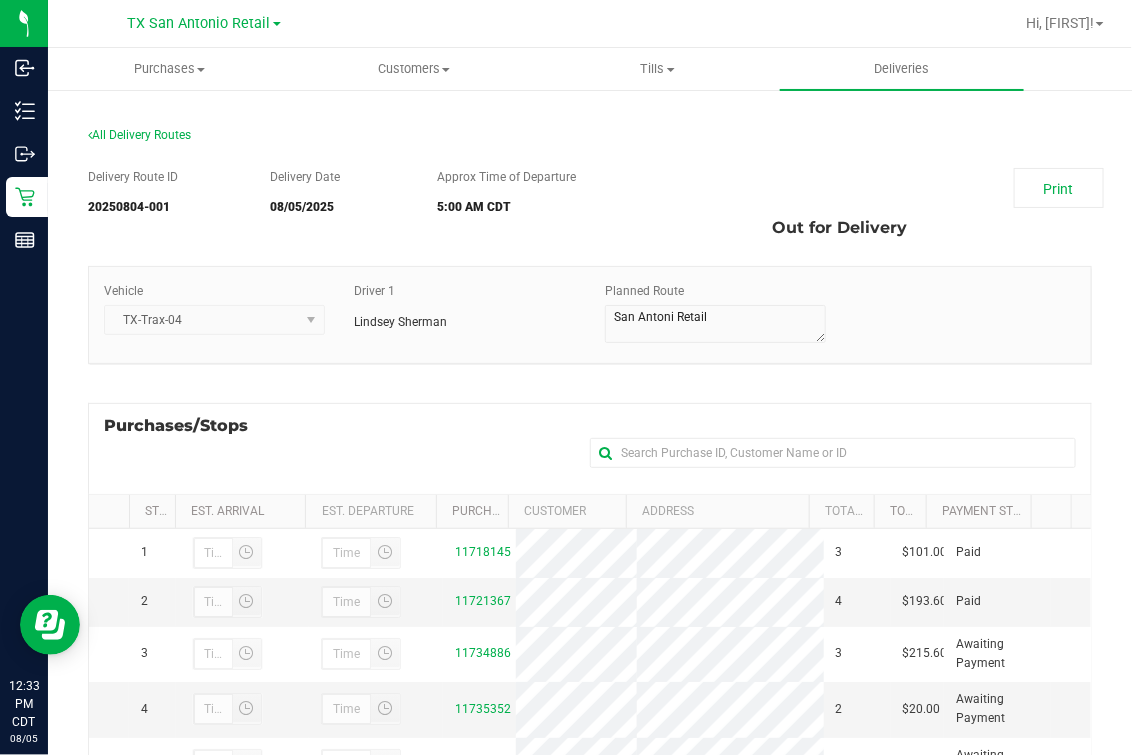 click on "Purchases/Stops
+ Add Purchase" at bounding box center [590, 448] 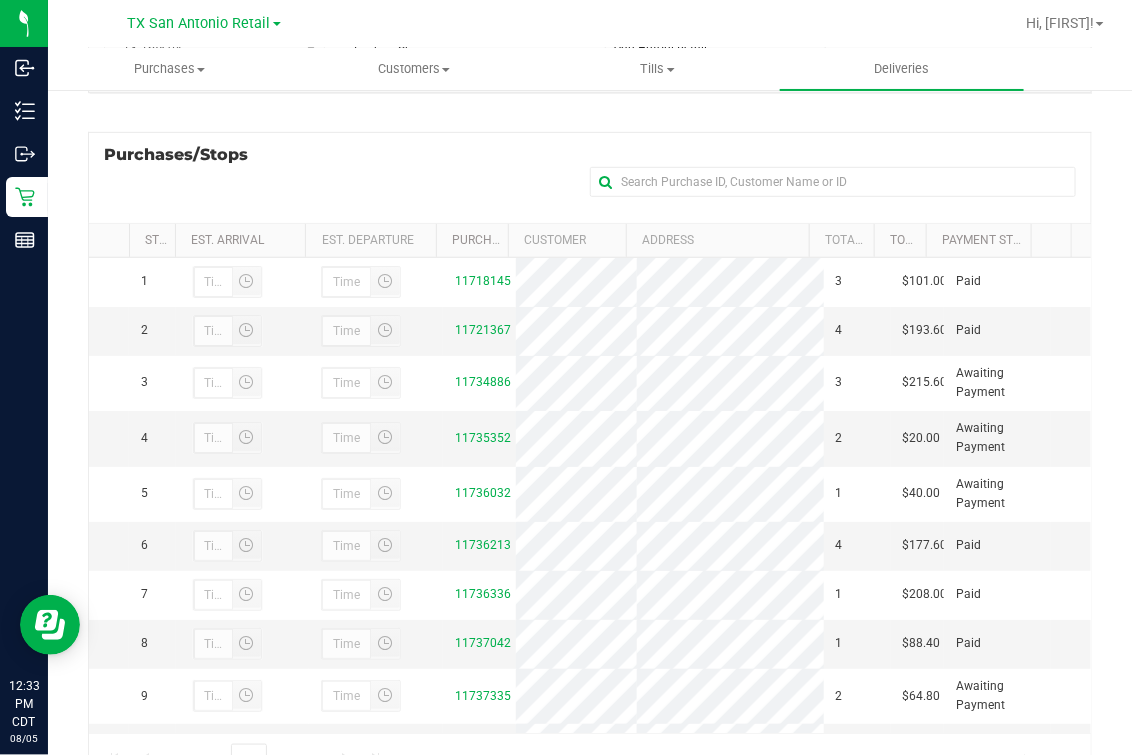 scroll, scrollTop: 357, scrollLeft: 0, axis: vertical 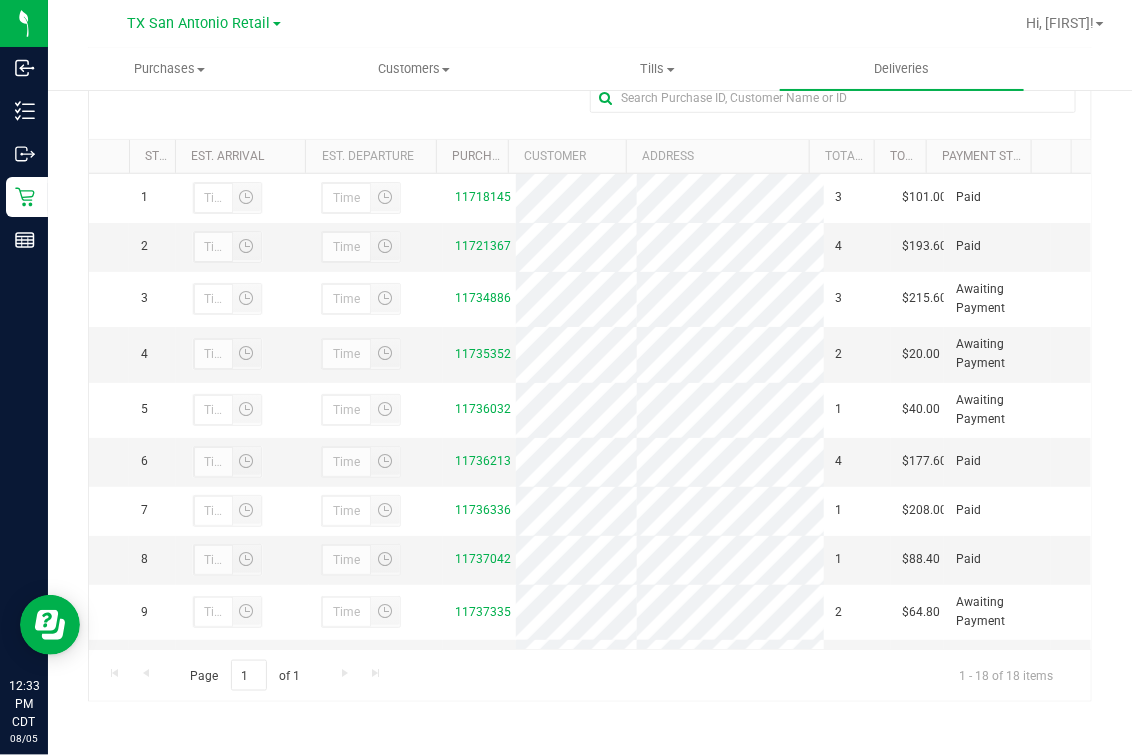 click on "Purchases/Stops
+ Add Purchase" at bounding box center (590, 93) 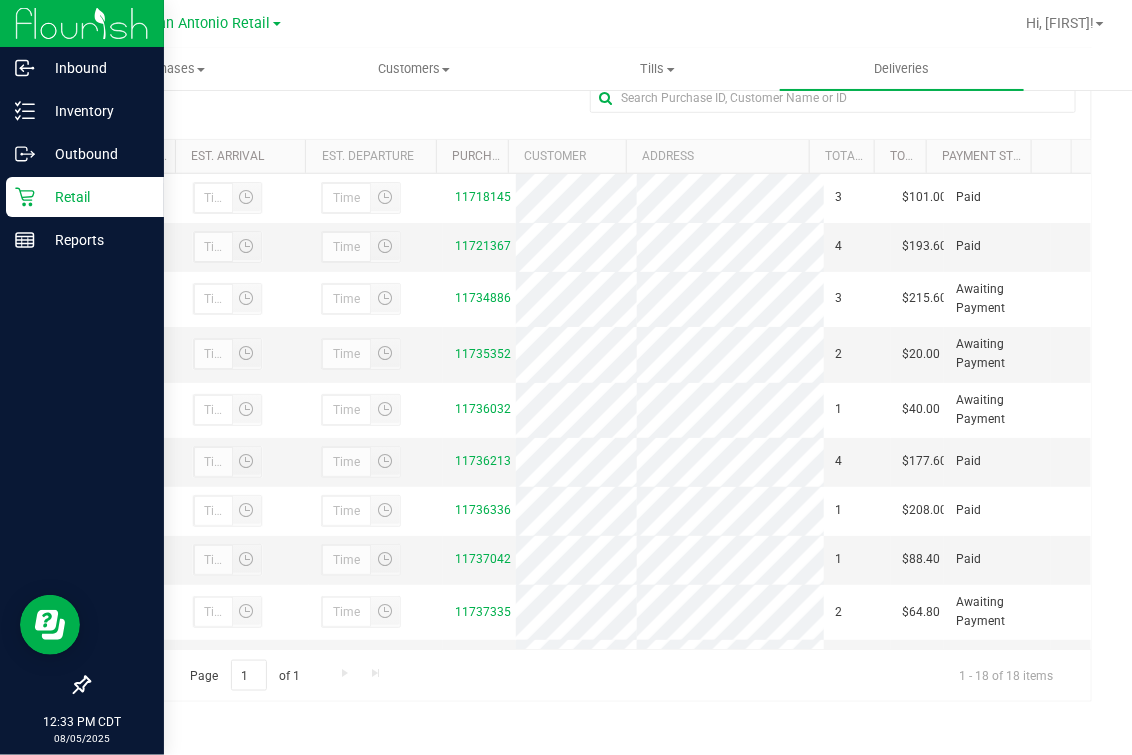 click on "Retail" at bounding box center [85, 197] 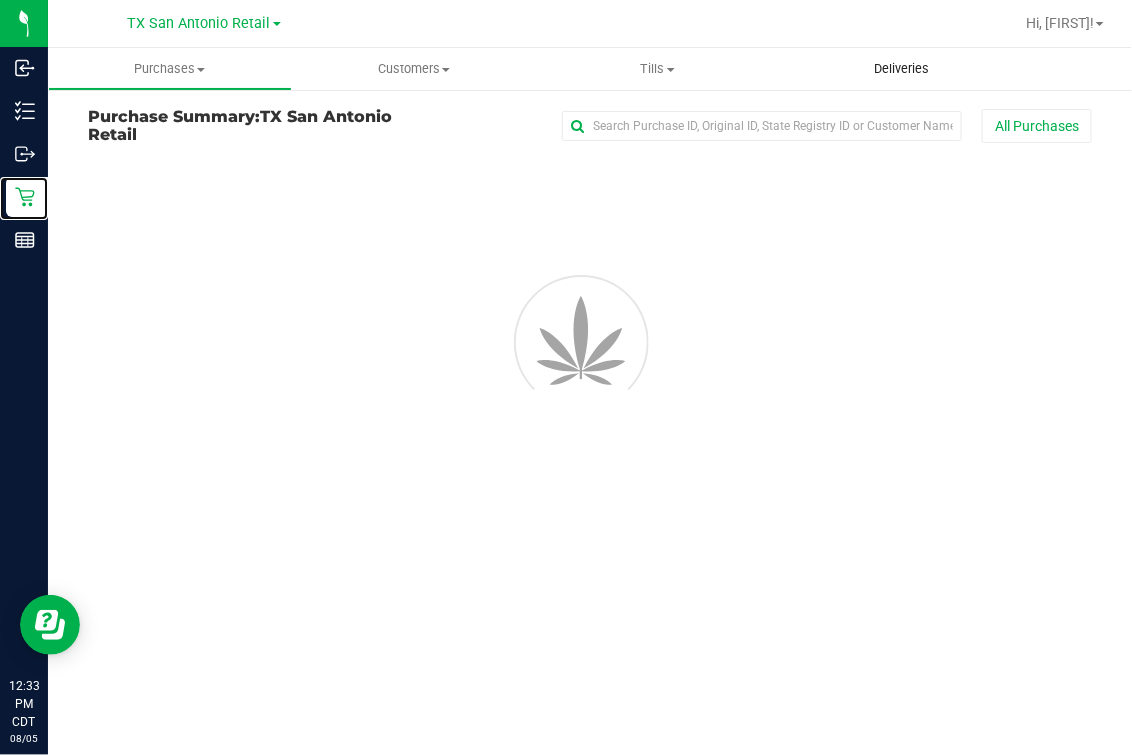 scroll, scrollTop: 0, scrollLeft: 0, axis: both 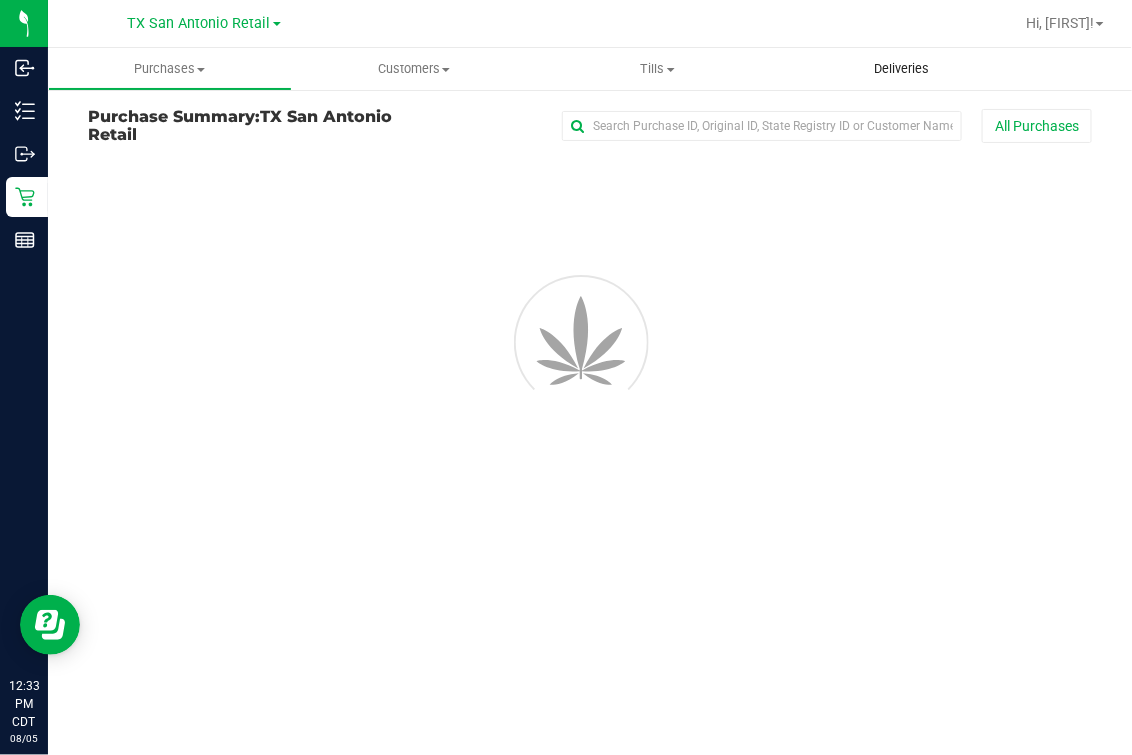 click on "Deliveries" at bounding box center (902, 69) 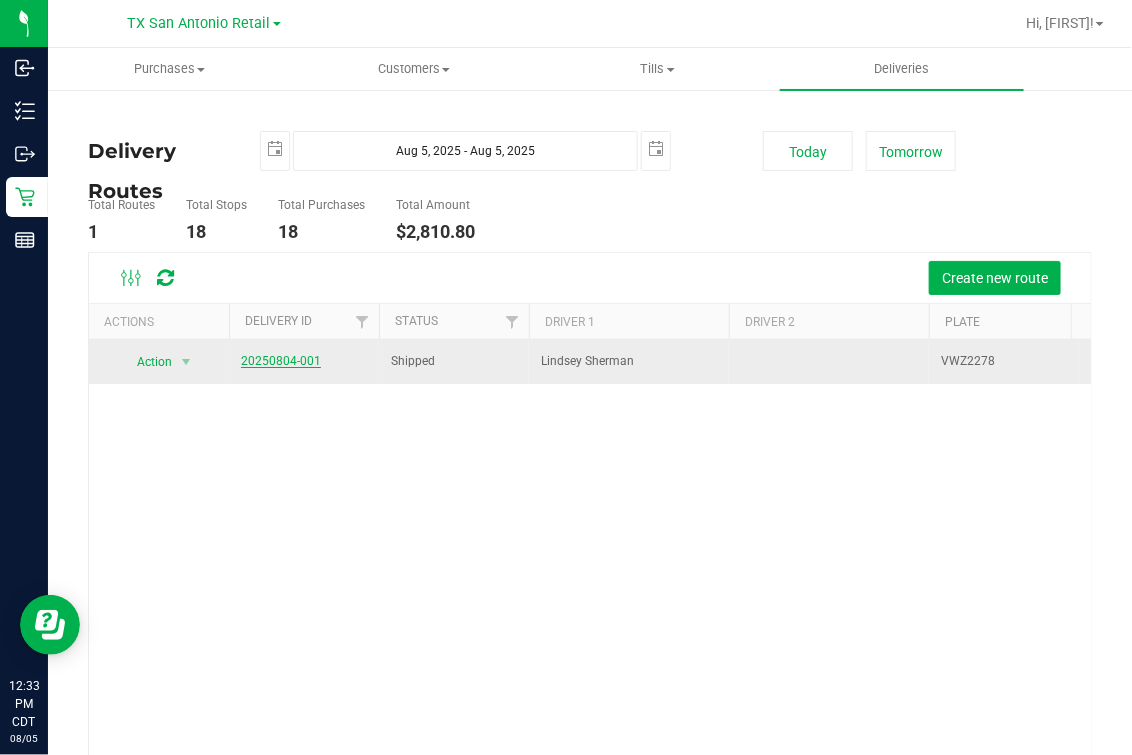 click on "20250804-001" at bounding box center (281, 361) 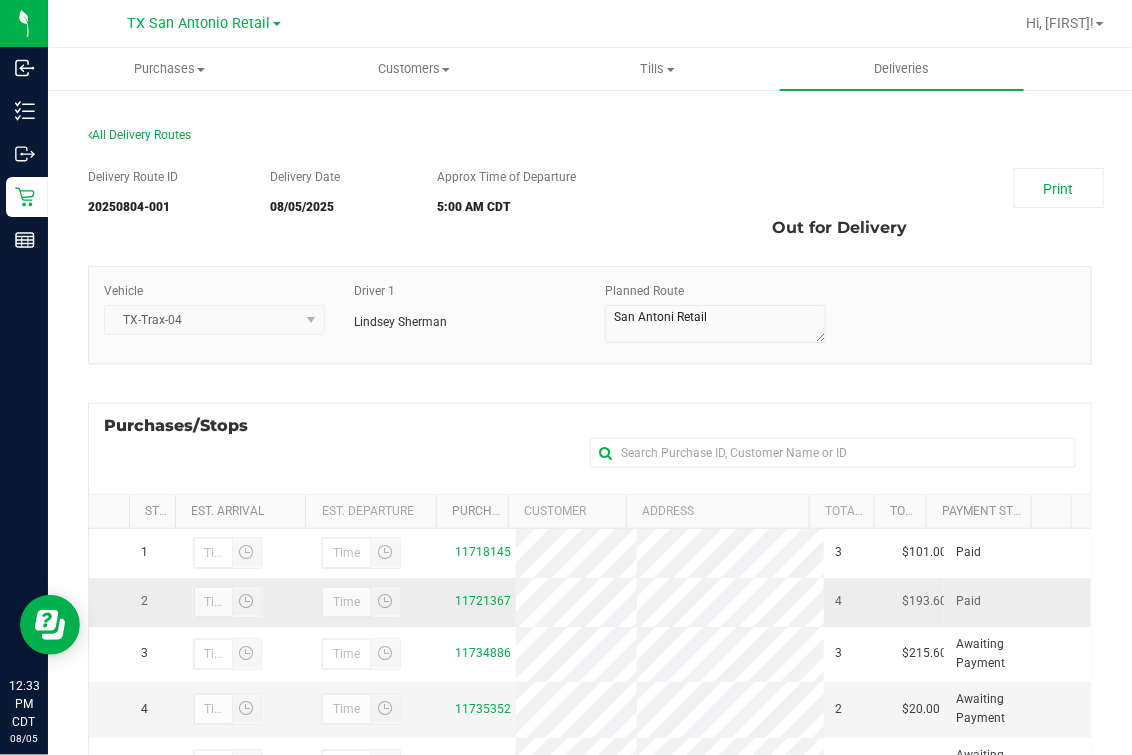 scroll, scrollTop: 357, scrollLeft: 0, axis: vertical 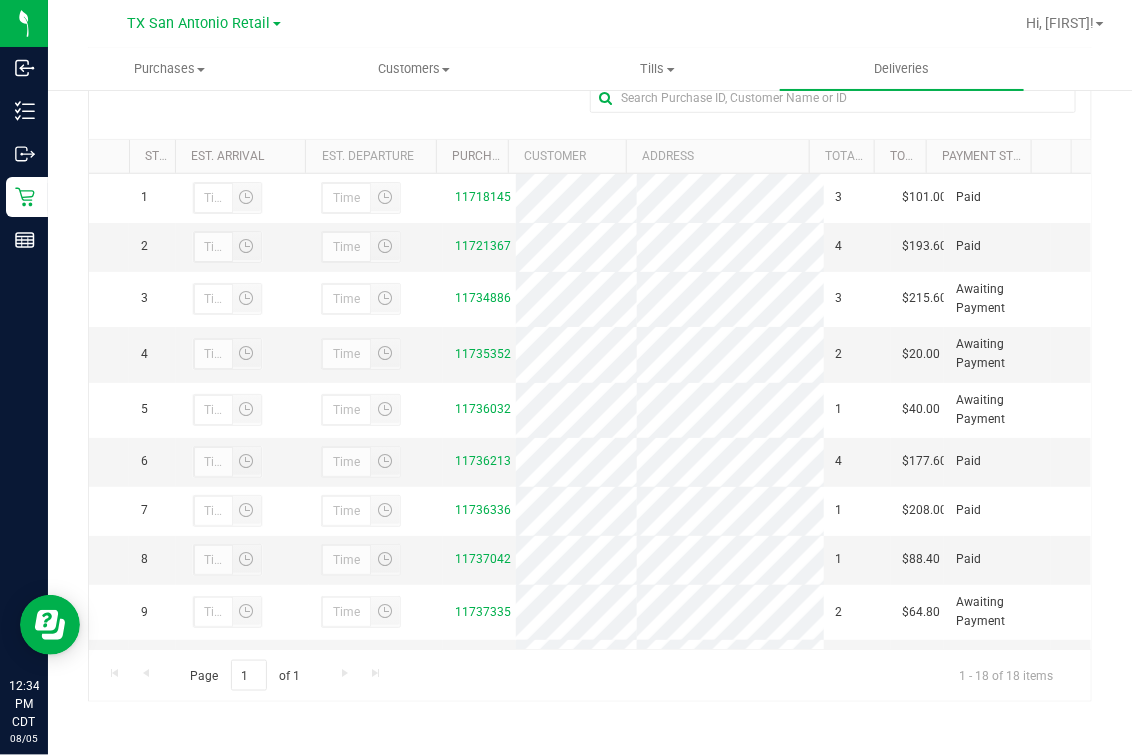 click on "Purchases/Stops
+ Add Purchase" at bounding box center (590, 93) 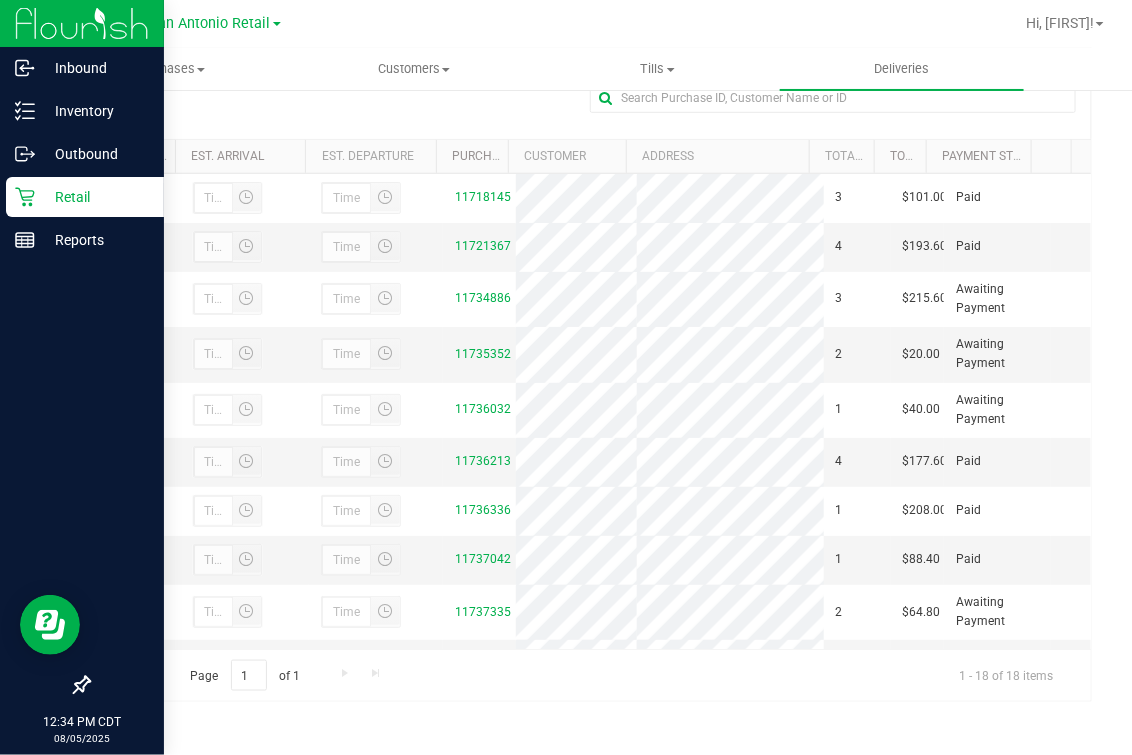 click on "Retail" at bounding box center (85, 197) 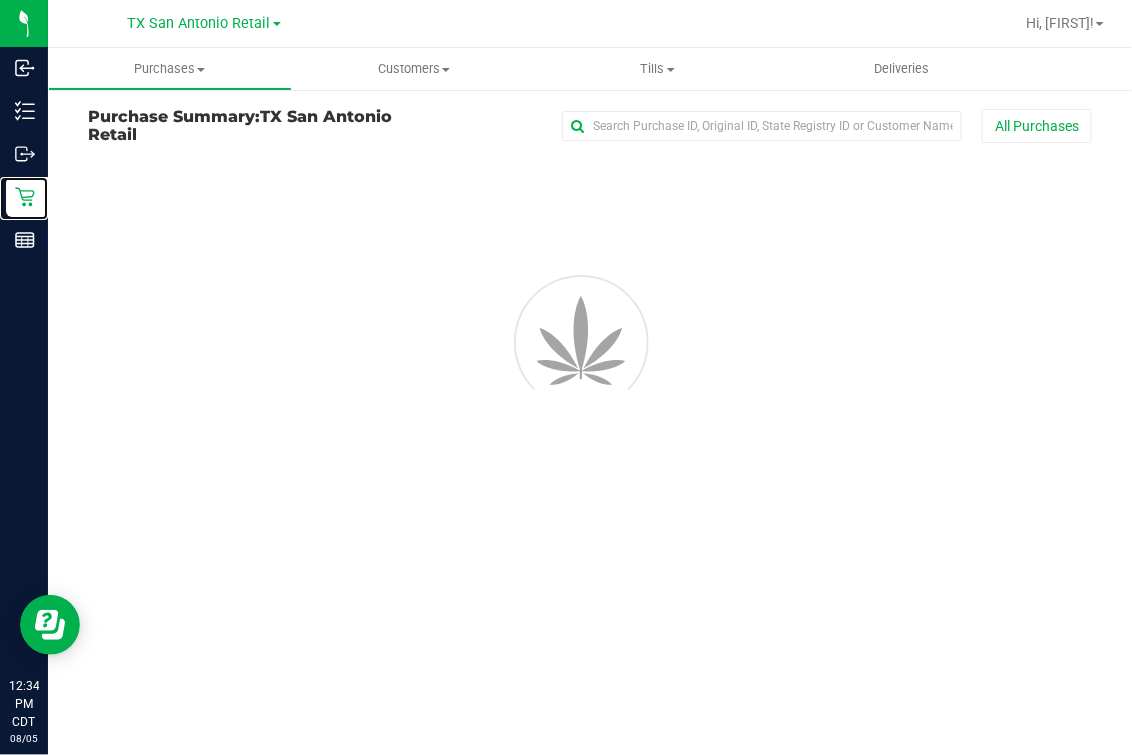 scroll, scrollTop: 0, scrollLeft: 0, axis: both 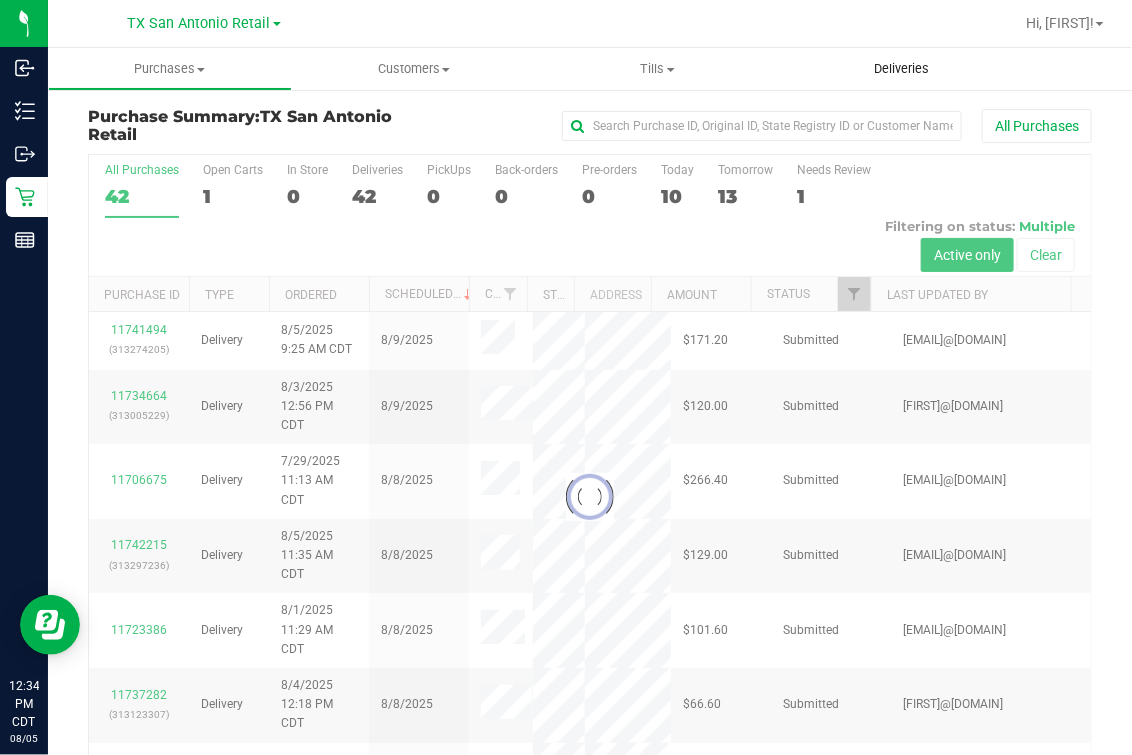 click on "Deliveries" at bounding box center [902, 69] 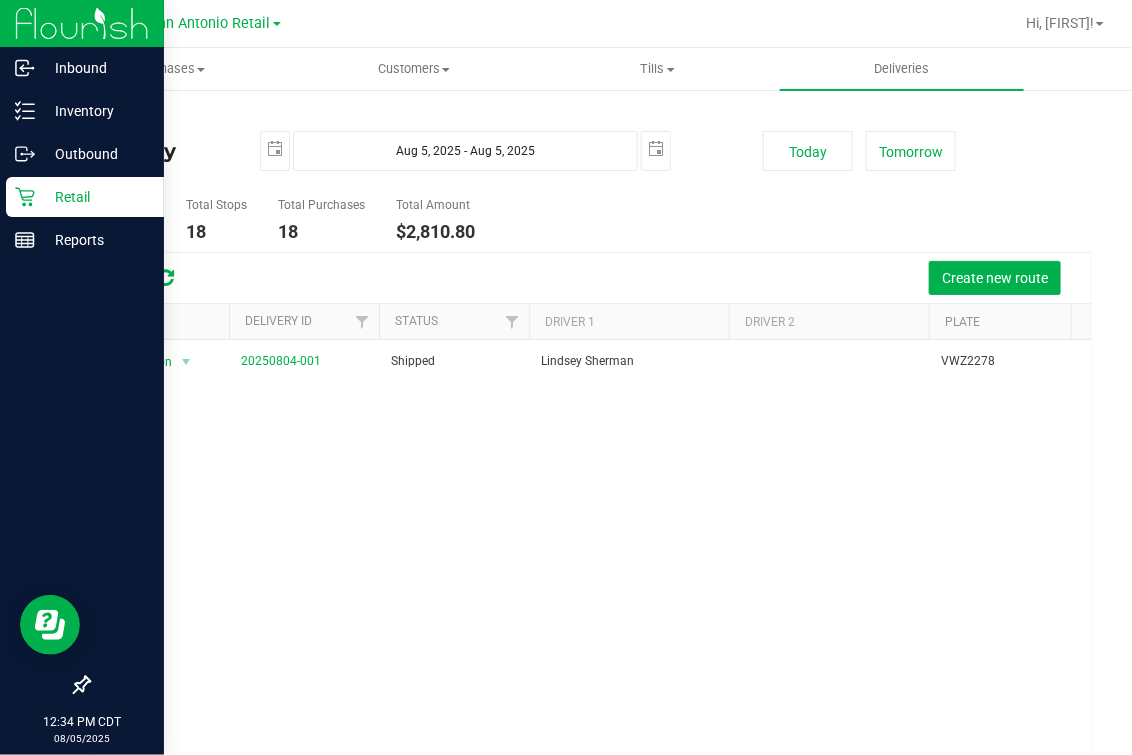 click 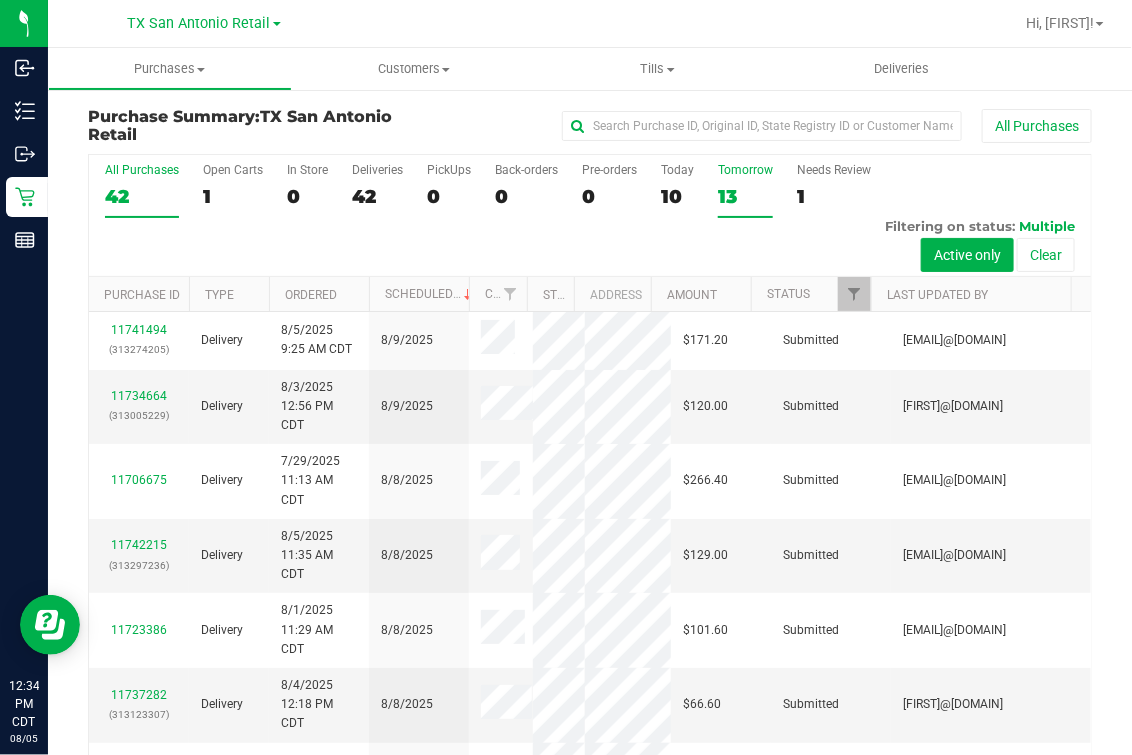 click on "13" at bounding box center [745, 196] 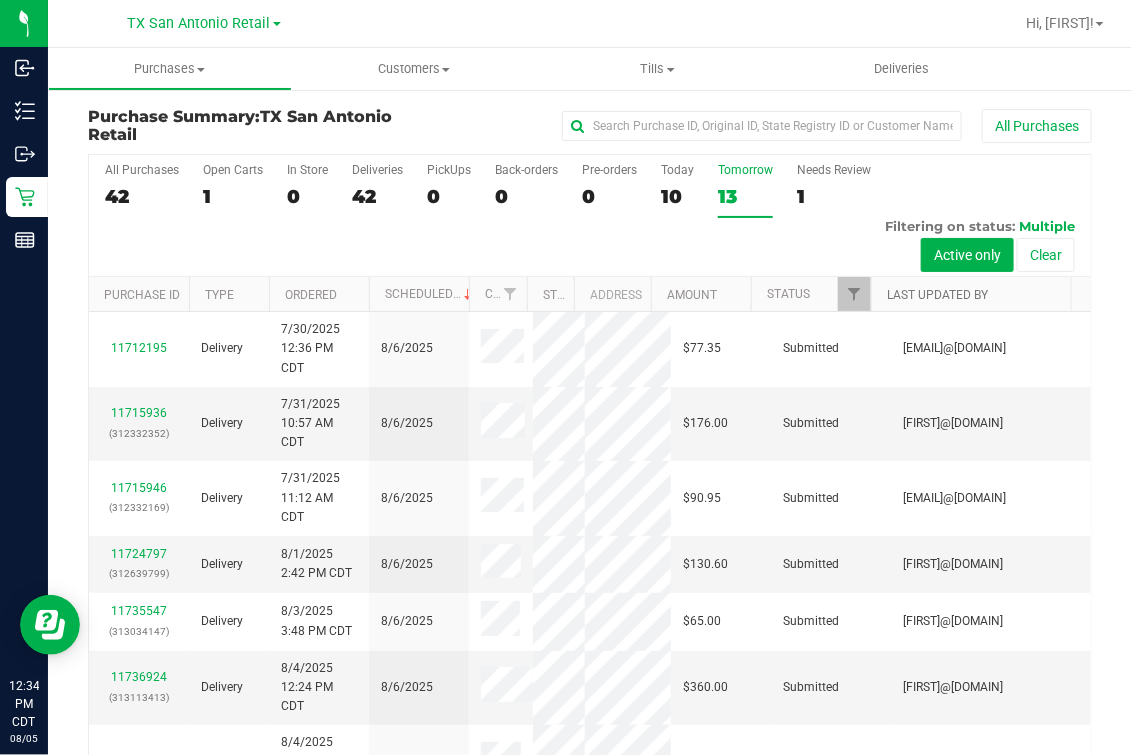 click on "Last Updated By" at bounding box center [937, 295] 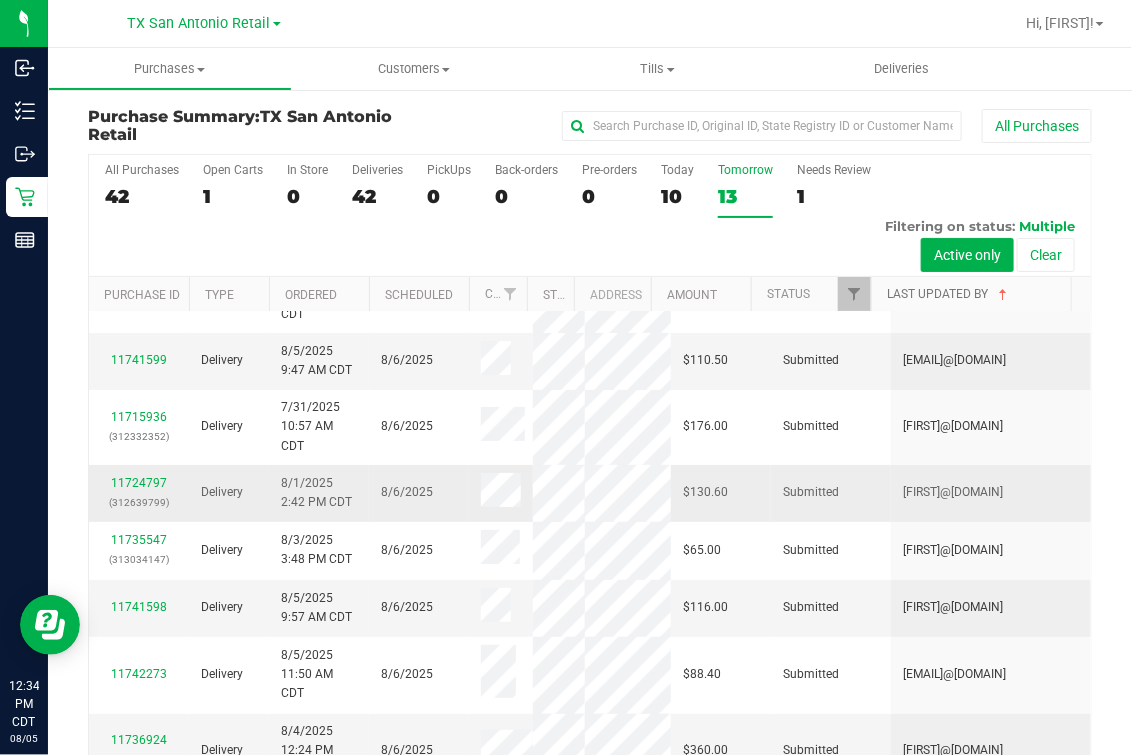 scroll, scrollTop: 0, scrollLeft: 0, axis: both 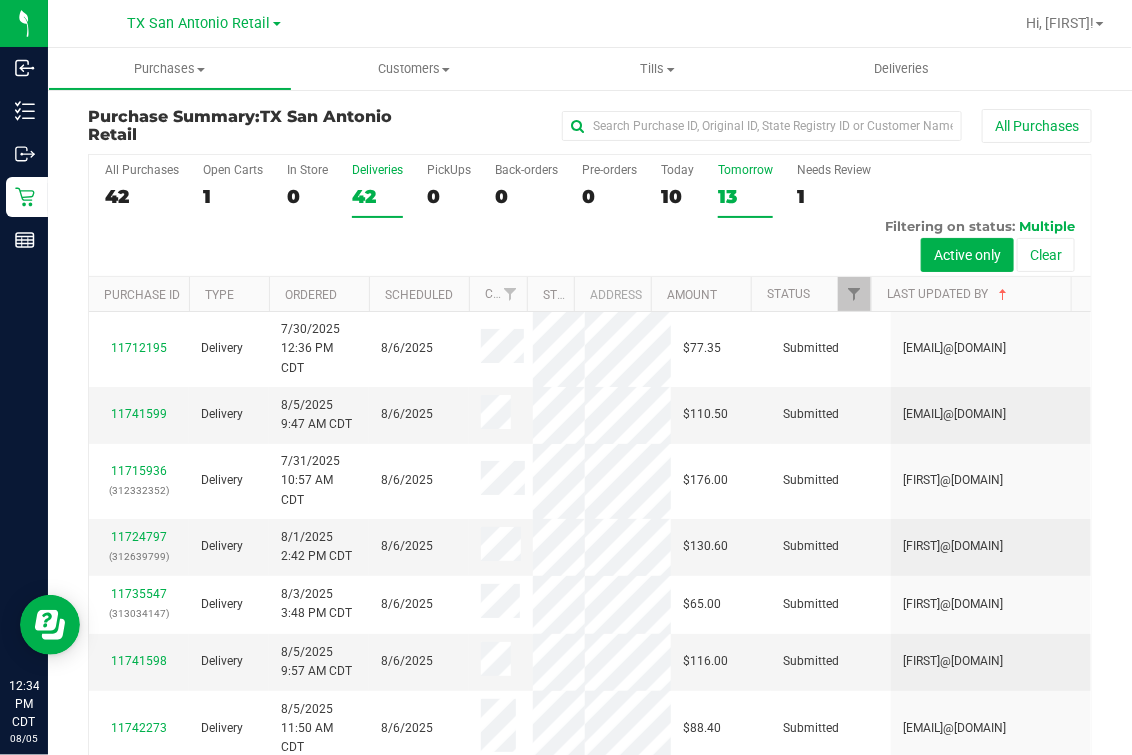 click on "Deliveries" at bounding box center [377, 170] 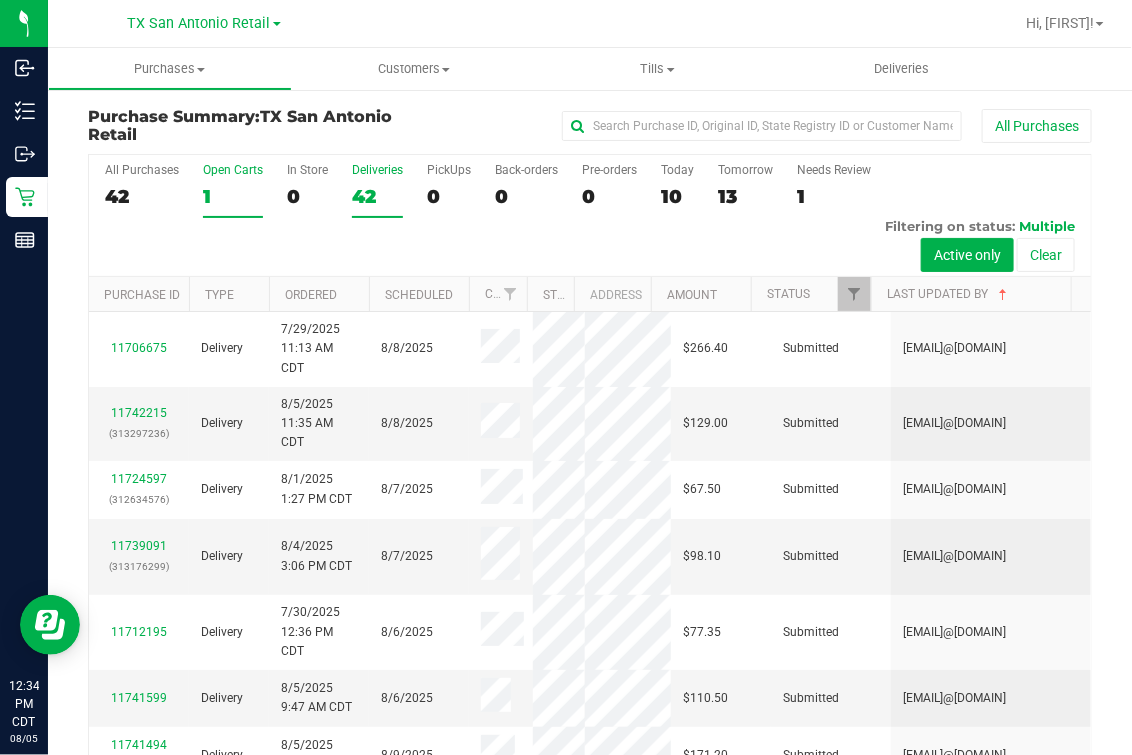 click on "Open Carts
1" at bounding box center [233, 190] 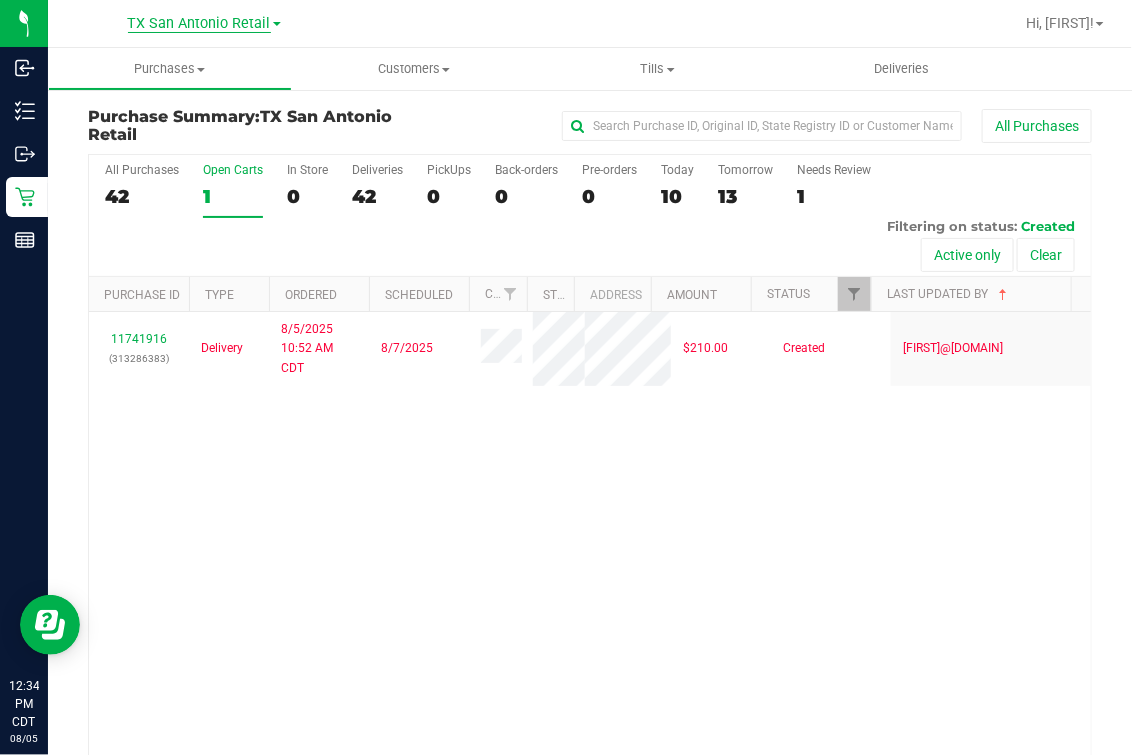 click on "TX San Antonio Retail" at bounding box center (199, 24) 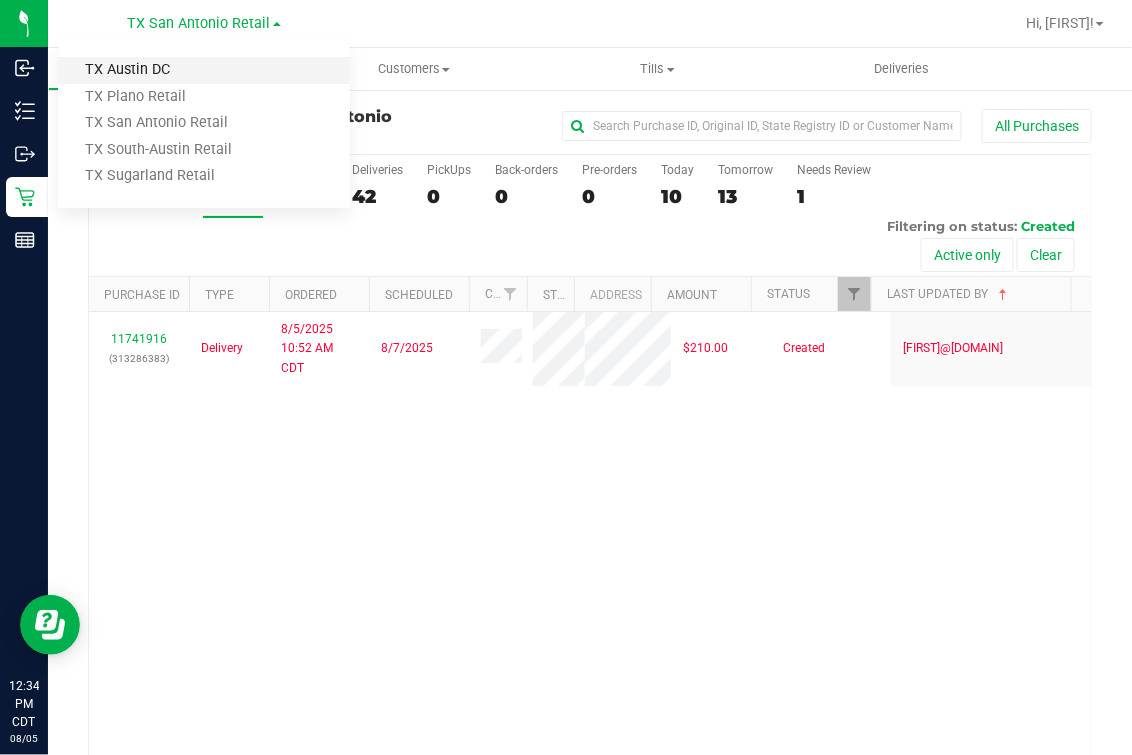 click on "TX Austin DC" at bounding box center [204, 70] 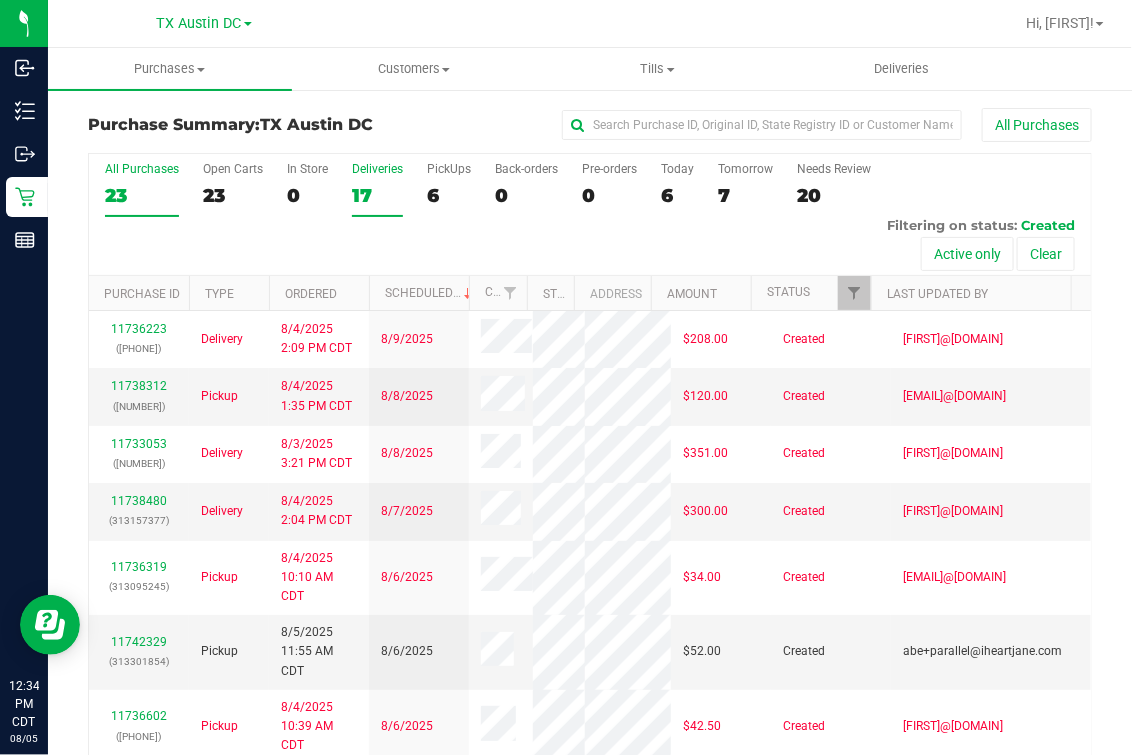 click on "17" at bounding box center [377, 195] 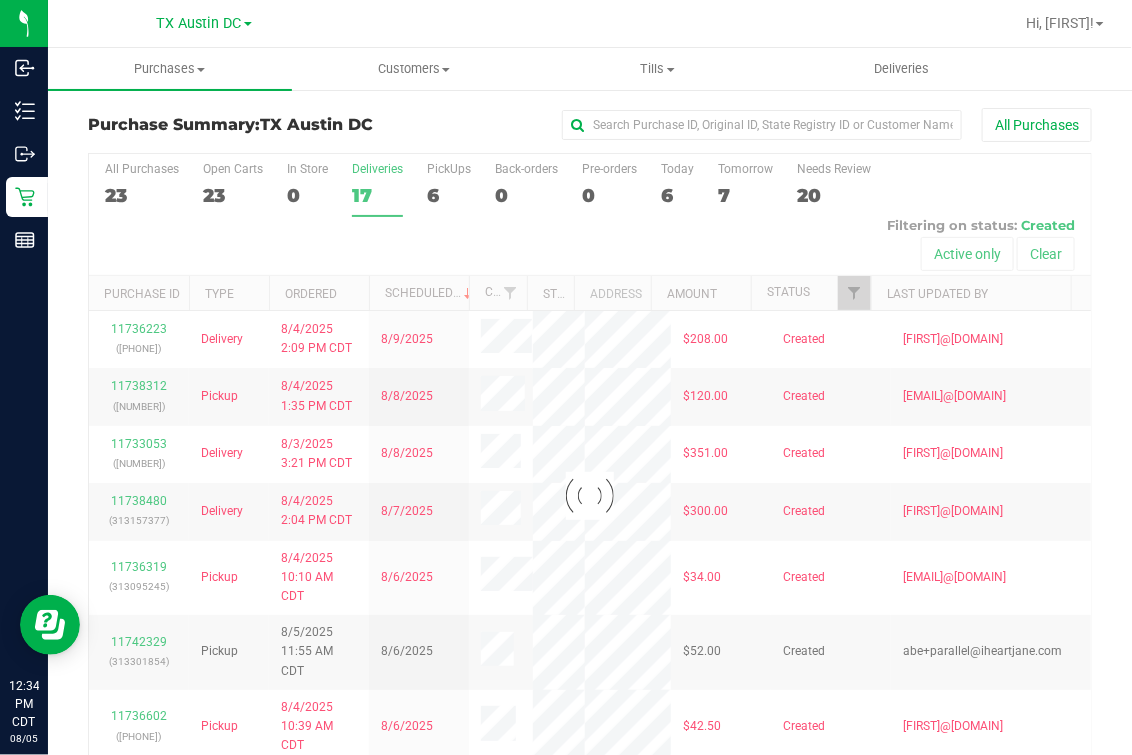 click on "0" at bounding box center (307, 195) 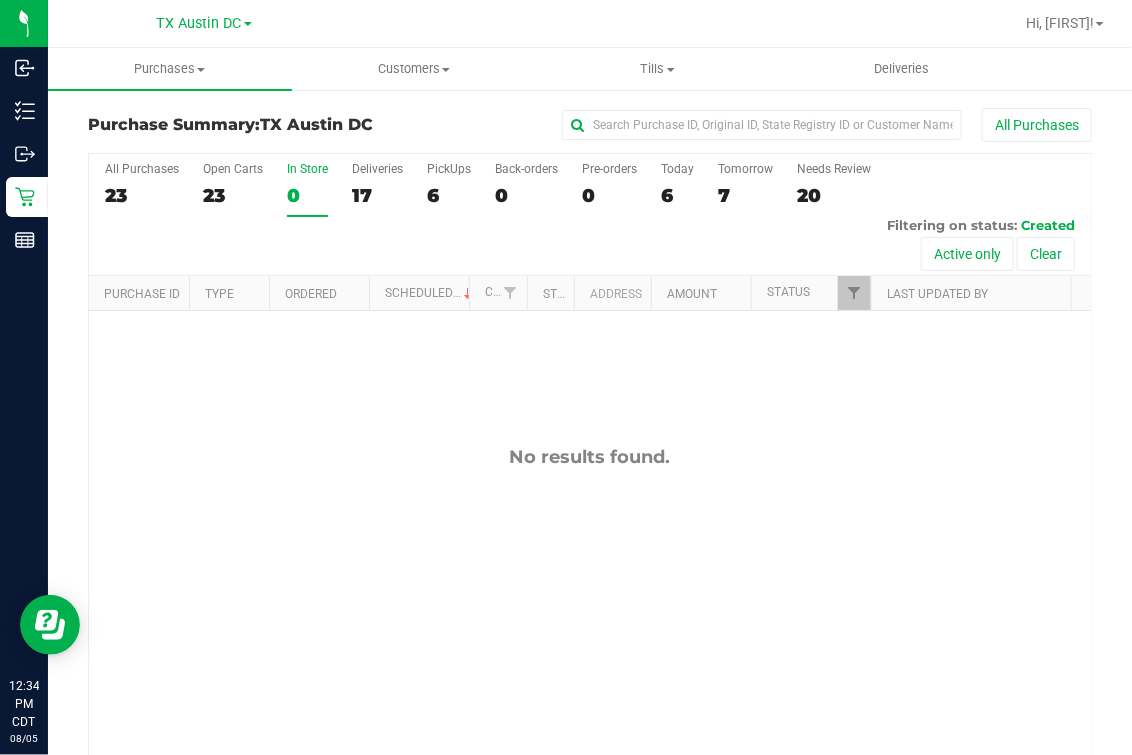 click on "0" at bounding box center [307, 195] 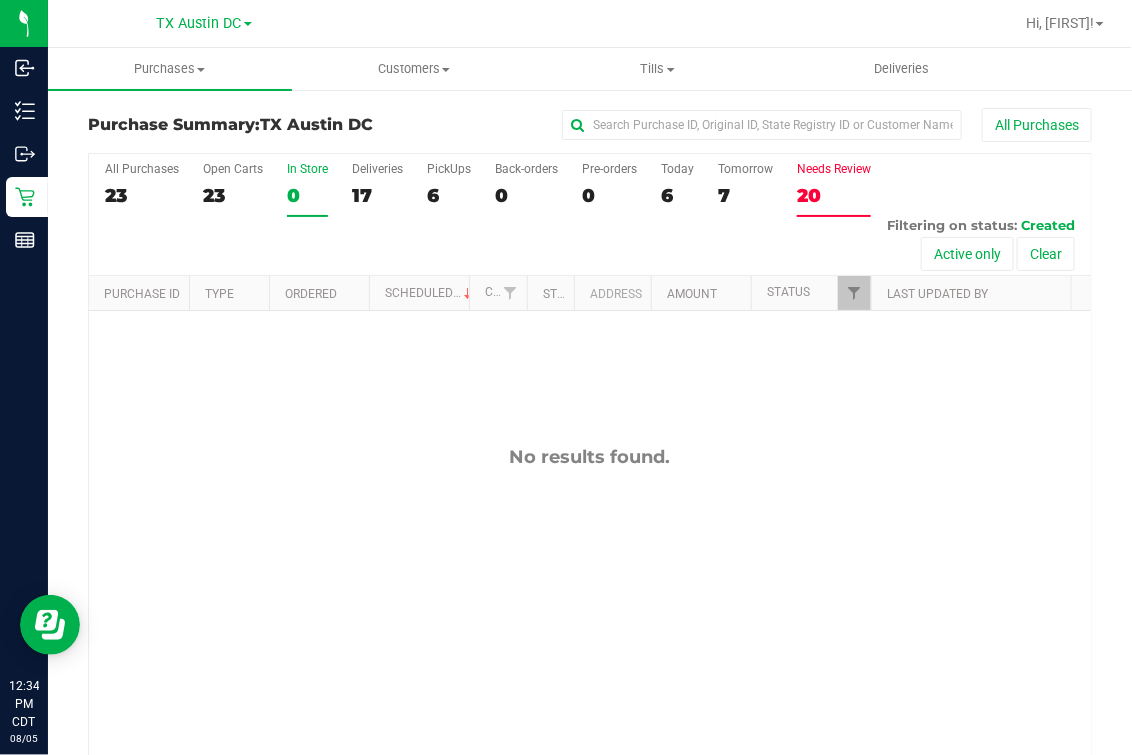 click on "20" at bounding box center (834, 195) 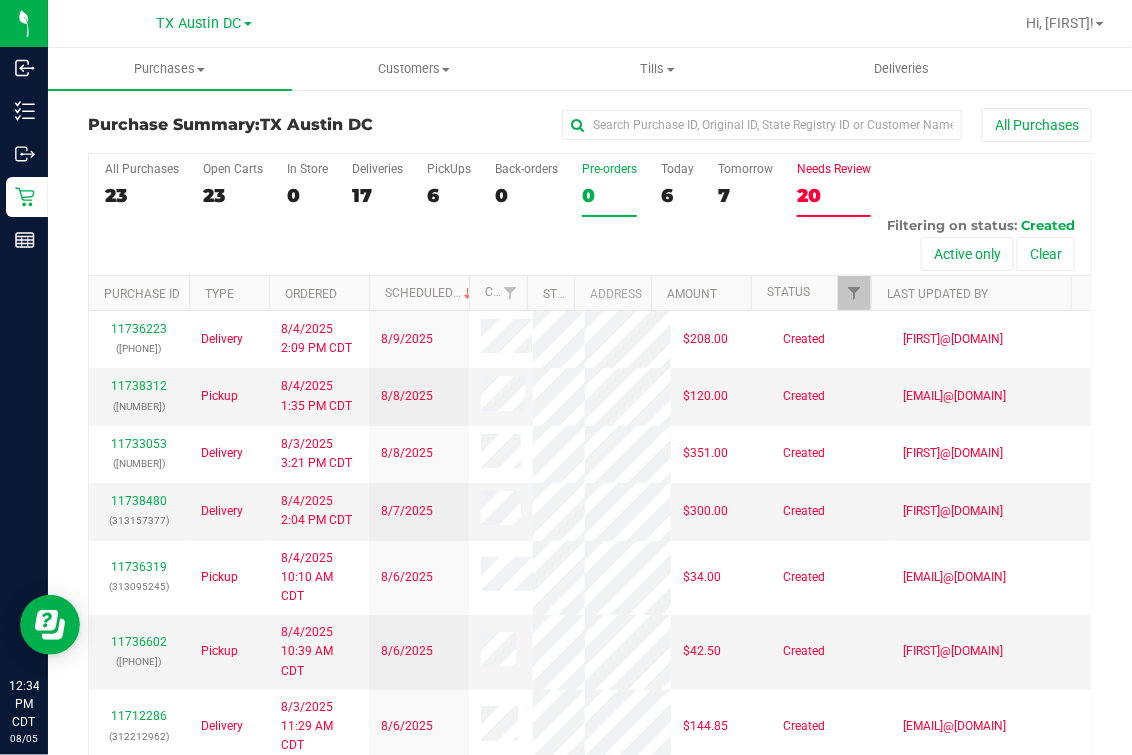 click on "Pre-orders" at bounding box center (609, 169) 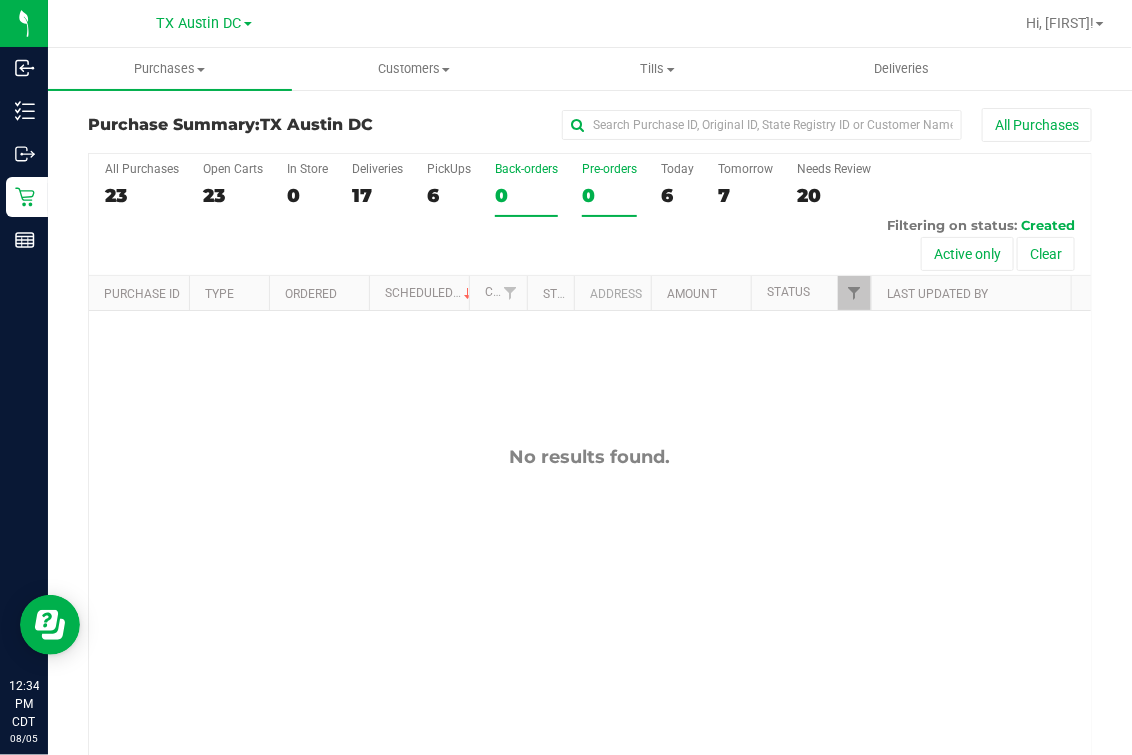 click on "Back-orders
0" at bounding box center (526, 189) 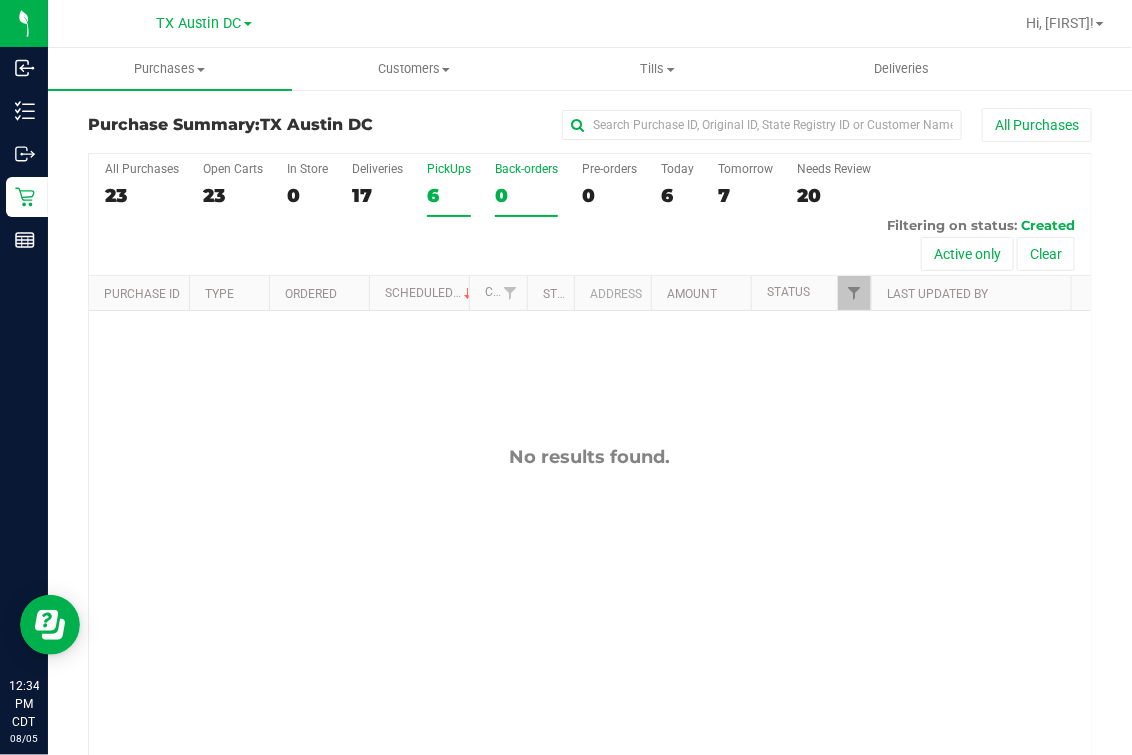 click on "6" at bounding box center (449, 195) 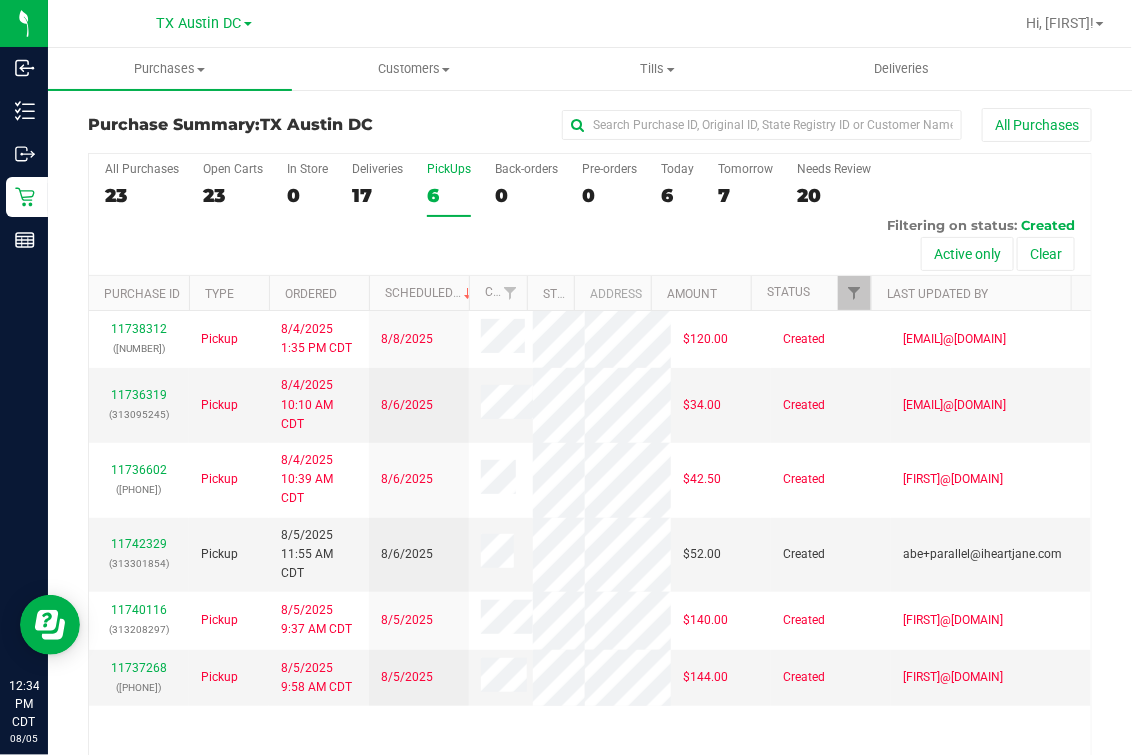 click on "All Purchases
[NUMBER]
Open Carts
[NUMBER]
In Store
[NUMBER]
Deliveries
[NUMBER]
PickUps
[NUMBER]
Back-orders
[NUMBER]
Pre-orders
[NUMBER]
Today
[NUMBER]
Tomorrow
[NUMBER]" at bounding box center [590, 496] 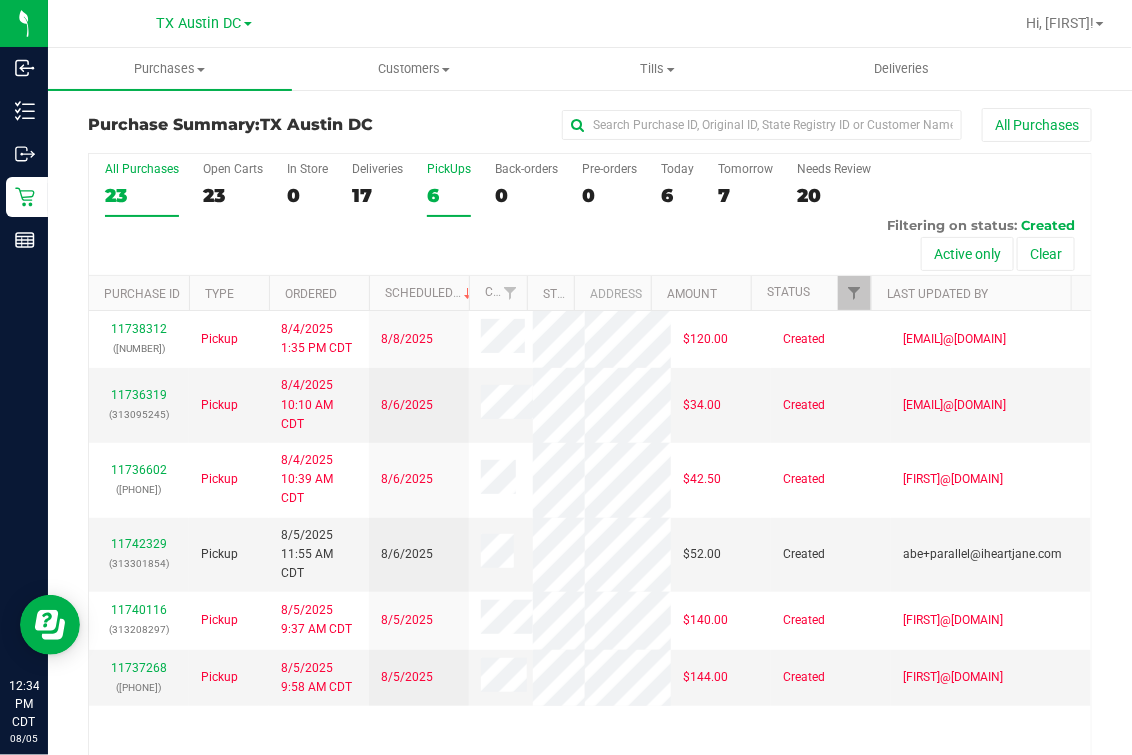 click on "23" at bounding box center [142, 195] 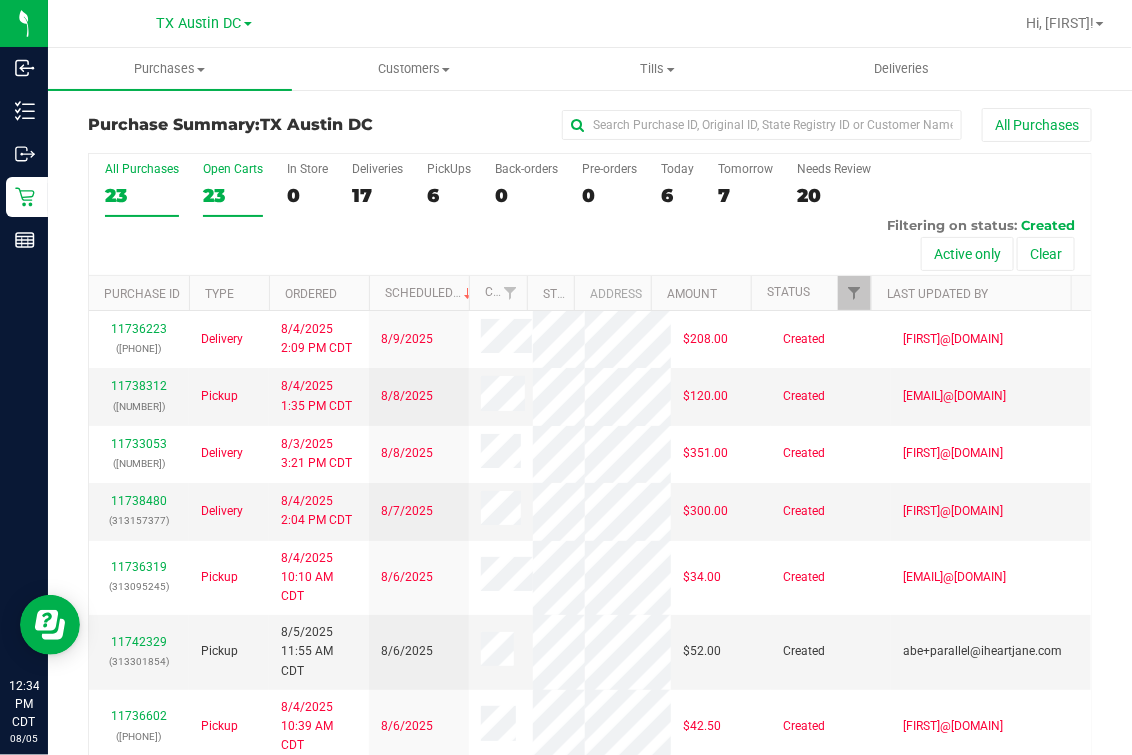 click on "23" at bounding box center (233, 195) 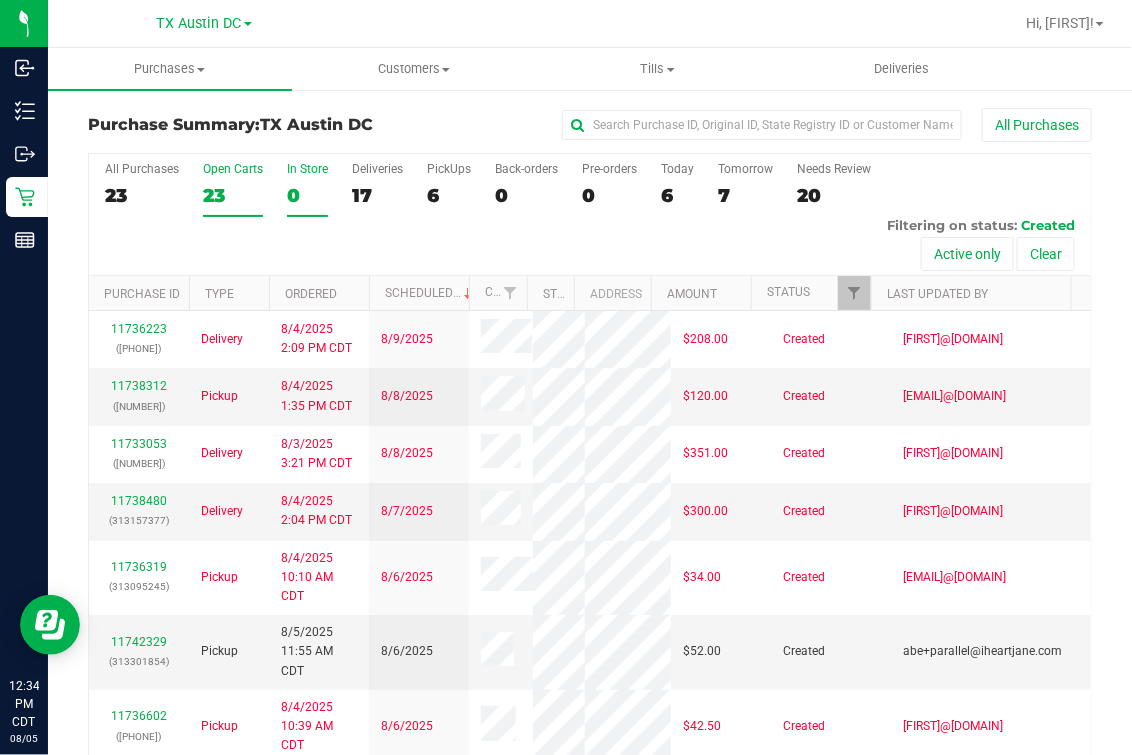 click on "0" at bounding box center (307, 195) 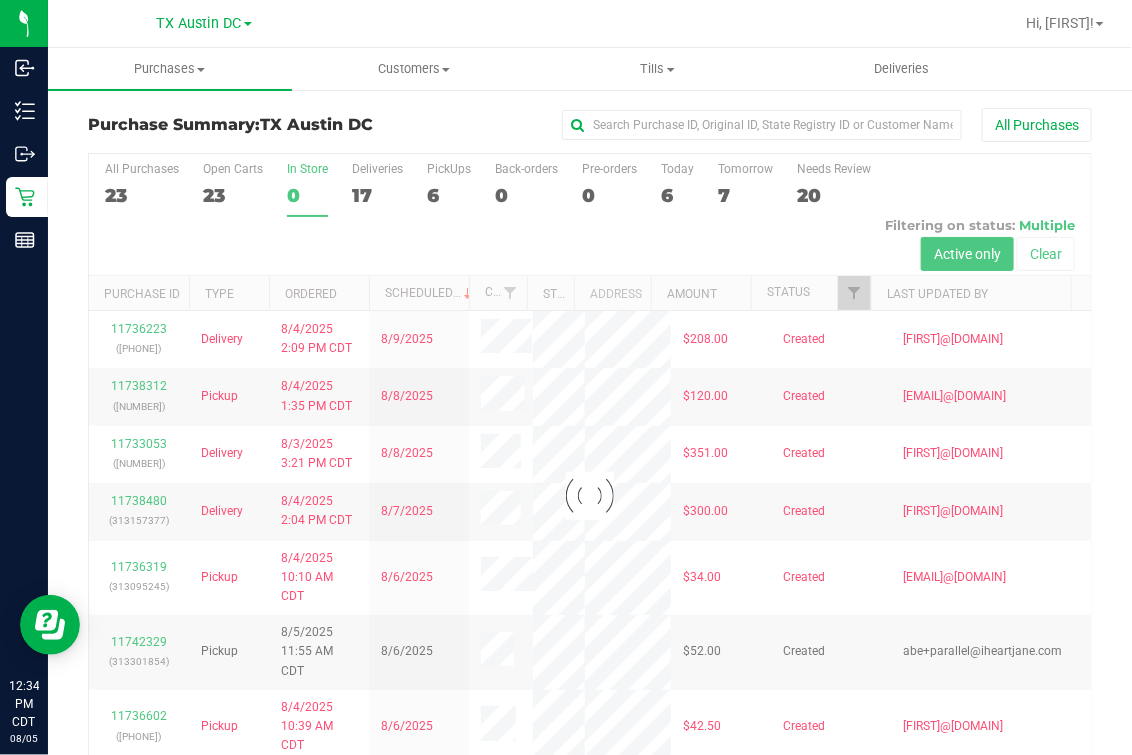 click at bounding box center (590, 496) 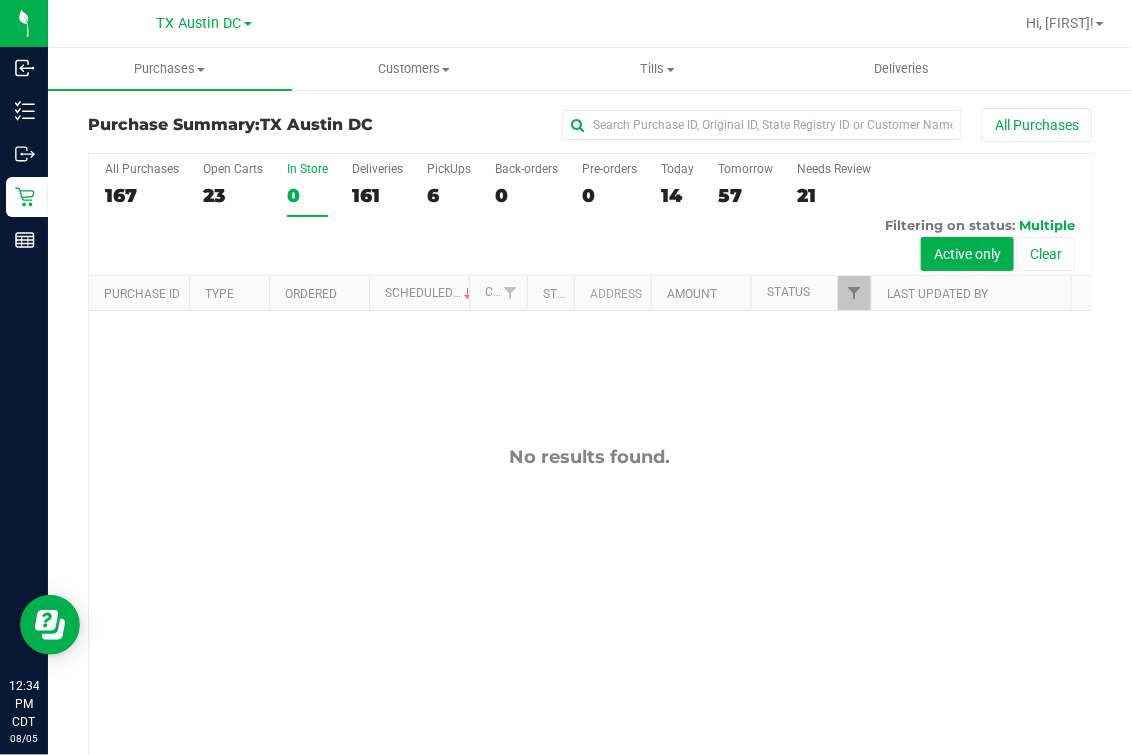 click on "167" at bounding box center [142, 195] 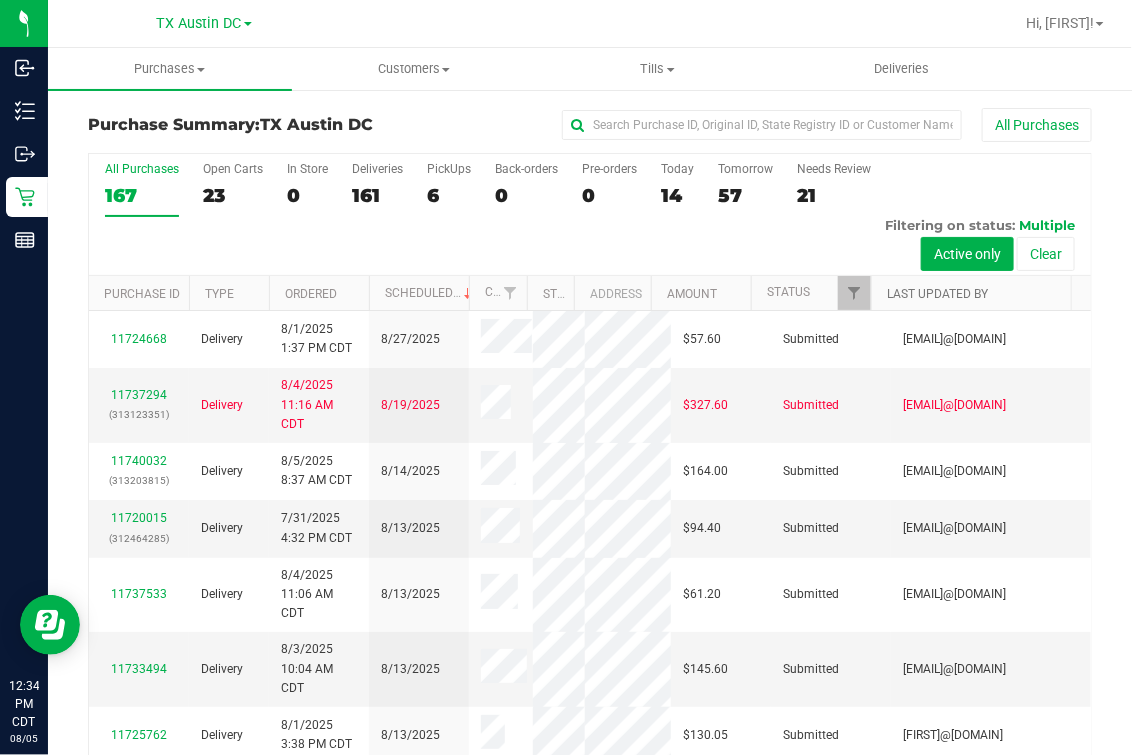 click on "Last Updated By" at bounding box center (937, 294) 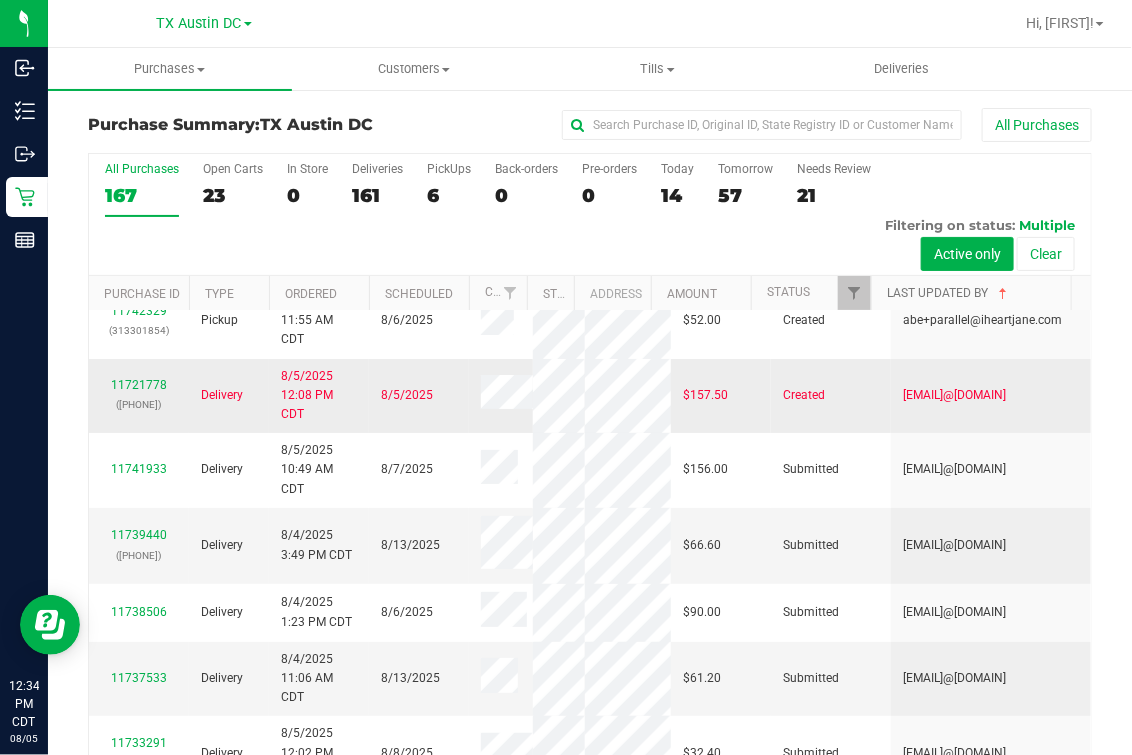 scroll, scrollTop: 0, scrollLeft: 0, axis: both 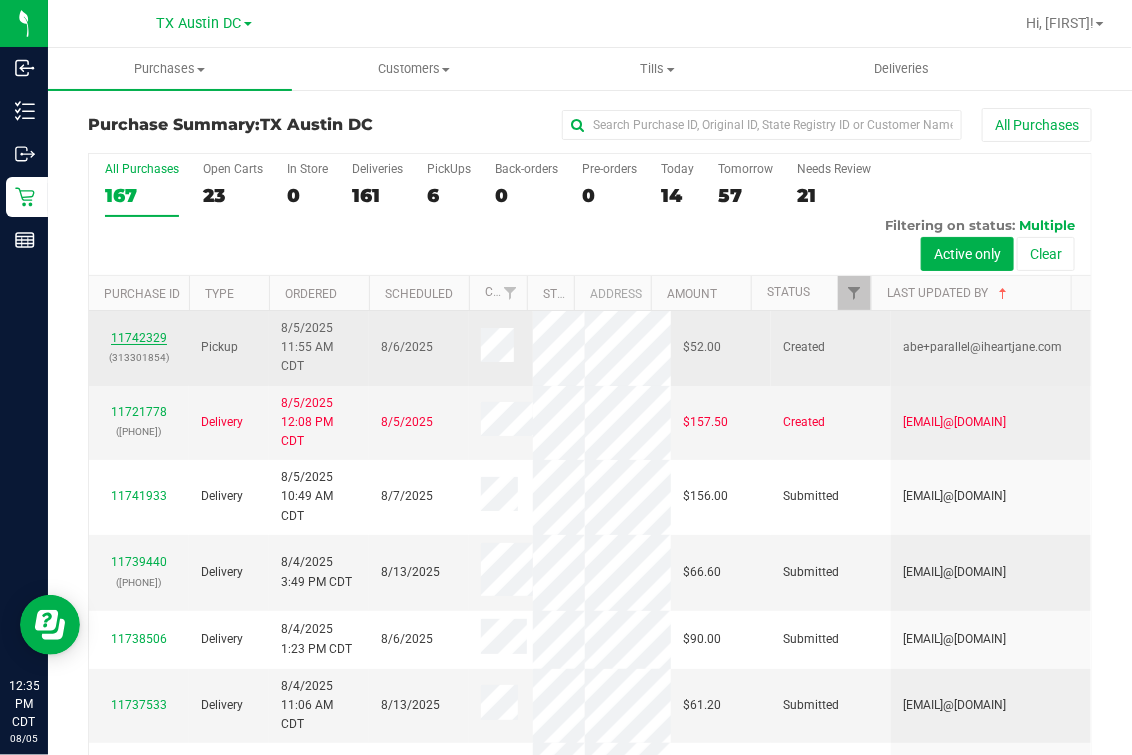 click on "11742329" at bounding box center (139, 338) 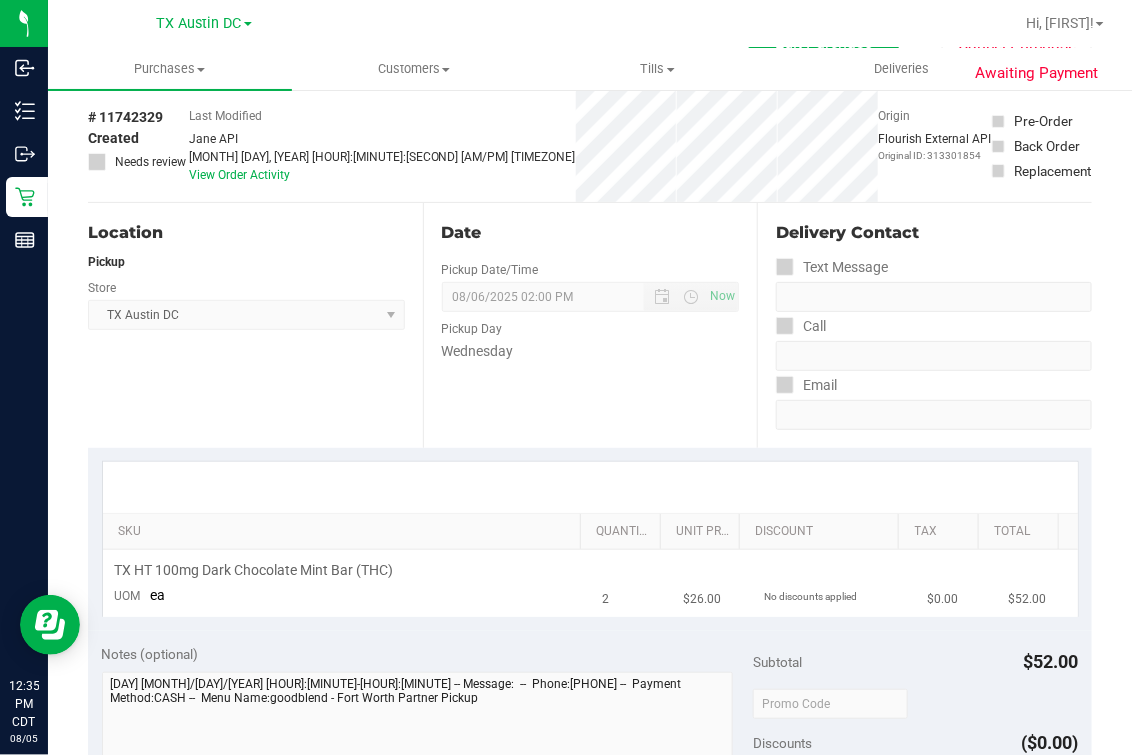 scroll, scrollTop: 0, scrollLeft: 0, axis: both 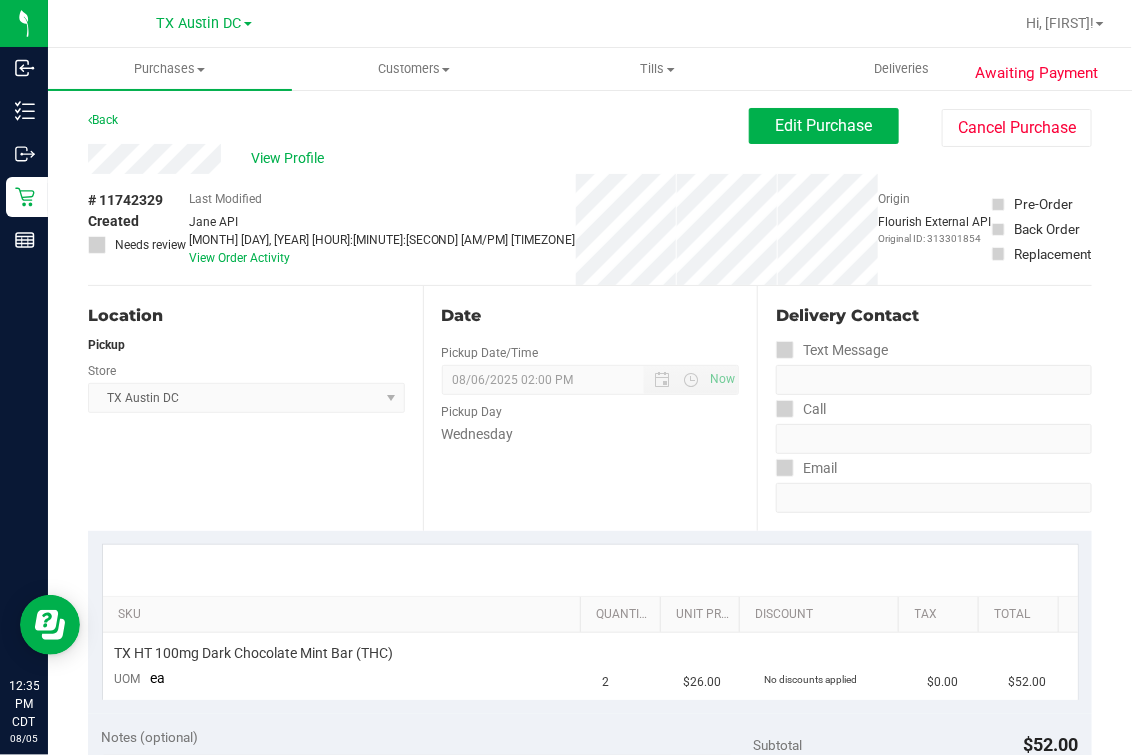click on "Back
Edit Purchase
Cancel Purchase" at bounding box center [590, 126] 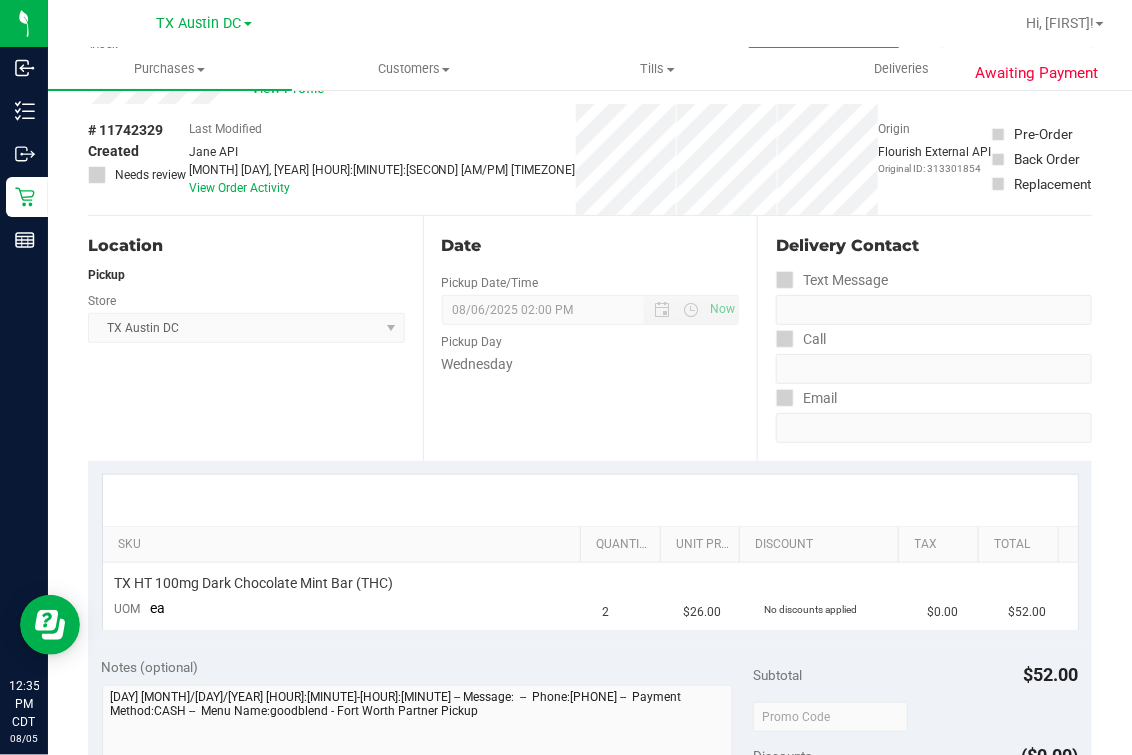 scroll, scrollTop: 0, scrollLeft: 0, axis: both 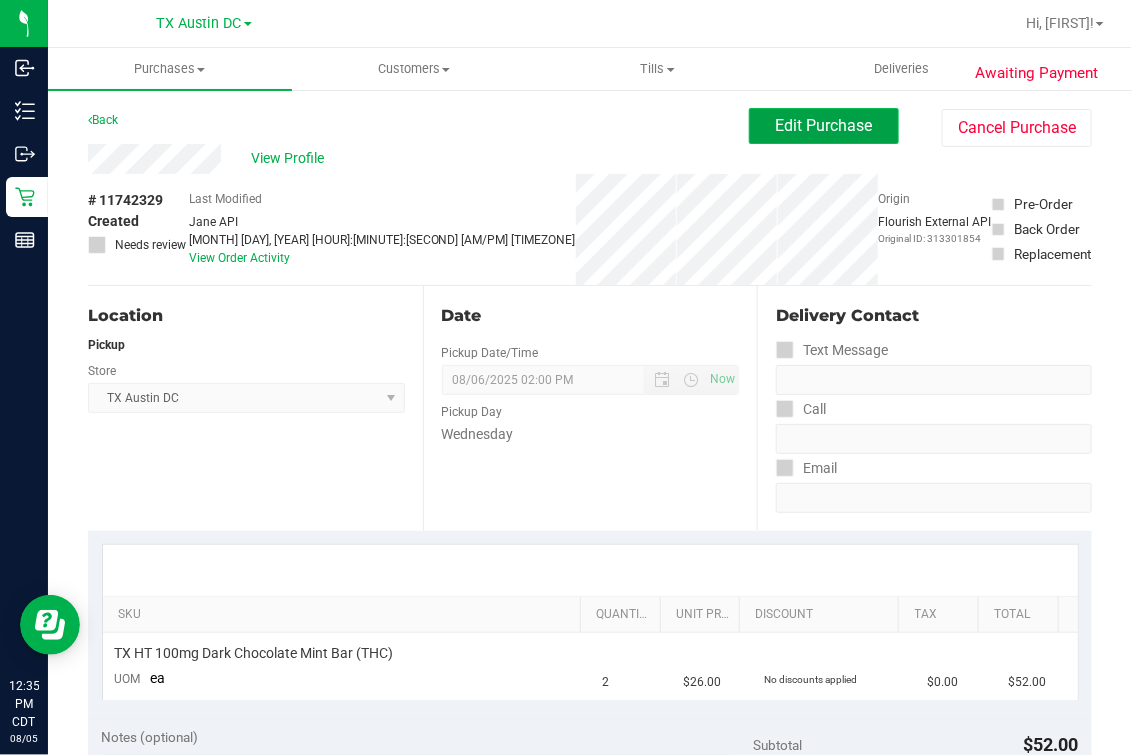 click on "Edit Purchase" at bounding box center (824, 125) 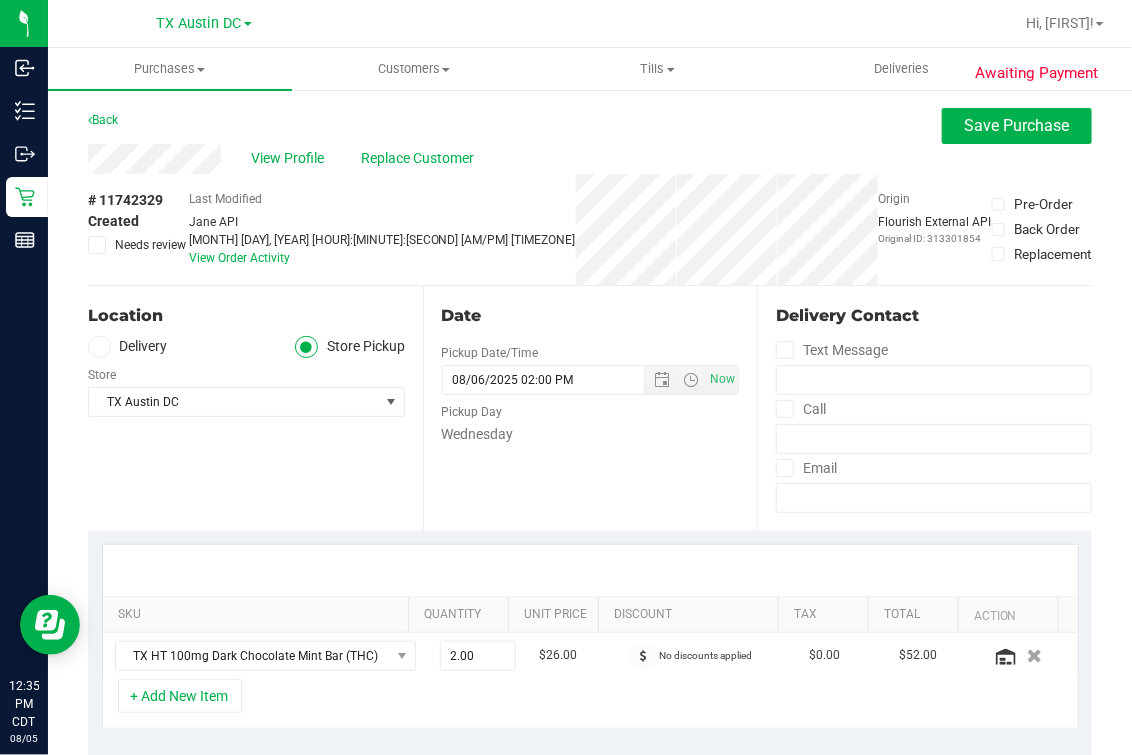 click on "Back
Save Purchase" at bounding box center [590, 126] 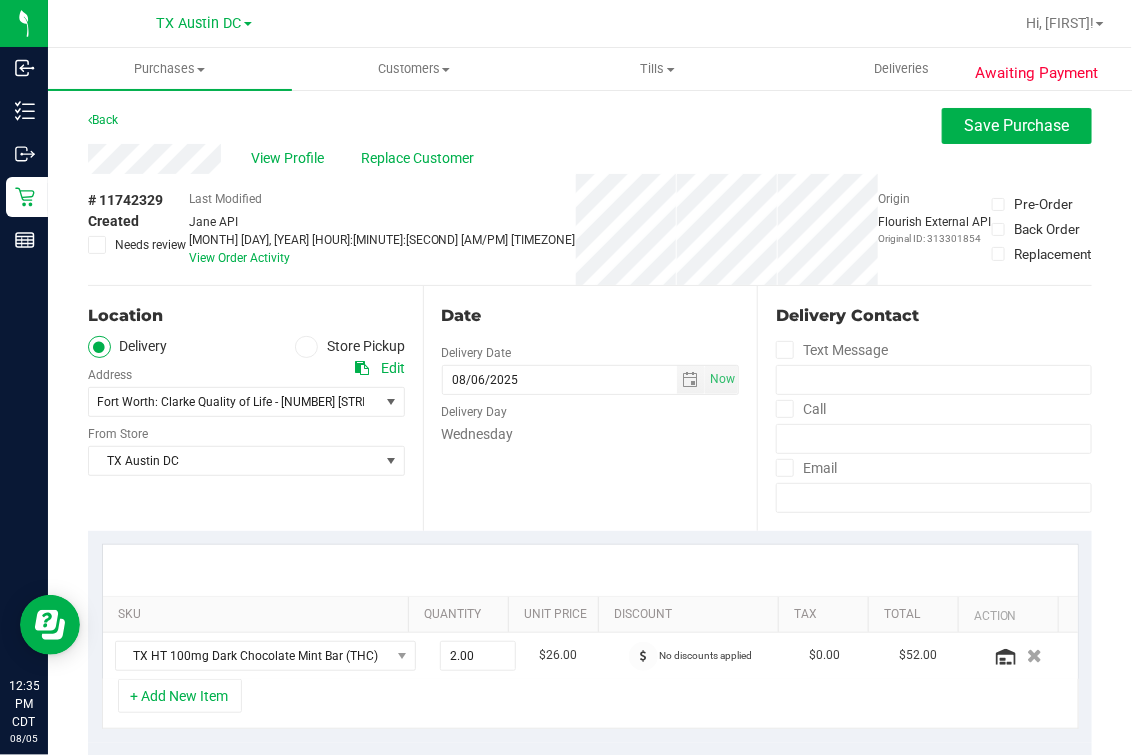 click on "Fort Worth: Clarke Quality of Life - [NUMBER] [STREET]
, STE [NUMBER]
, FORT WORTH
, TX
[POSTAL CODE]
Select address Fort Worth: Clarke Quality of Life - [NUMBER] [STREET]" at bounding box center [246, 387] 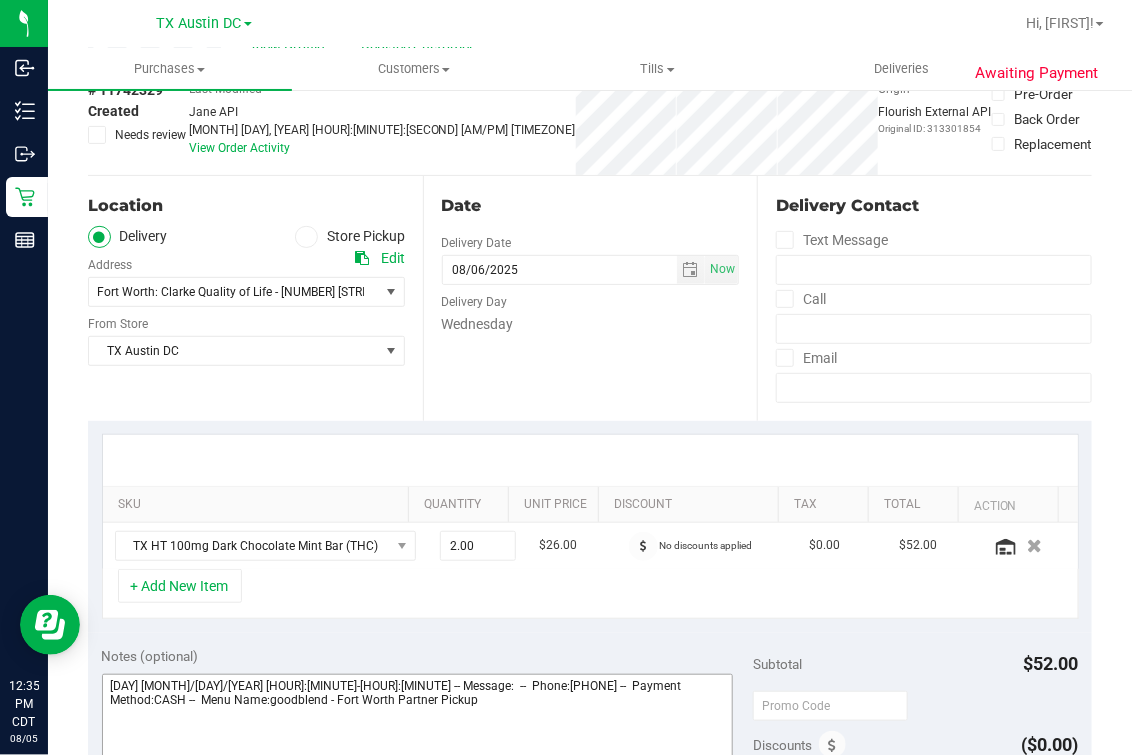 scroll, scrollTop: 249, scrollLeft: 0, axis: vertical 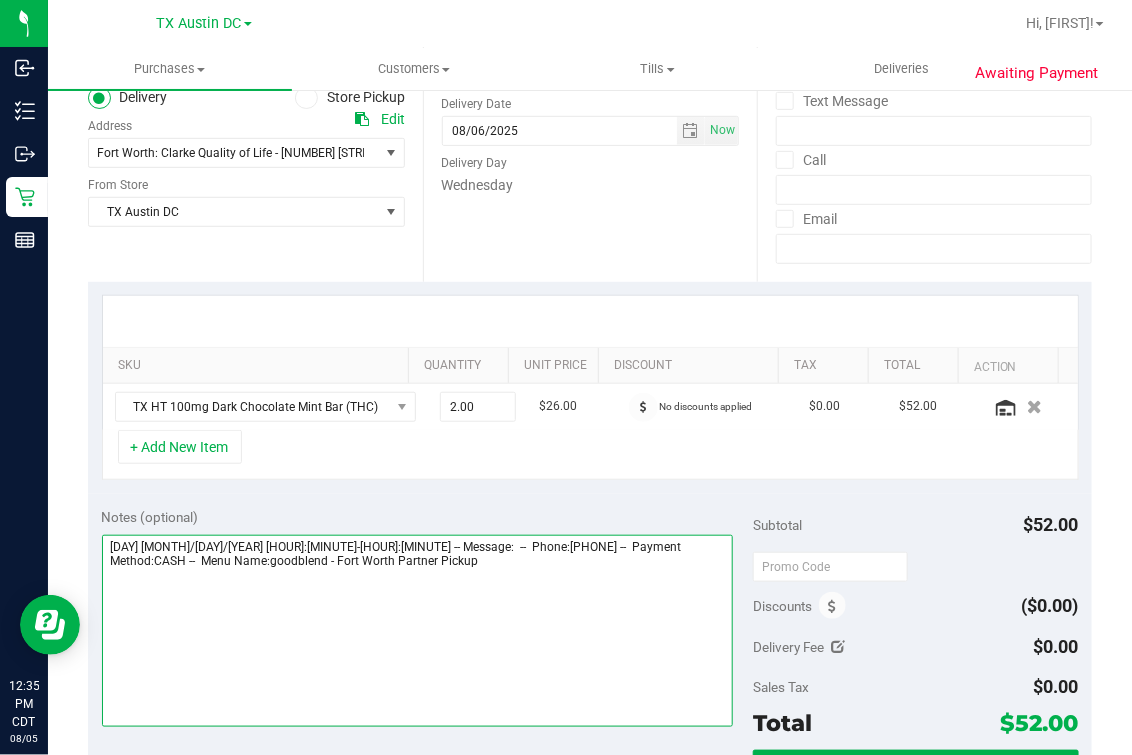 click at bounding box center [417, 631] 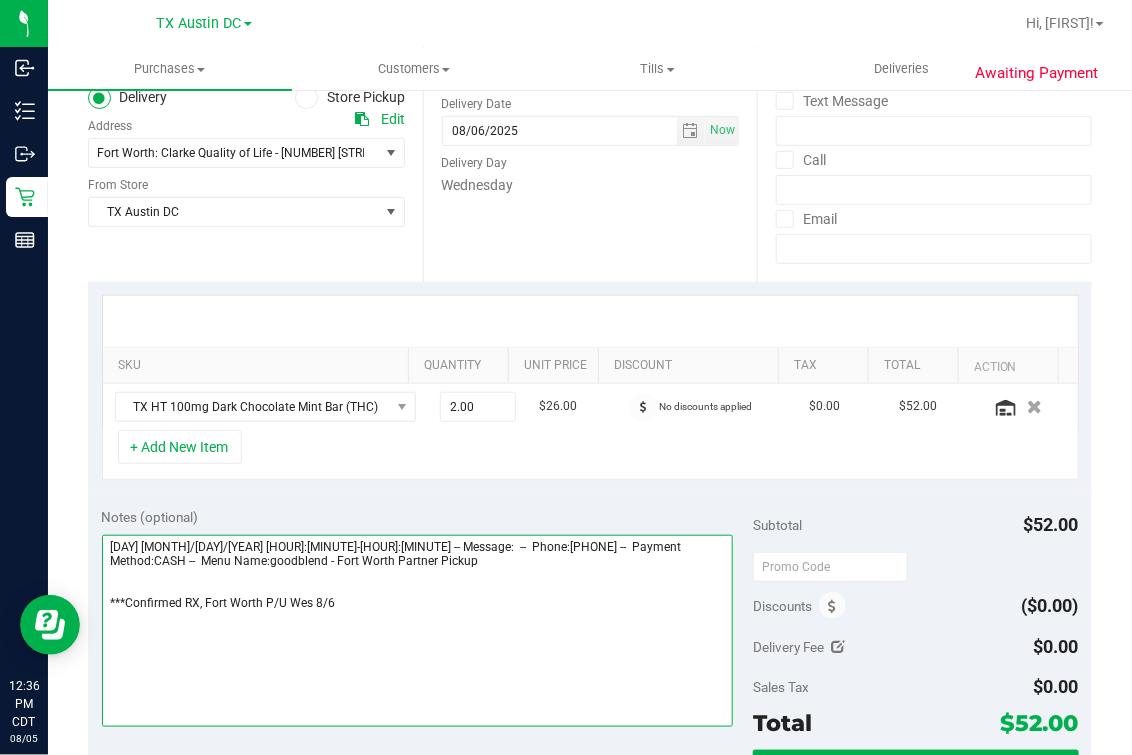 click at bounding box center [417, 631] 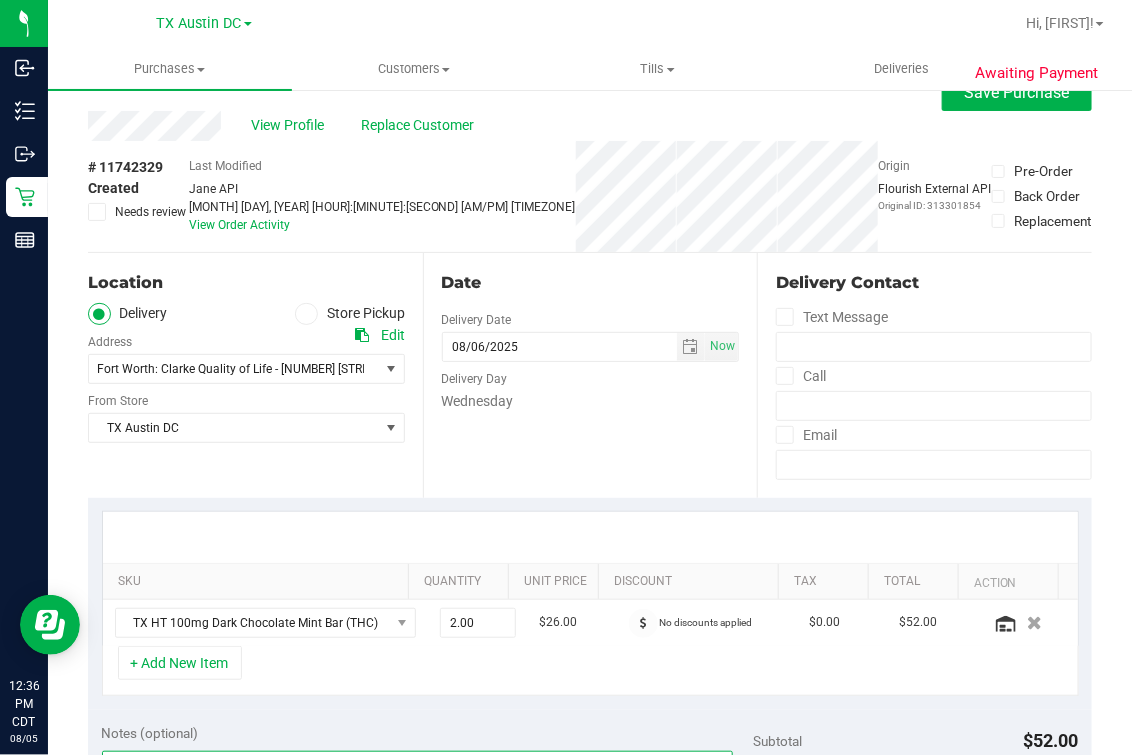 scroll, scrollTop: 0, scrollLeft: 0, axis: both 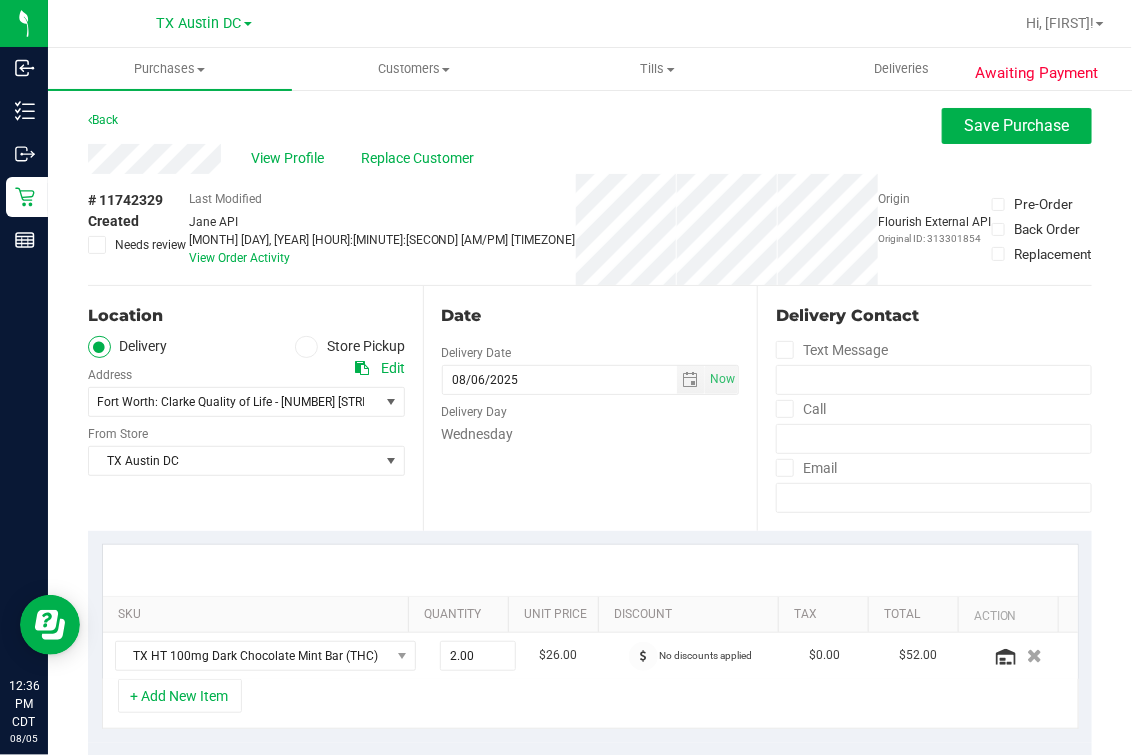 type on "[DAY] [MONTH]/[DAY]/[YEAR] [HOUR]:[MINUTE]-[HOUR]:[MINUTE] -- Message:  --  Phone:[PHONE] --  Payment Method:CASH --  Menu Name:goodblend - Fort Worth Partner Pickup
***Confirmed RX, Fort Worth P/U Wes 8/6, $52.00** M.O." 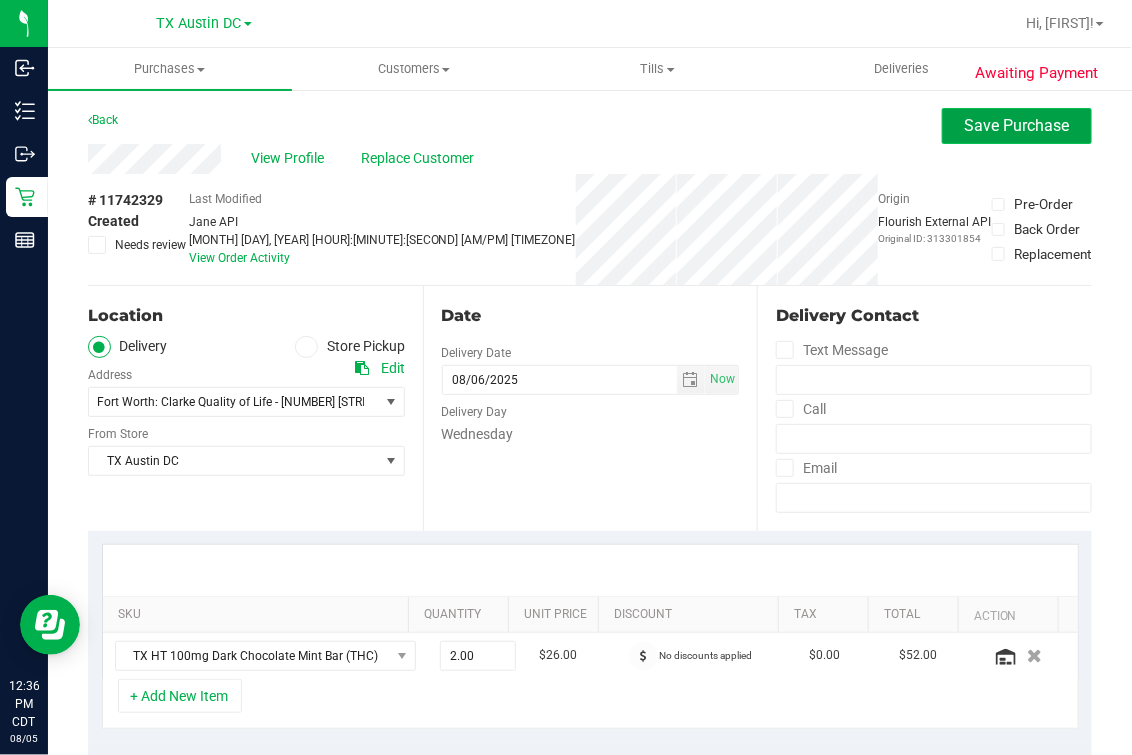 click on "Save Purchase" at bounding box center [1017, 125] 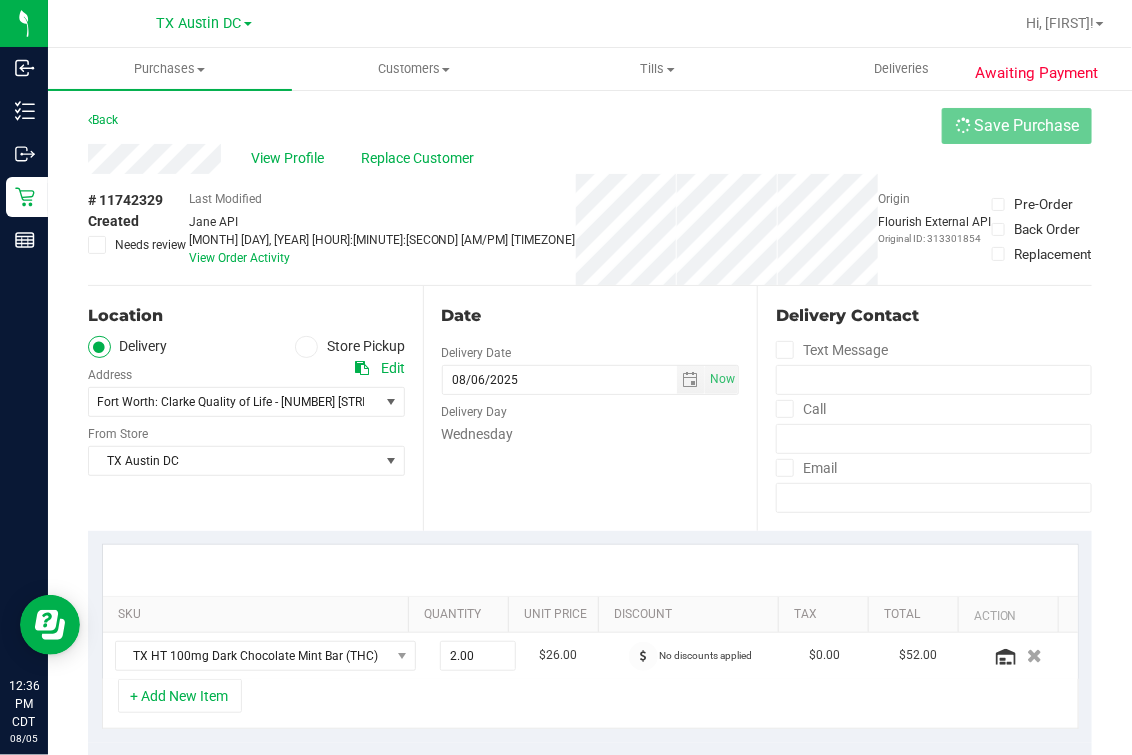 click on "Back
Save Purchase" at bounding box center (590, 126) 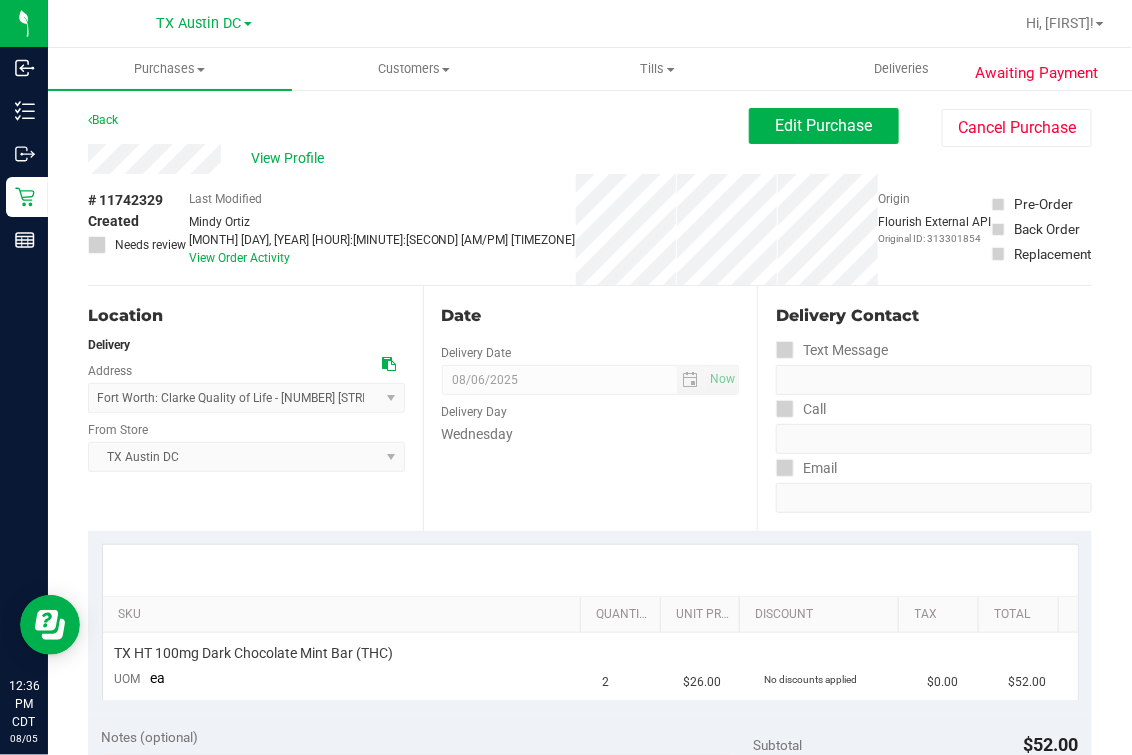 scroll, scrollTop: 750, scrollLeft: 0, axis: vertical 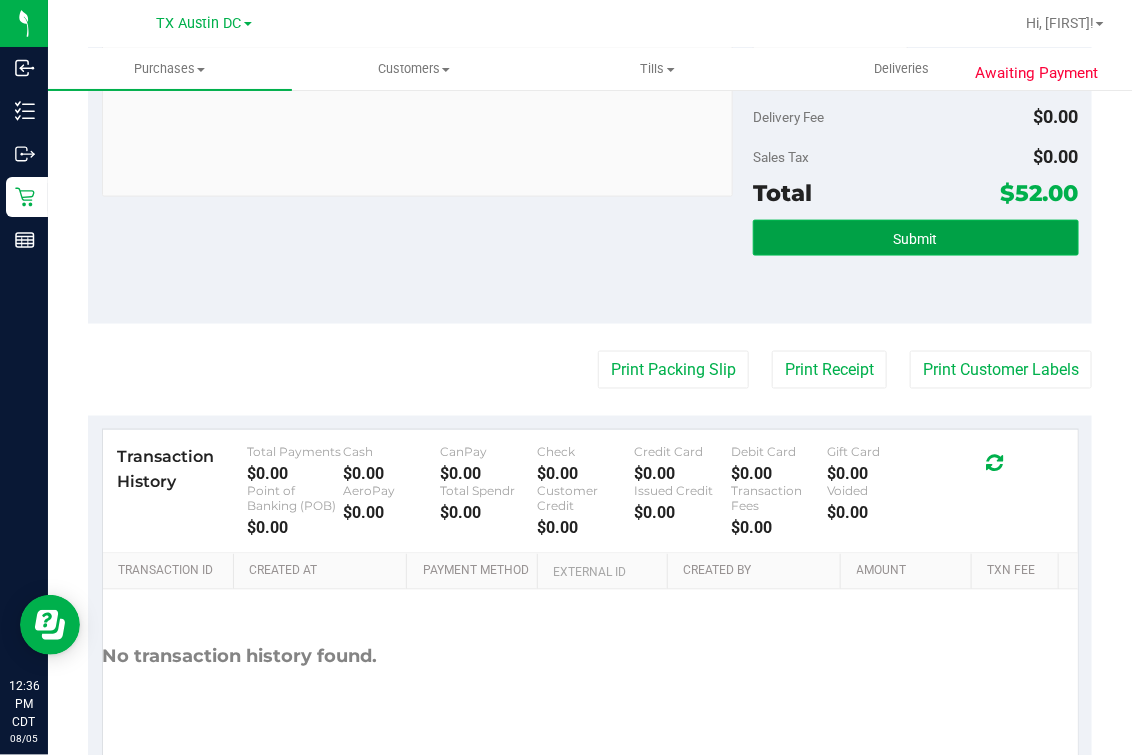 click on "Submit" at bounding box center [916, 238] 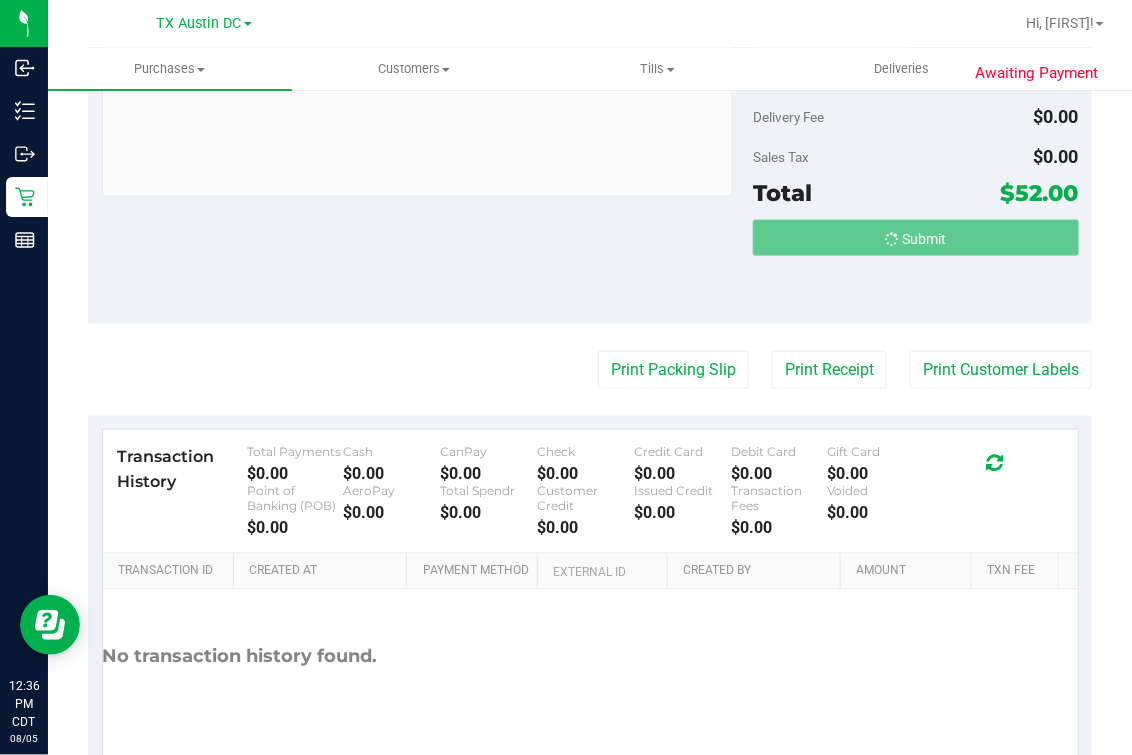 scroll, scrollTop: 0, scrollLeft: 0, axis: both 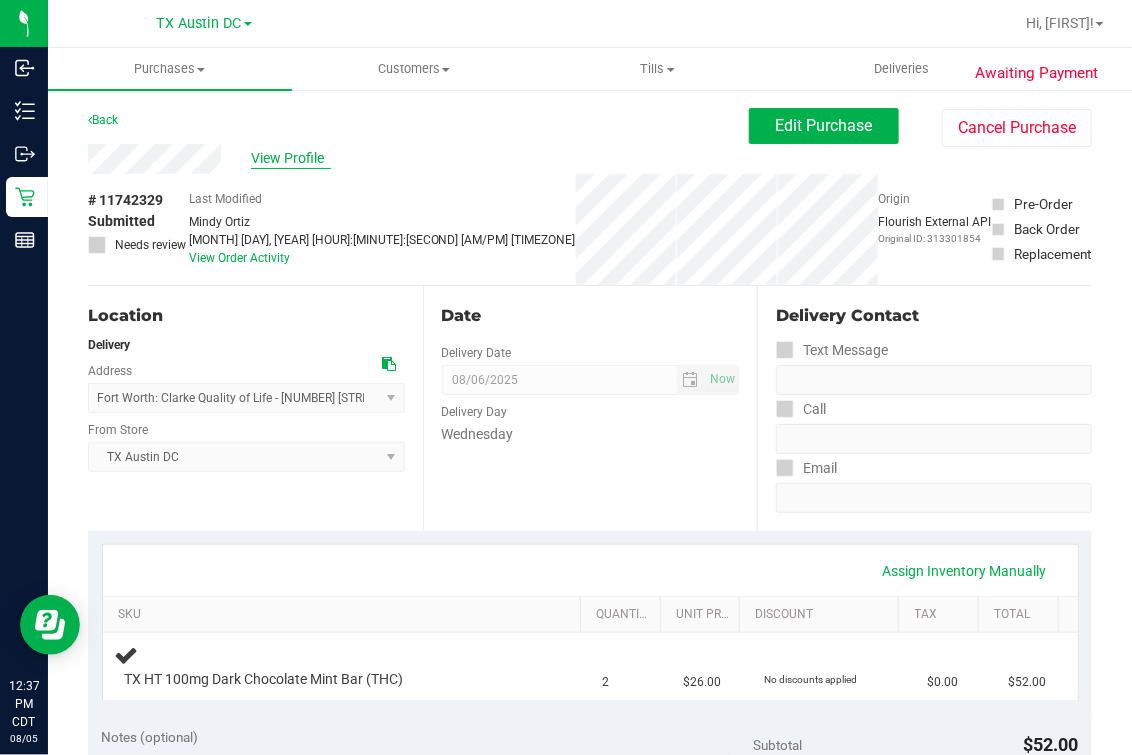 click on "View Profile" at bounding box center (291, 158) 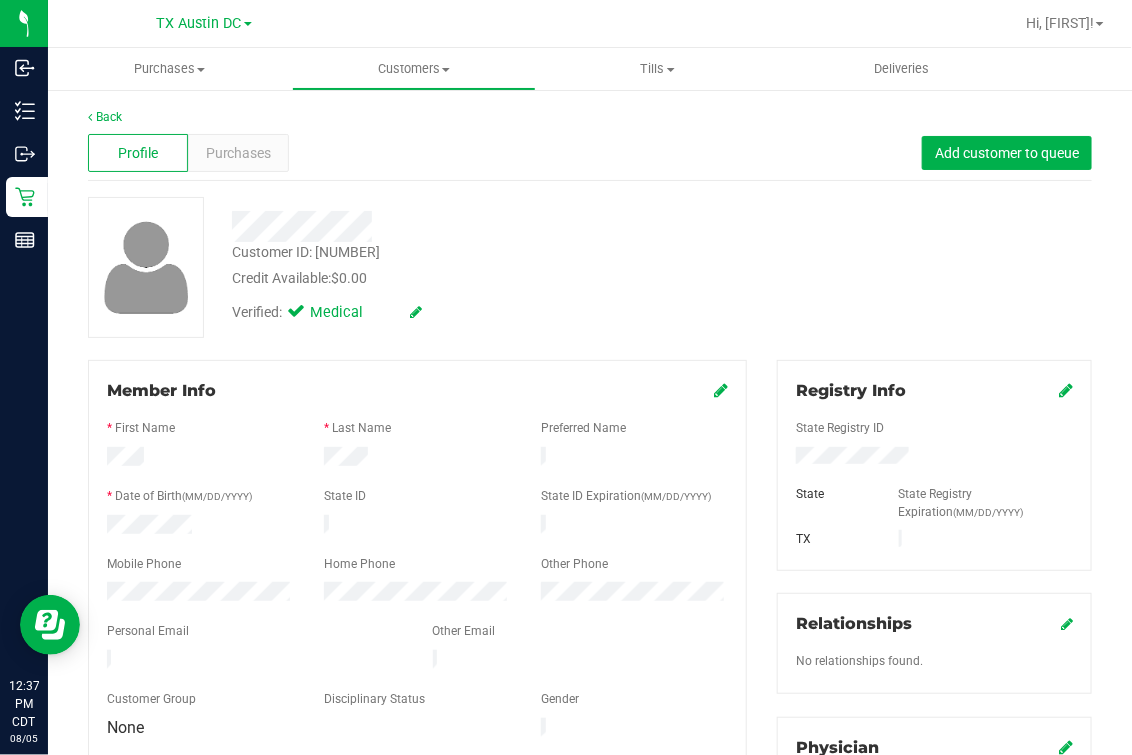 click at bounding box center [475, 226] 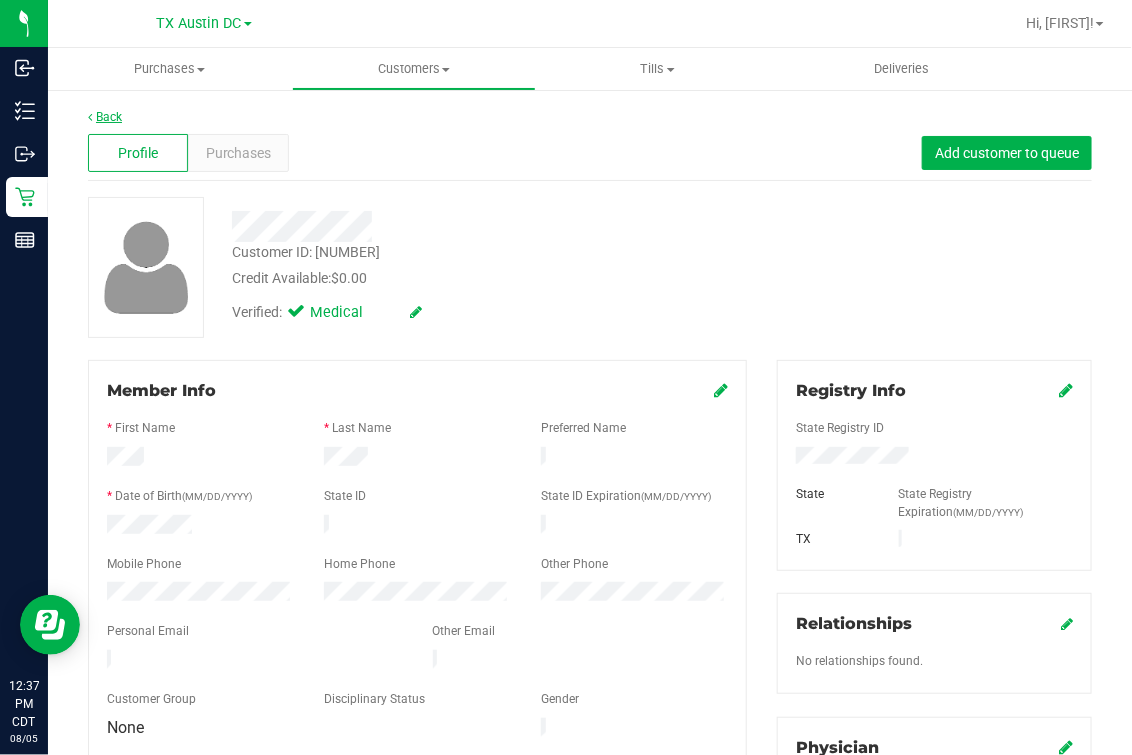 click on "Back" at bounding box center [105, 117] 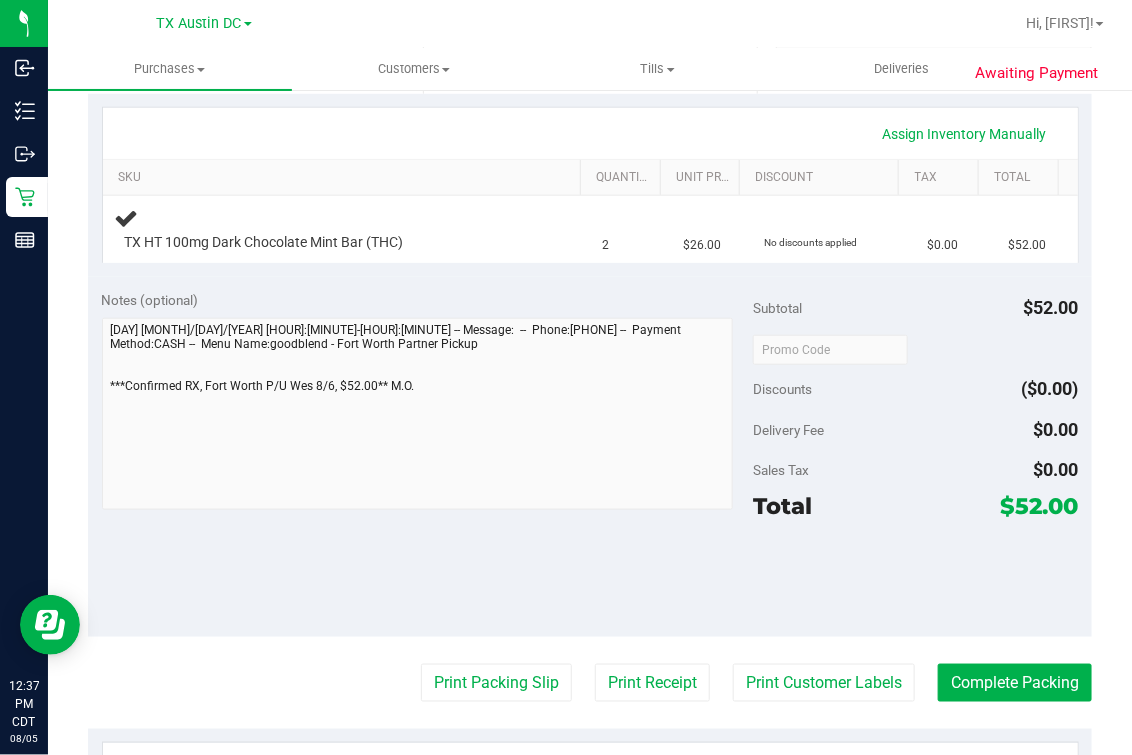 scroll, scrollTop: 625, scrollLeft: 0, axis: vertical 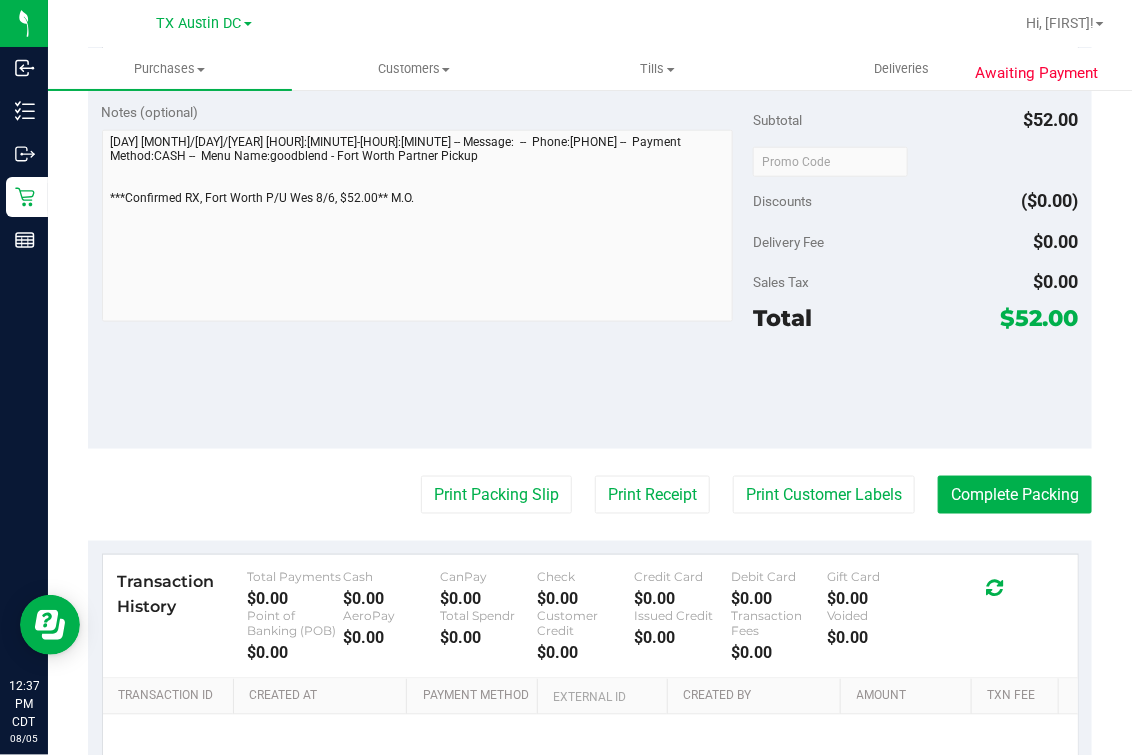 click on "Awaiting Payment
Edit Purchase
Cancel Purchase
View Profile
# 11742329
Submitted
Needs review
Last Modified
[FIRST] [LAST]
[MONTH] [DAY], [YEAR] [TIME] [TIMEZONE]
View Order Activity
Origin" at bounding box center (590, 216) 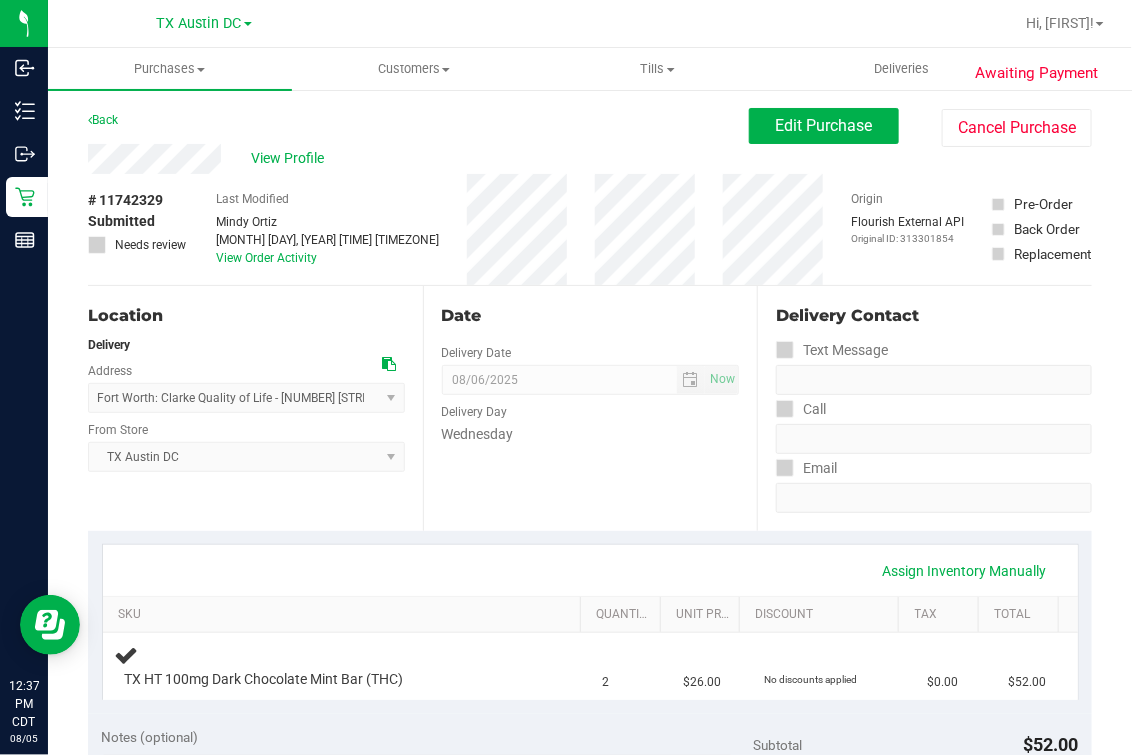 scroll, scrollTop: 0, scrollLeft: 0, axis: both 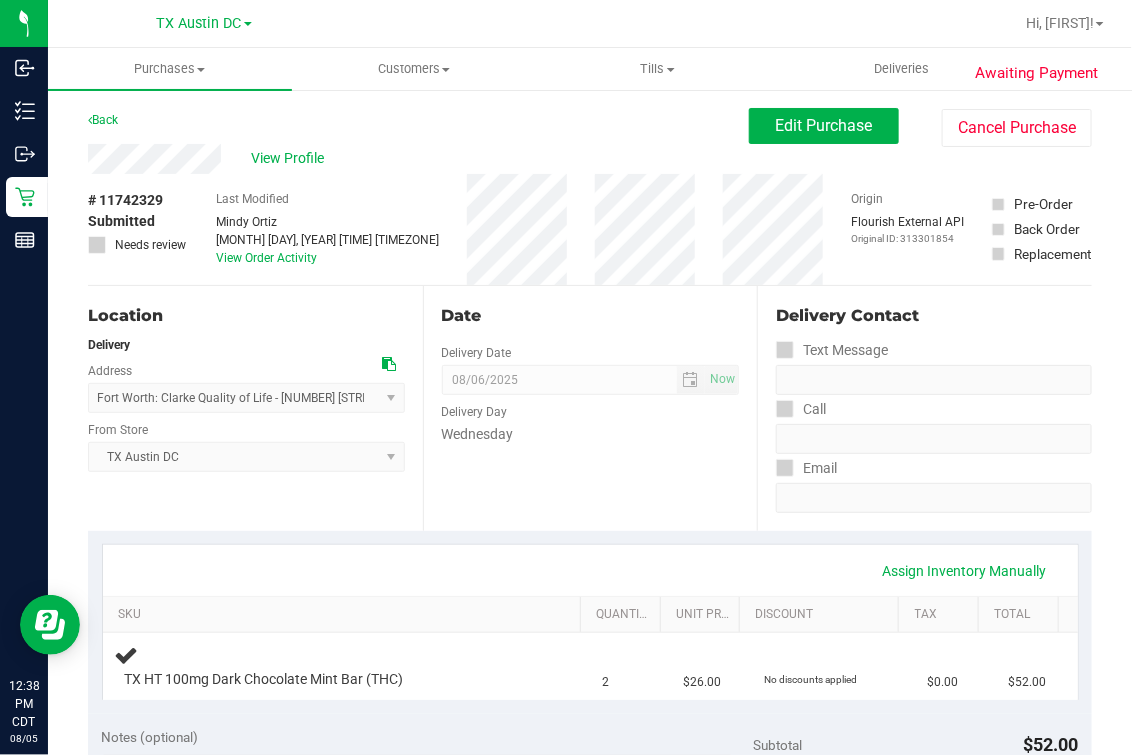 click on "Date" at bounding box center (591, 316) 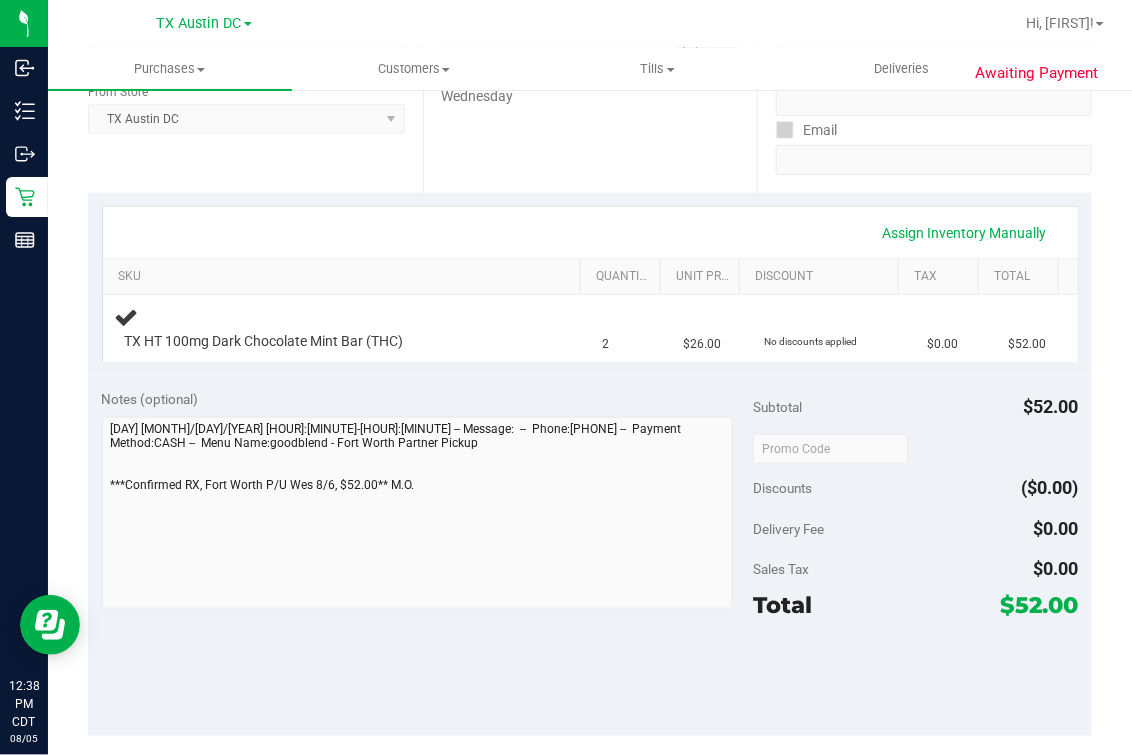 scroll, scrollTop: 0, scrollLeft: 0, axis: both 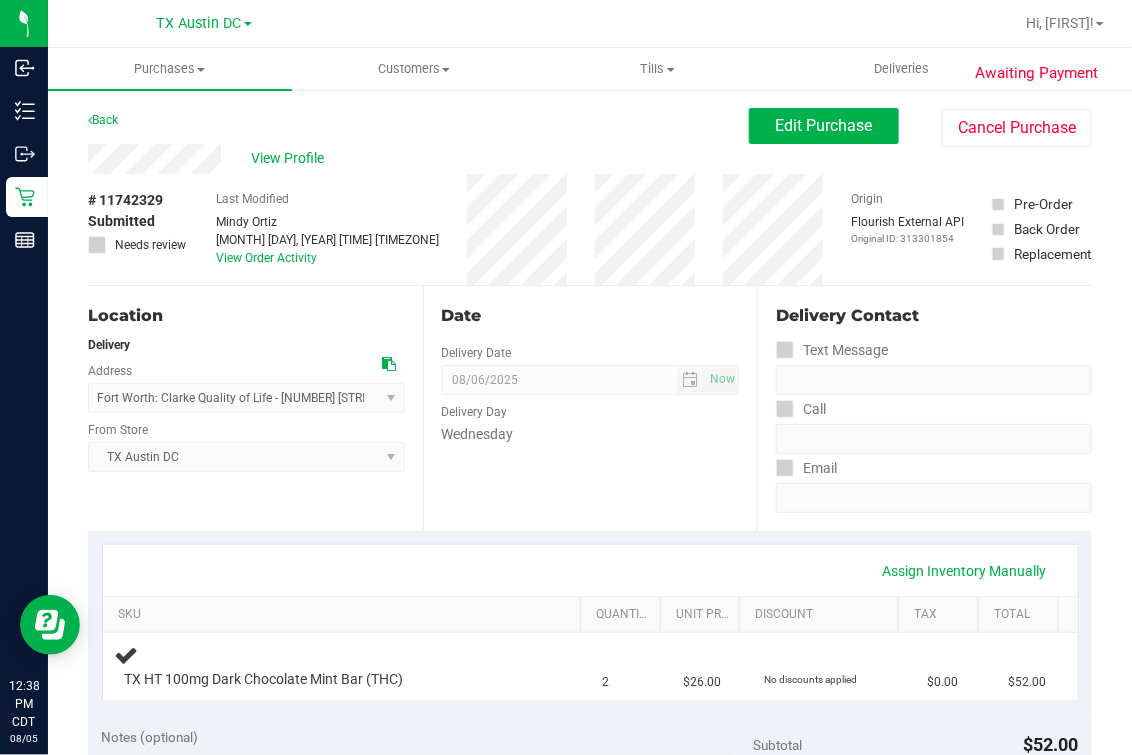 click on "View Profile" at bounding box center [418, 159] 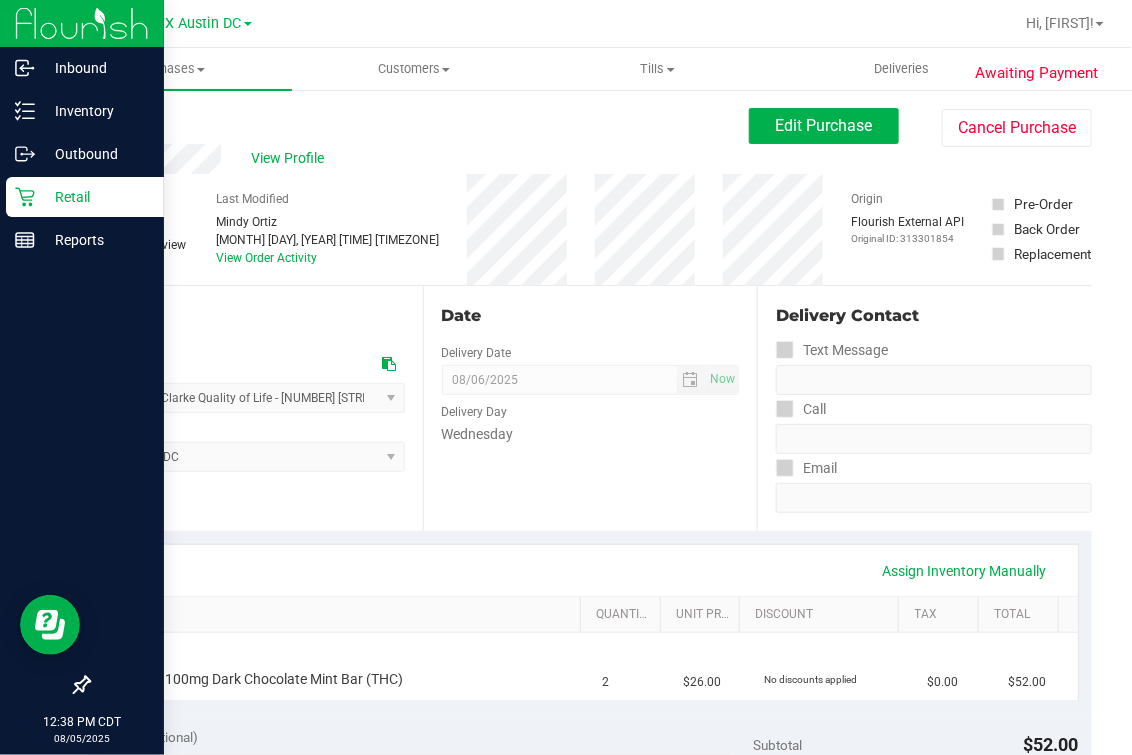 click 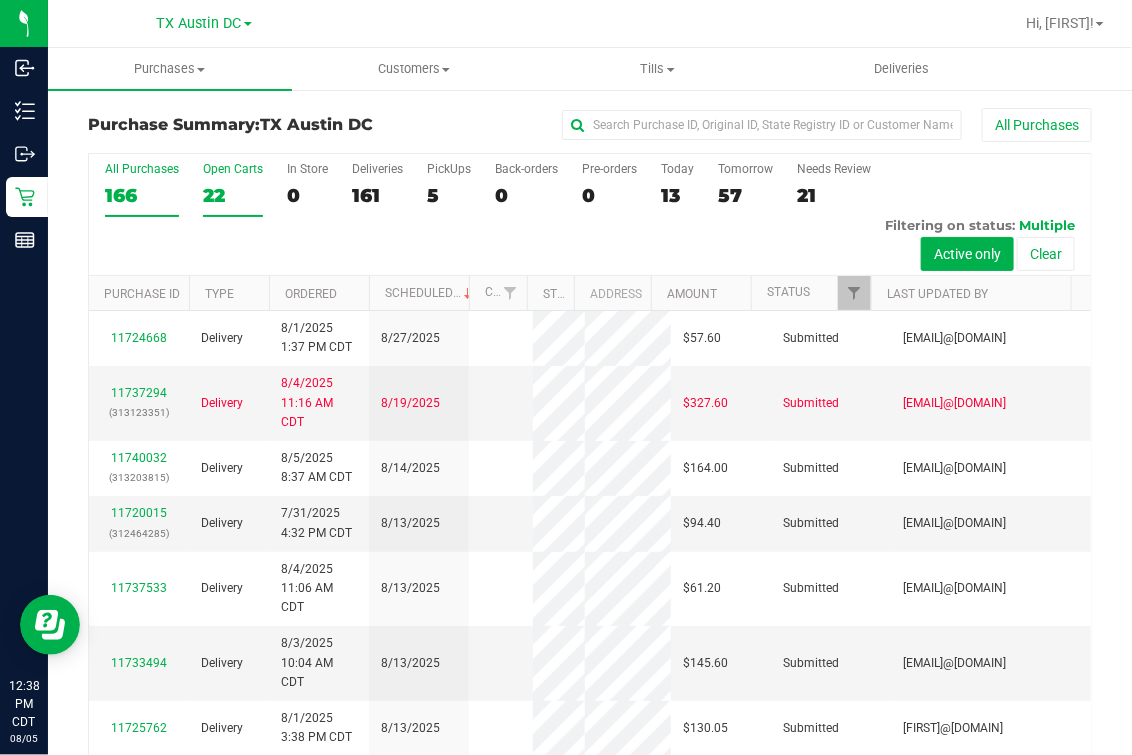 click on "Open Carts" at bounding box center [233, 169] 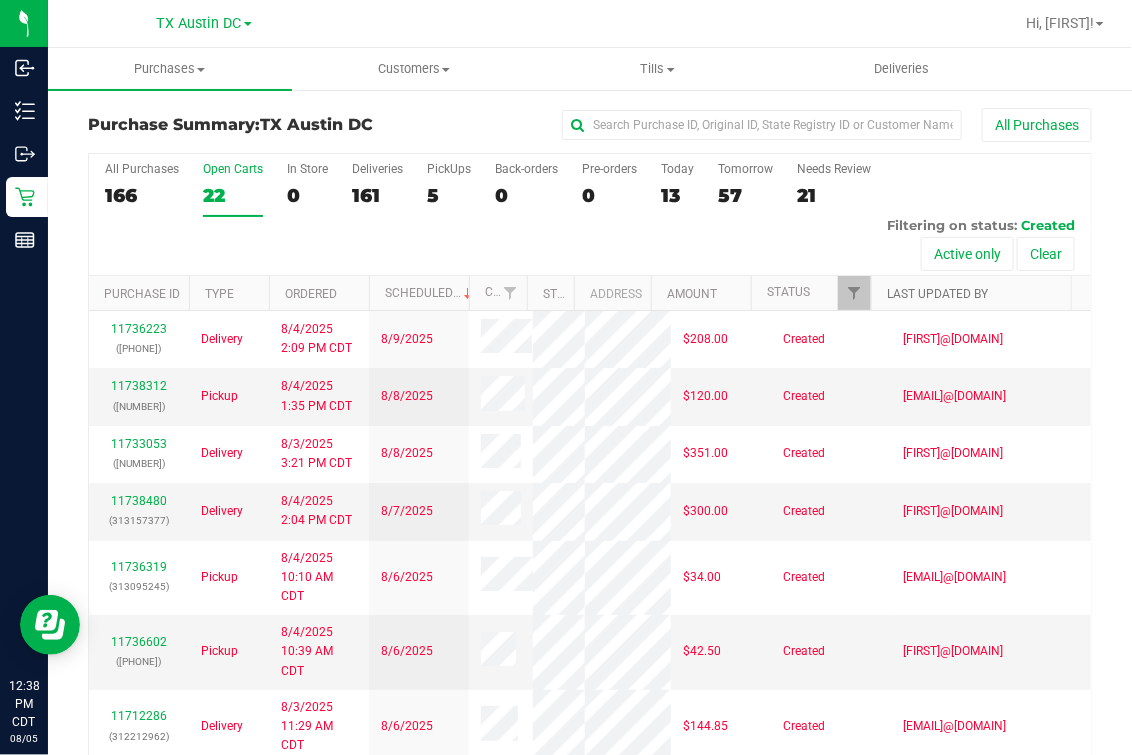 click on "Last Updated By" at bounding box center (937, 294) 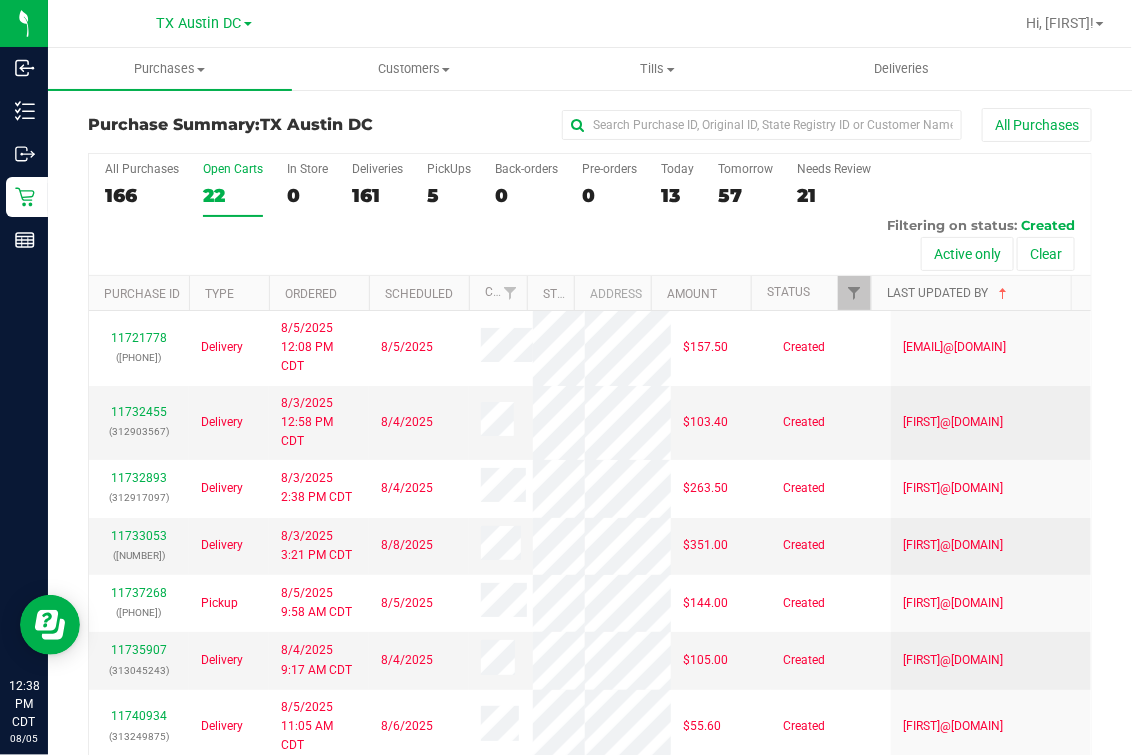 click on "Last Updated By" at bounding box center (949, 293) 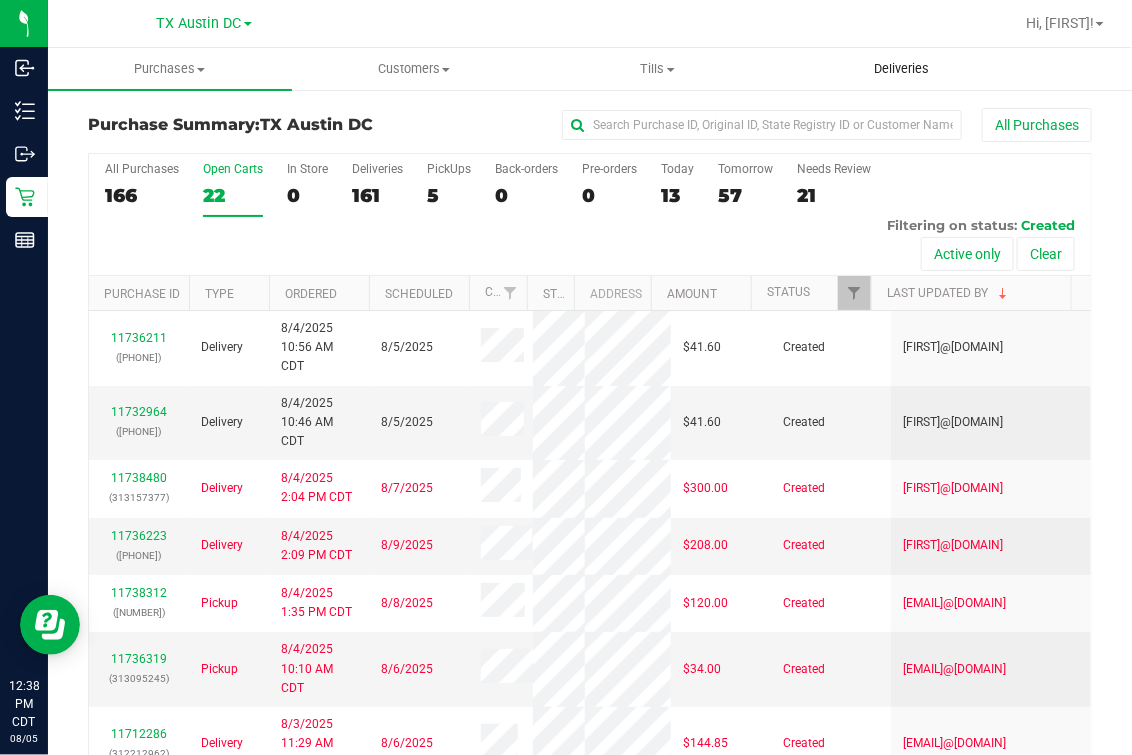 click on "Deliveries" at bounding box center [901, 69] 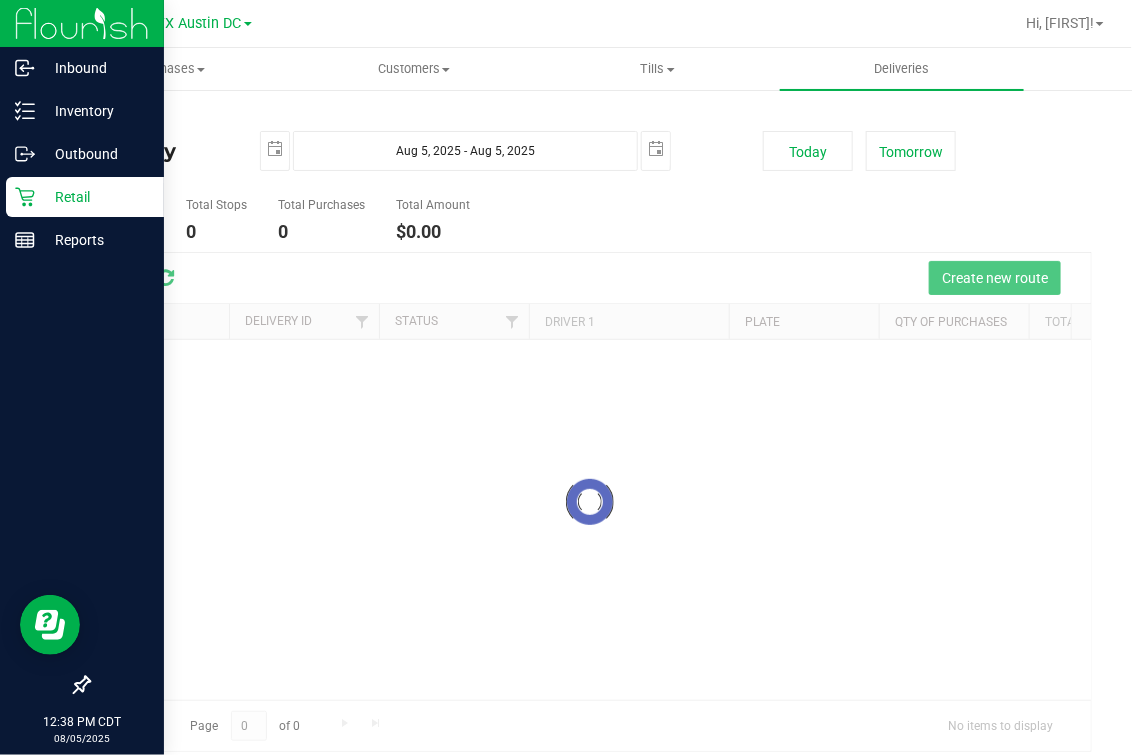 click on "Retail" at bounding box center (85, 197) 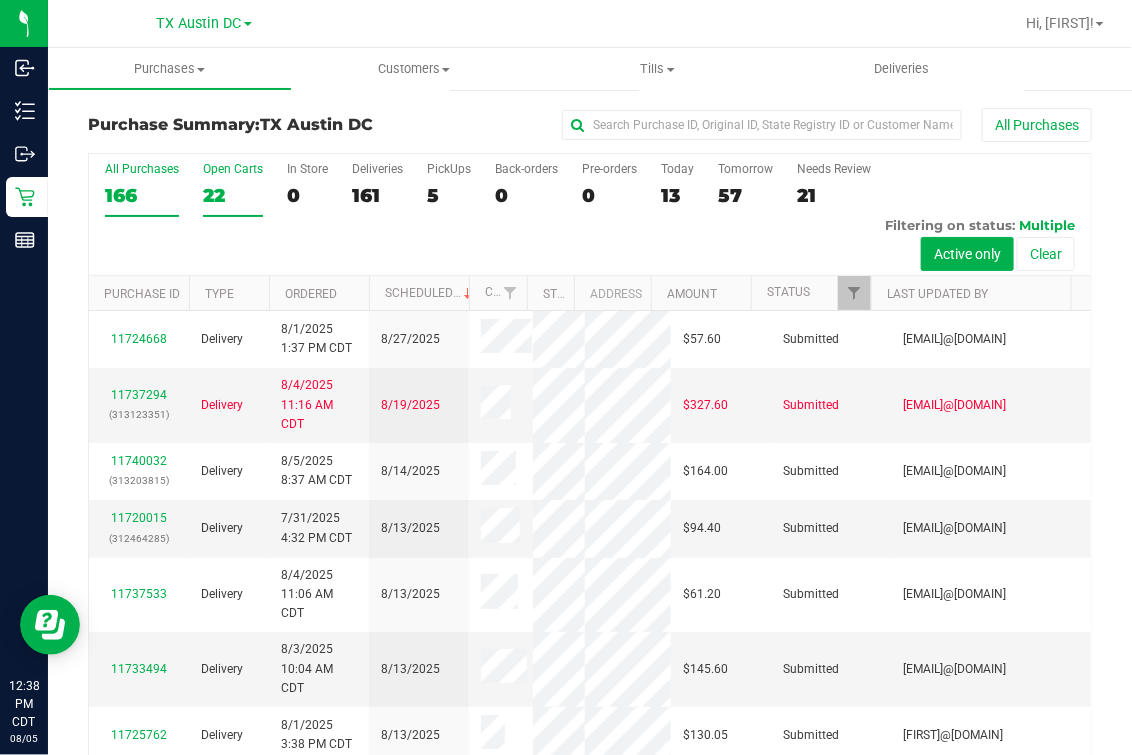 click on "Open Carts" at bounding box center [233, 169] 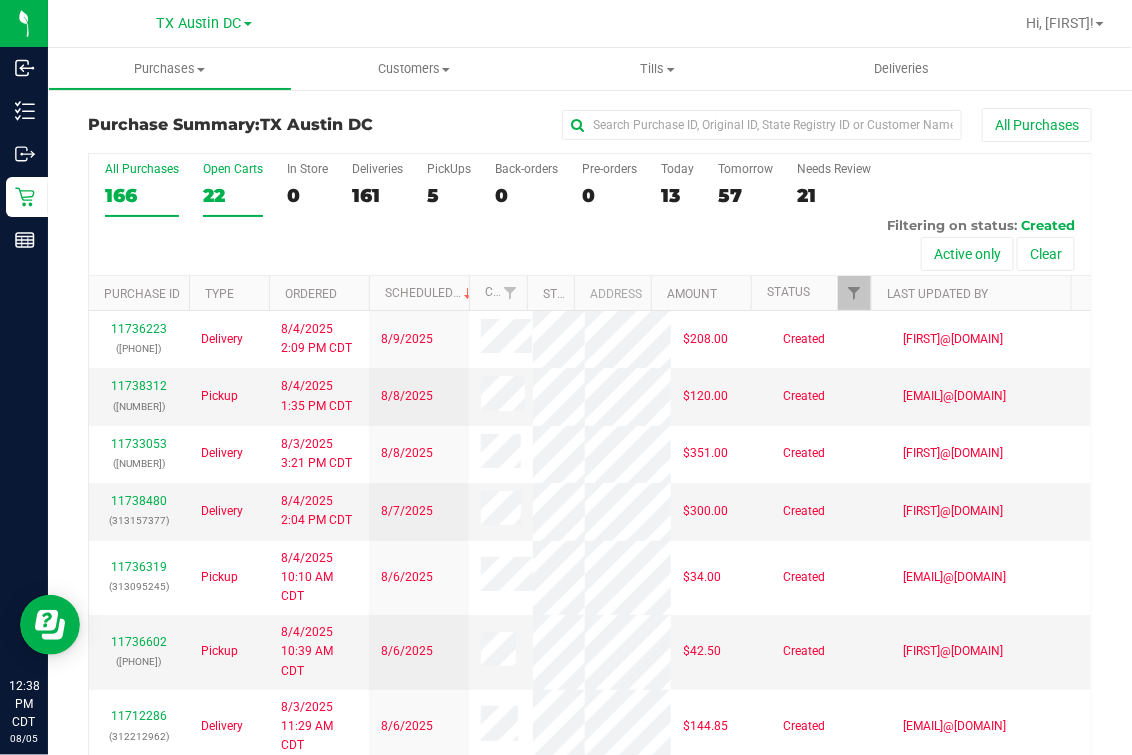 click on "166" at bounding box center (142, 195) 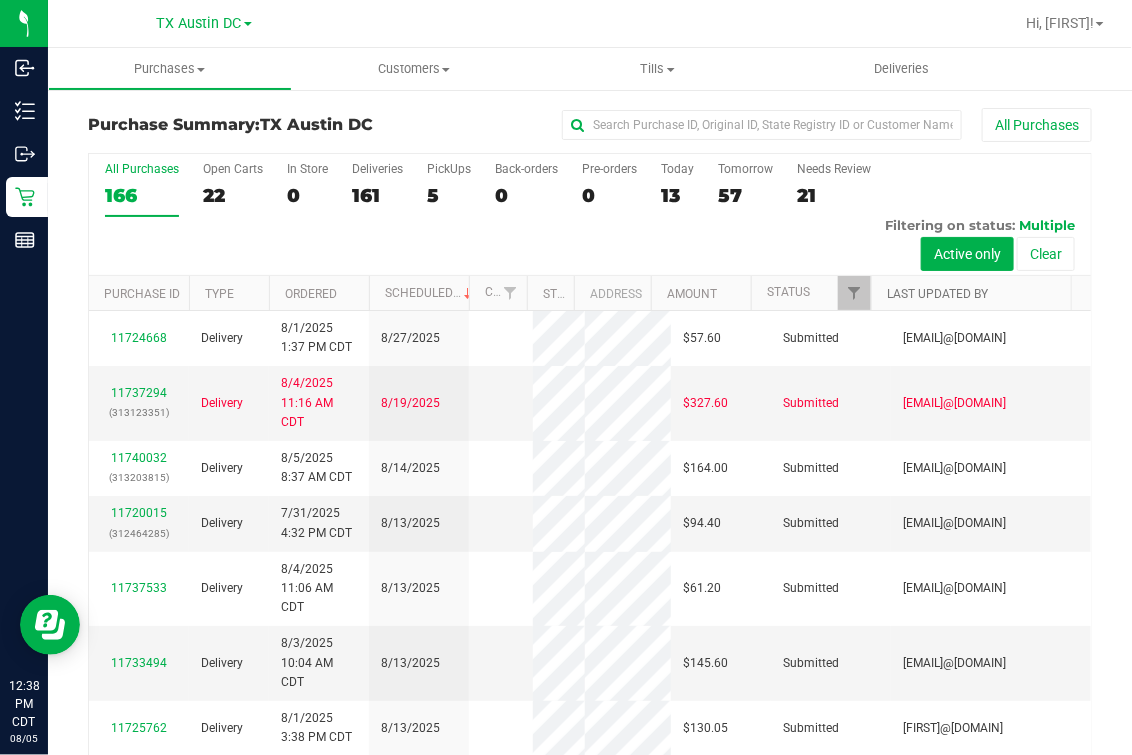 click on "Last Updated By" at bounding box center (937, 294) 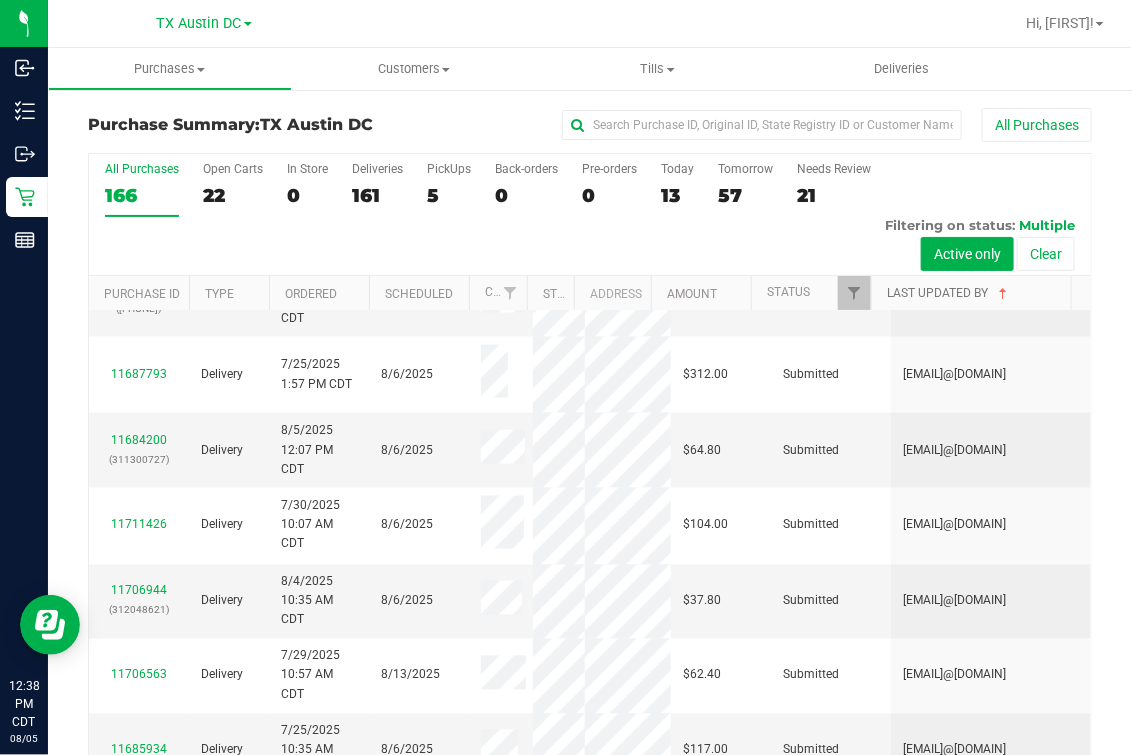 scroll, scrollTop: 999, scrollLeft: 0, axis: vertical 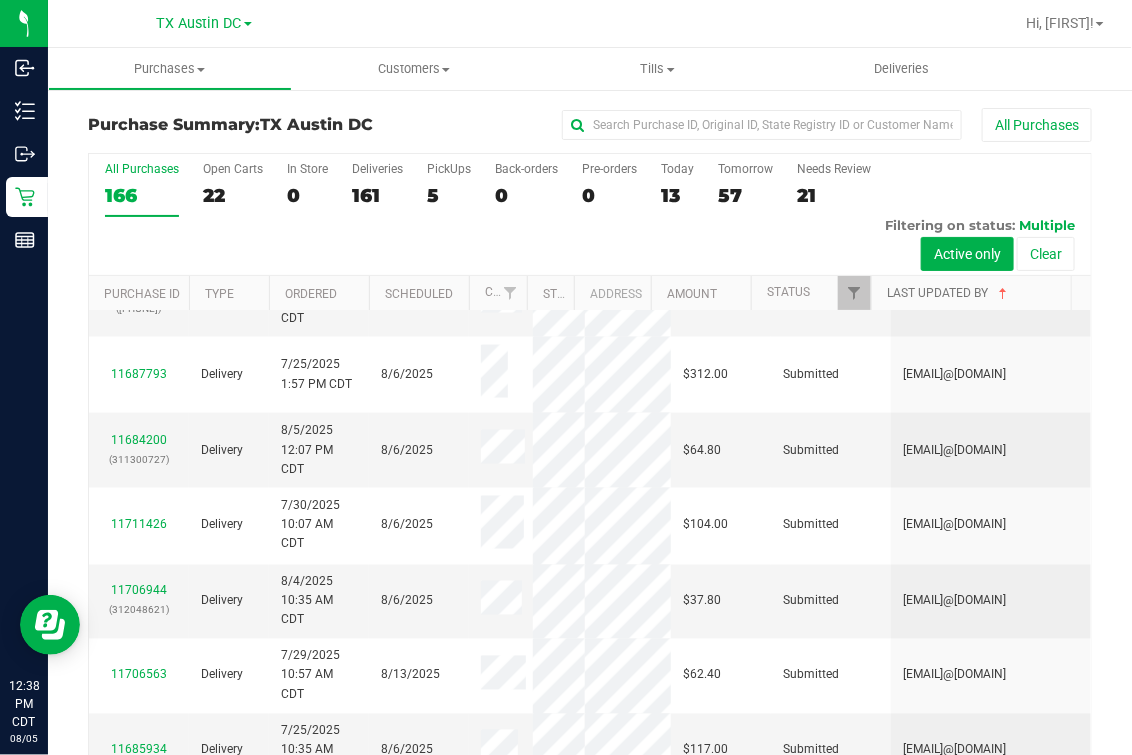 click on "Last Updated By" at bounding box center (949, 293) 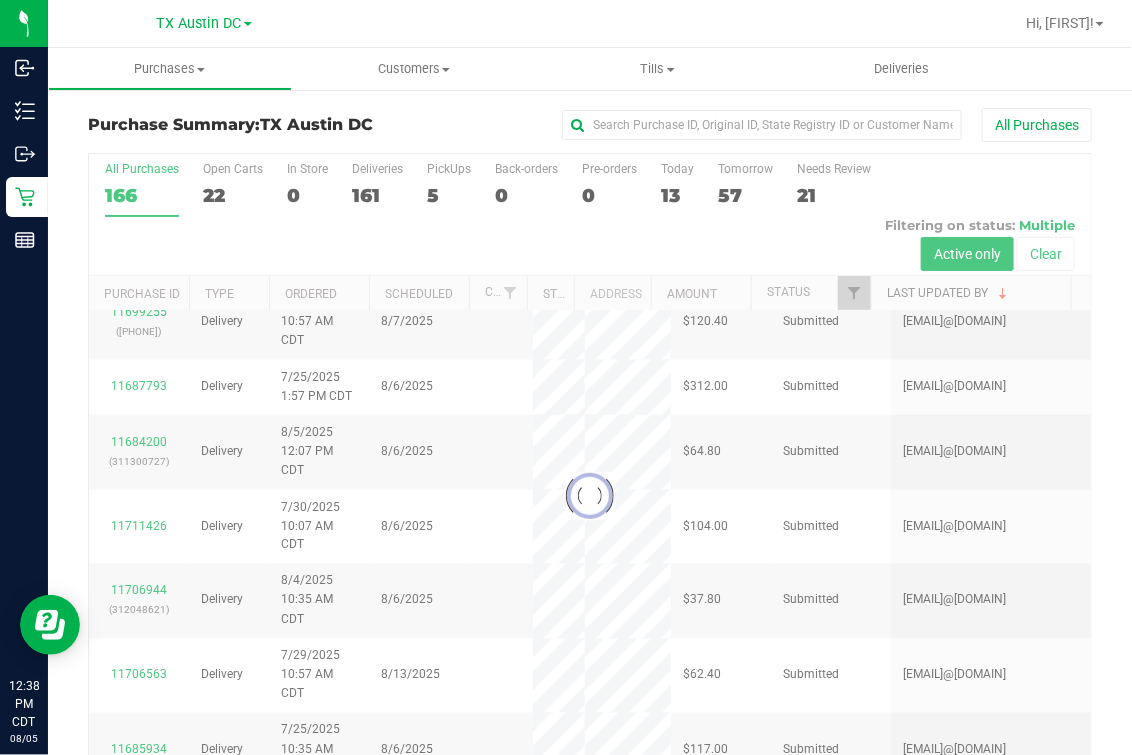 scroll, scrollTop: 0, scrollLeft: 0, axis: both 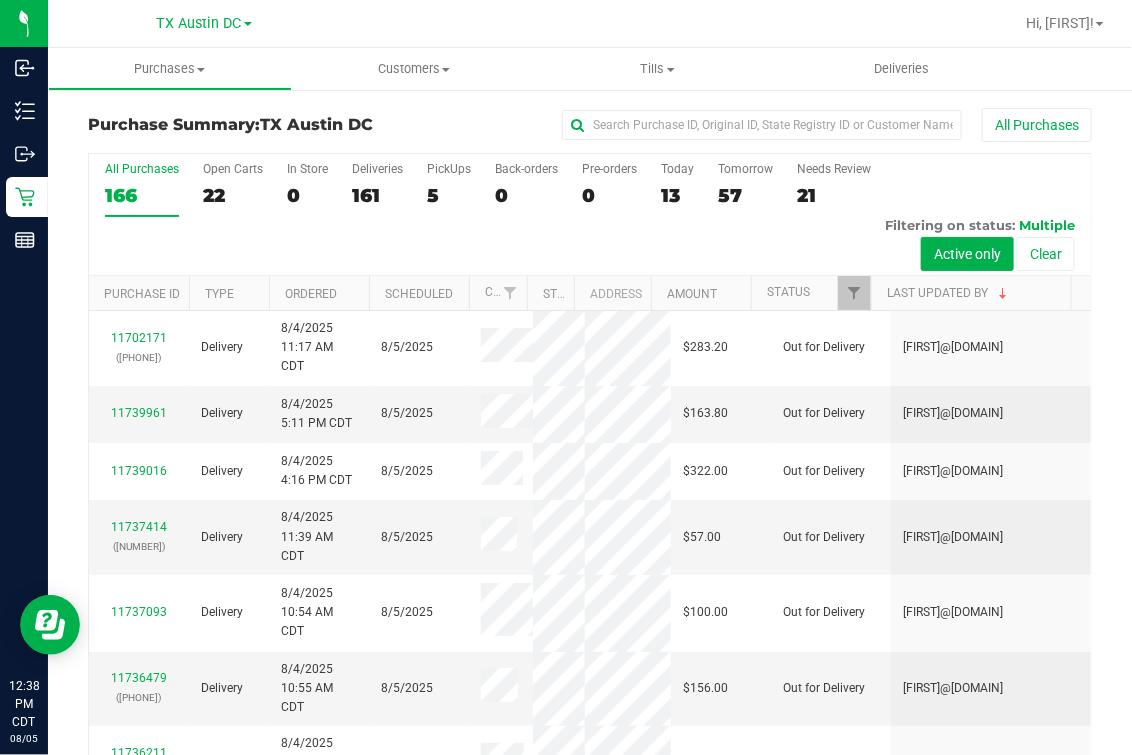 click on "TX Austin DC   TX Austin DC   TX Plano Retail   TX San Antonio Retail    TX South-Austin Retail   TX Sugarland Retail" at bounding box center (204, 23) 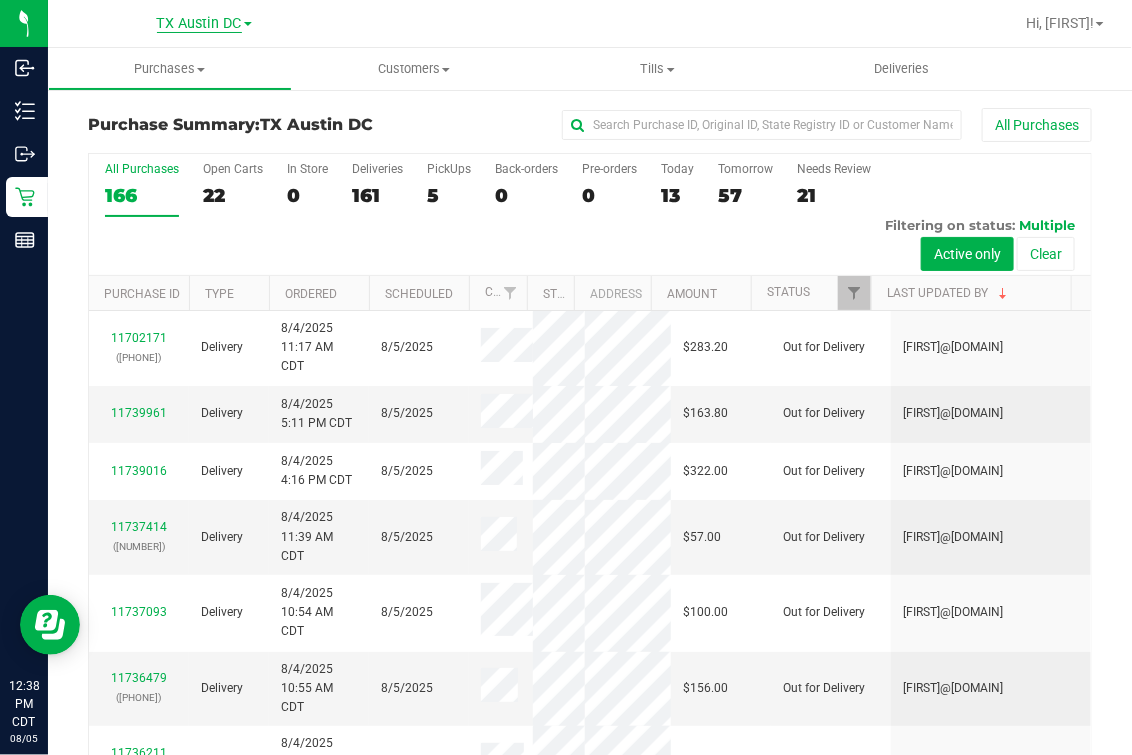 click on "TX Austin DC" at bounding box center (199, 24) 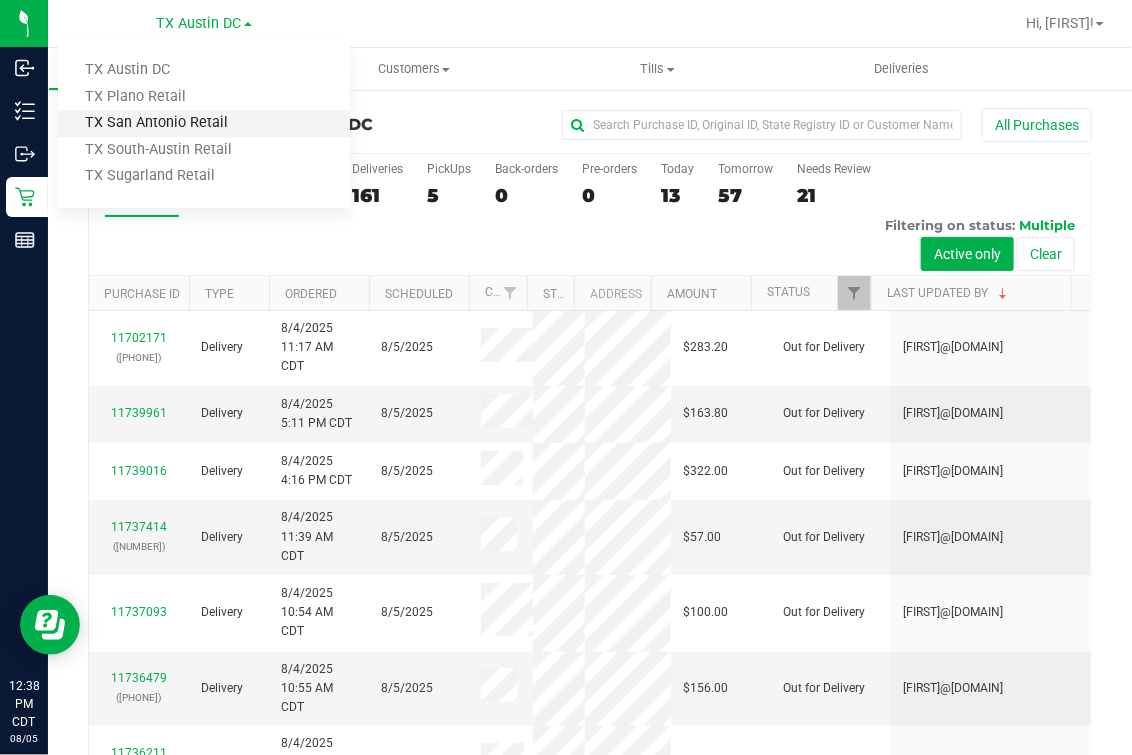 click on "TX San Antonio Retail" at bounding box center (204, 123) 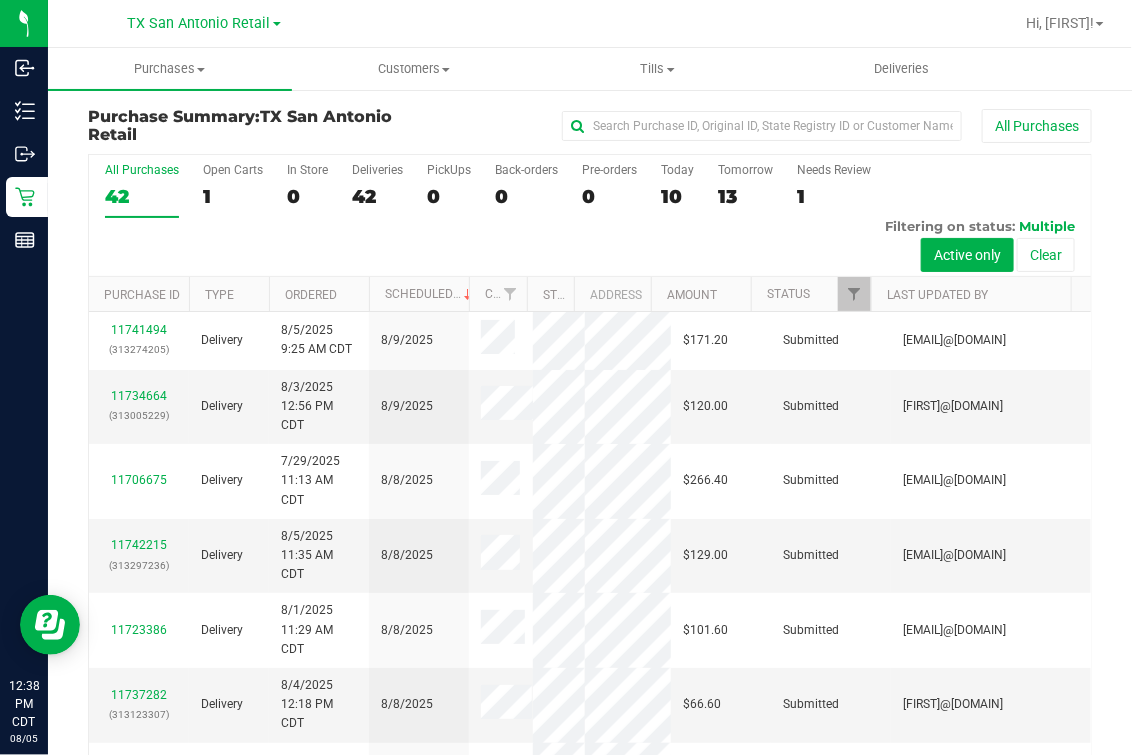 click on "All Purchases
[NUMBER]
Open Carts
[NUMBER]
In Store
[NUMBER]
Deliveries
[NUMBER]
PickUps
[NUMBER]
Back-orders
[NUMBER]
Pre-orders
[NUMBER]
Today
[NUMBER]
Tomorrow
[NUMBER]" at bounding box center (590, 216) 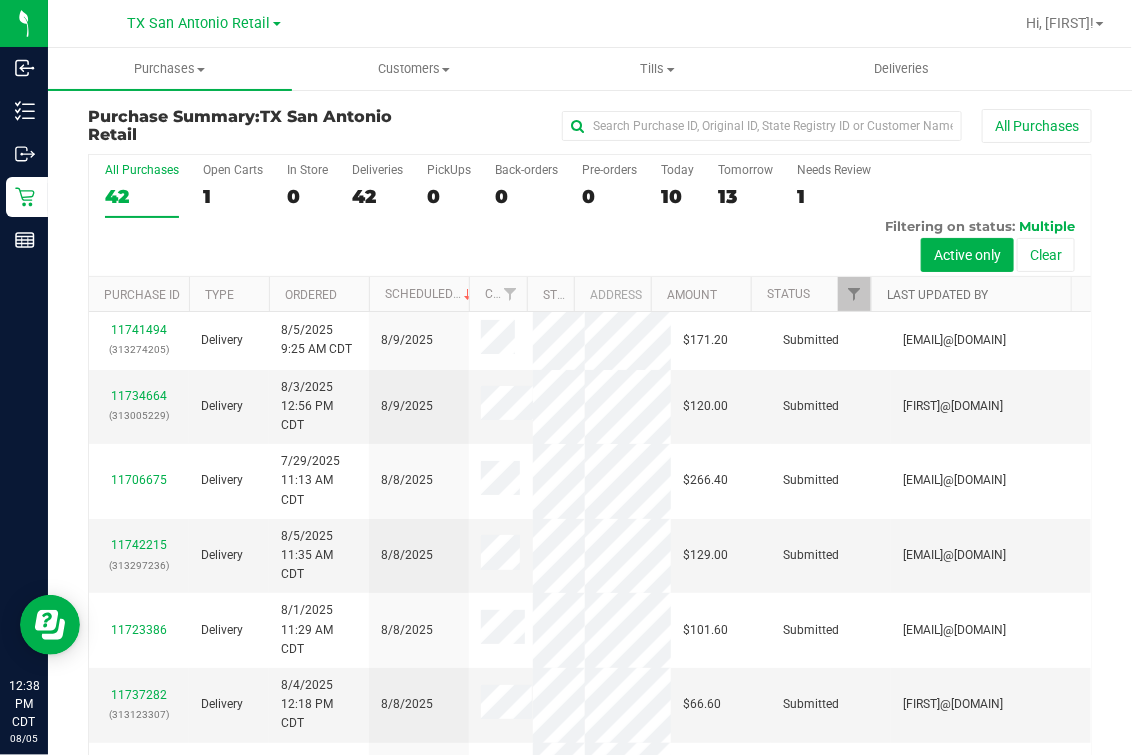 click on "Last Updated By" at bounding box center (937, 295) 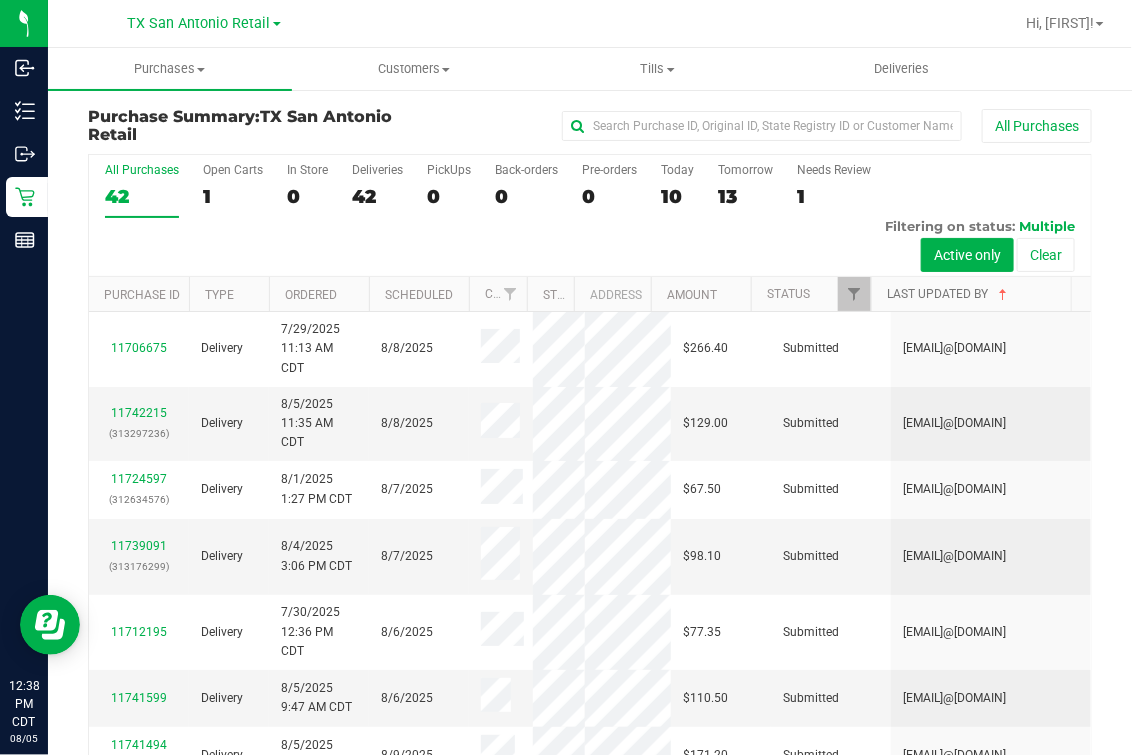 click on "Last Updated By" at bounding box center [949, 294] 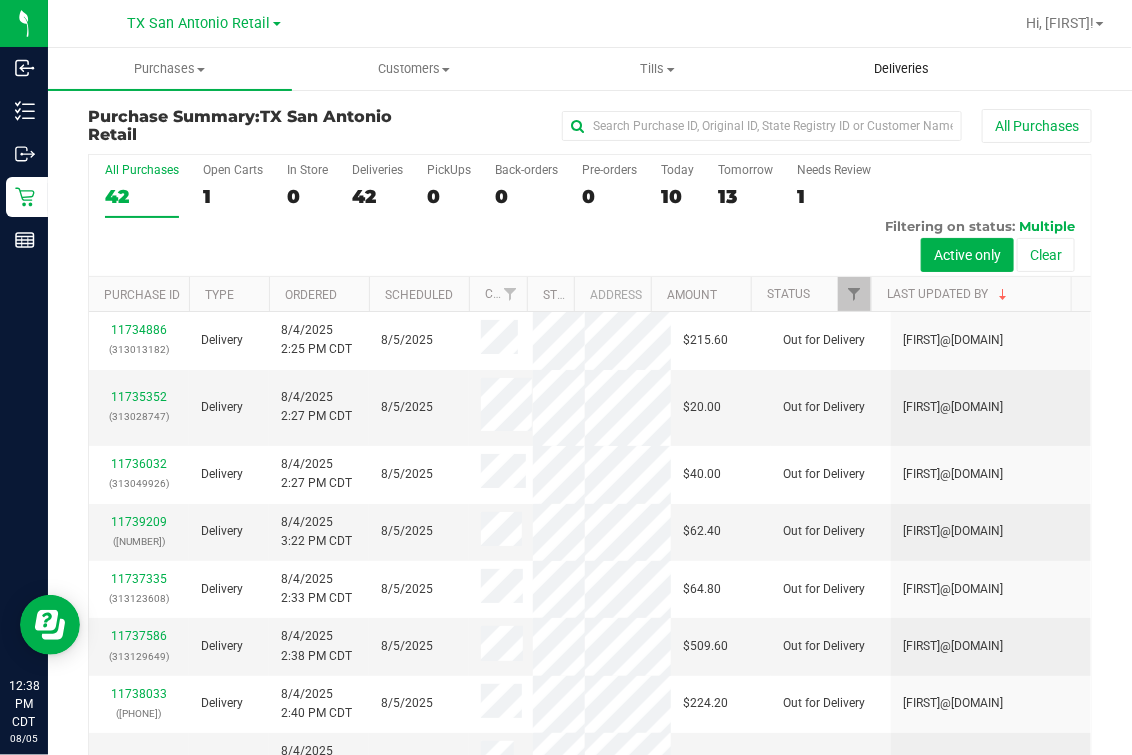 click on "Deliveries" at bounding box center (901, 69) 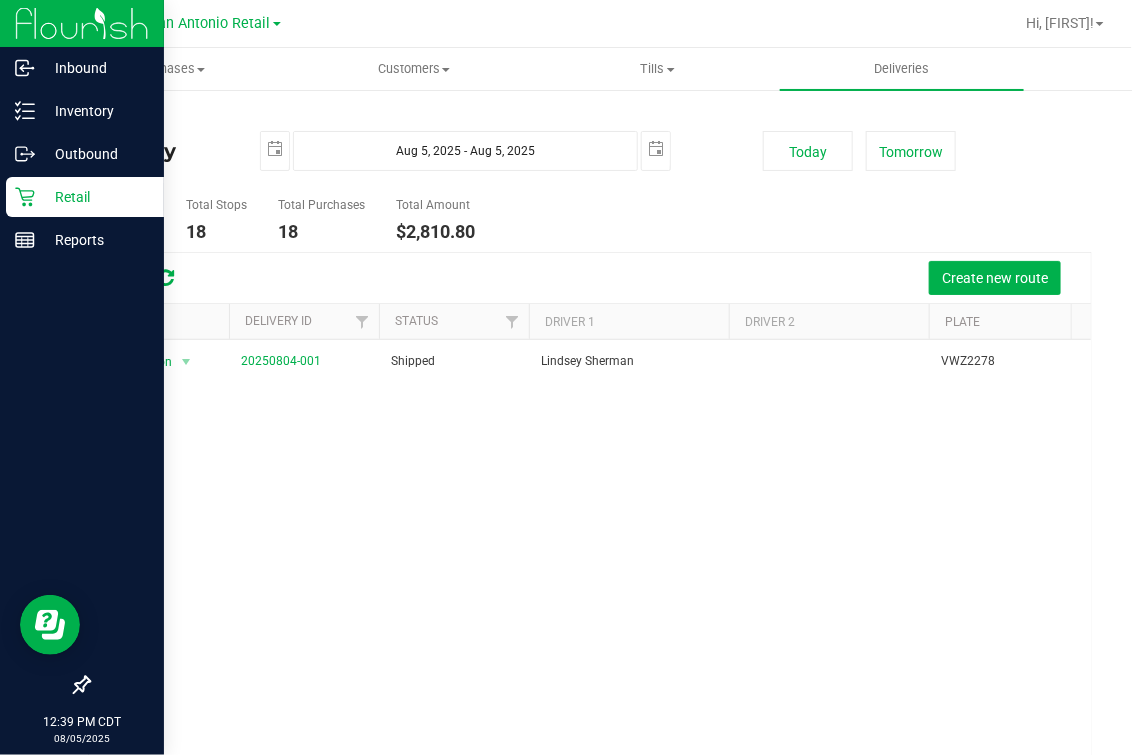 click on "Retail" at bounding box center [85, 197] 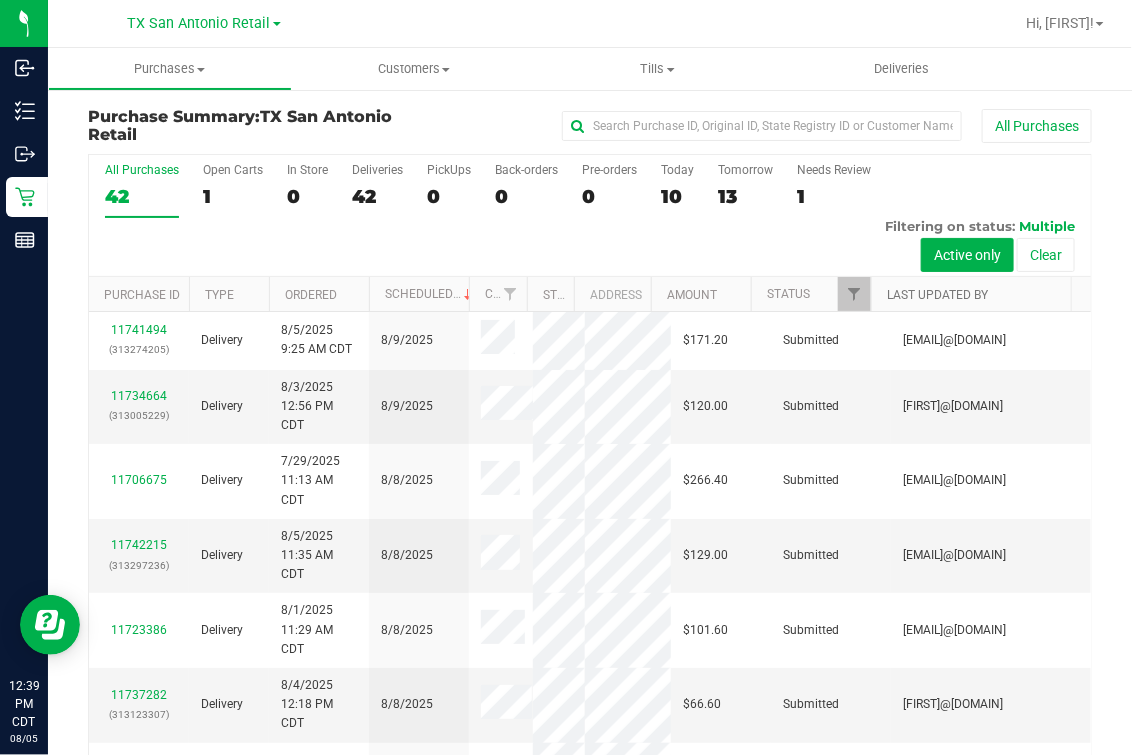 click on "Last Updated By" at bounding box center [937, 295] 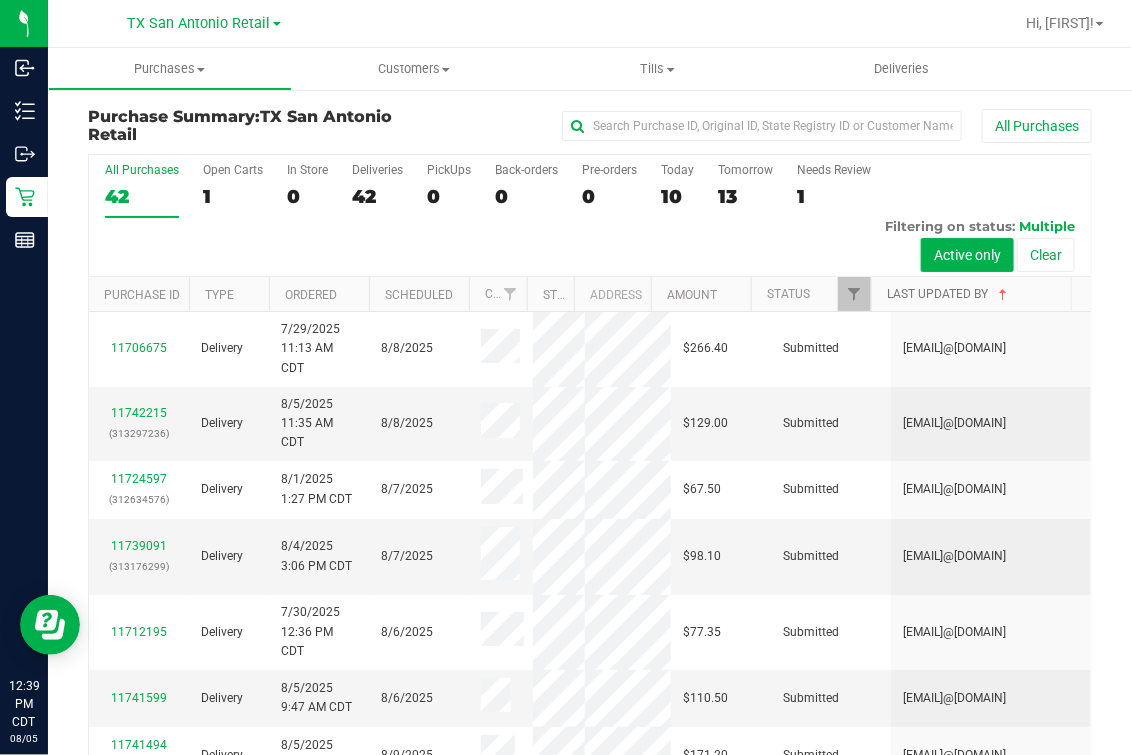 click on "Last Updated By" at bounding box center (949, 294) 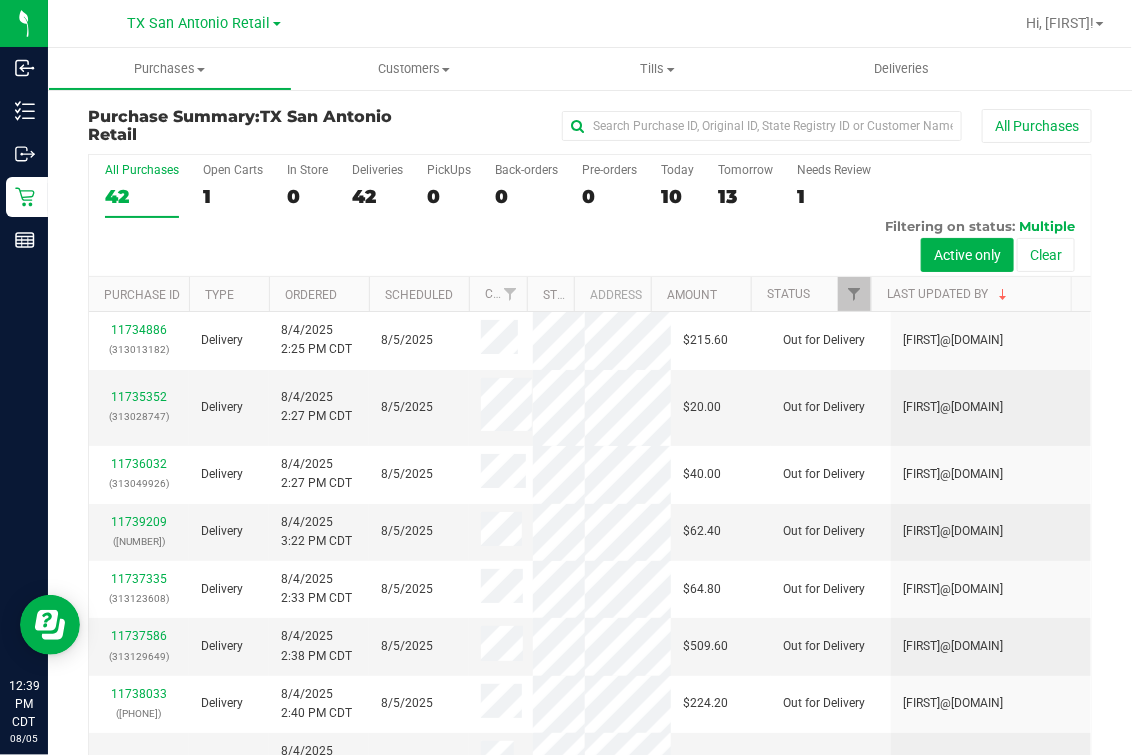click on "Last Updated By" at bounding box center (971, 294) 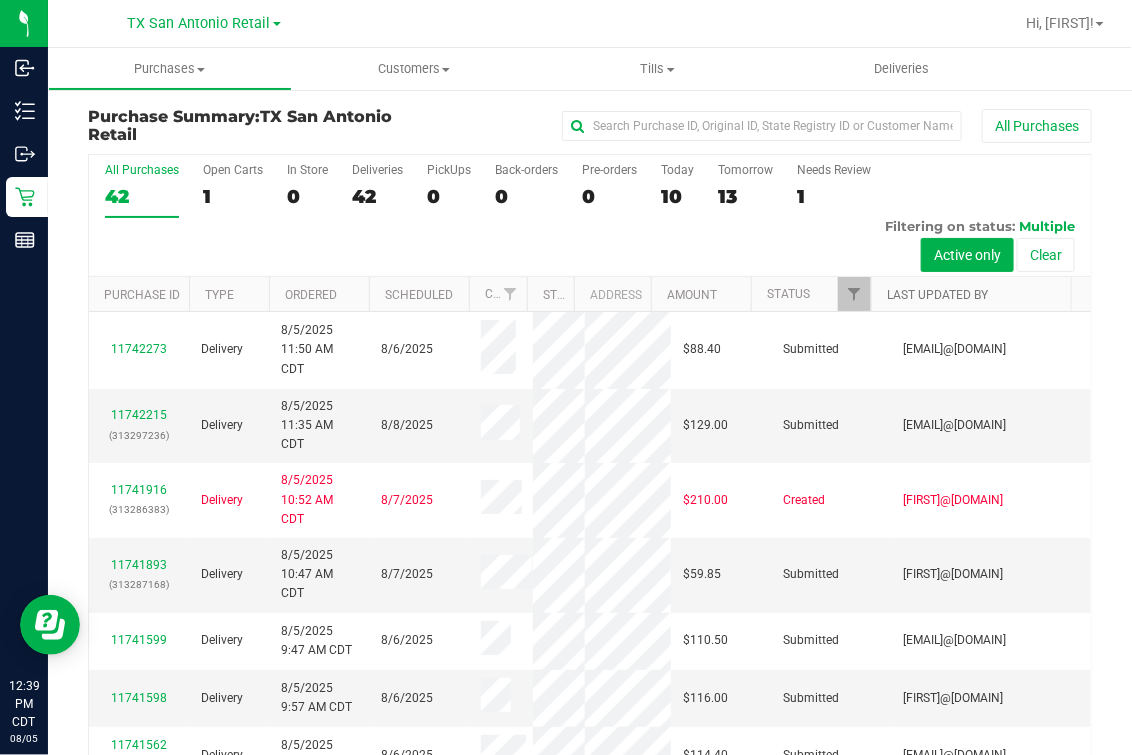 click on "Last Updated By" at bounding box center (937, 295) 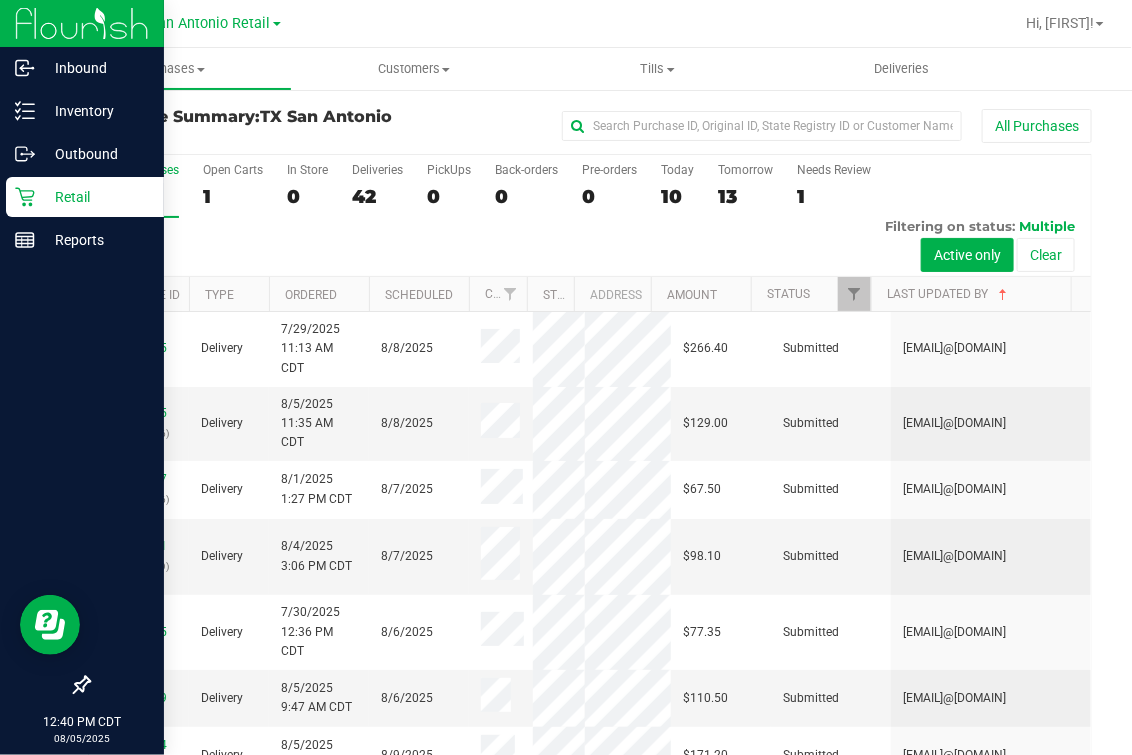 click on "Retail" at bounding box center (85, 197) 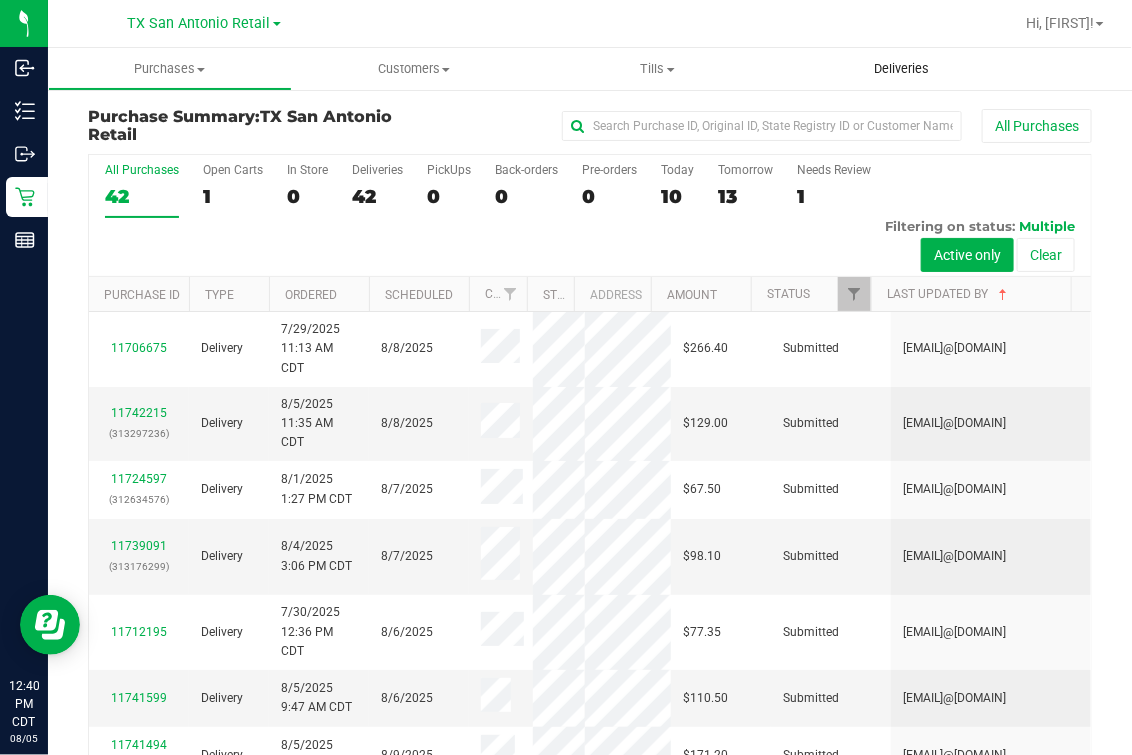 click on "Deliveries" at bounding box center (901, 69) 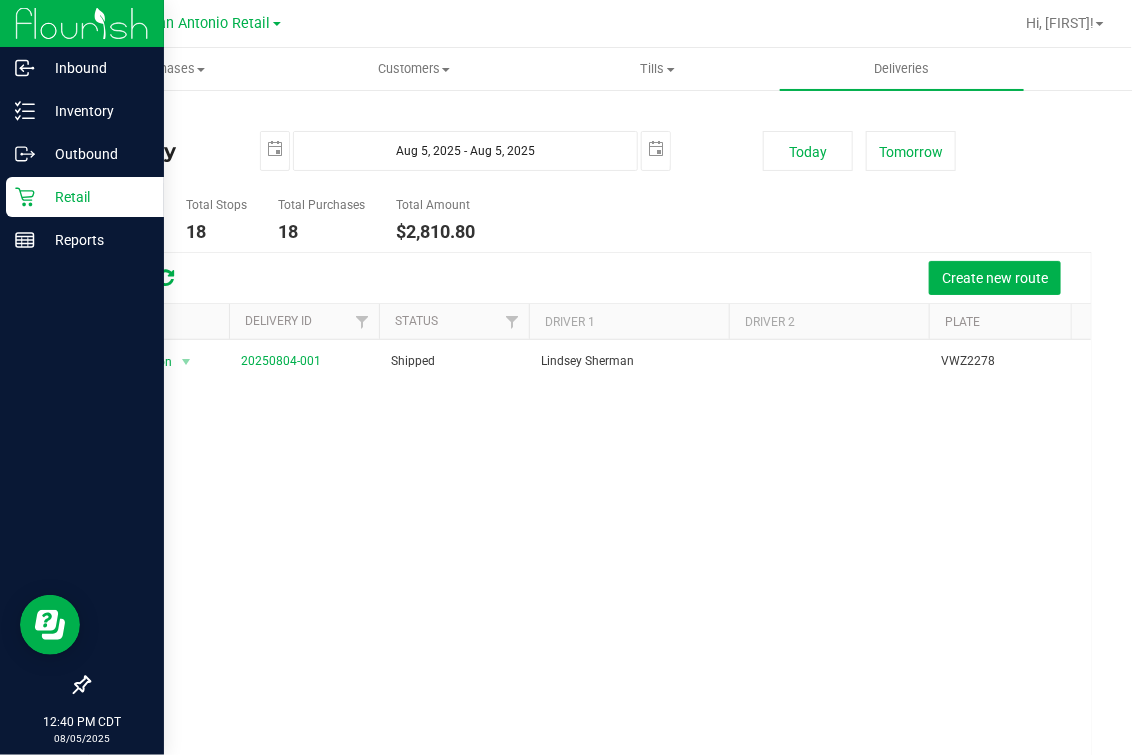 click on "Retail" at bounding box center (85, 197) 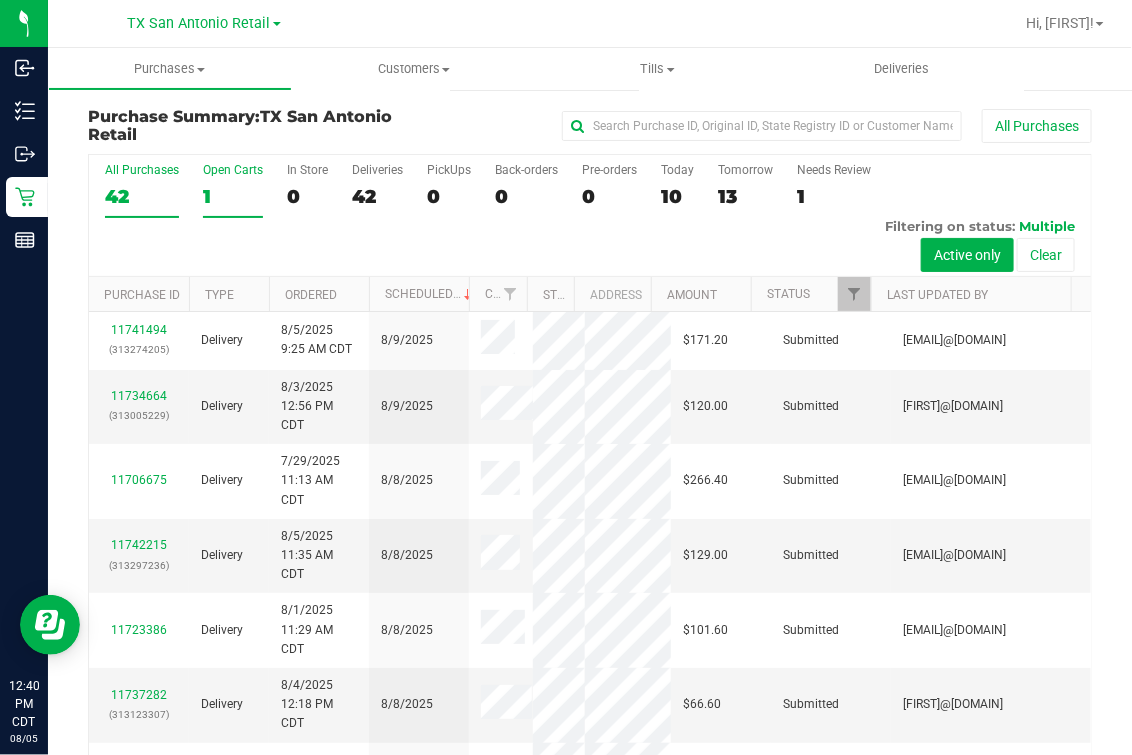 click on "Open Carts
1" at bounding box center (233, 190) 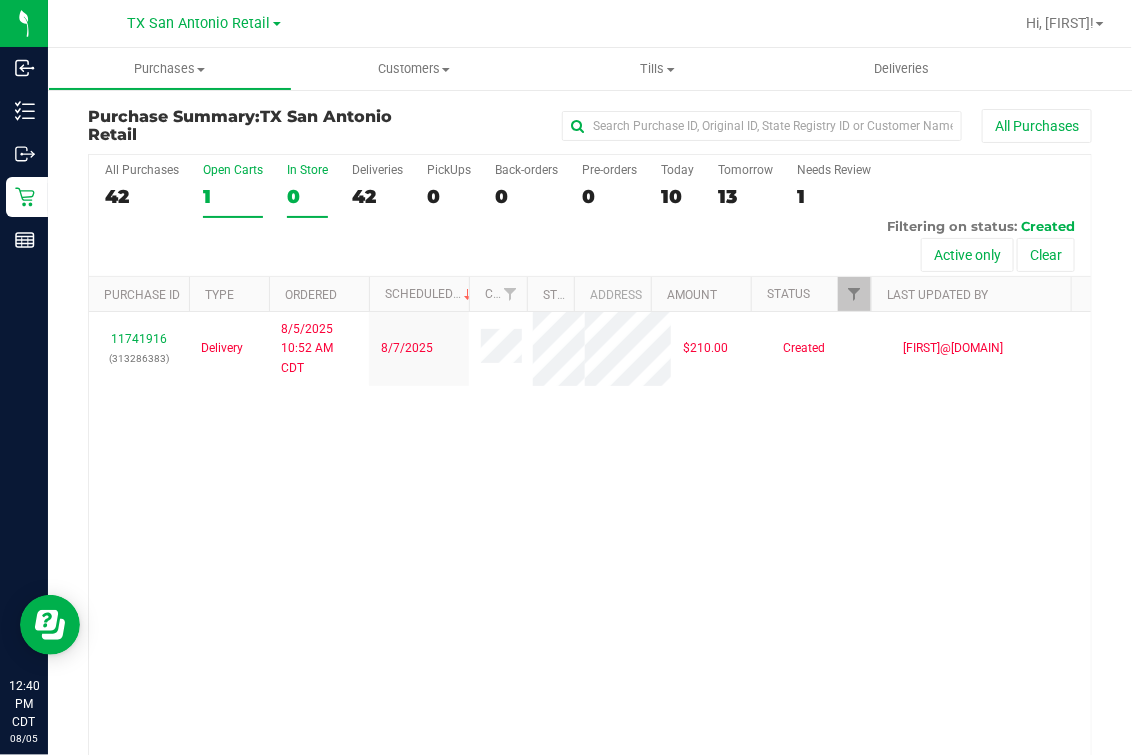 click on "In Store
0" at bounding box center [307, 190] 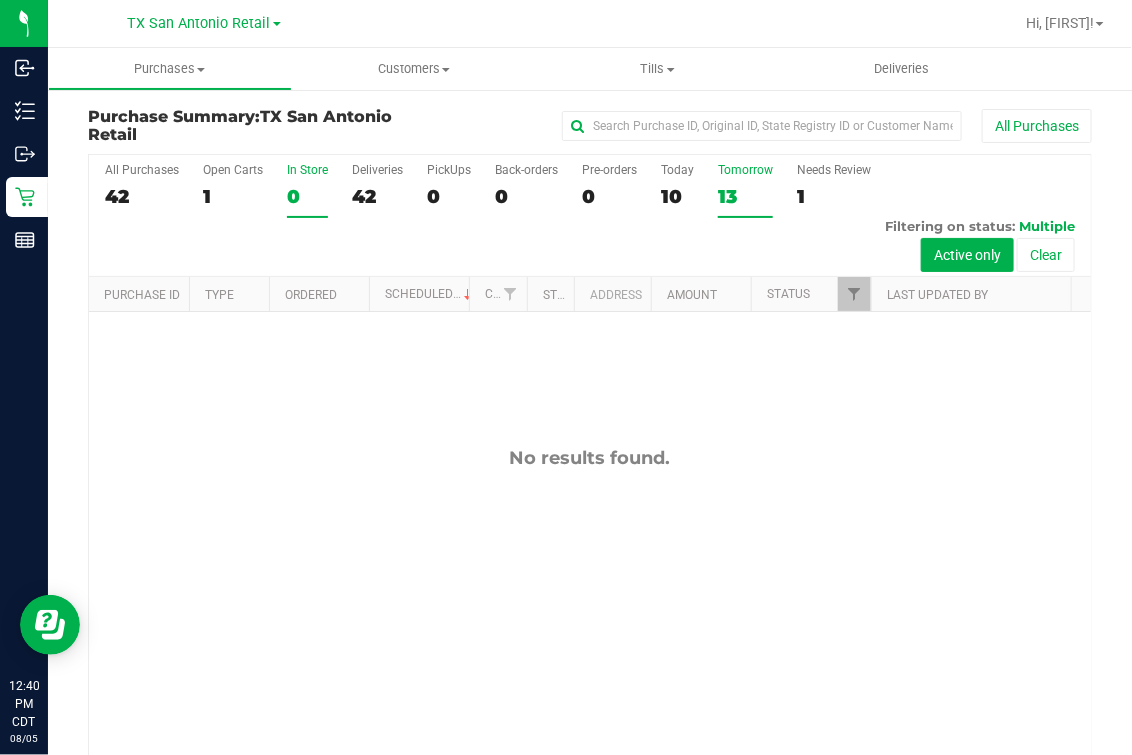 click on "13" at bounding box center [745, 196] 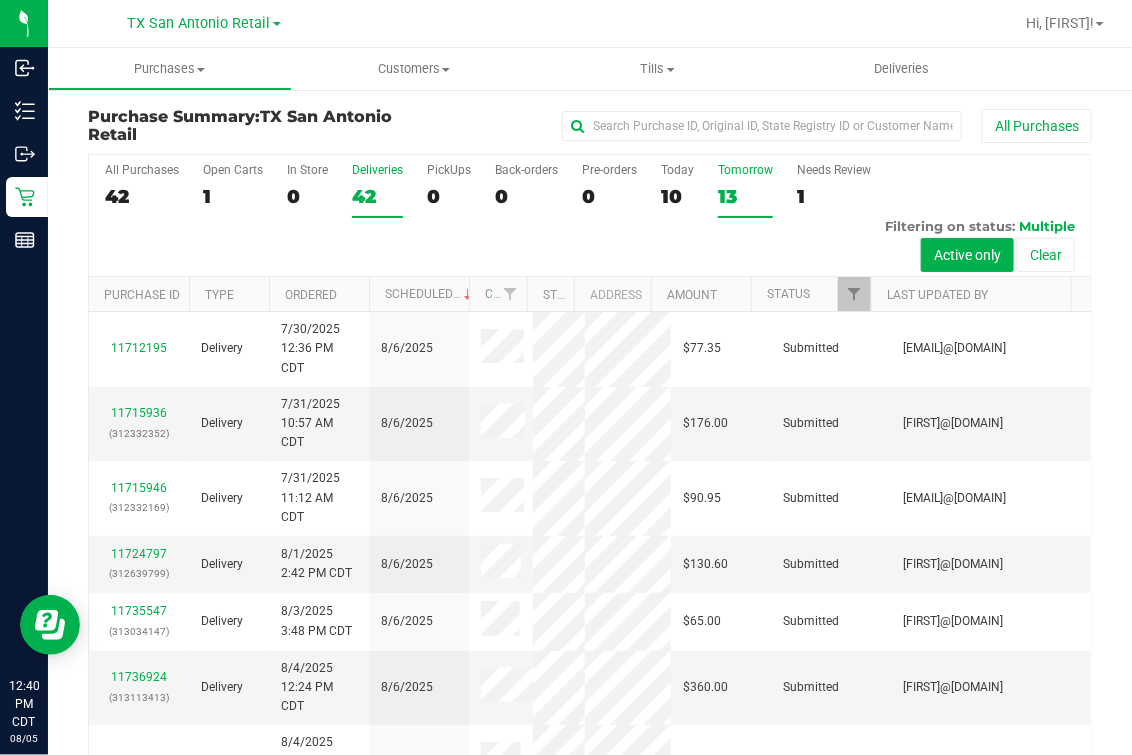 click on "42" at bounding box center (377, 196) 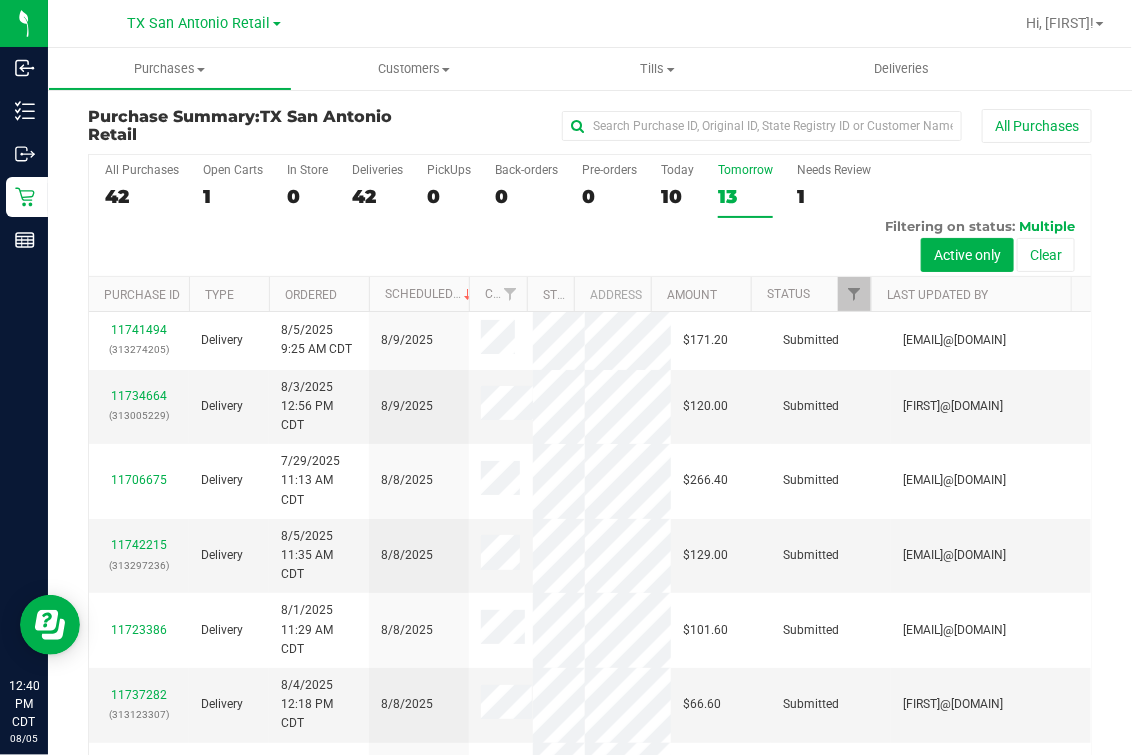 click on "Last Updated By" at bounding box center (971, 294) 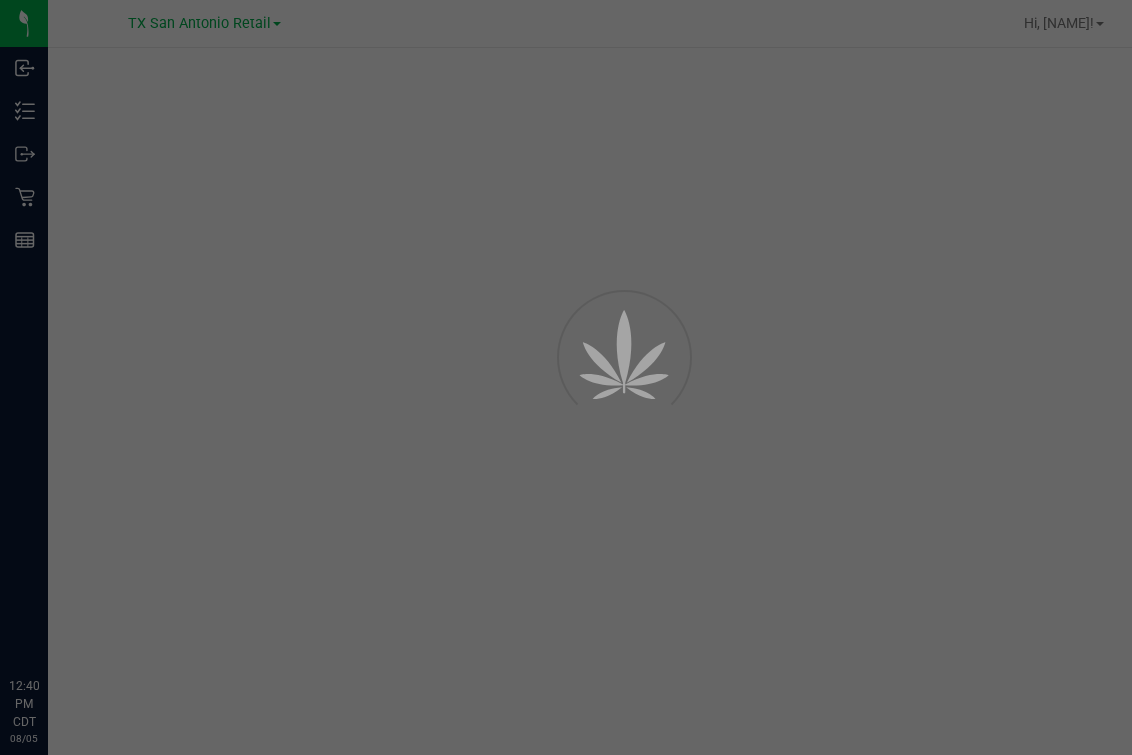 scroll, scrollTop: 0, scrollLeft: 0, axis: both 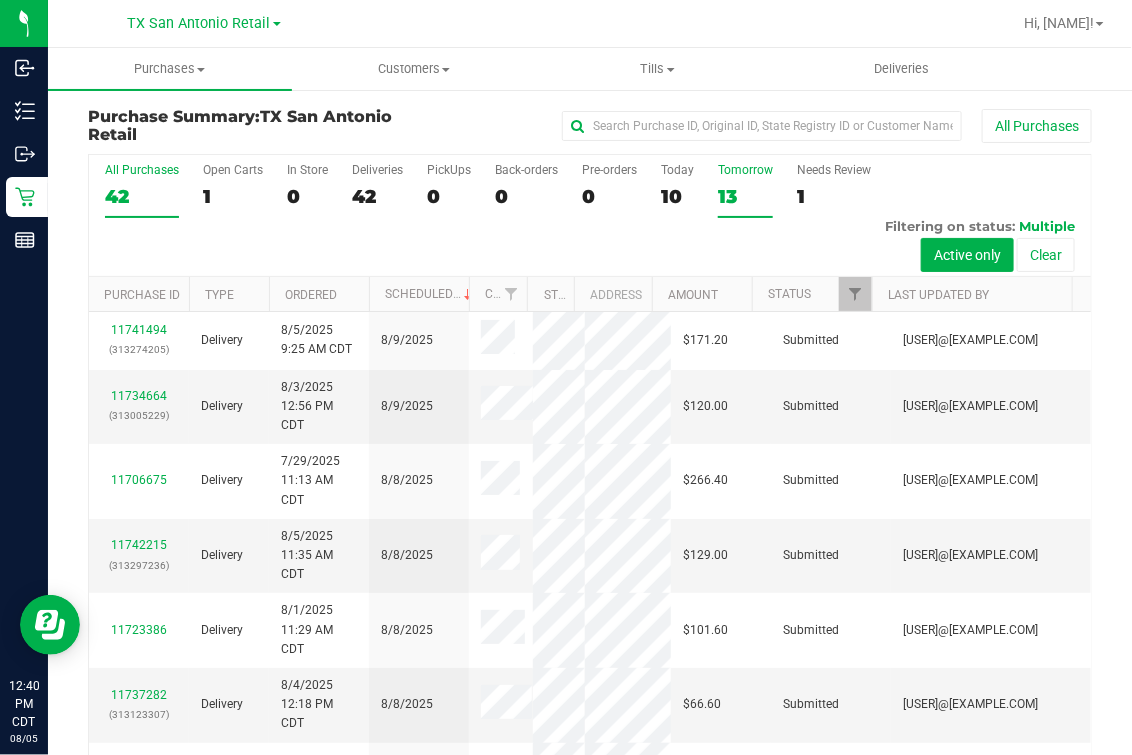 click on "Tomorrow" at bounding box center [745, 170] 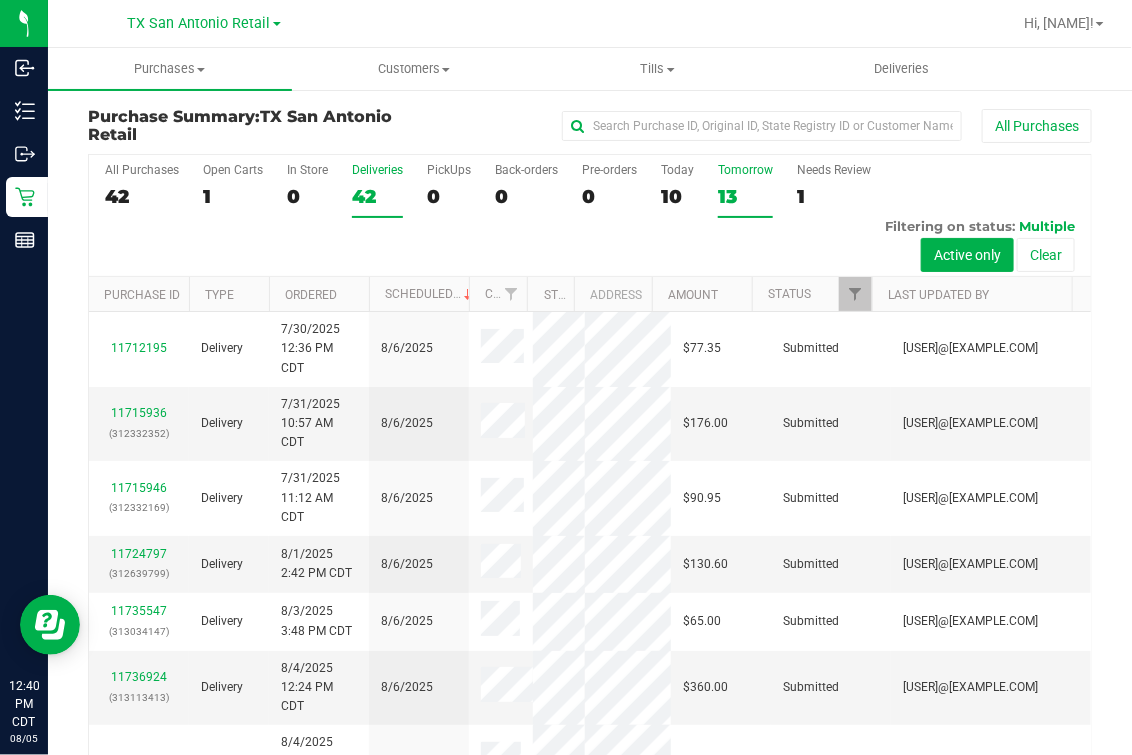 click on "42" at bounding box center [377, 196] 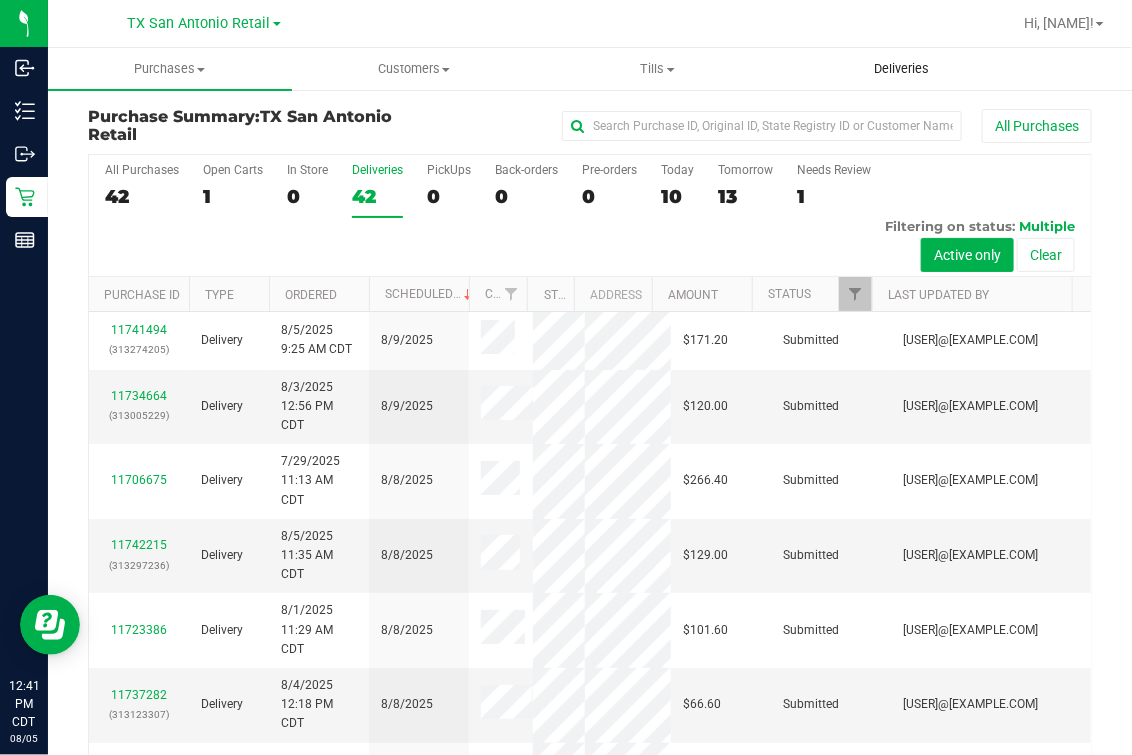 click on "Deliveries" at bounding box center (902, 69) 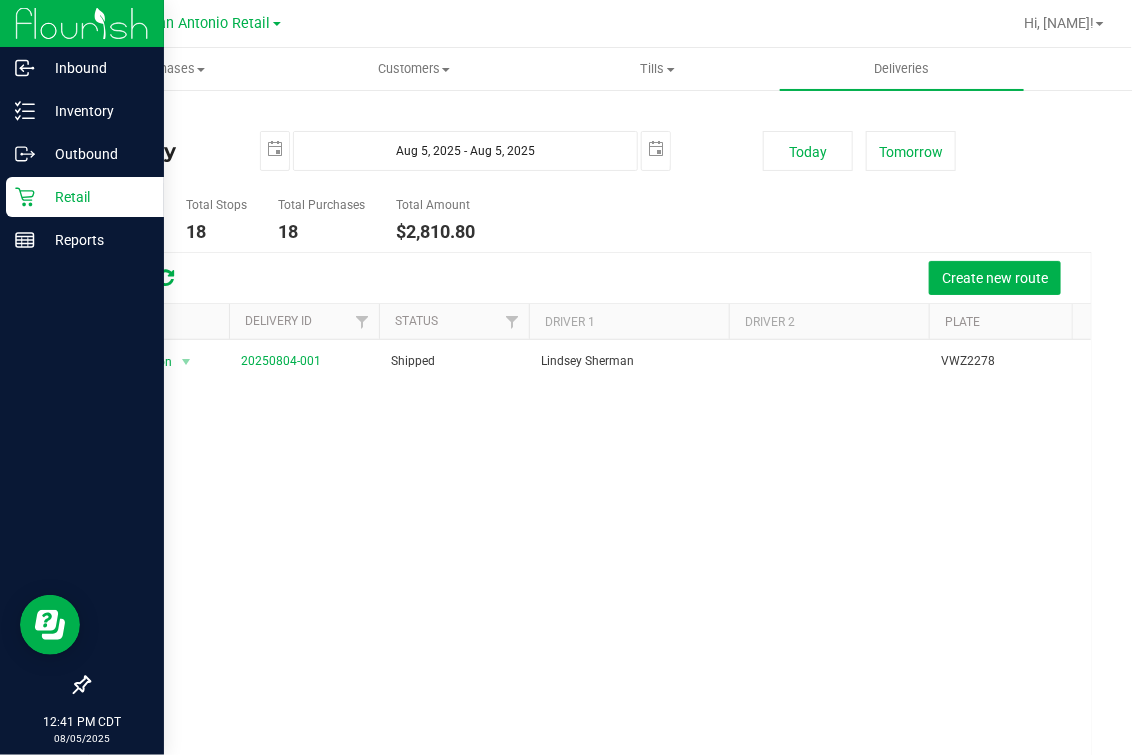 click on "Retail" at bounding box center (95, 197) 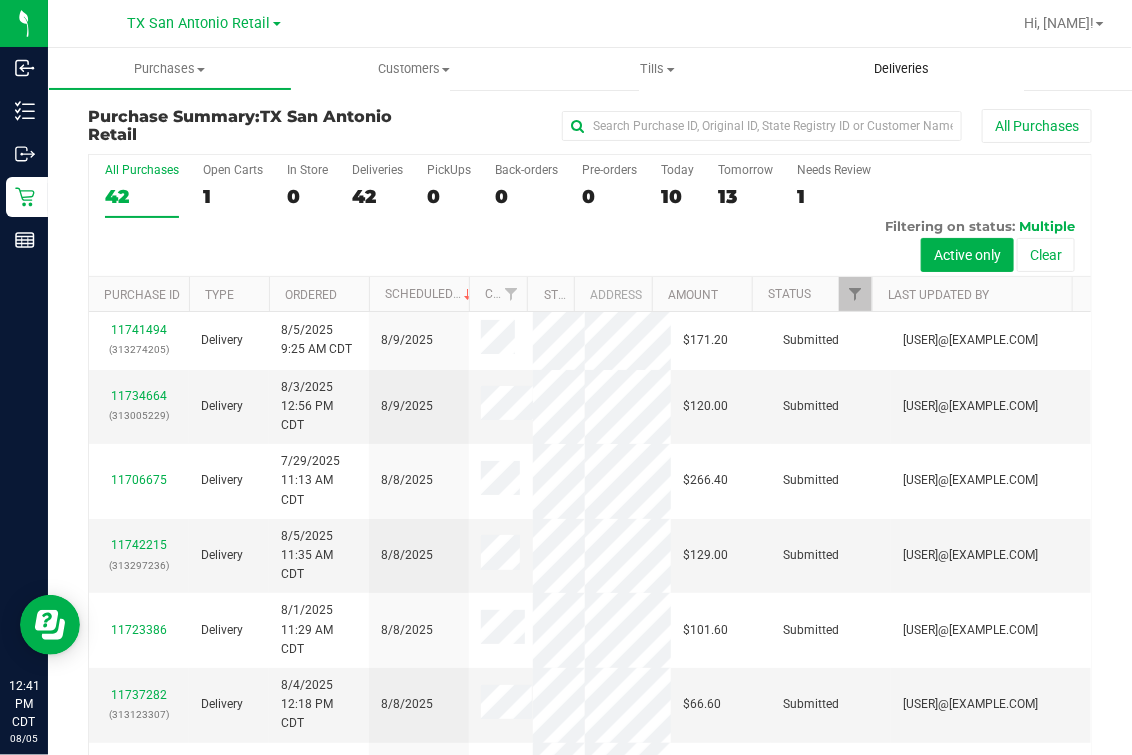 click on "Deliveries" at bounding box center [902, 69] 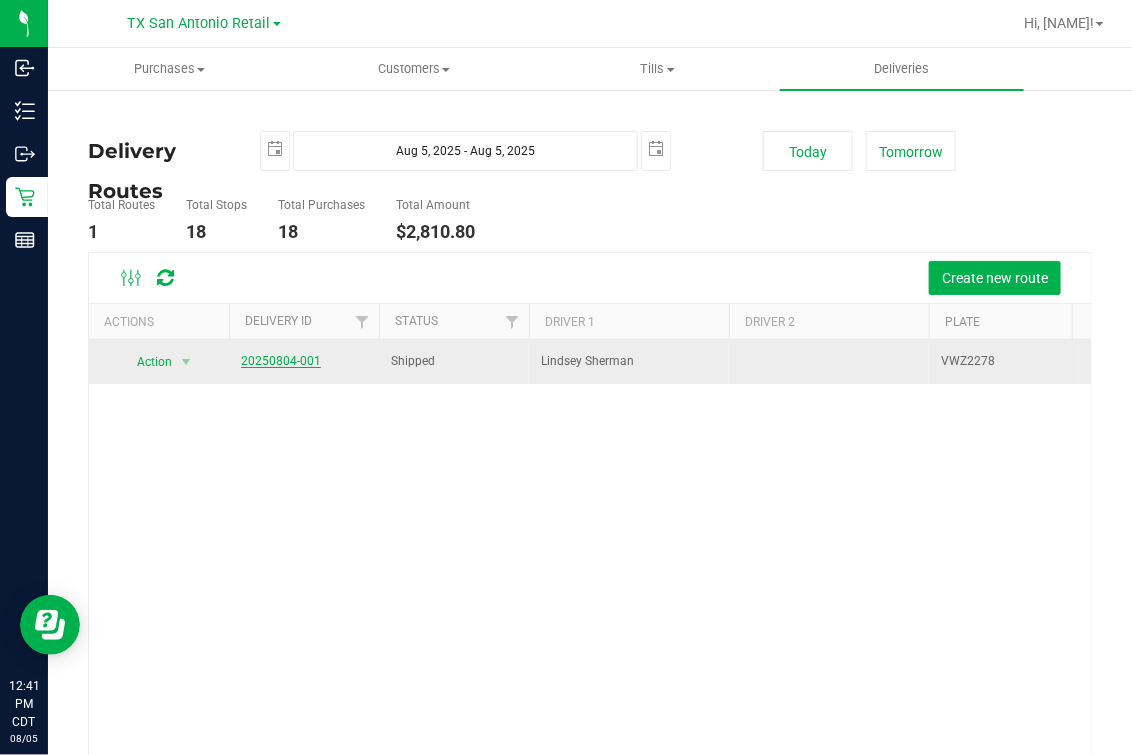 click on "20250804-001" at bounding box center (281, 361) 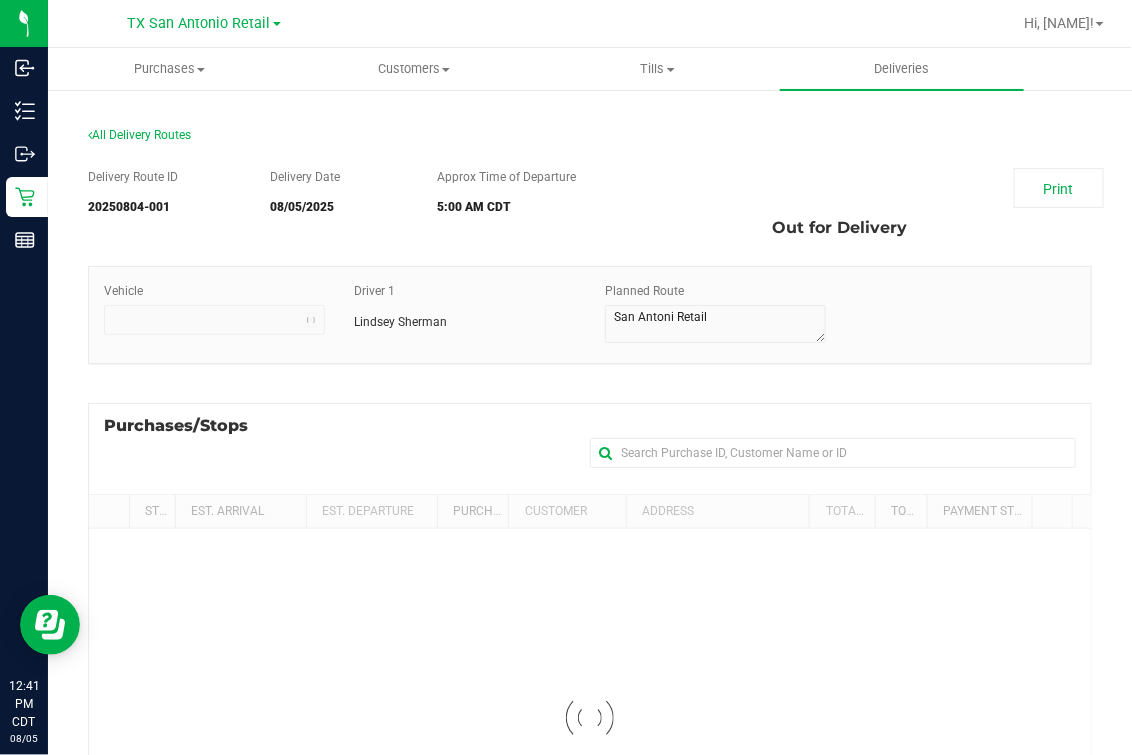 click on "Out for Delivery" at bounding box center [839, 228] 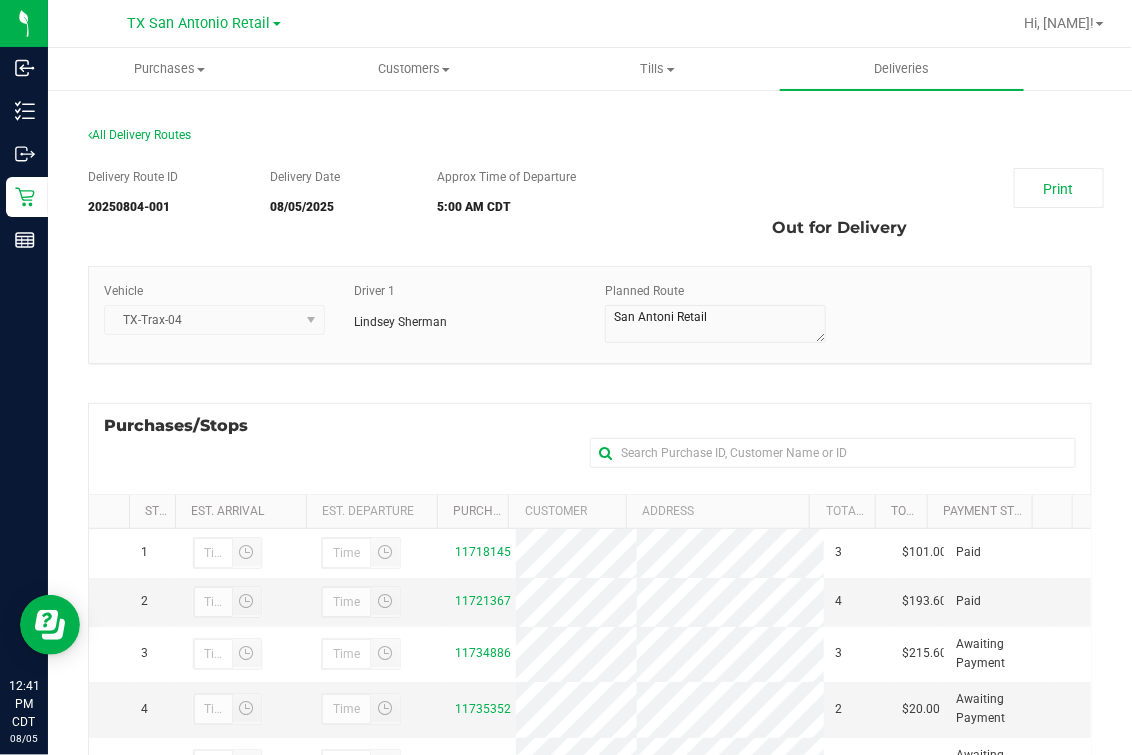 scroll, scrollTop: 357, scrollLeft: 0, axis: vertical 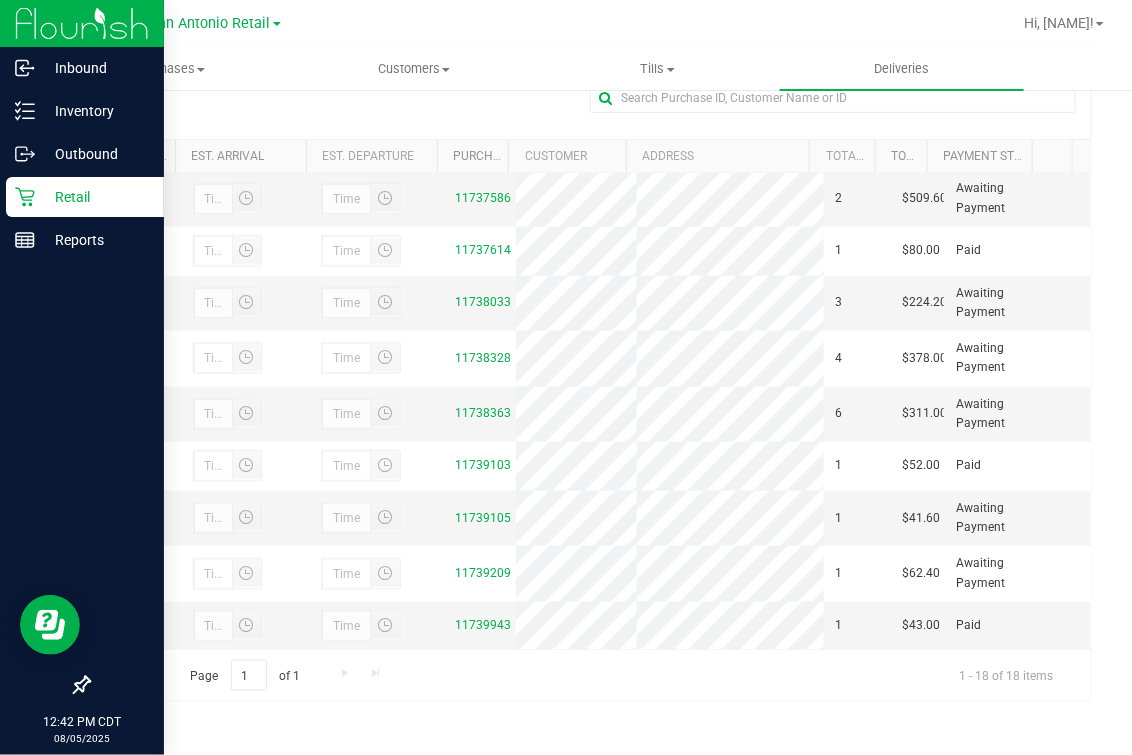 click 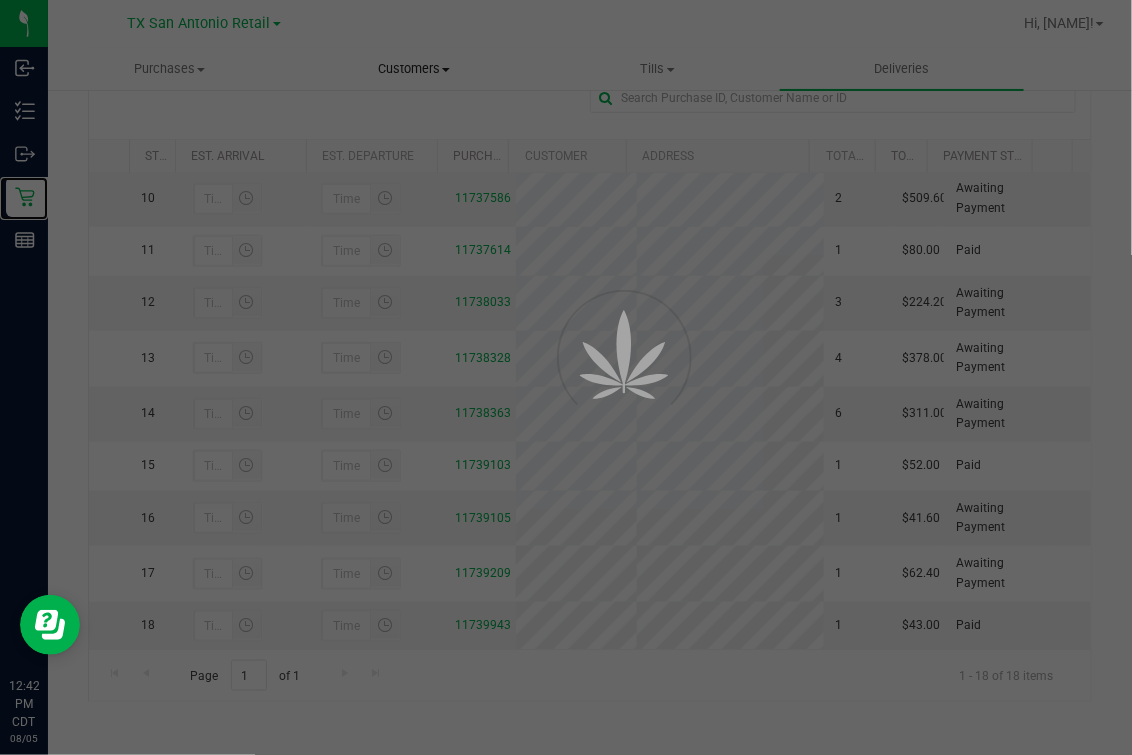 scroll, scrollTop: 0, scrollLeft: 0, axis: both 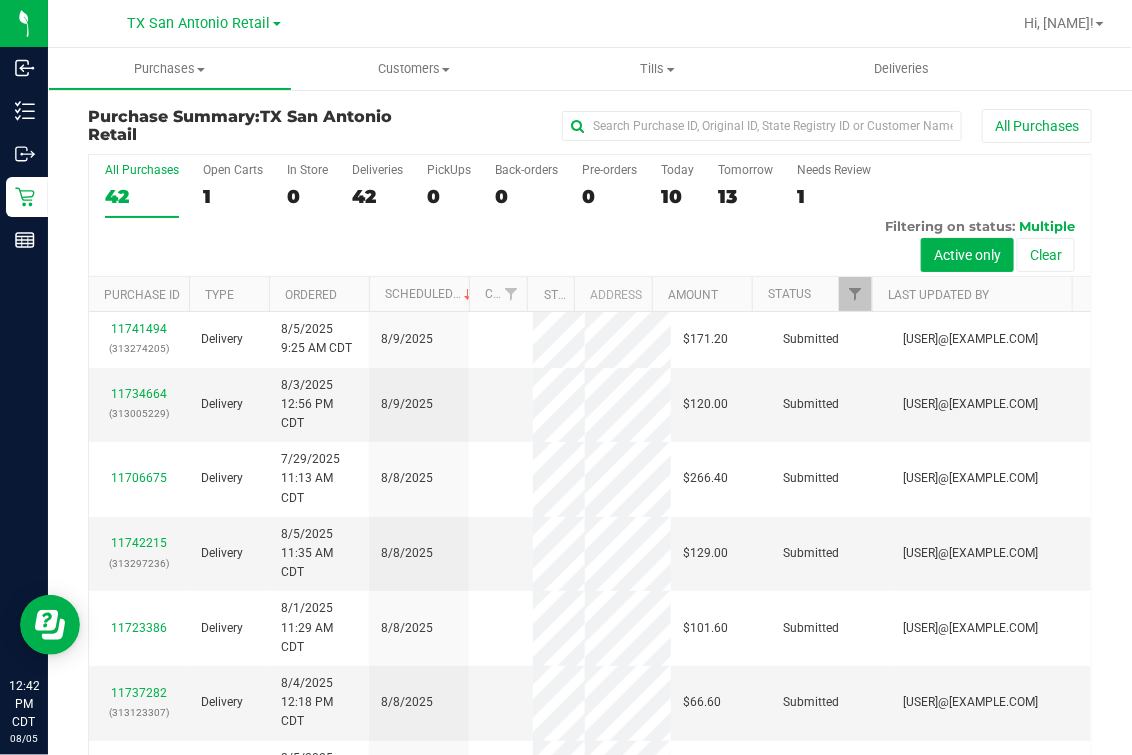 click on "All Purchases
[NUMBER]
Open Carts
[NUMBER]
In Store
[NUMBER]
Deliveries
[NUMBER]
PickUps
[NUMBER]
Back-orders
[NUMBER]
Pre-orders
[NUMBER]
Today
[NUMBER]
Tomorrow
[NUMBER]" at bounding box center [590, 216] 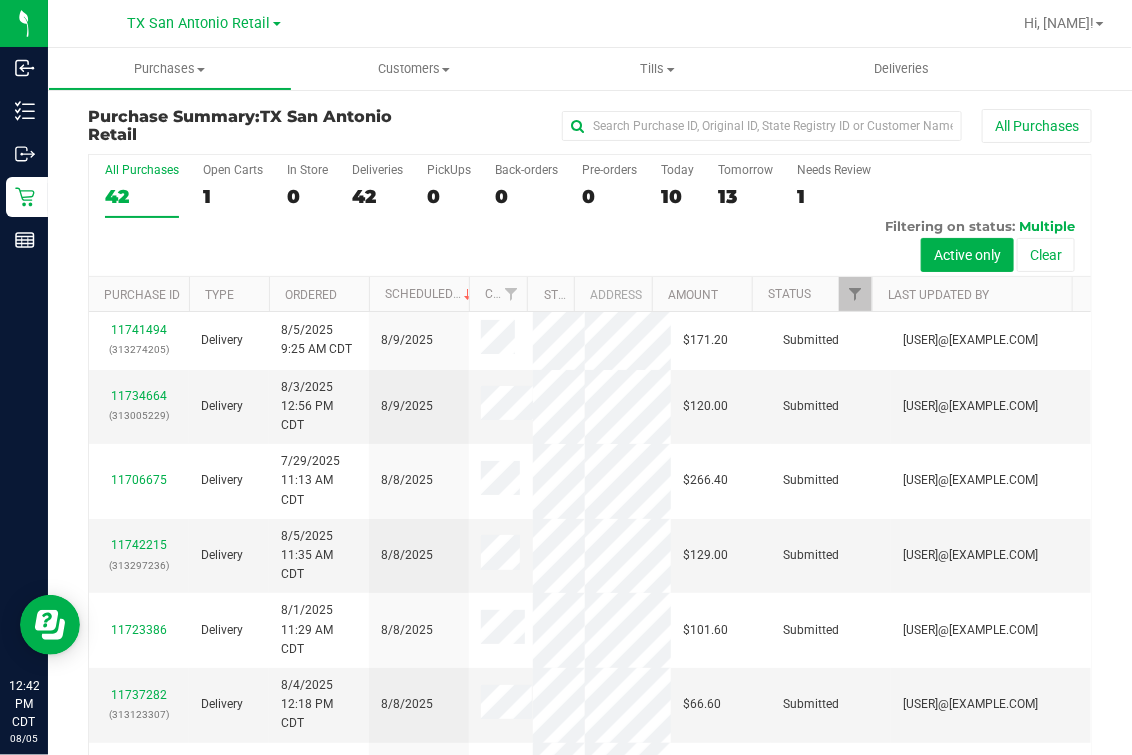 click on "All Purchases
[NUMBER]
Open Carts
[NUMBER]
In Store
[NUMBER]
Deliveries
[NUMBER]
PickUps
[NUMBER]
Back-orders
[NUMBER]
Pre-orders
[NUMBER]
Today
[NUMBER]
Tomorrow
[NUMBER]" at bounding box center [590, 216] 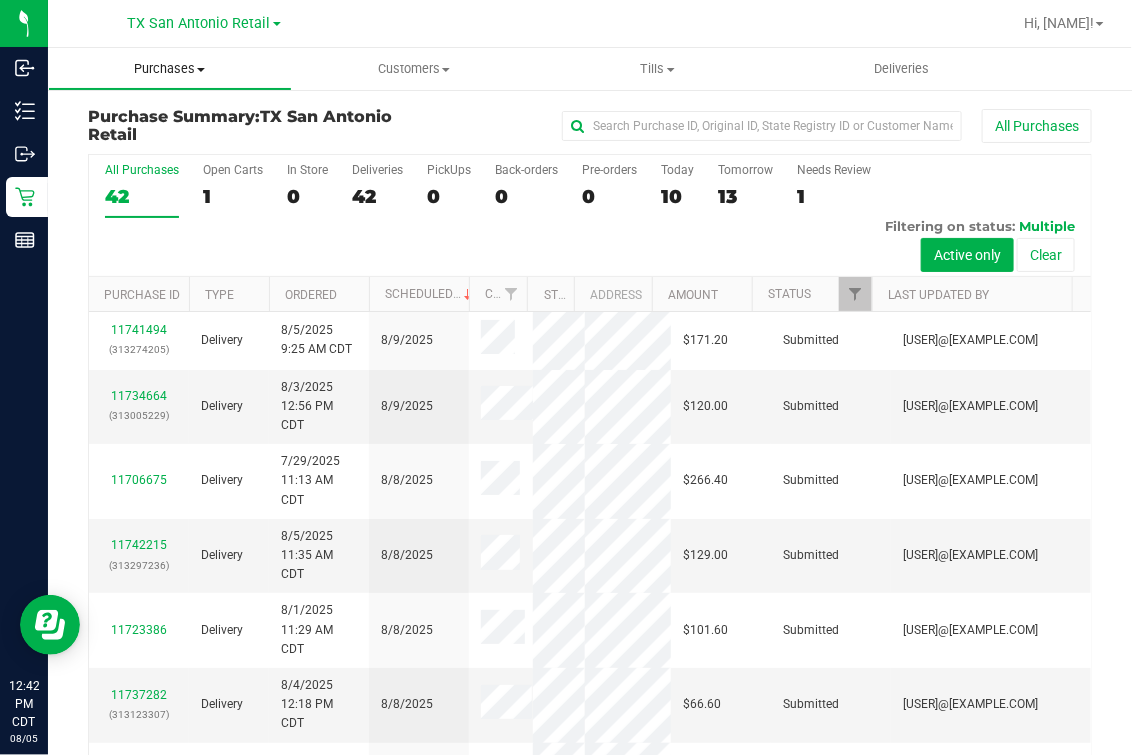click on "Purchases
Summary of purchases
Fulfillment
All purchases" at bounding box center (170, 69) 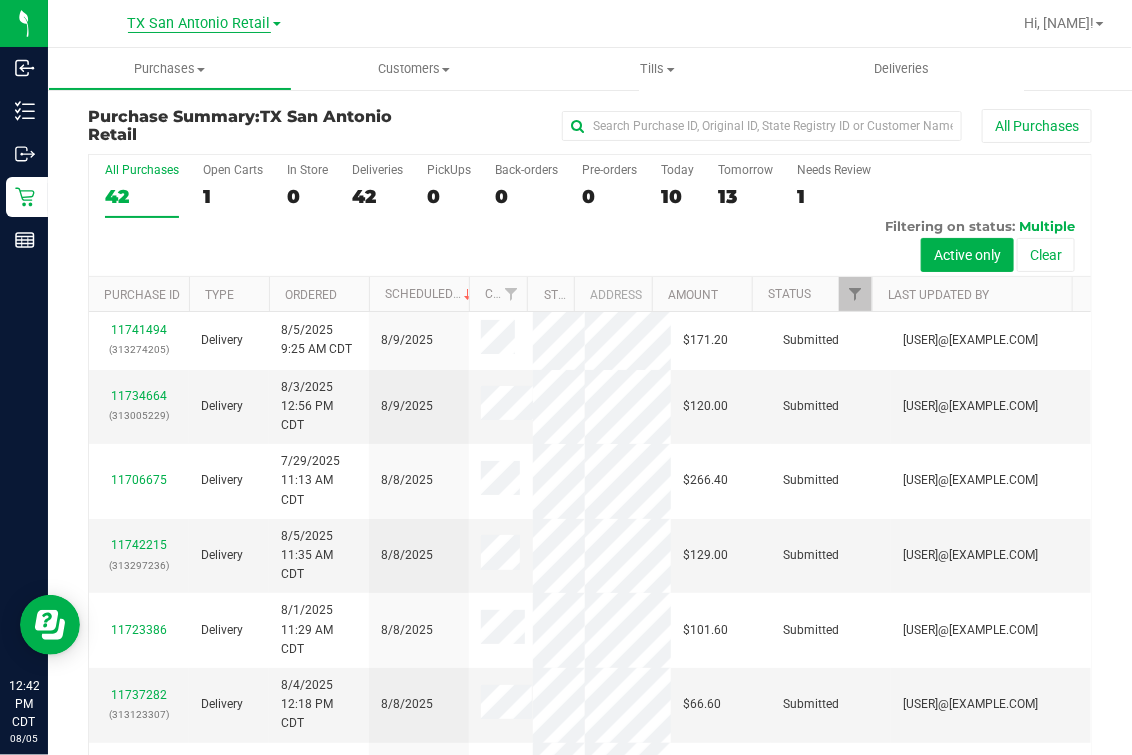 click on "TX San Antonio Retail" at bounding box center [199, 24] 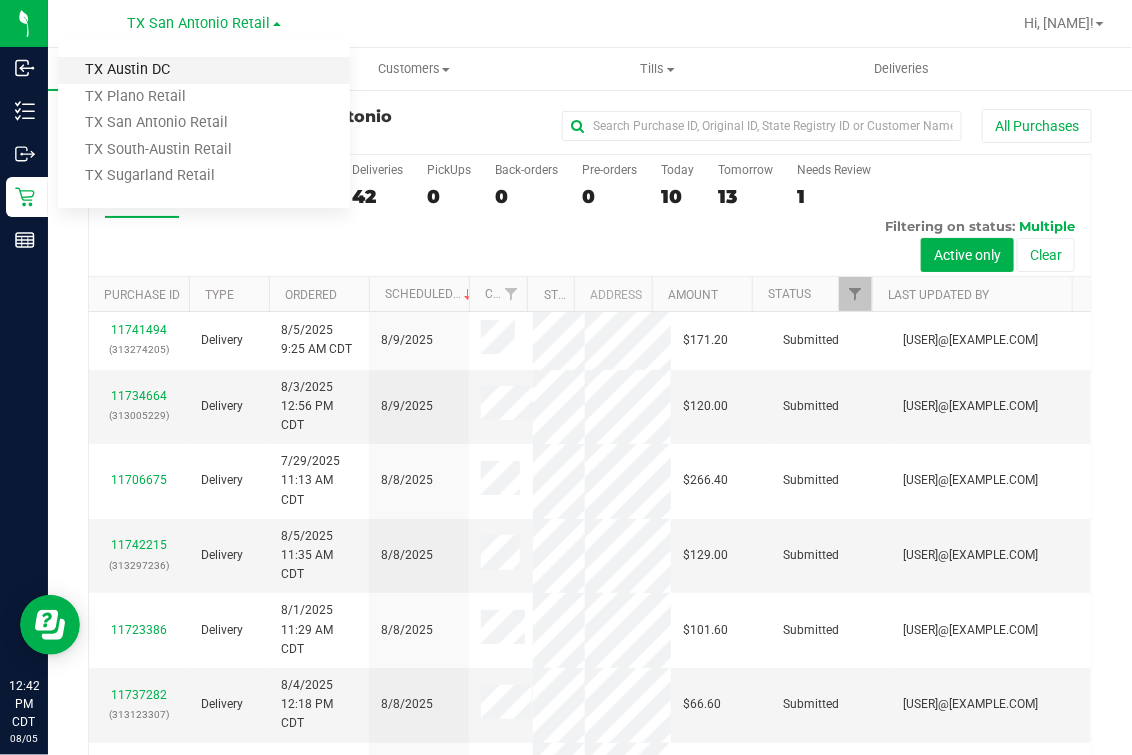 click on "TX Austin DC" at bounding box center (204, 70) 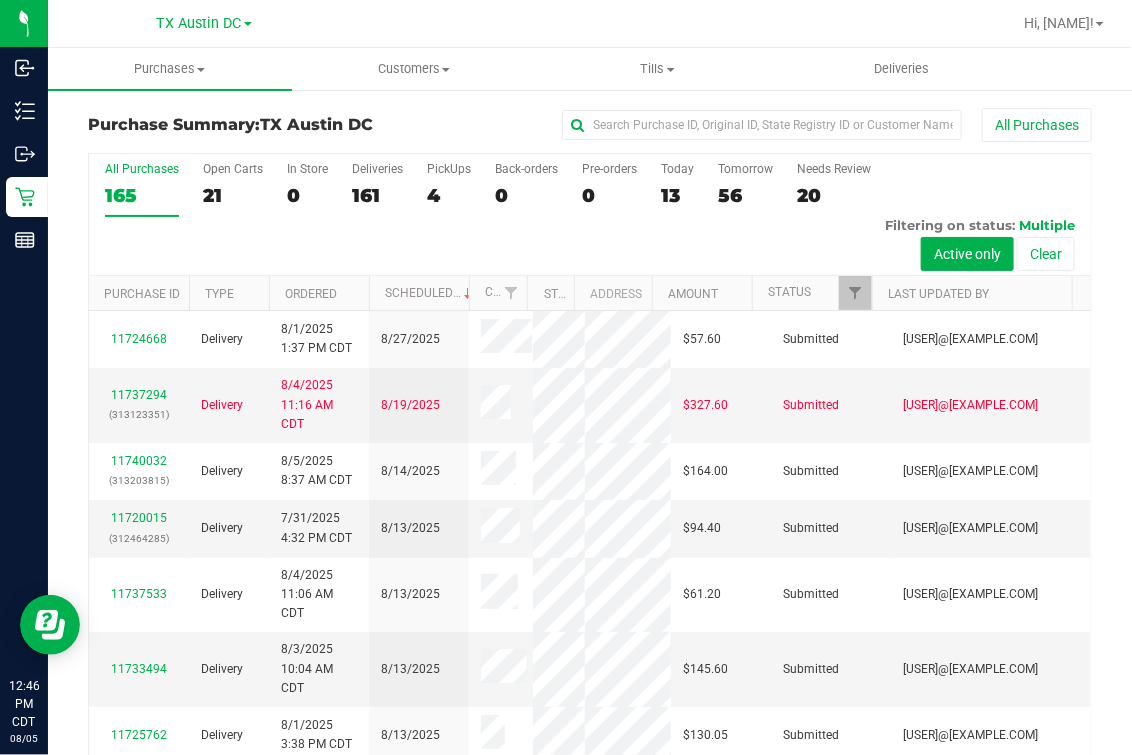 click on "Purchase Summary:
TX Austin DC" at bounding box center (255, 125) 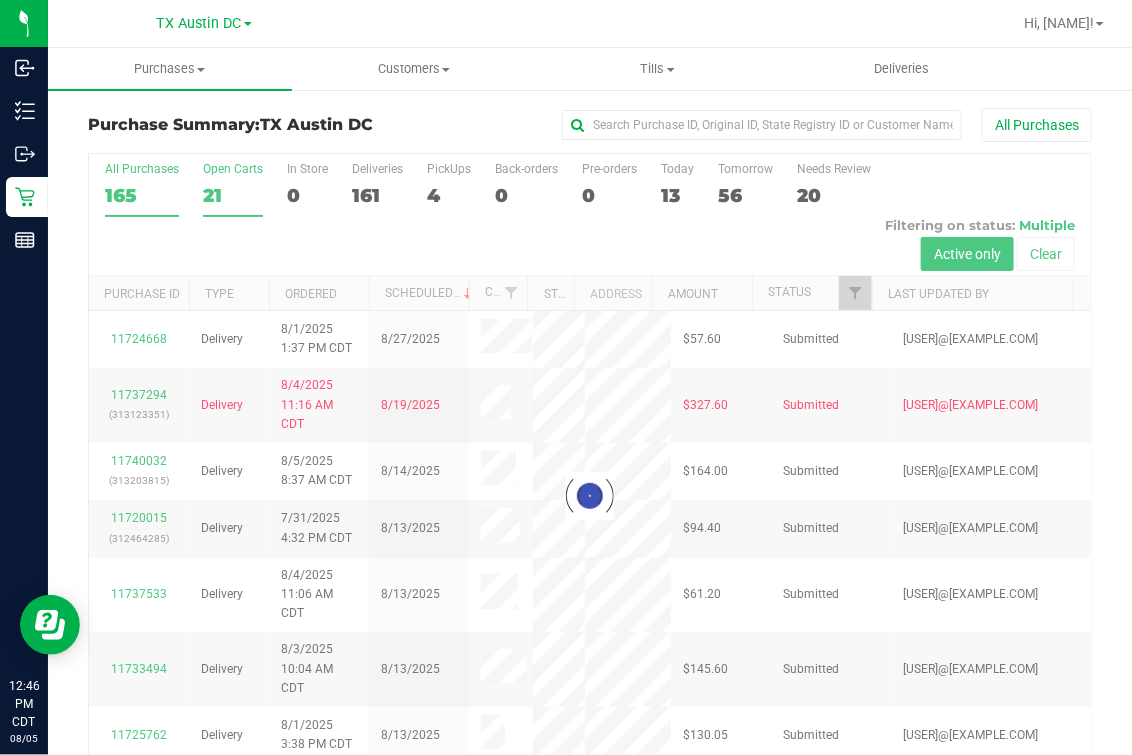 click at bounding box center [590, 496] 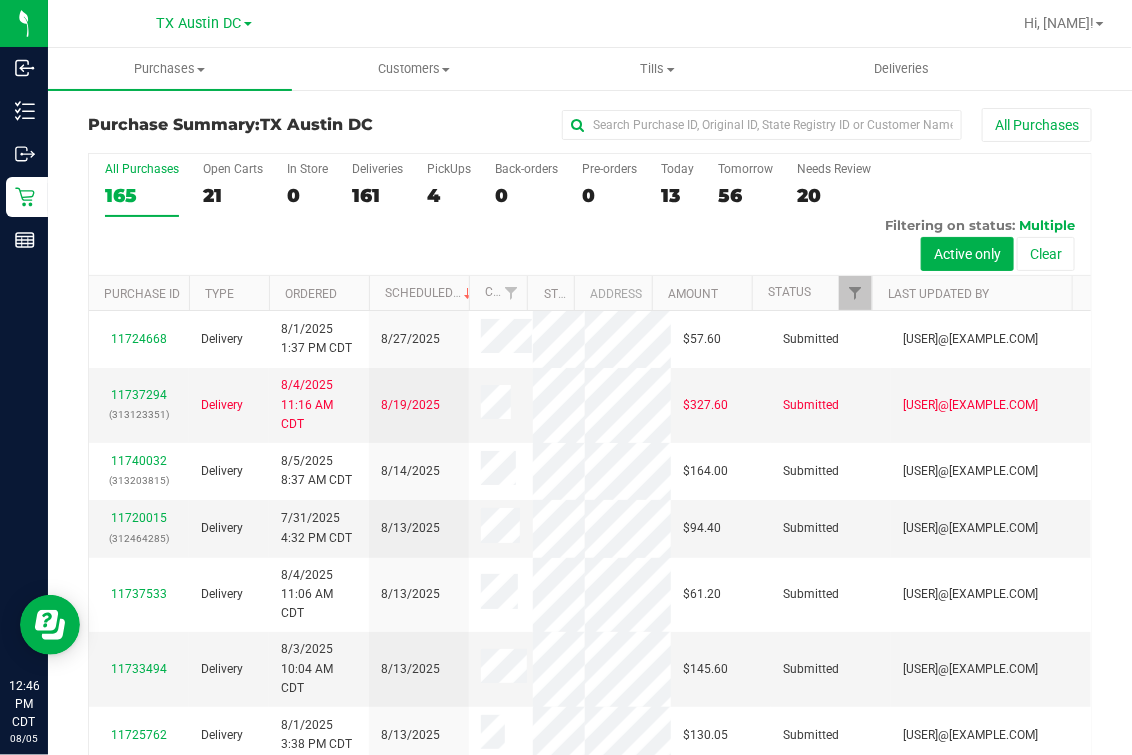 click on "All Purchases
165
Open Carts
21
In Store
0
Deliveries
161
PickUps
4
Back-orders
0
Pre-orders
0
Today
13
Tomorrow
56" at bounding box center [590, 215] 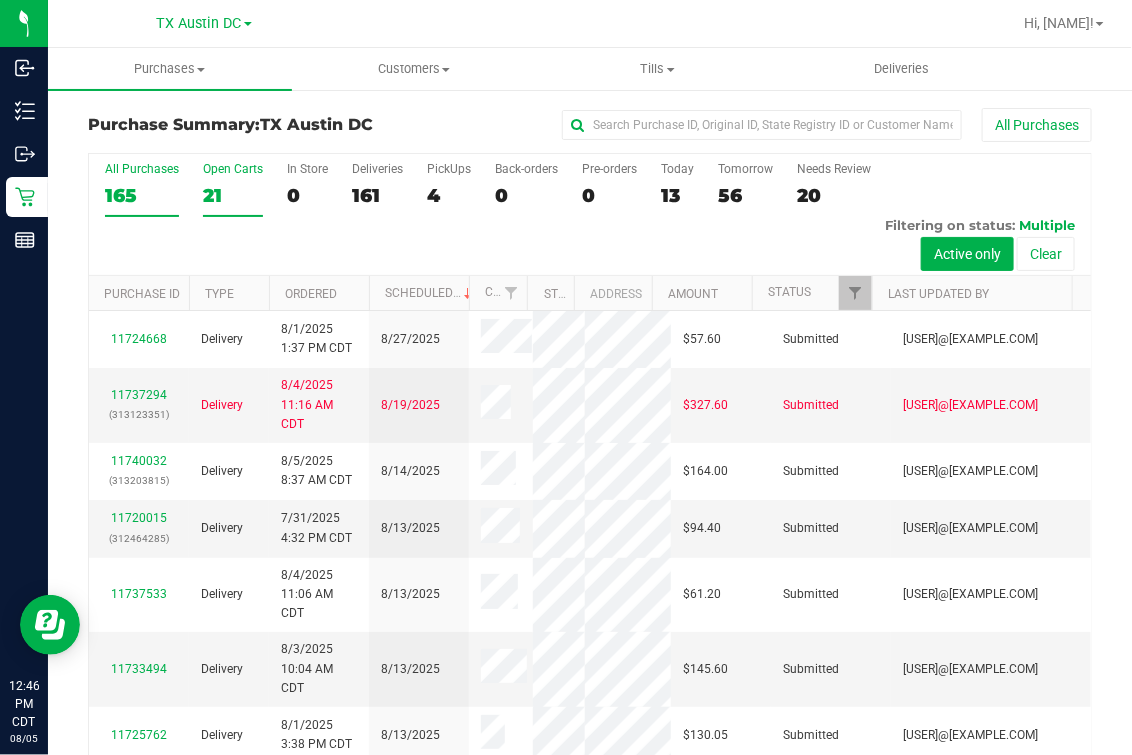 click on "21" at bounding box center [233, 195] 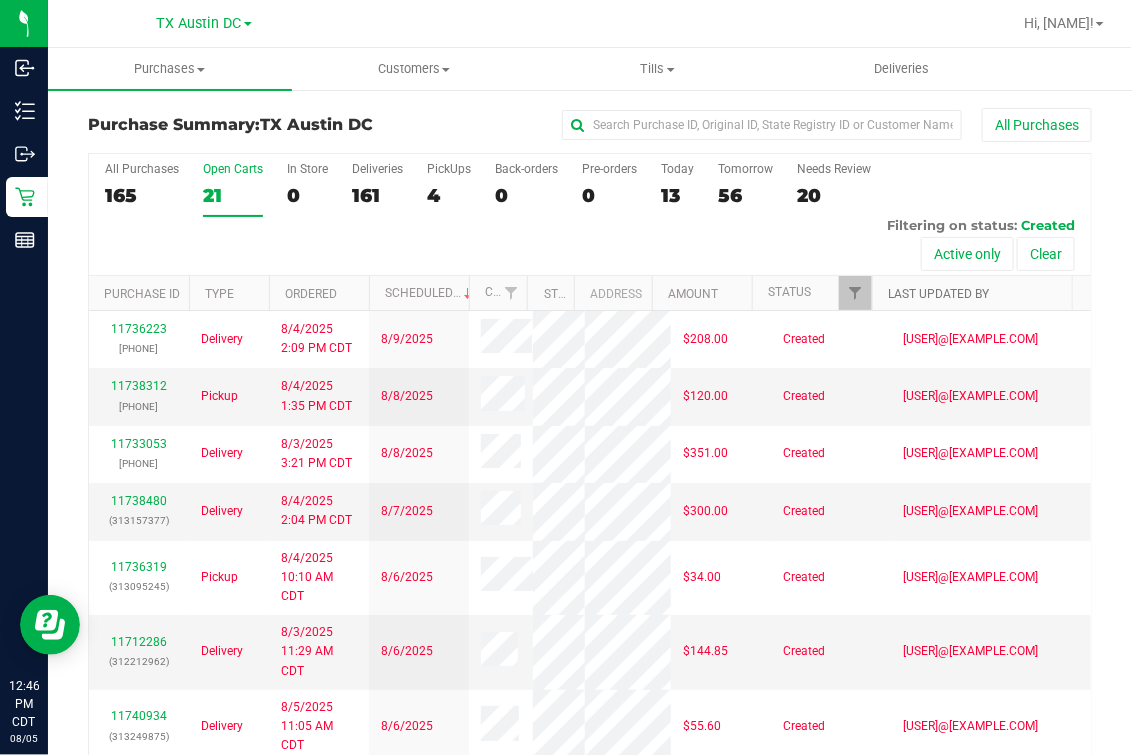 click on "Last Updated By" at bounding box center [938, 294] 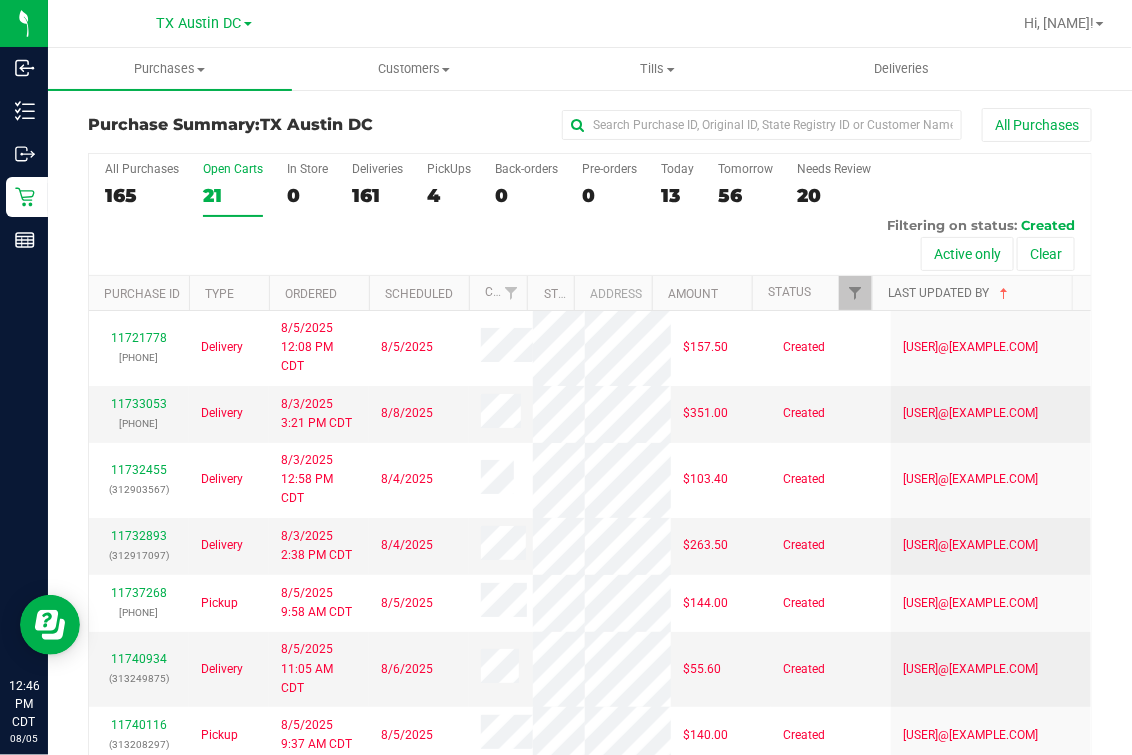 click on "Last Updated By" at bounding box center (950, 293) 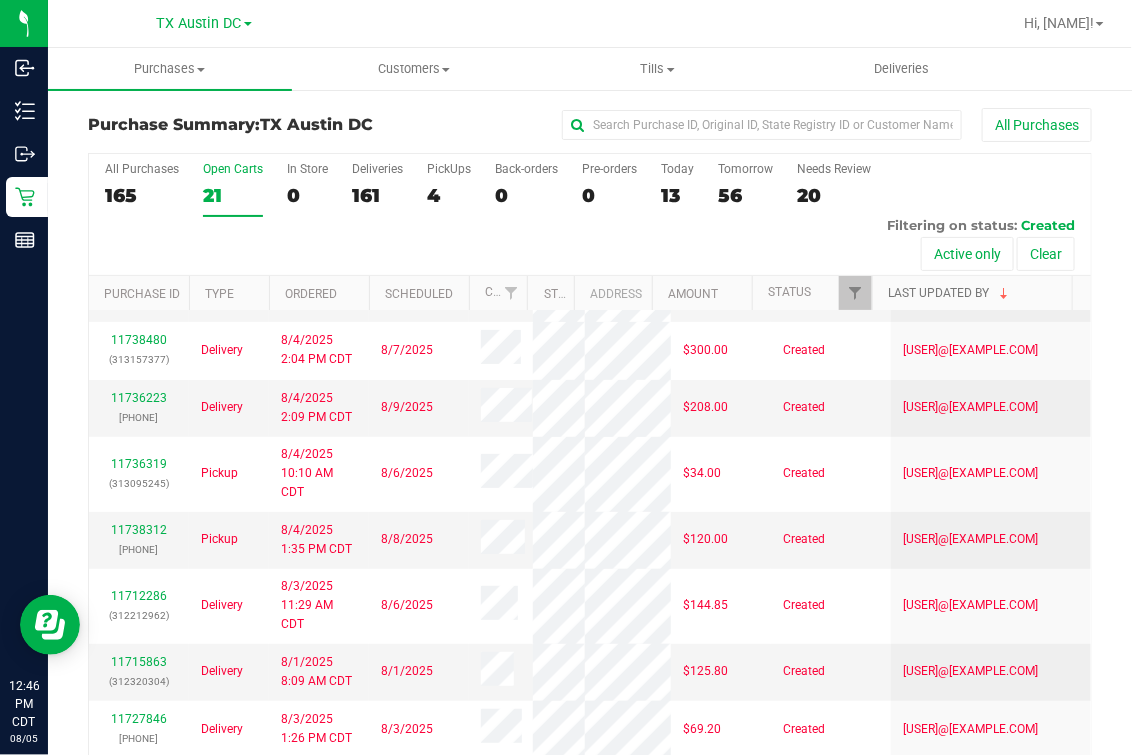 scroll, scrollTop: 0, scrollLeft: 0, axis: both 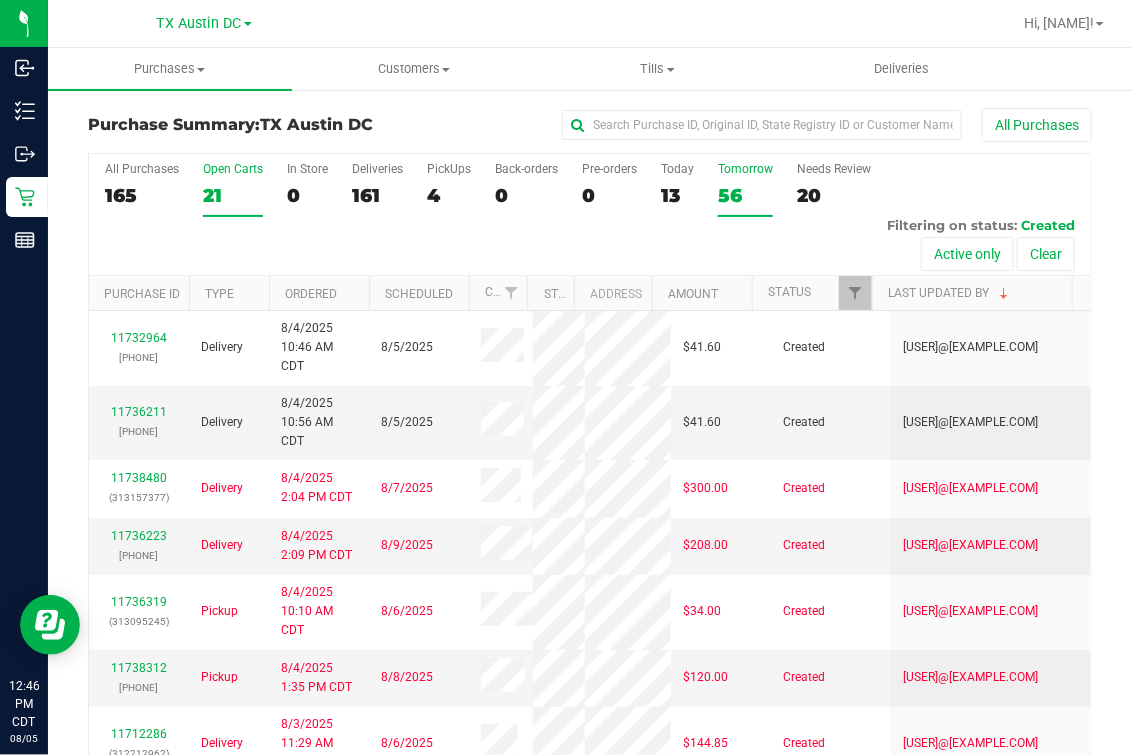 click on "Tomorrow" at bounding box center (745, 169) 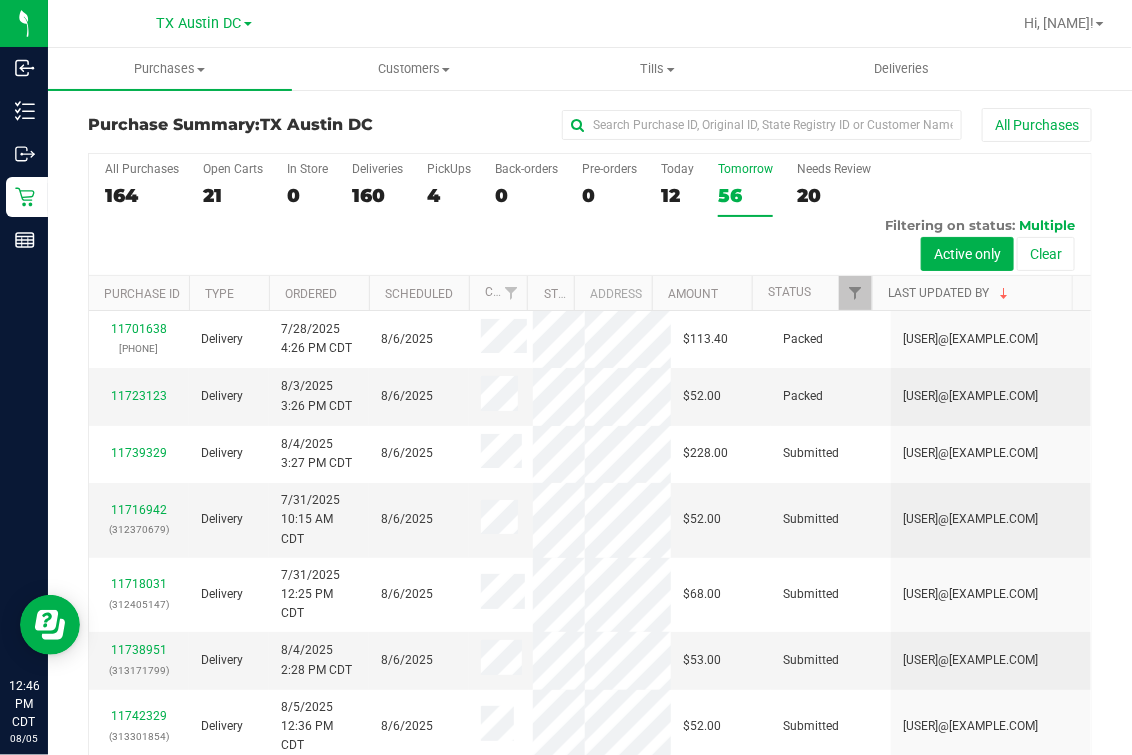 click on "Last Updated By" at bounding box center (950, 293) 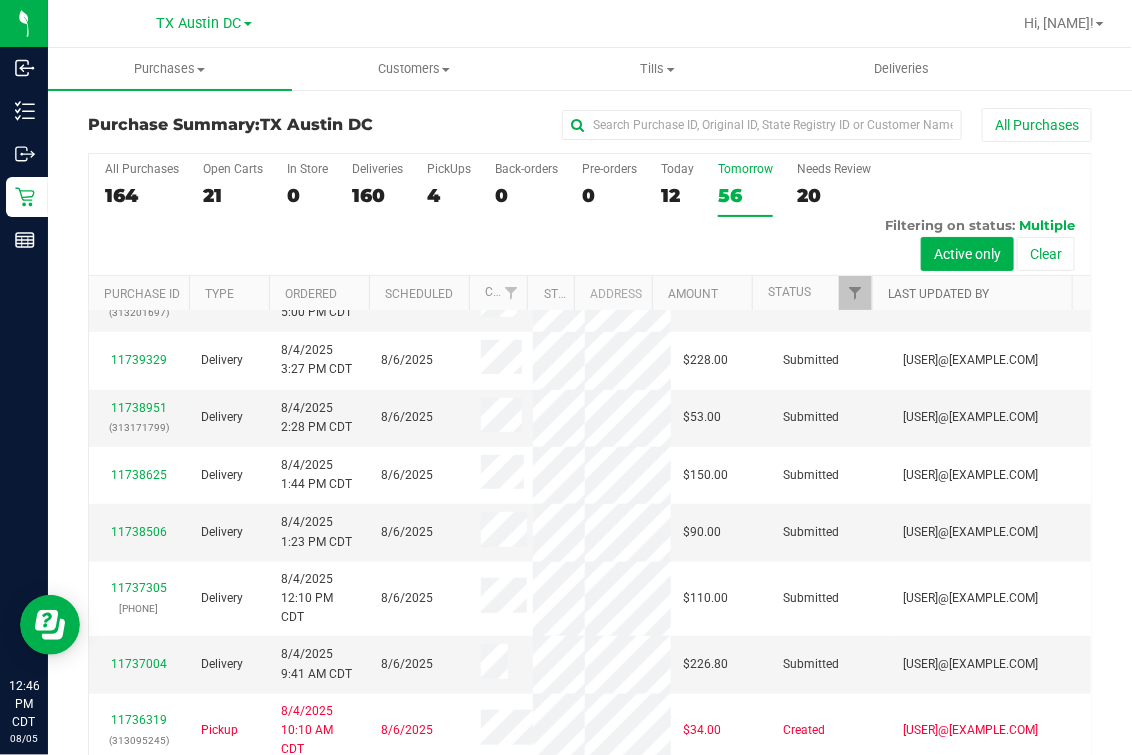 scroll, scrollTop: 0, scrollLeft: 0, axis: both 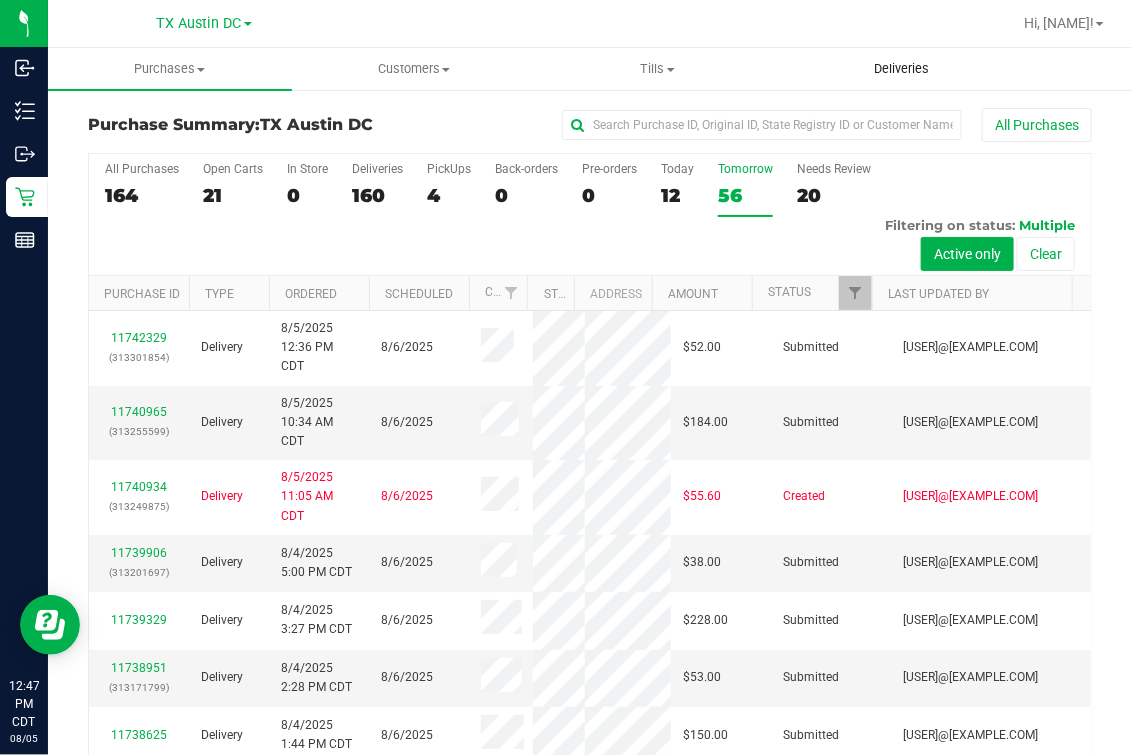 click on "Deliveries" at bounding box center (902, 69) 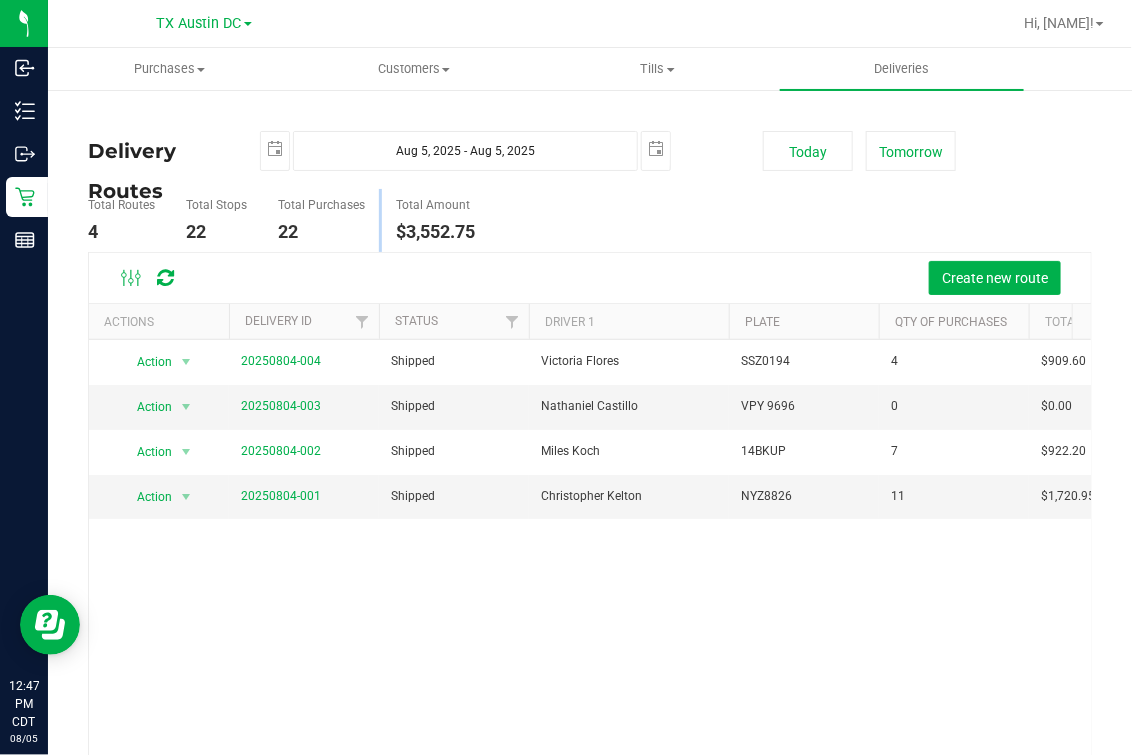 click on "Total Routes
4
Total Stops
22
Total Purchases
22
Total Amount
$3,552.75" at bounding box center (415, 220) 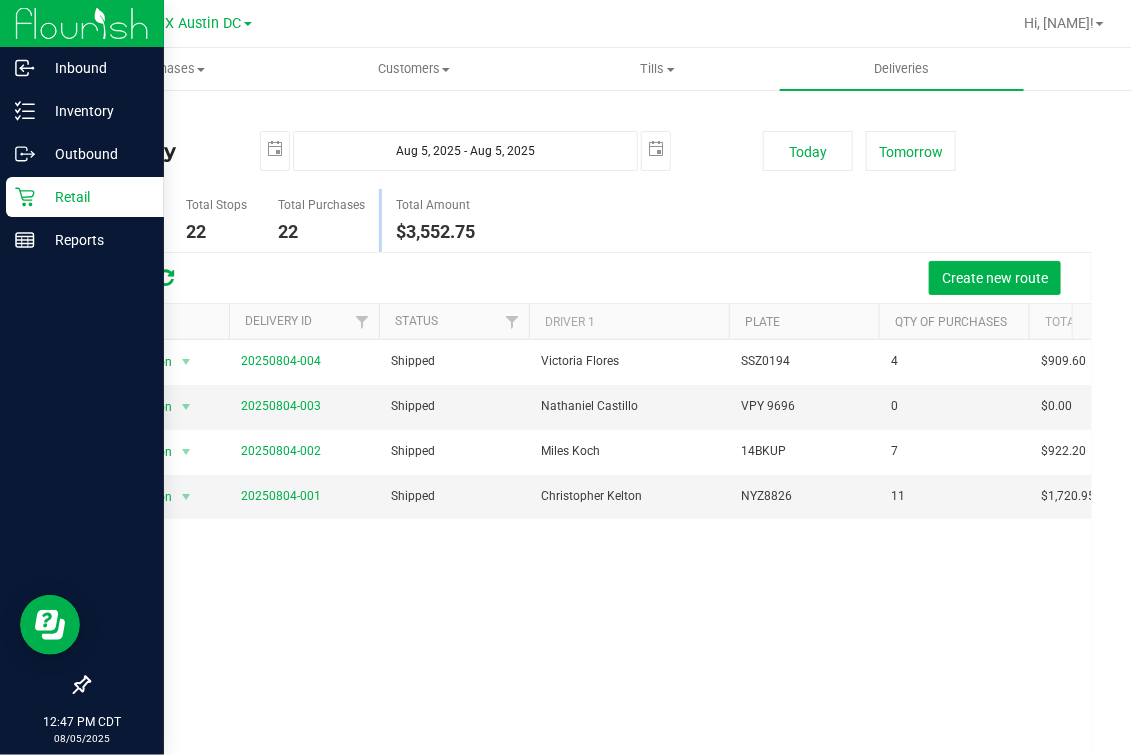 click on "Retail" at bounding box center [95, 197] 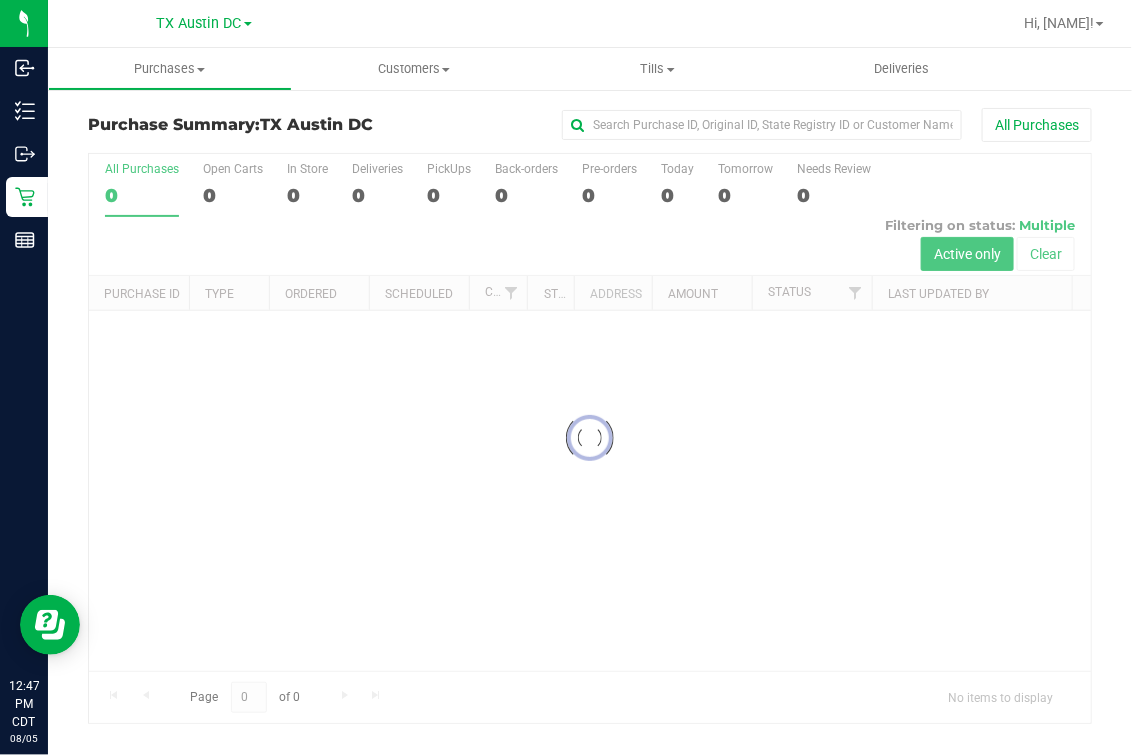 click on "TX Austin DC   TX Austin DC   TX Plano Retail   TX San Antonio Retail    TX South-Austin Retail   TX Sugarland Retail" at bounding box center (204, 23) 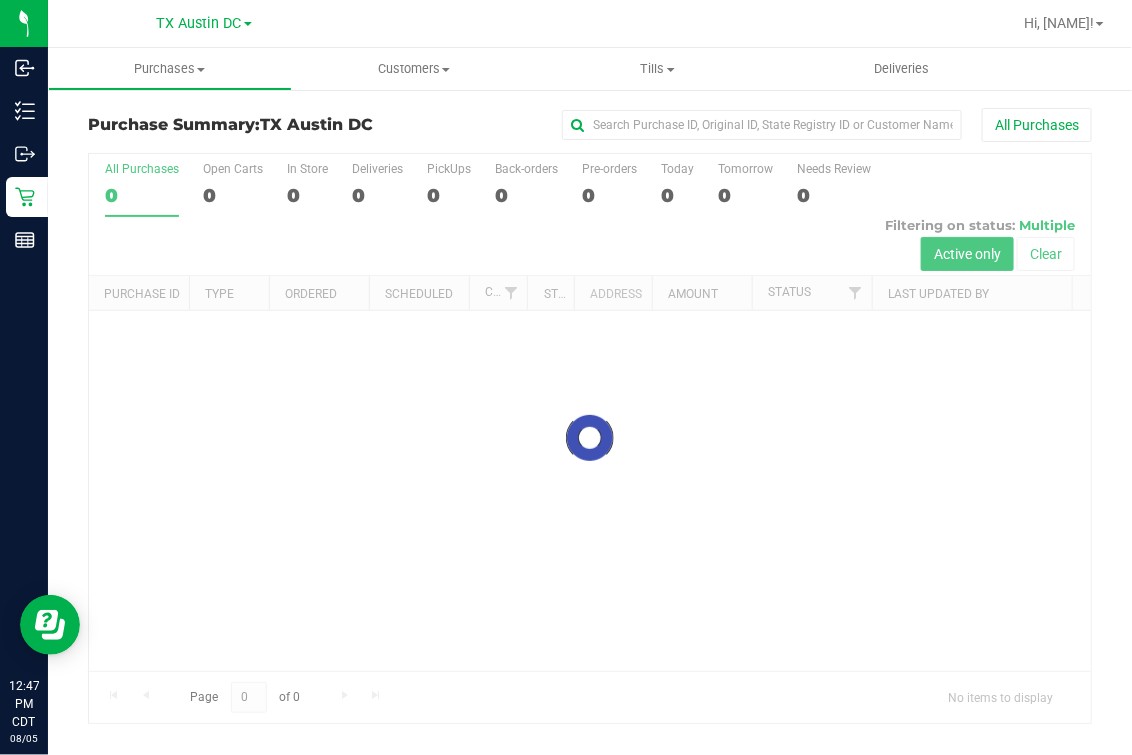 click on "TX Austin DC" at bounding box center (204, 22) 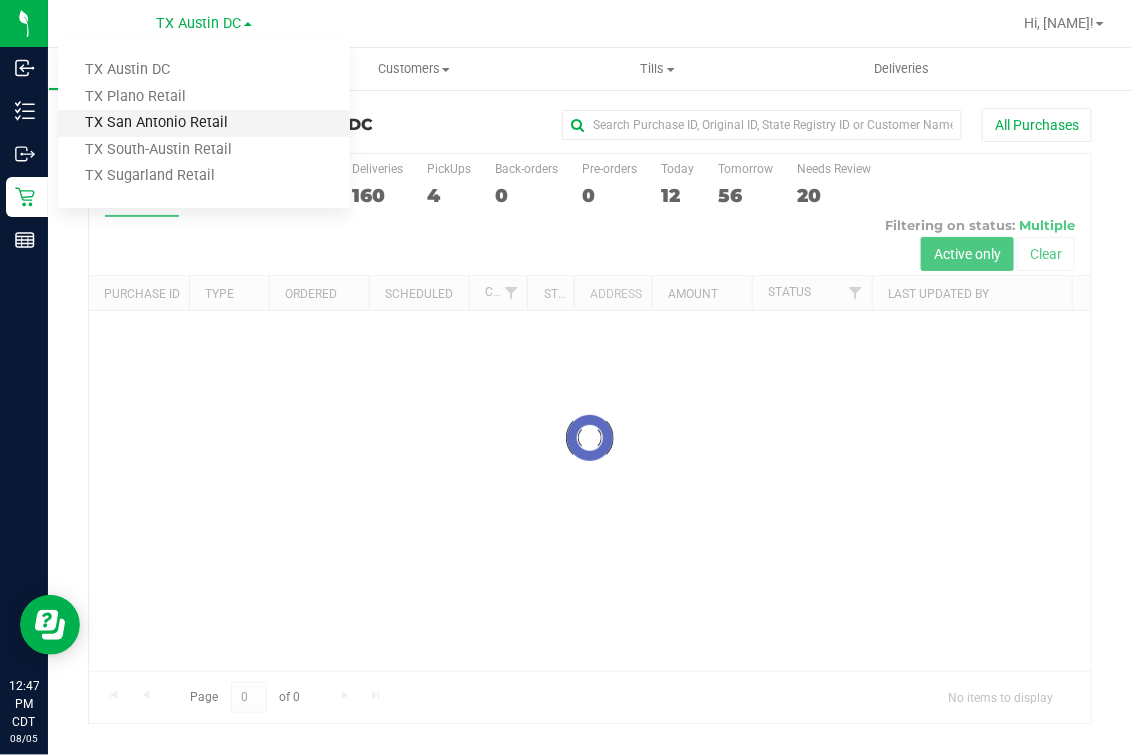 click on "TX San Antonio Retail" at bounding box center (204, 123) 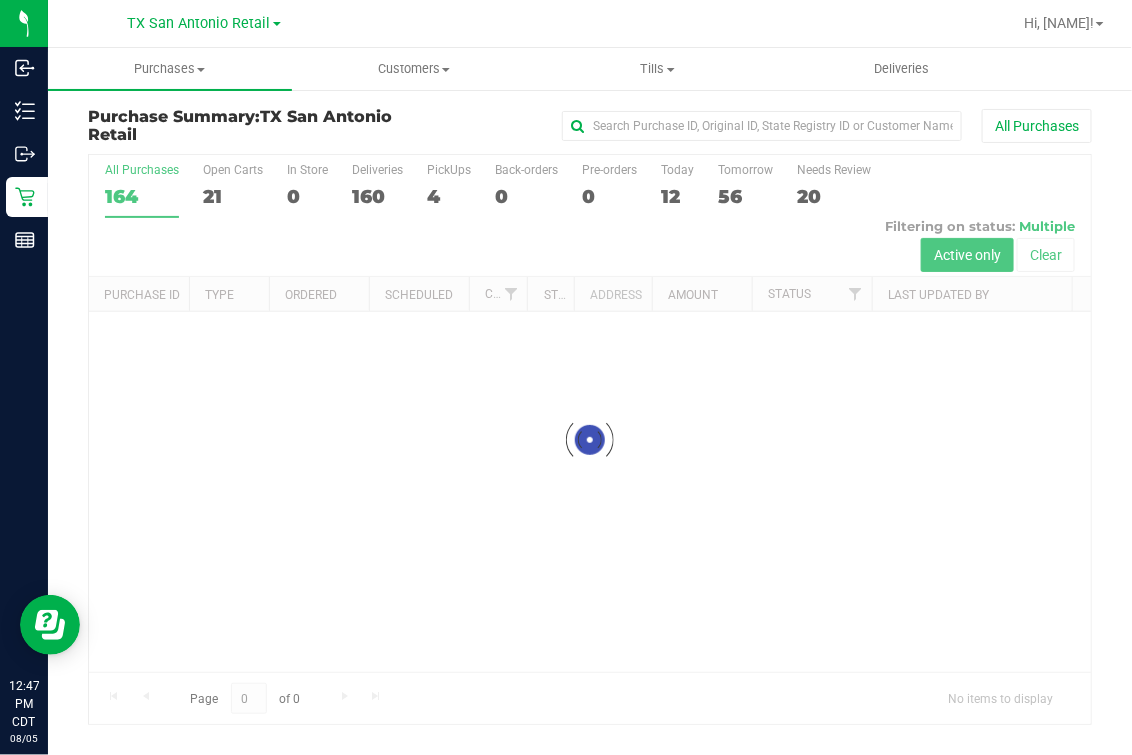 click at bounding box center (590, 439) 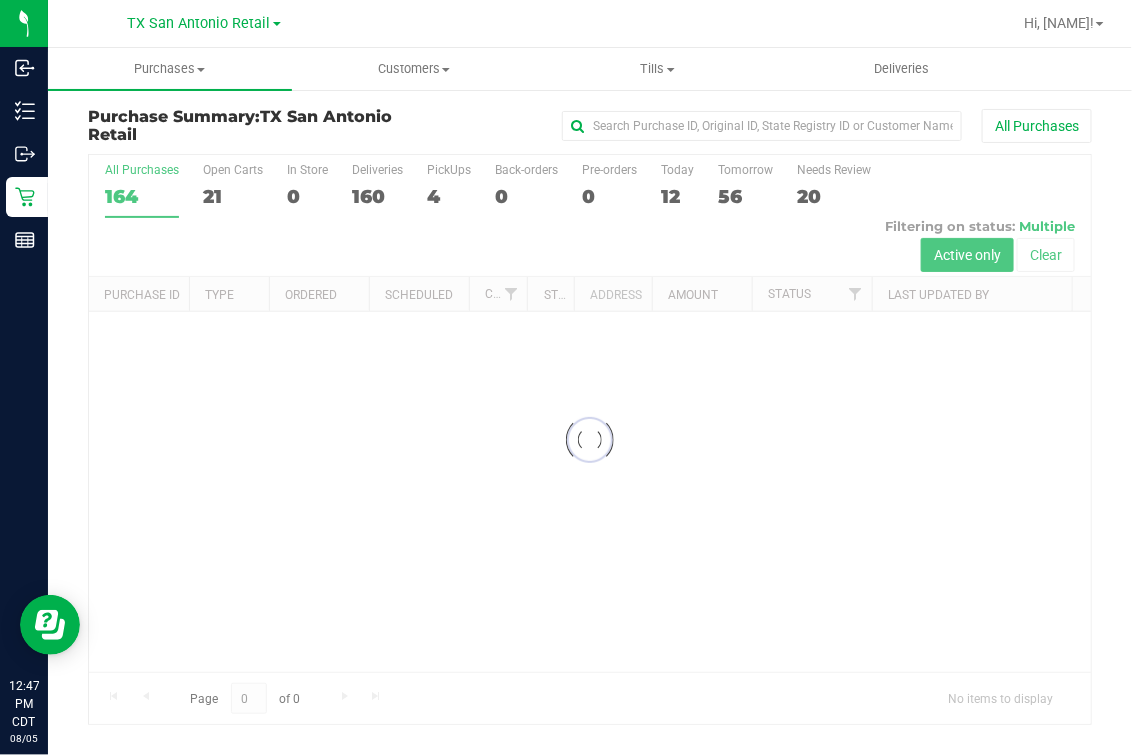 click at bounding box center (590, 439) 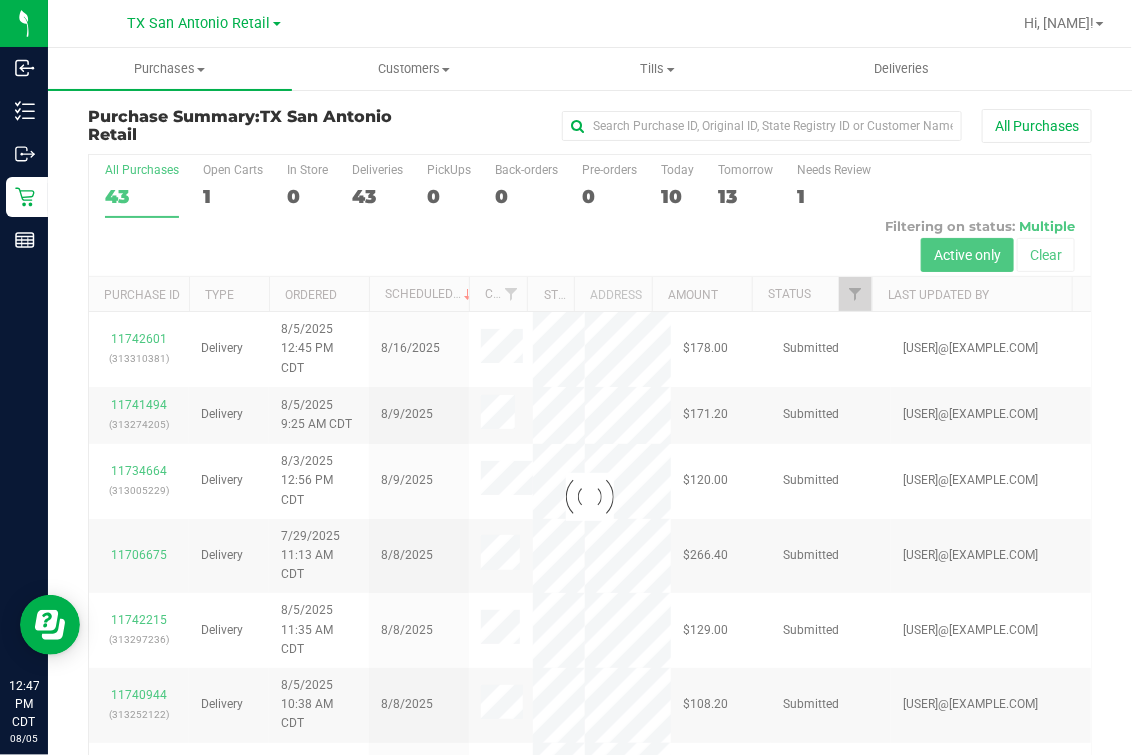 click at bounding box center (590, 497) 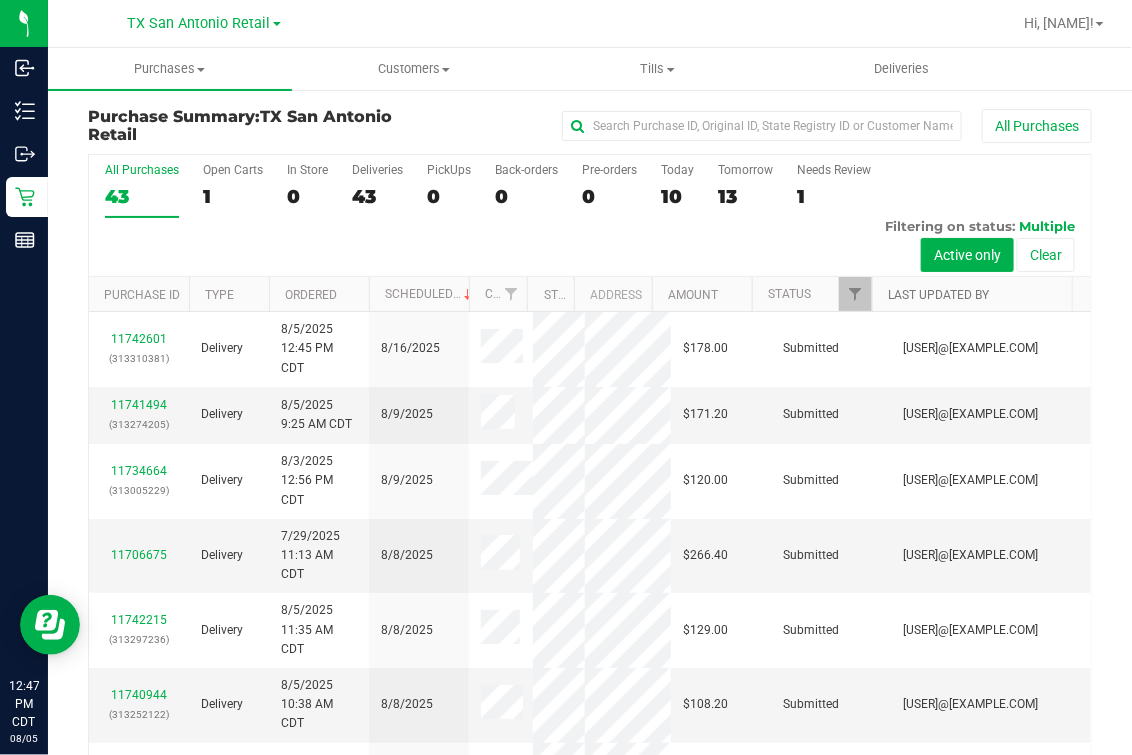 click on "Last Updated By" at bounding box center [938, 295] 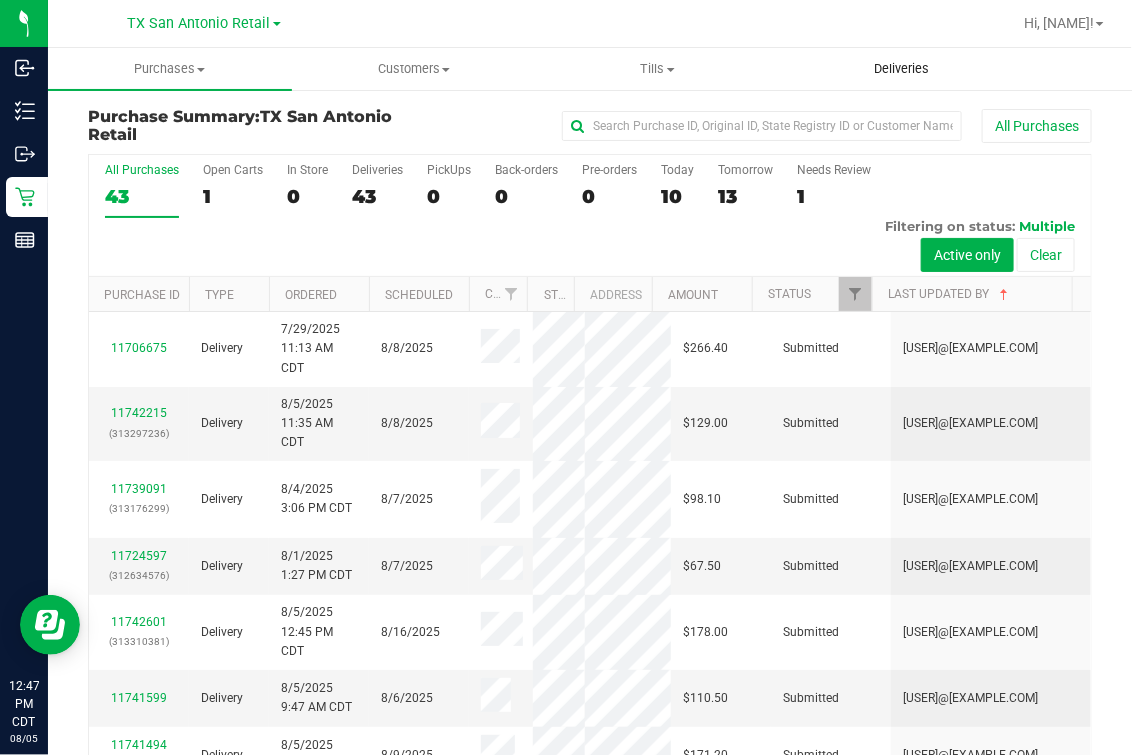 click on "Deliveries" at bounding box center (901, 69) 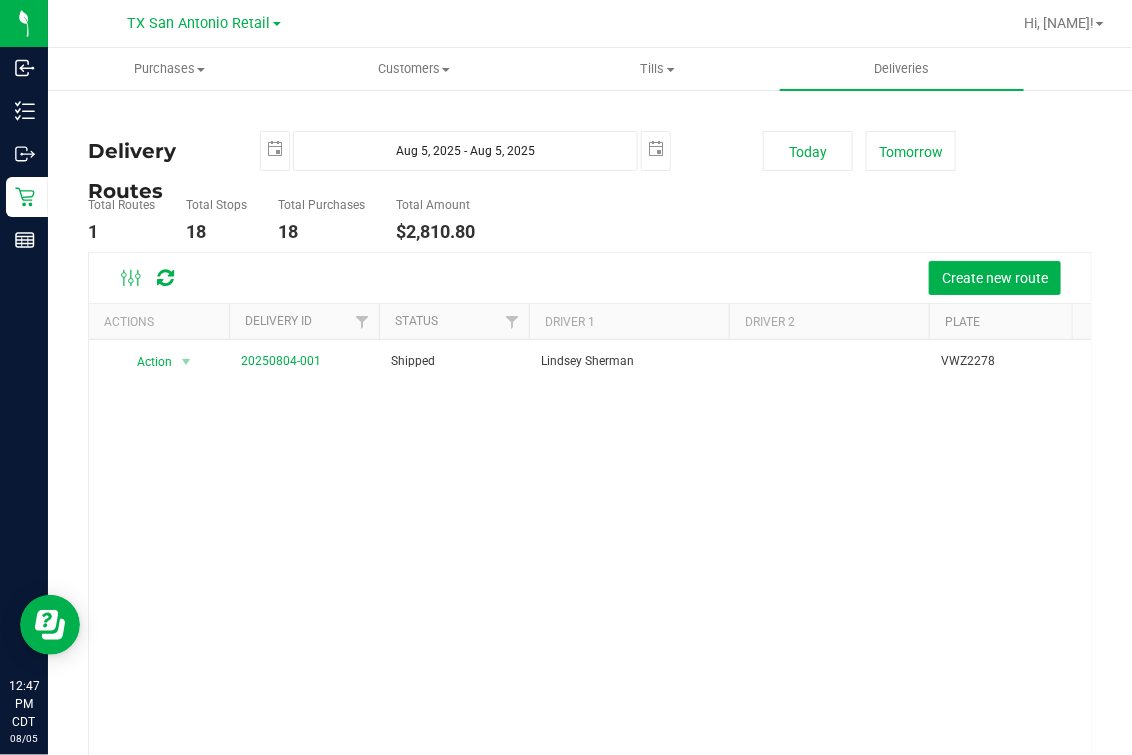 click on "Total Routes
1
Total Stops
18
Total Purchases
18
Total Amount
$2,810.80" at bounding box center [415, 220] 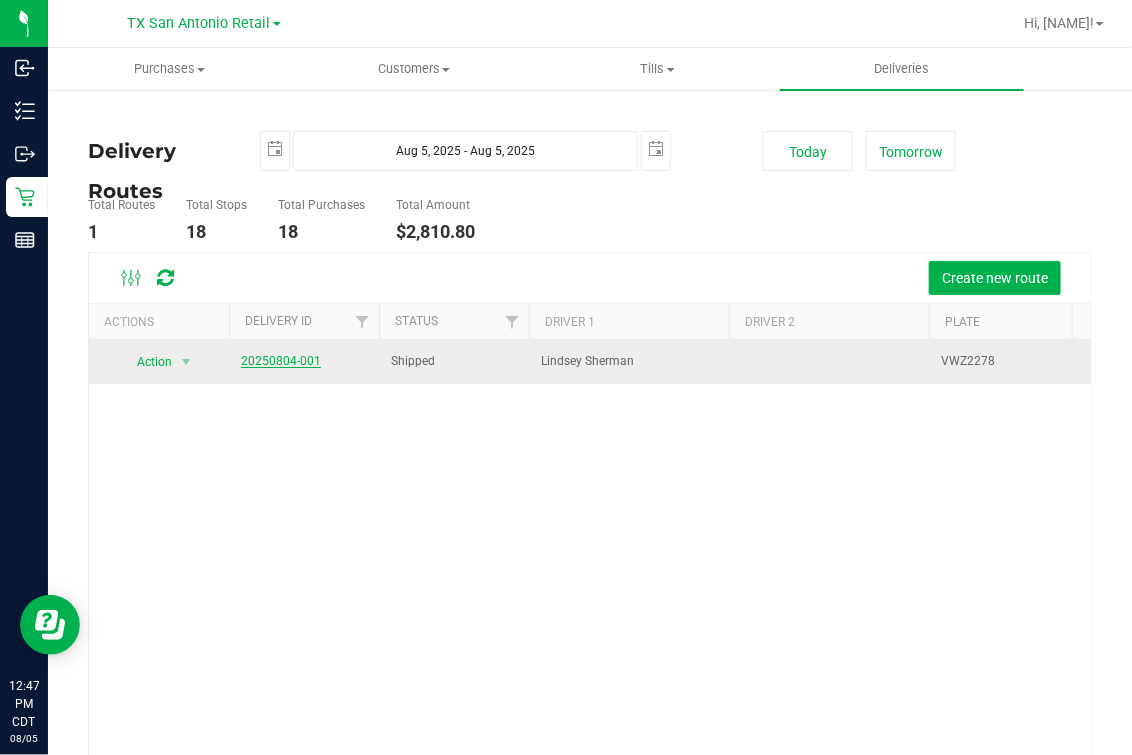 click on "20250804-001" at bounding box center (281, 361) 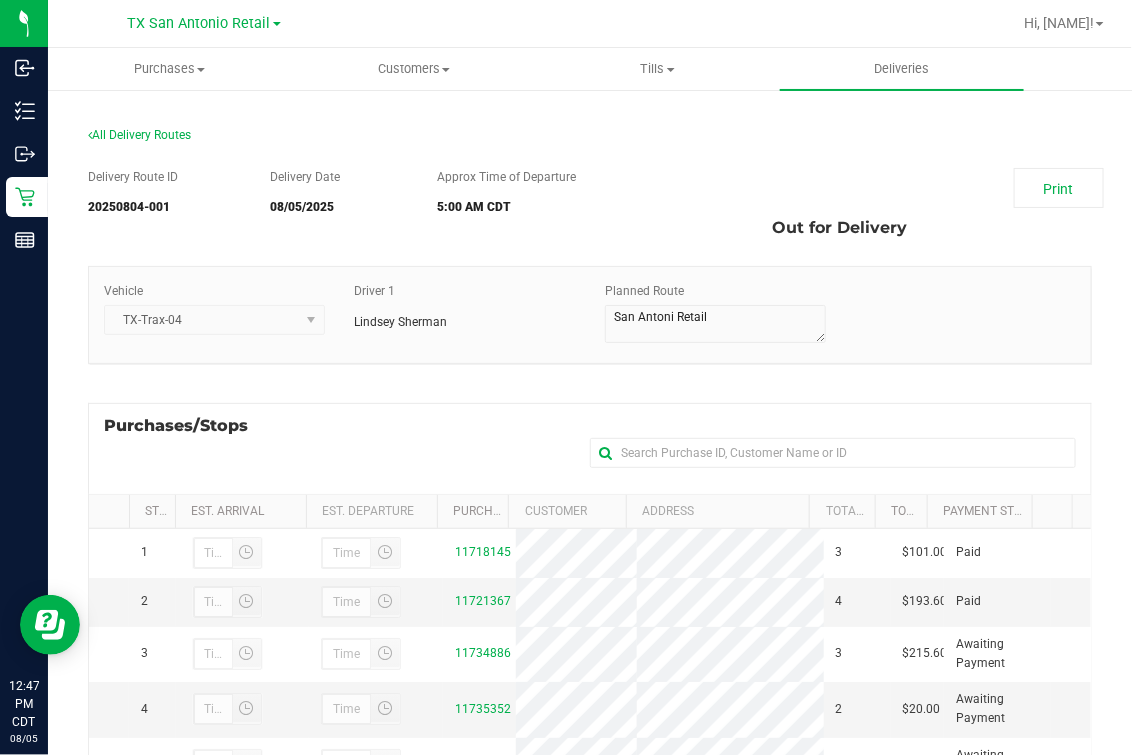 click on "Purchases/Stops
+ Add Purchase
Stop # Est. Arrival Est. Departure Purchase ID Customer Address Total Order Lines Total Payment Status
1
11718145
3 $101.00 Paid
2
4 Paid" at bounding box center (590, 729) 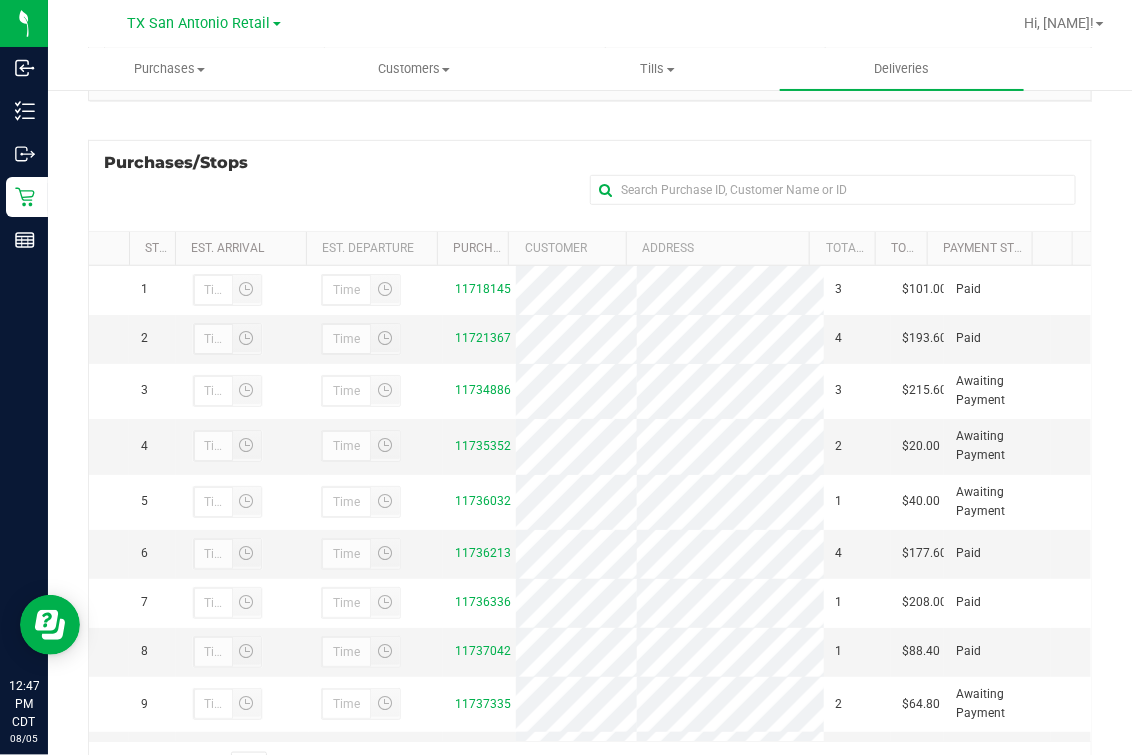 scroll, scrollTop: 357, scrollLeft: 0, axis: vertical 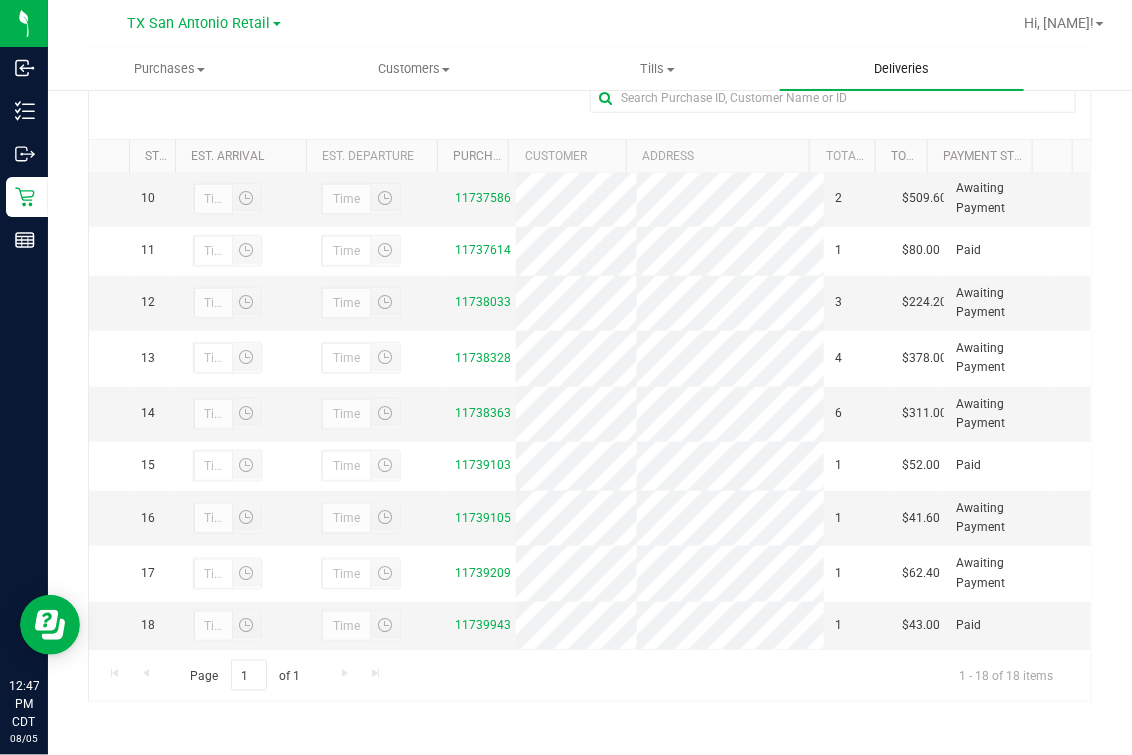 click on "Deliveries" at bounding box center (902, 69) 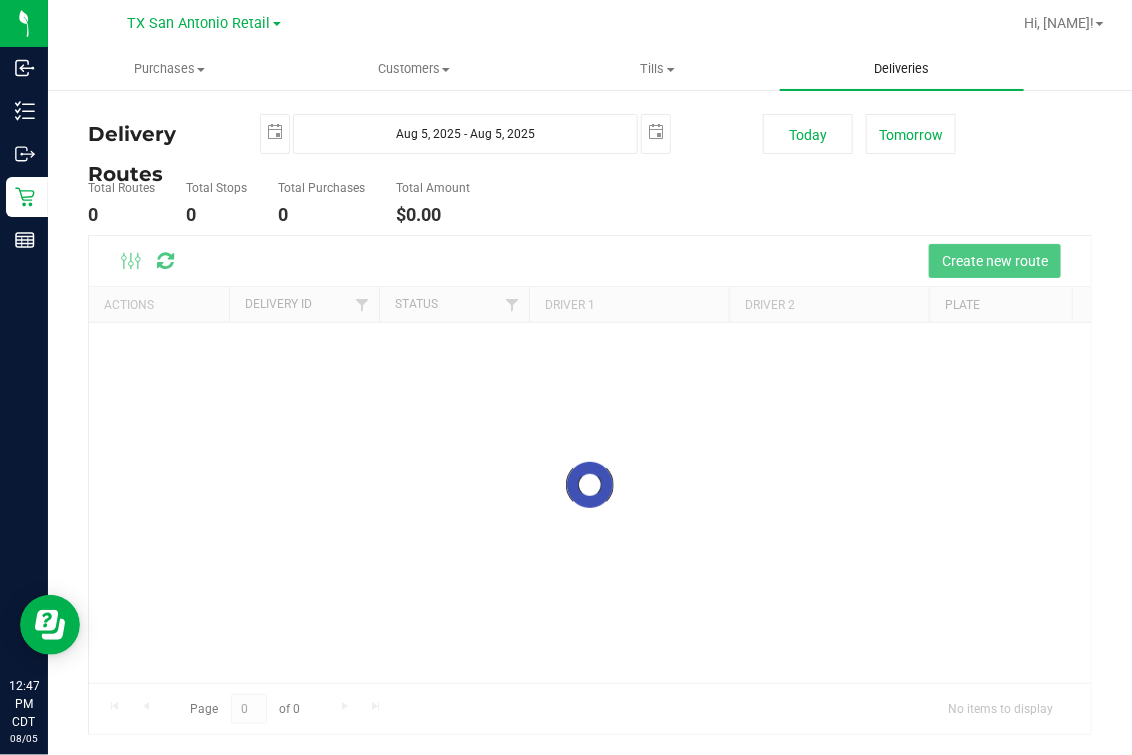 scroll, scrollTop: 0, scrollLeft: 0, axis: both 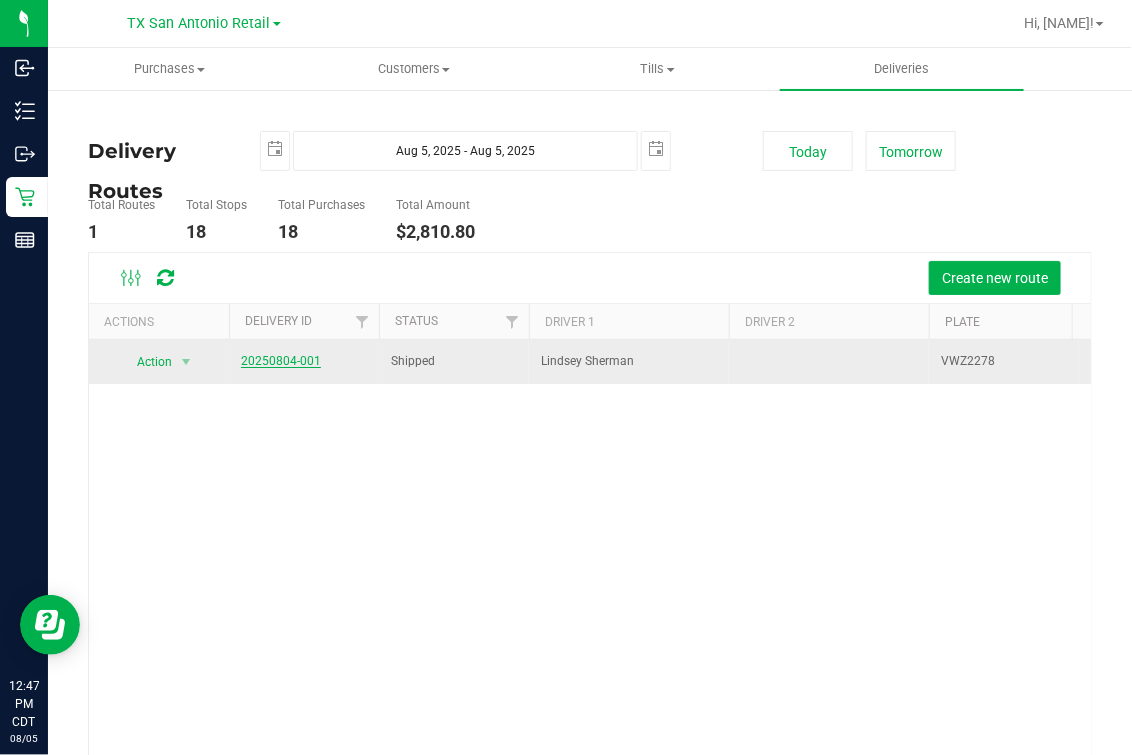 click on "20250804-001" at bounding box center [281, 361] 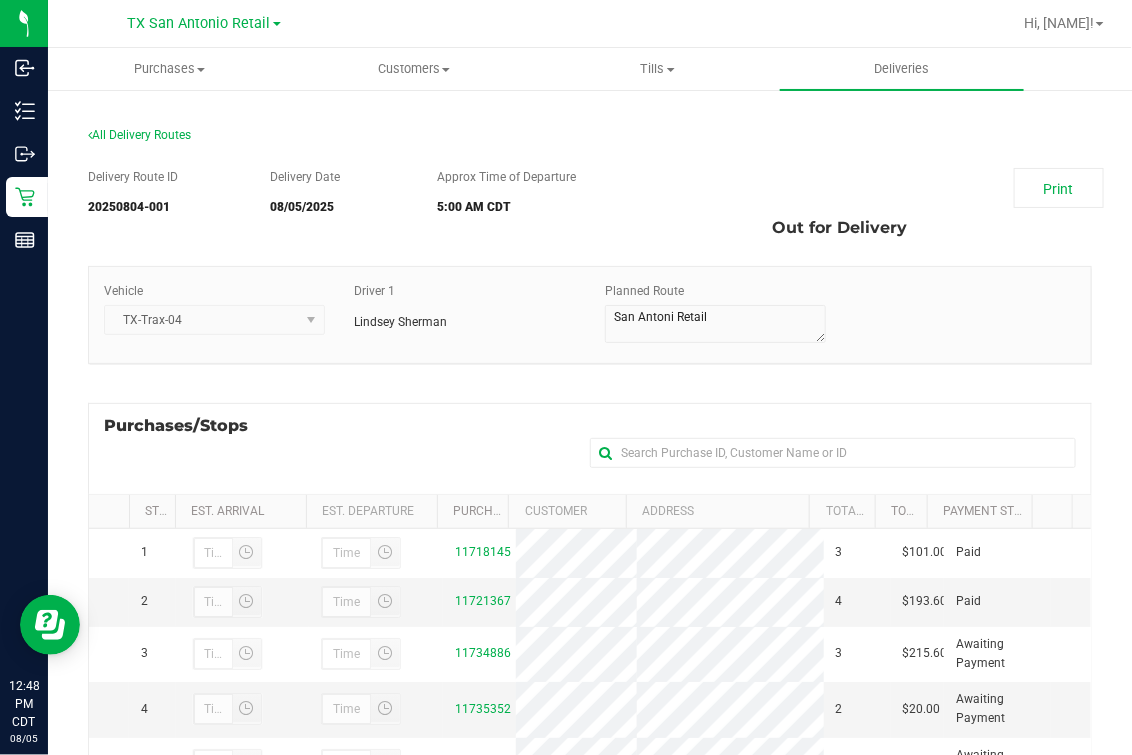click on "Print
Out for Delivery" at bounding box center [890, 208] 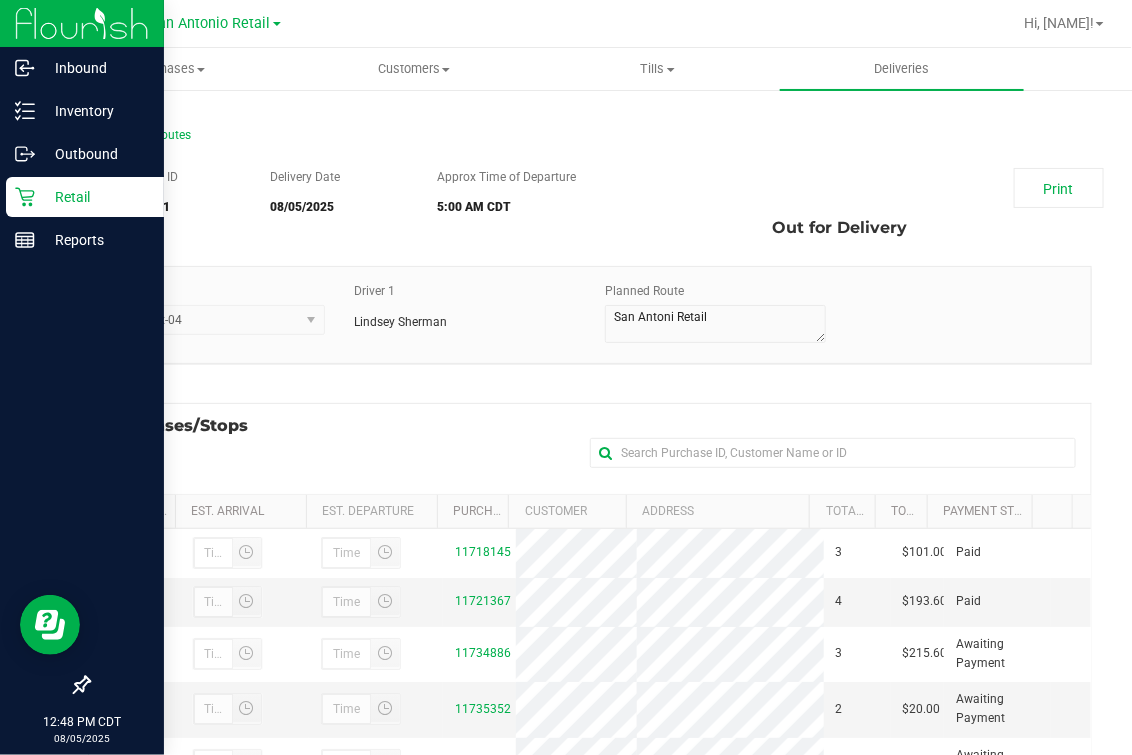 click on "Retail" at bounding box center [95, 197] 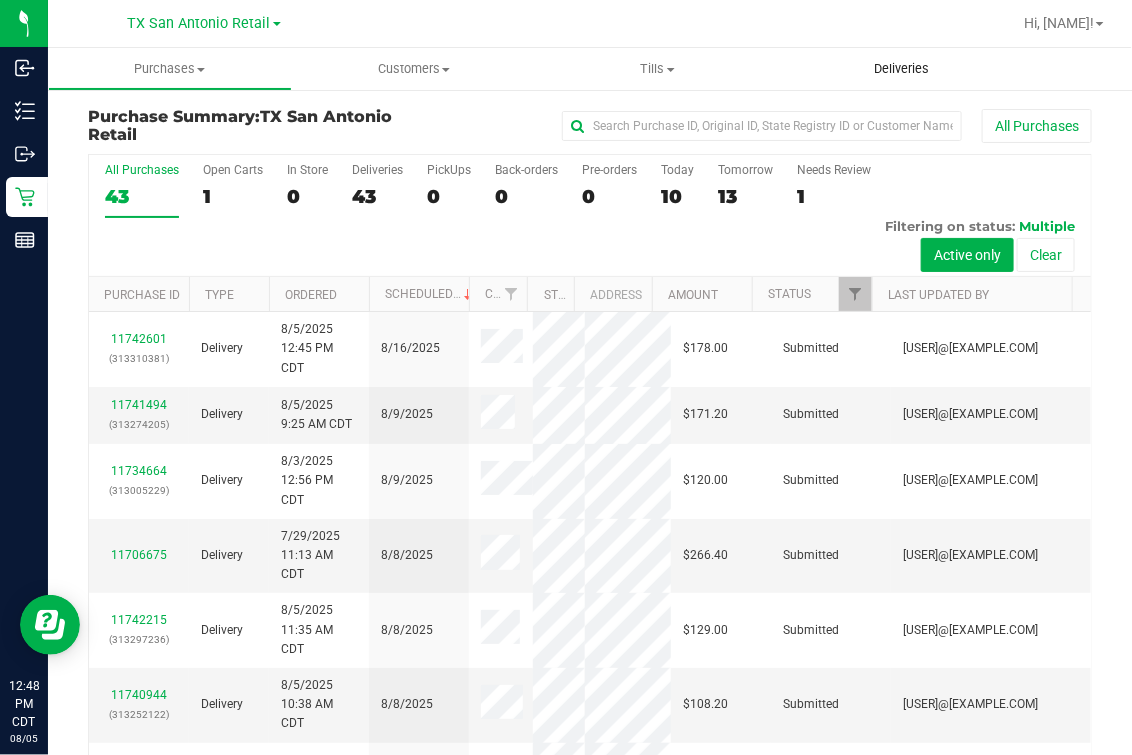 click on "Deliveries" at bounding box center [902, 69] 